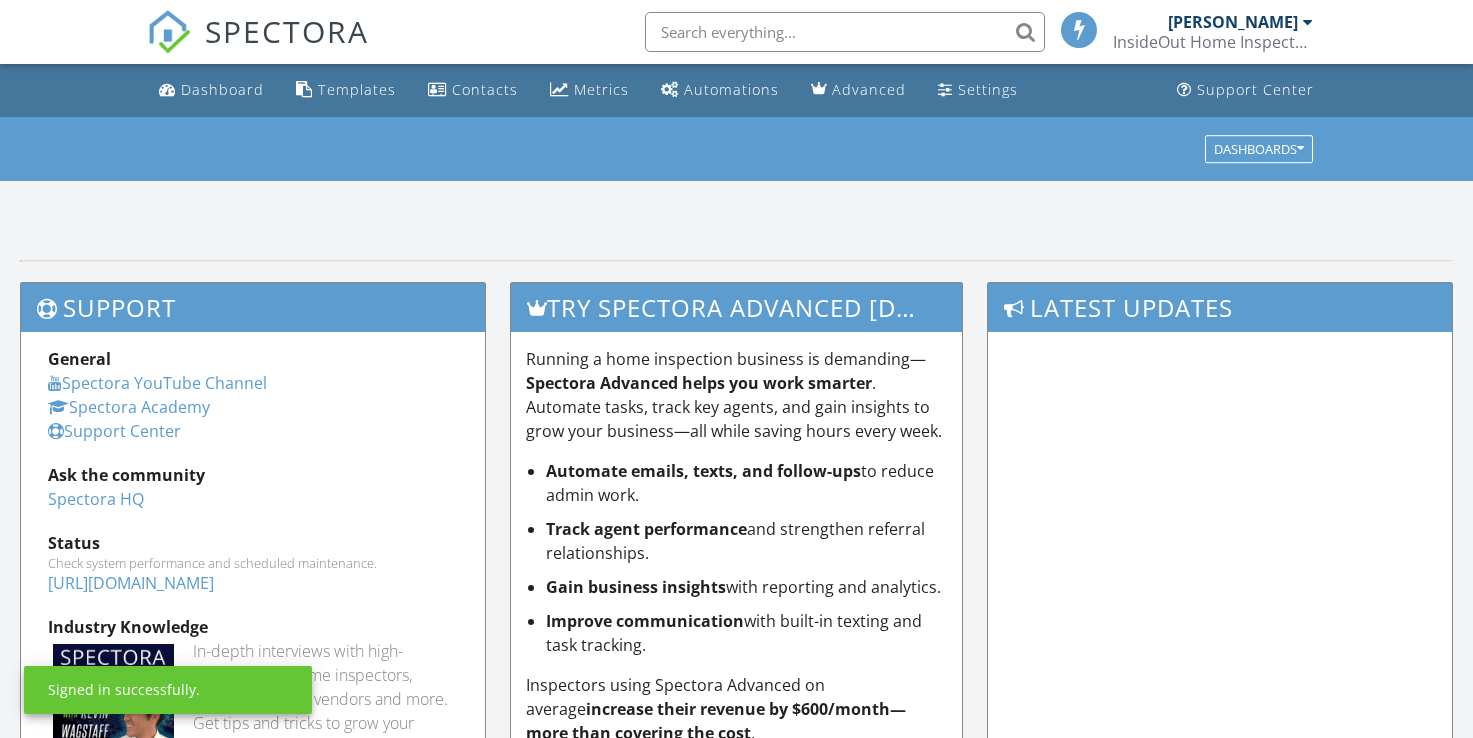 scroll, scrollTop: 0, scrollLeft: 0, axis: both 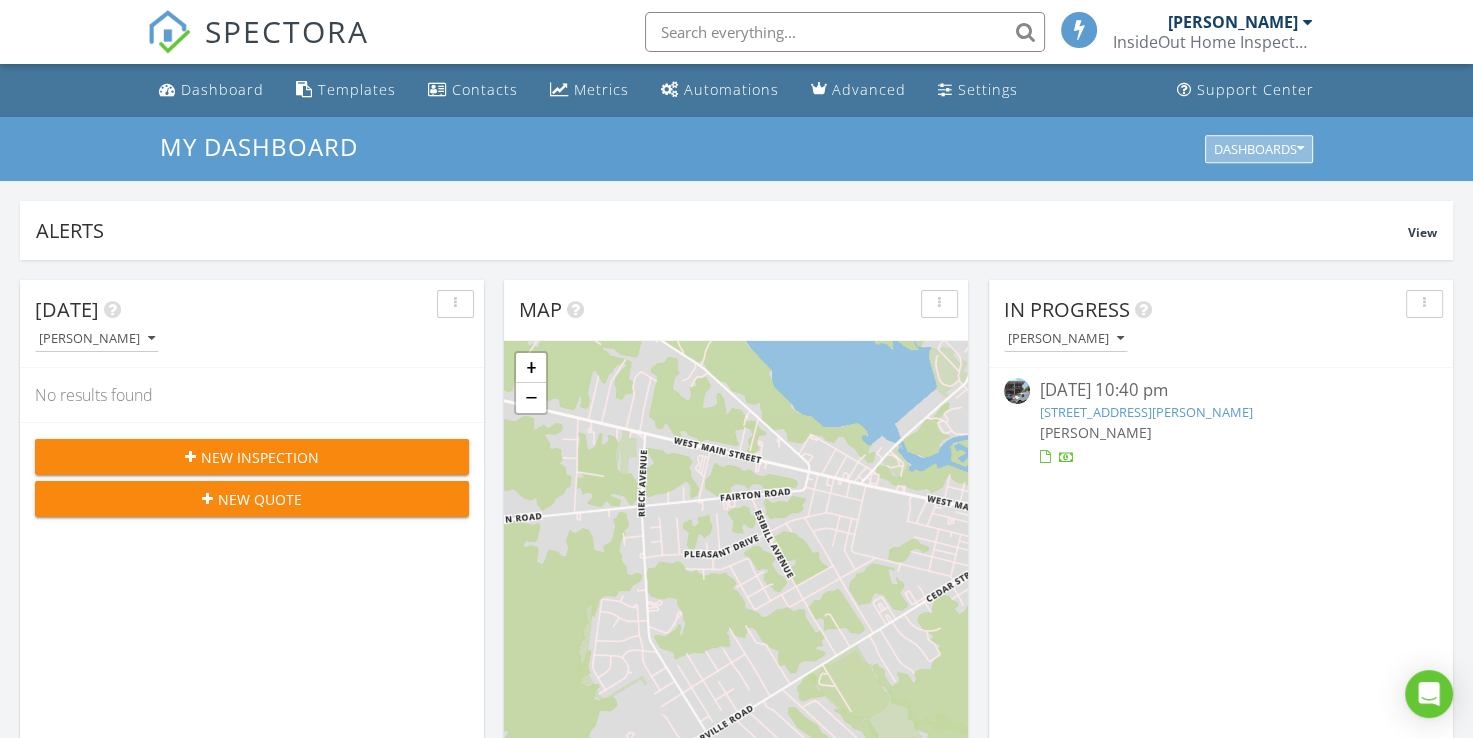 click on "Dashboards" at bounding box center [1259, 149] 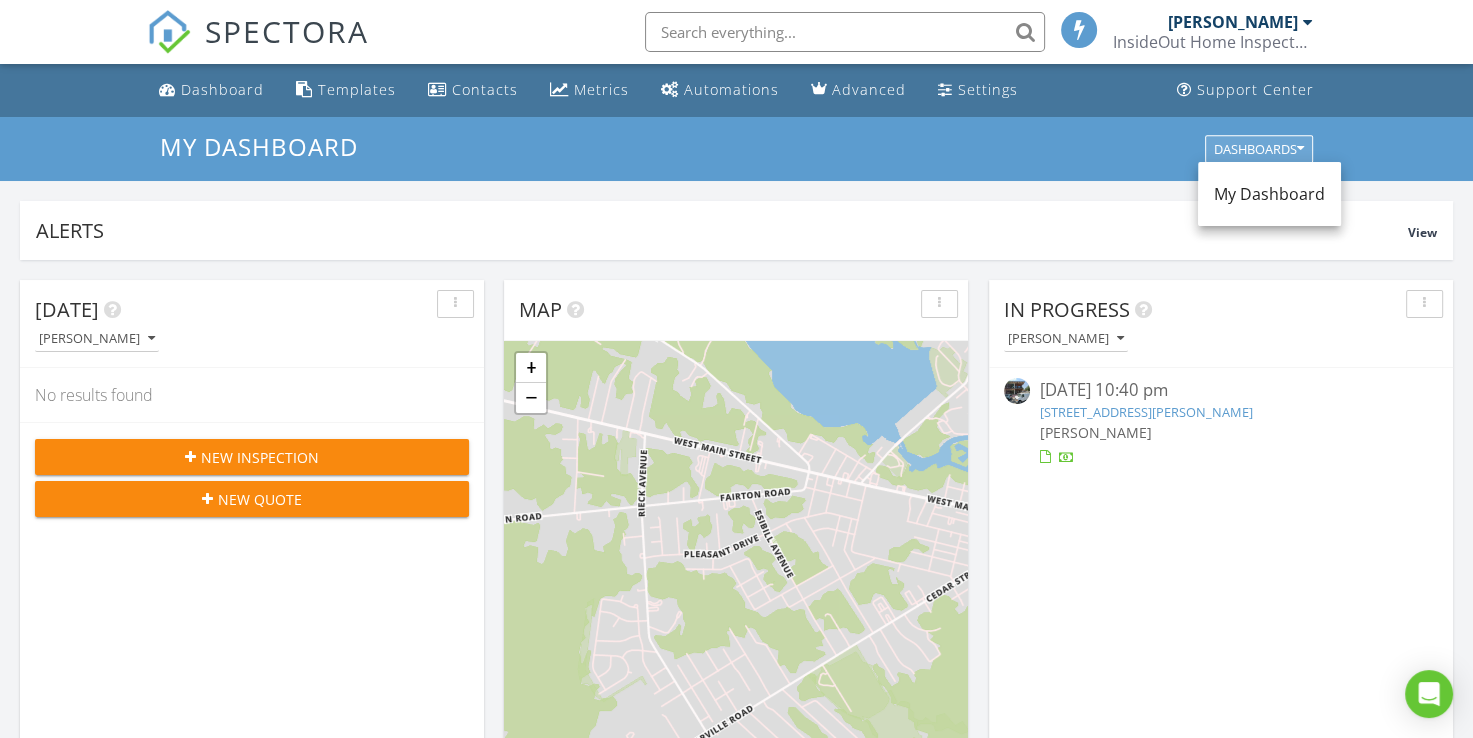 click on "Dashboards" at bounding box center [1259, 149] 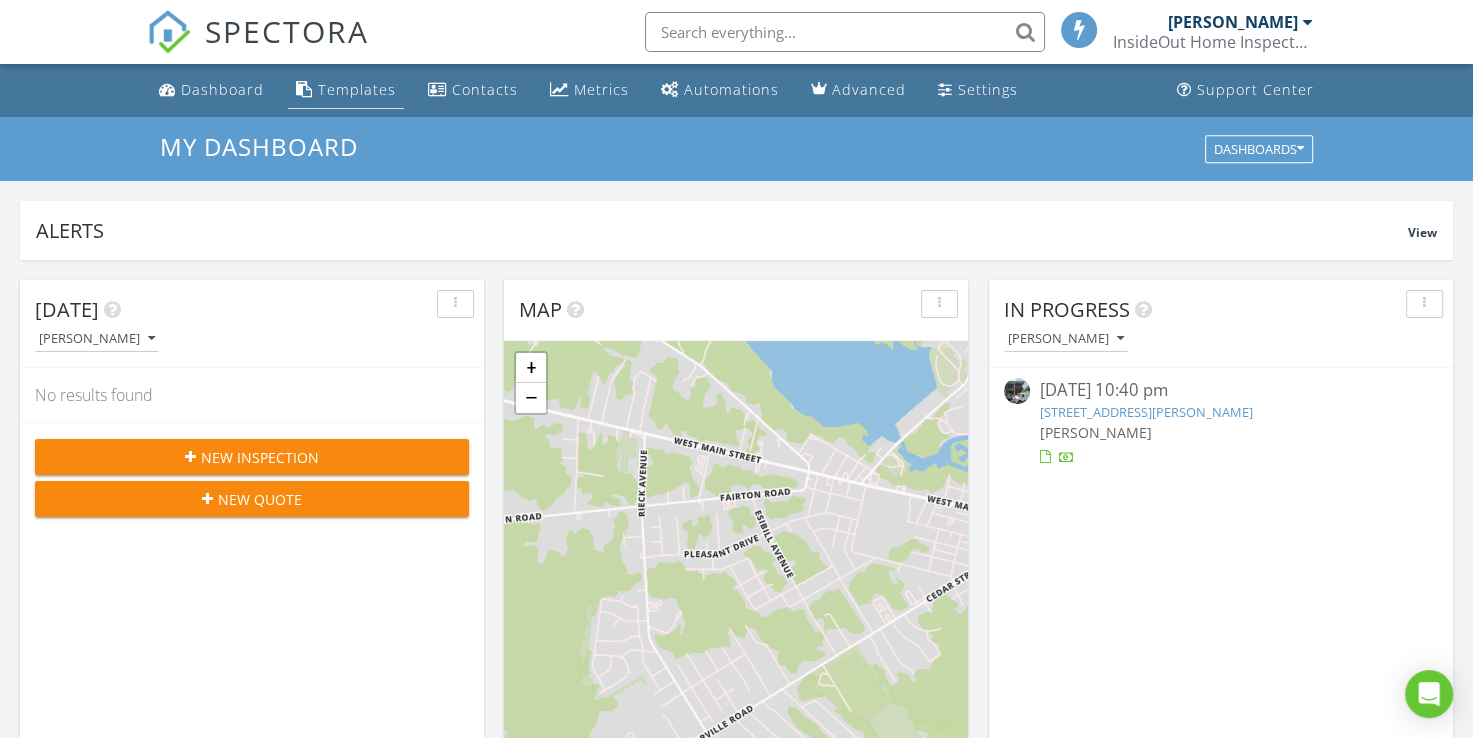 click on "Templates" at bounding box center [357, 89] 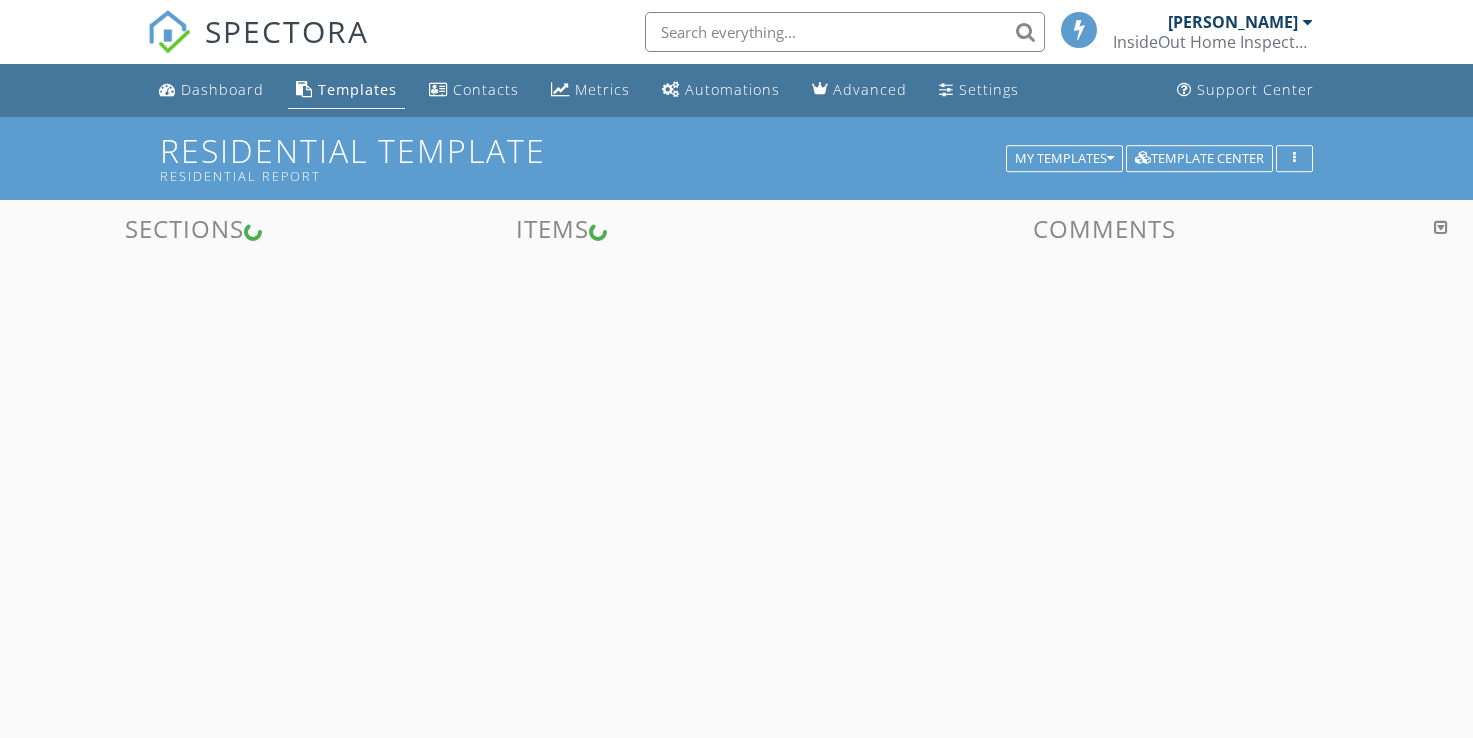 scroll, scrollTop: 0, scrollLeft: 0, axis: both 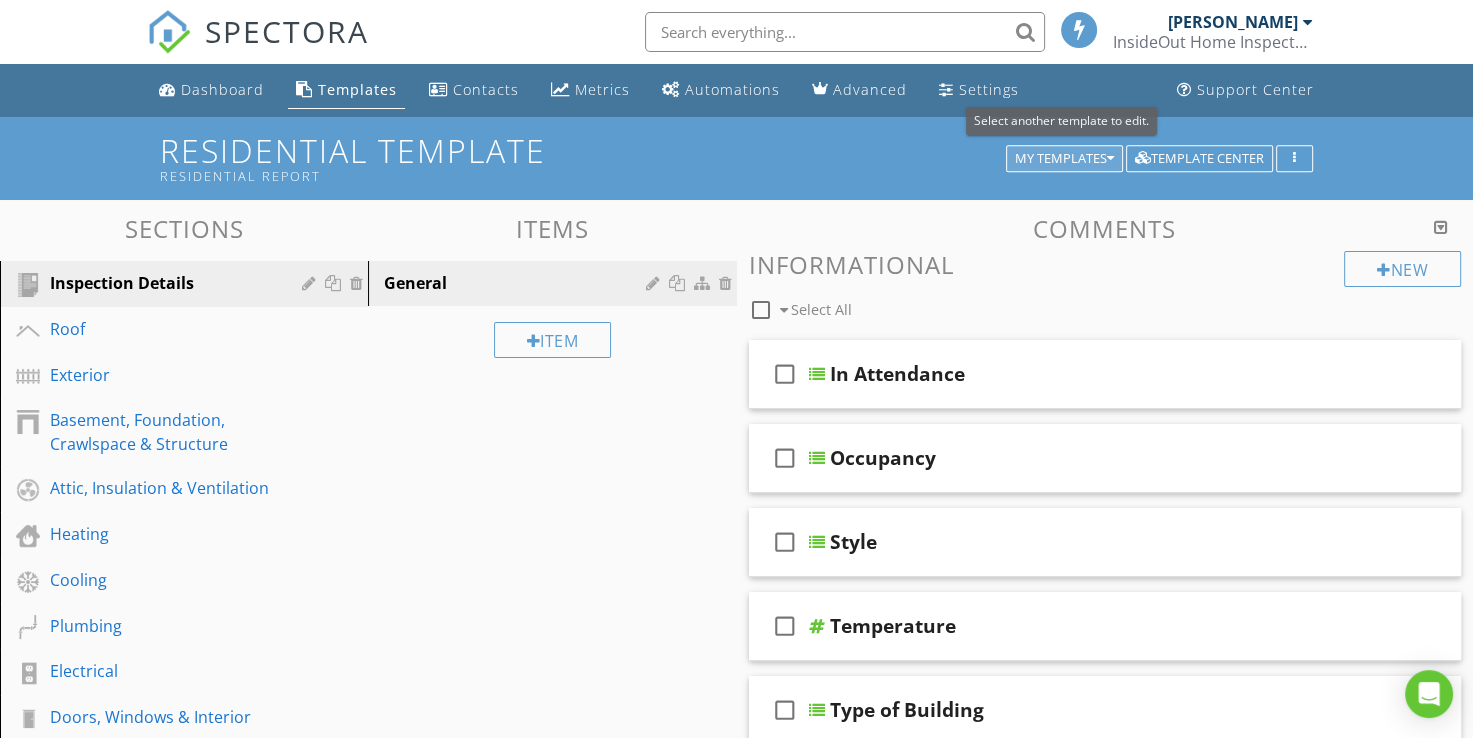 click on "My Templates" at bounding box center [1064, 159] 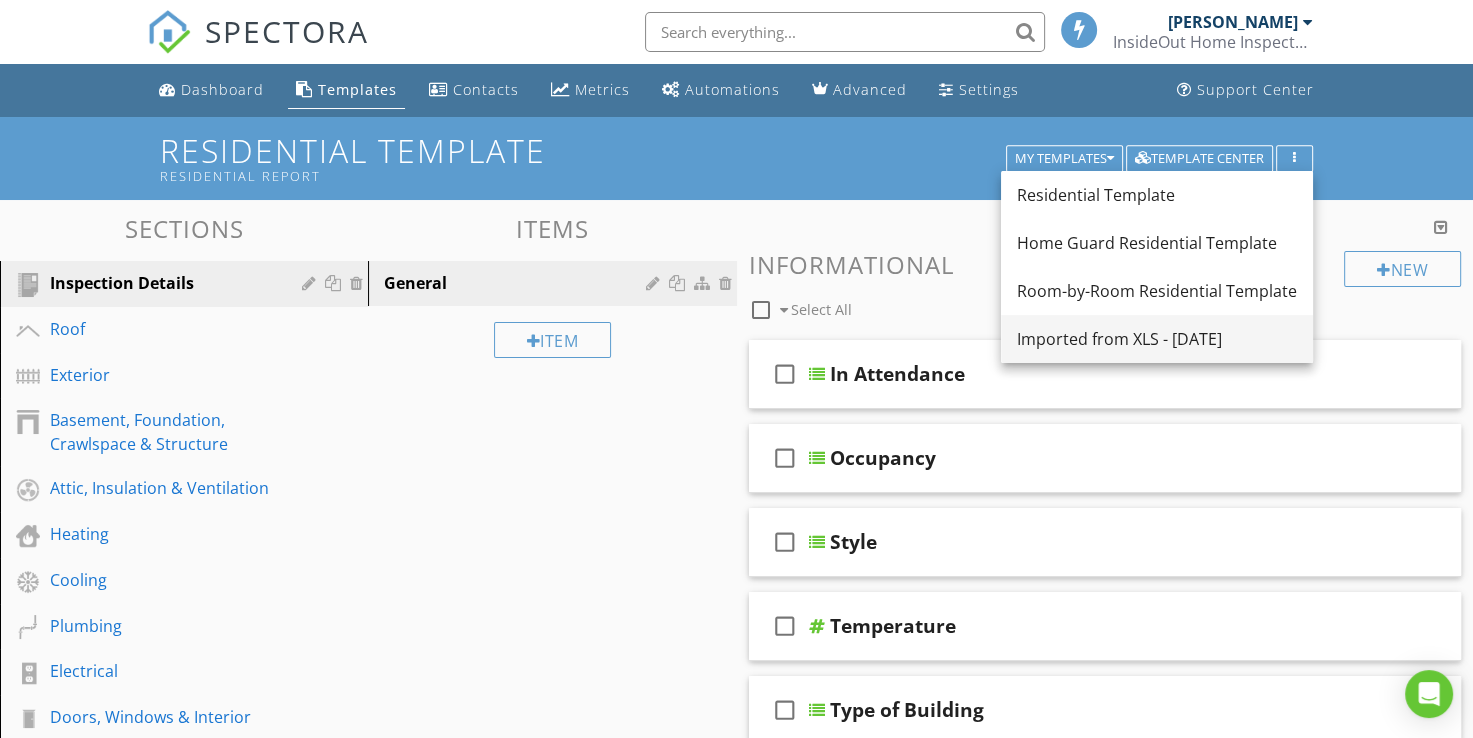 click on "Imported from XLS - 07/25/2025" at bounding box center (1157, 339) 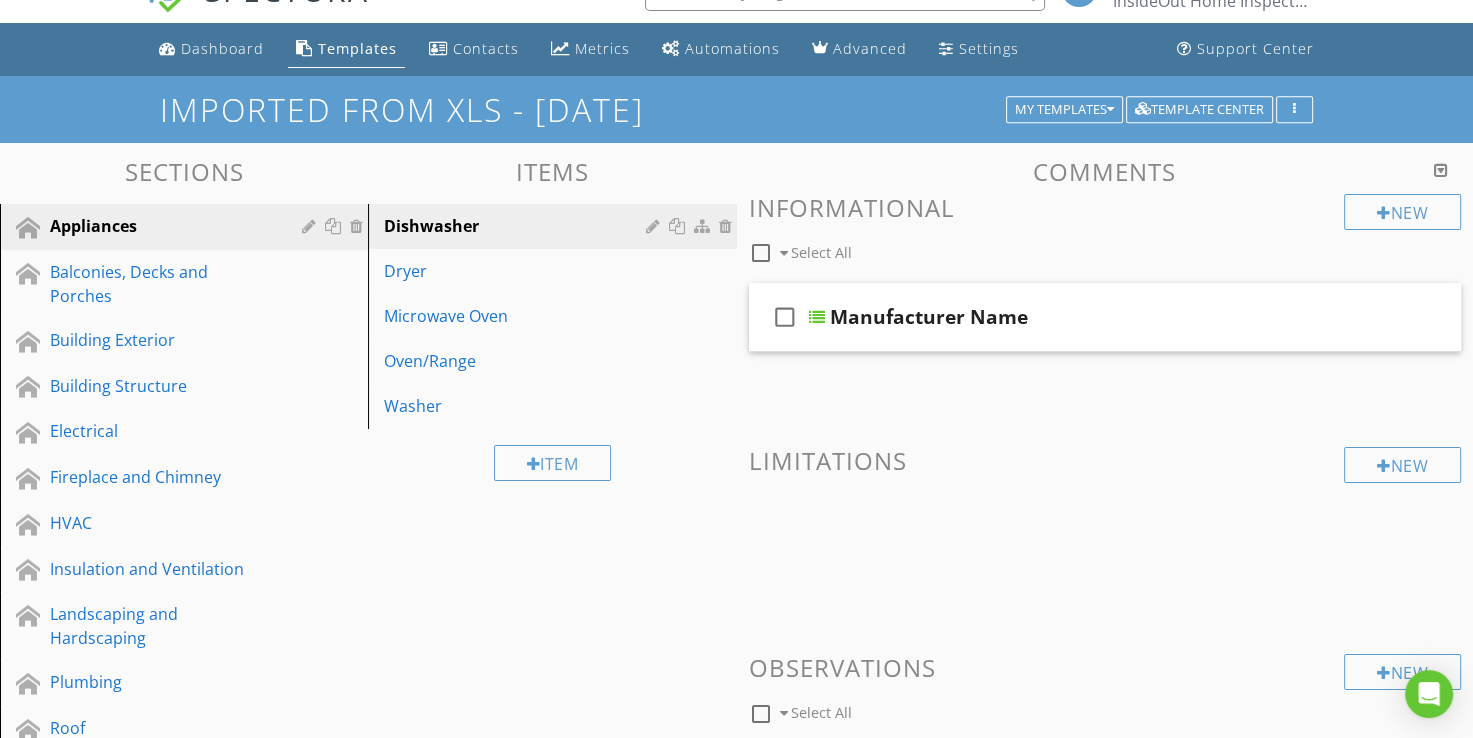 scroll, scrollTop: 38, scrollLeft: 0, axis: vertical 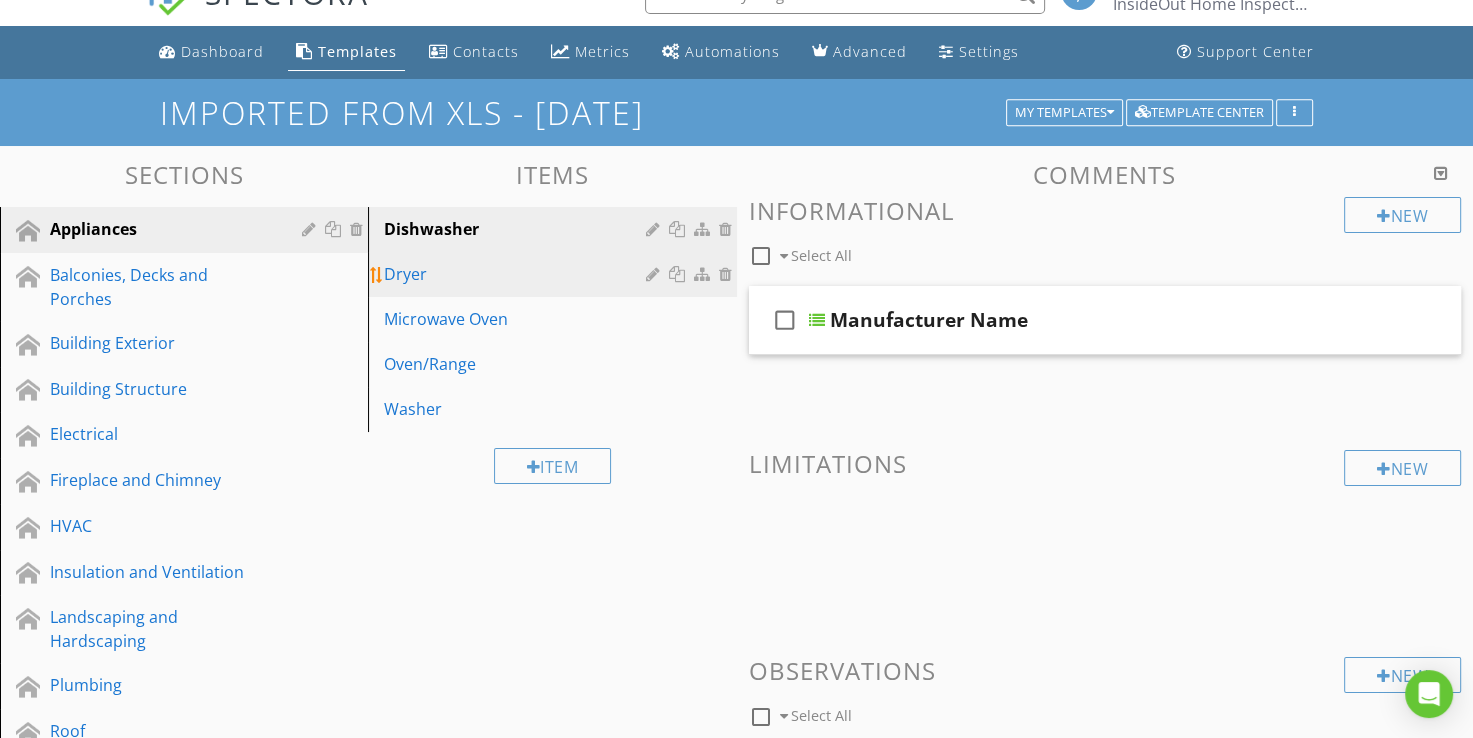click on "Dryer" at bounding box center (517, 274) 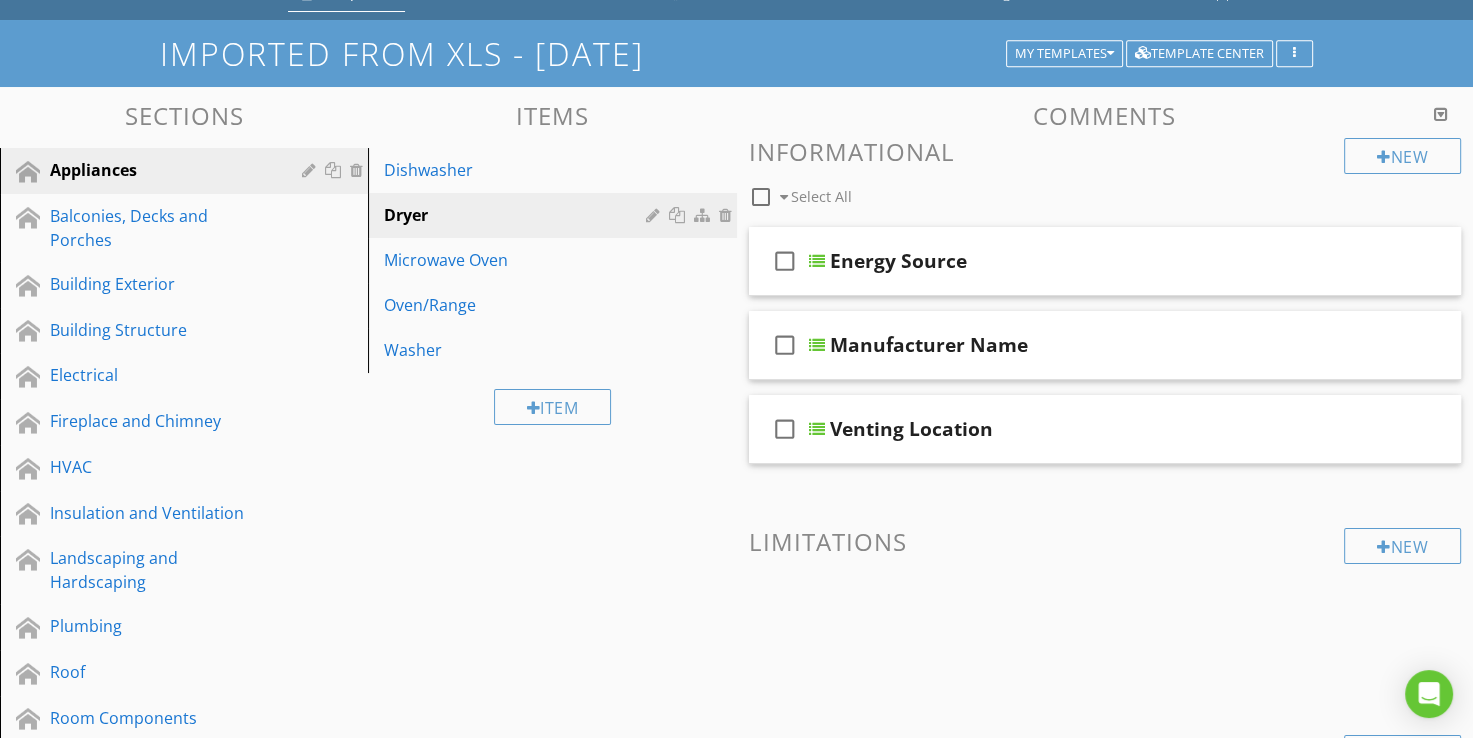 scroll, scrollTop: 66, scrollLeft: 0, axis: vertical 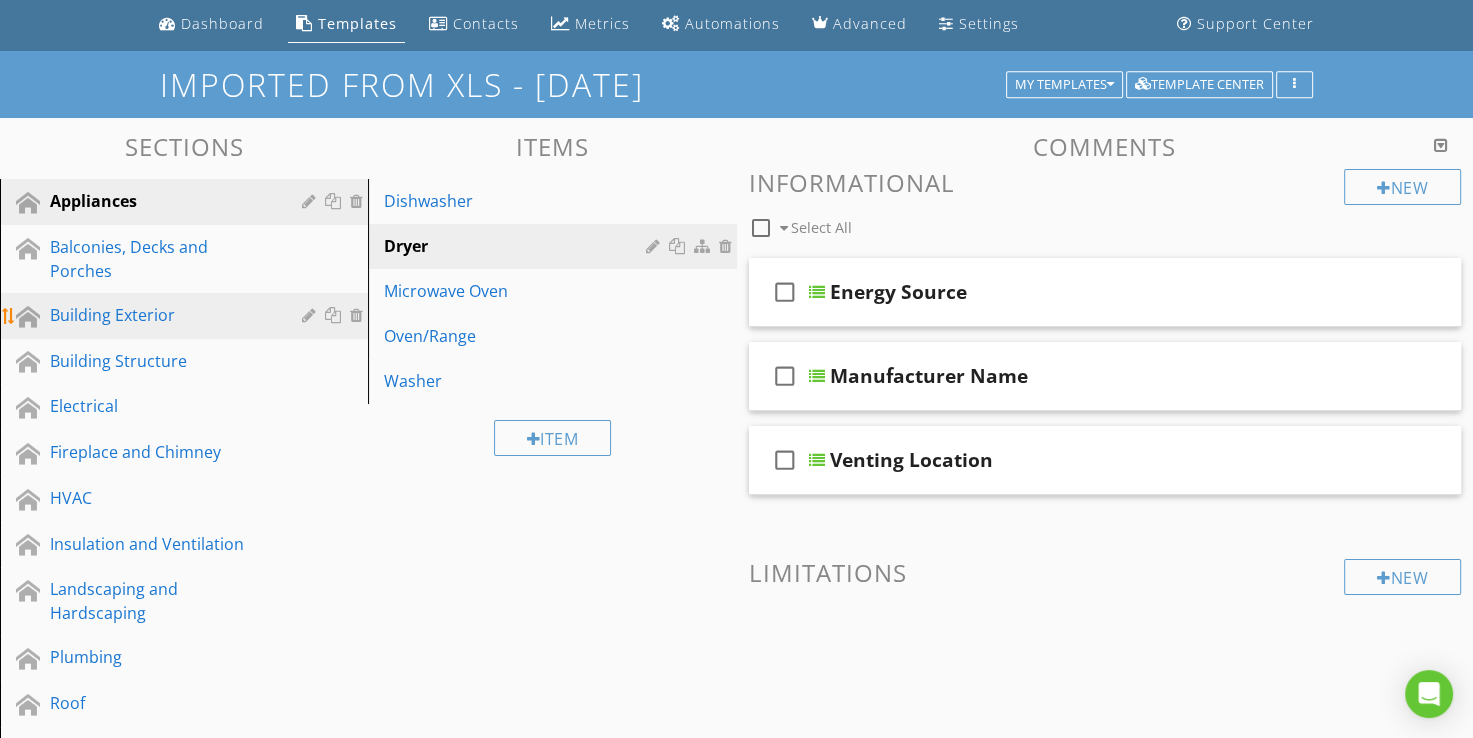 click on "Building Exterior" at bounding box center [161, 315] 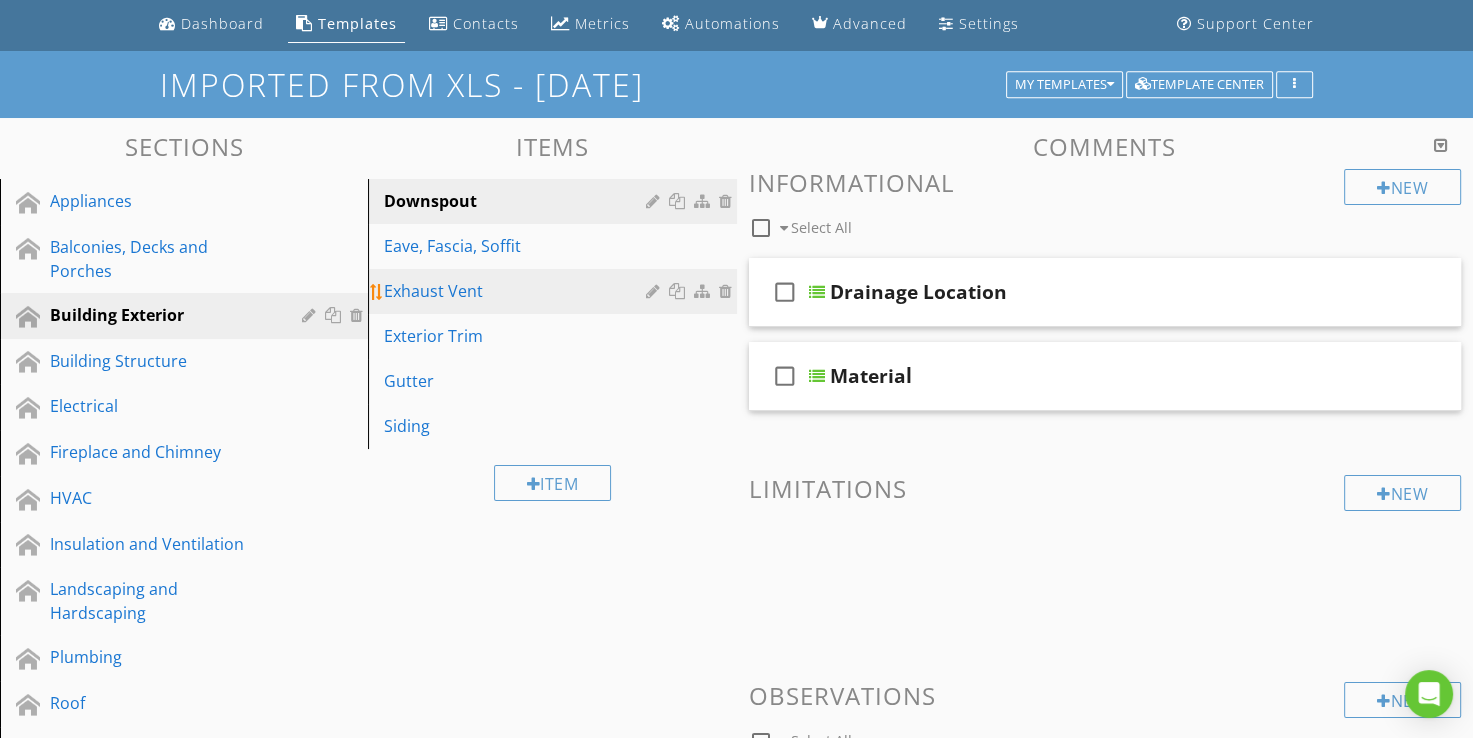 click on "Exhaust Vent" at bounding box center [517, 291] 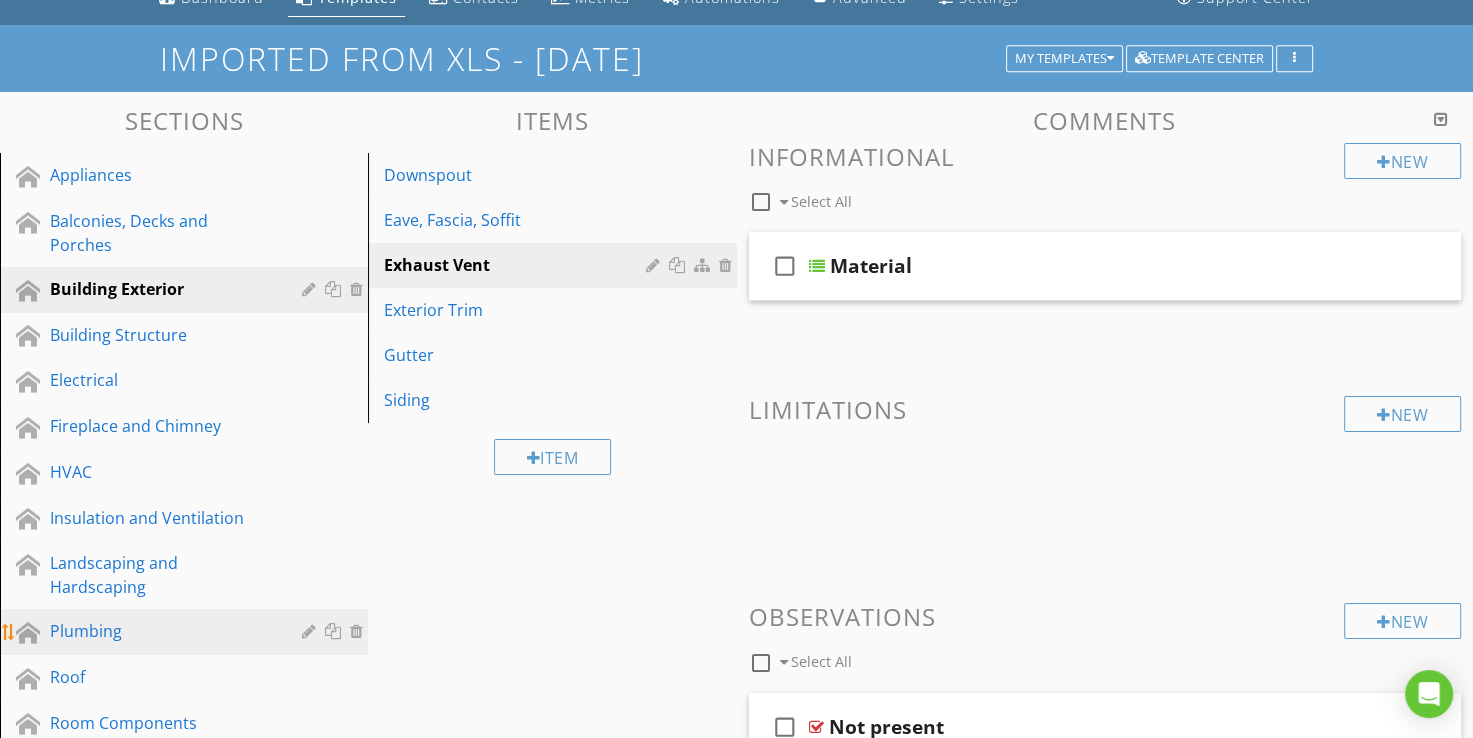 scroll, scrollTop: 138, scrollLeft: 0, axis: vertical 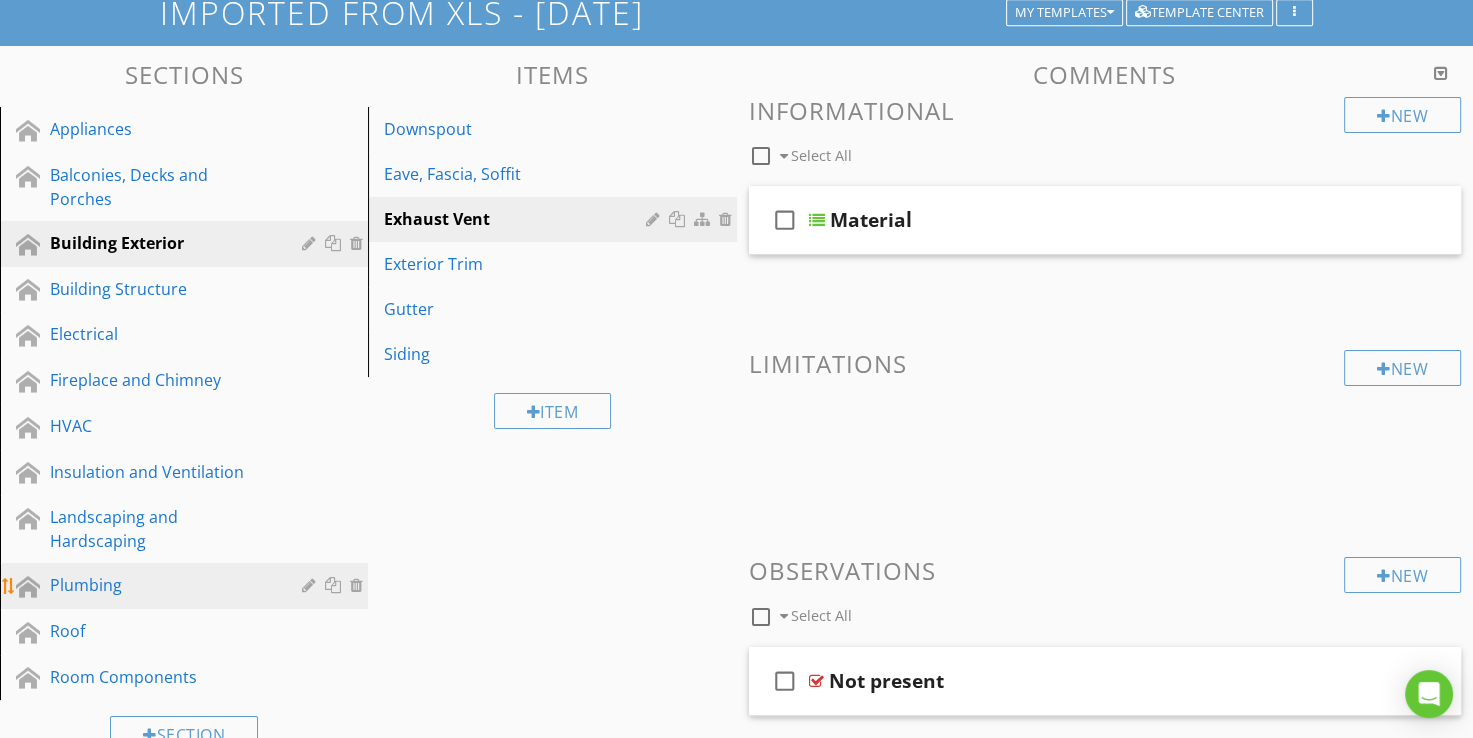 click on "Plumbing" at bounding box center (161, 585) 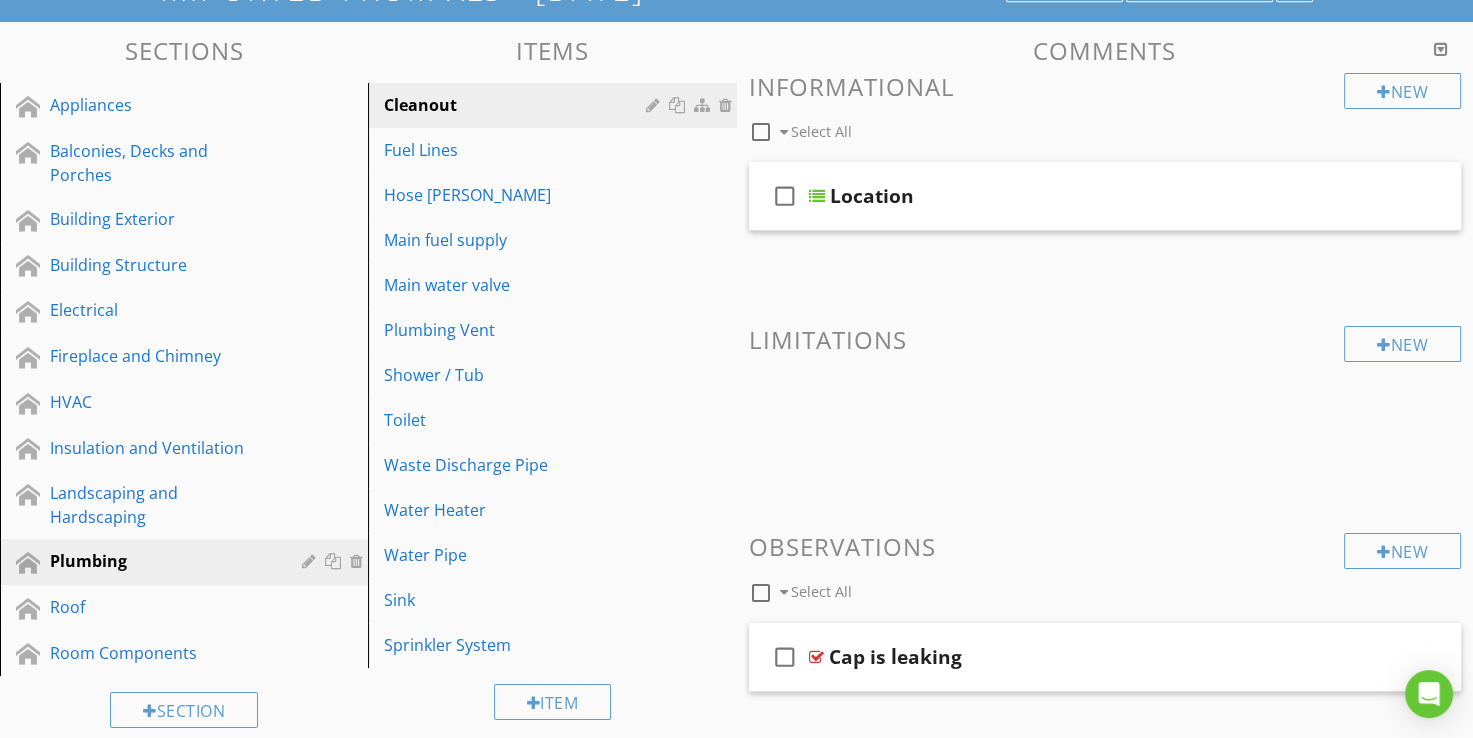 scroll, scrollTop: 138, scrollLeft: 0, axis: vertical 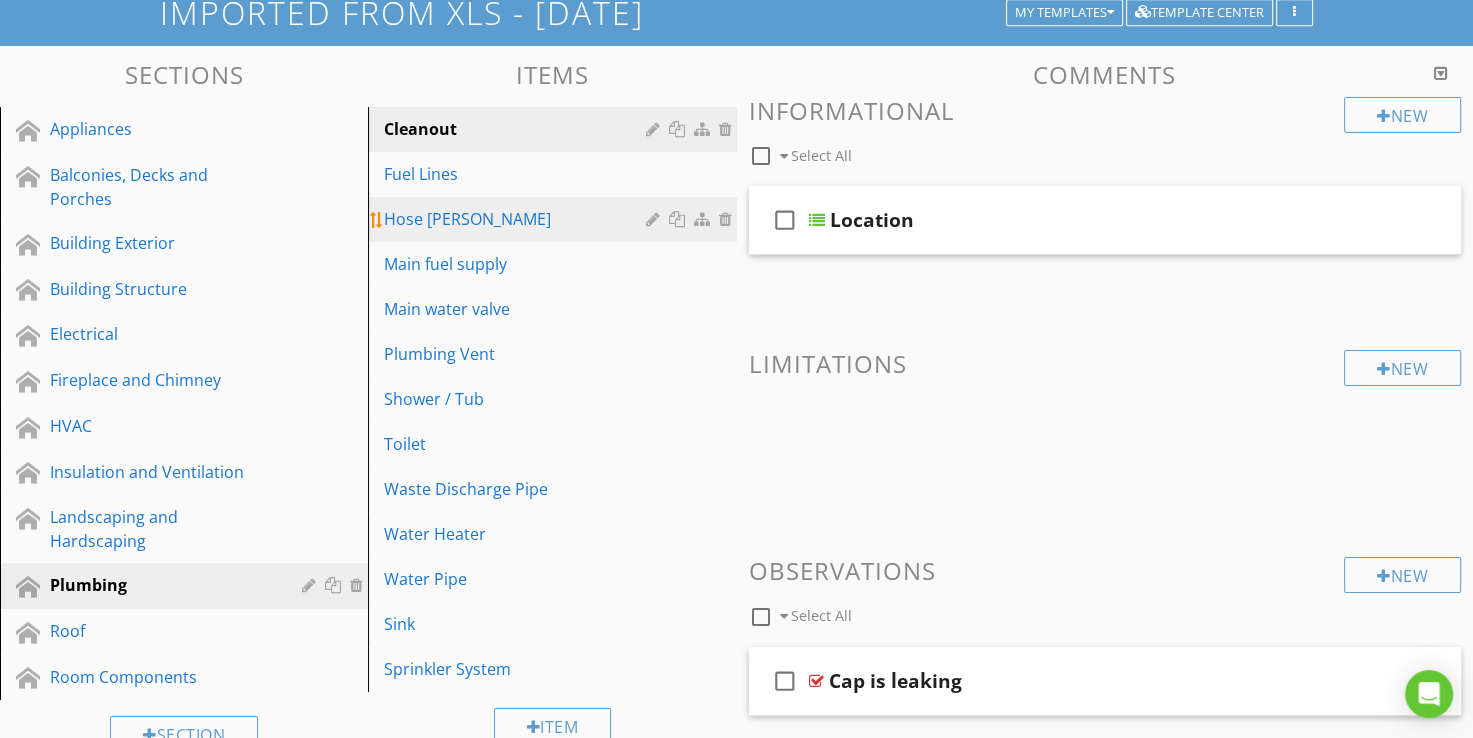 click on "Hose Bibb" at bounding box center (517, 219) 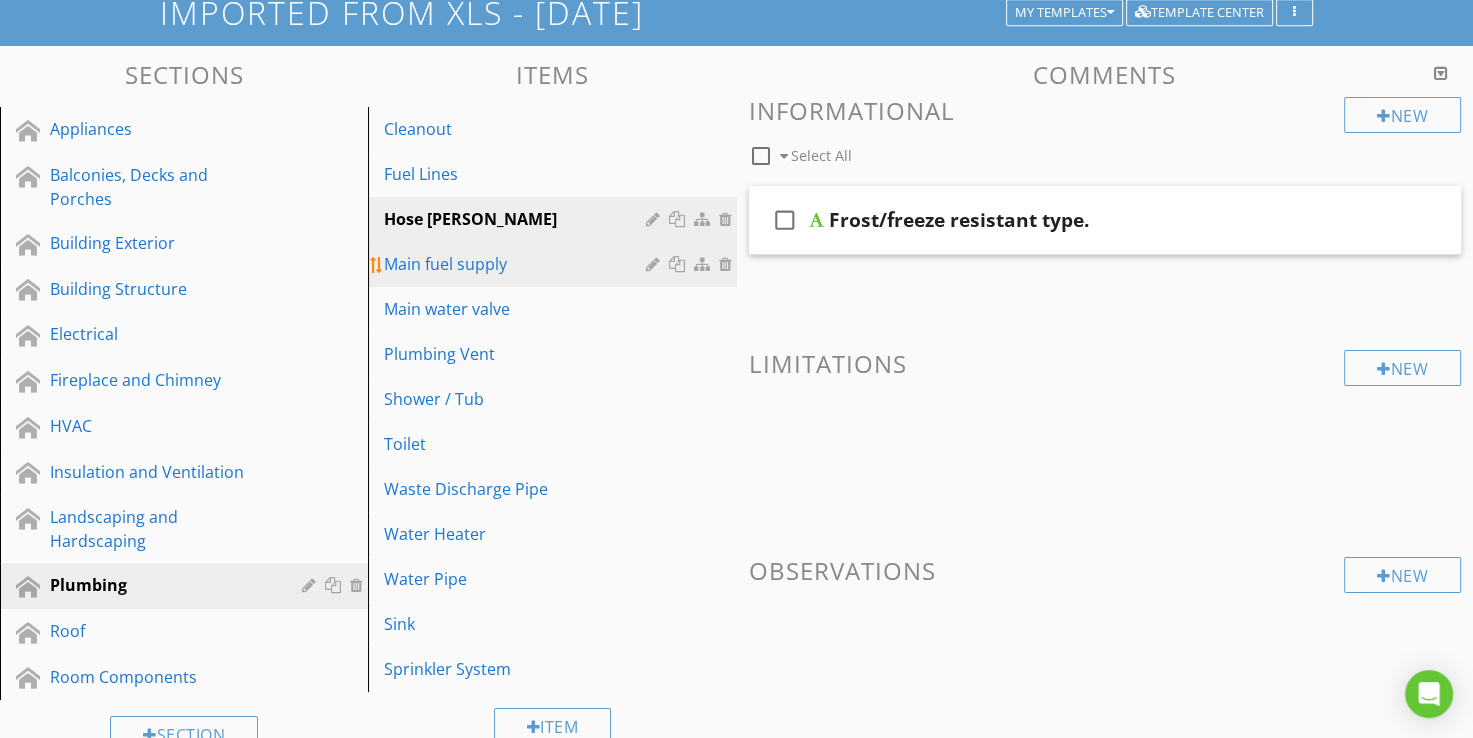 click on "Main fuel supply" at bounding box center (517, 264) 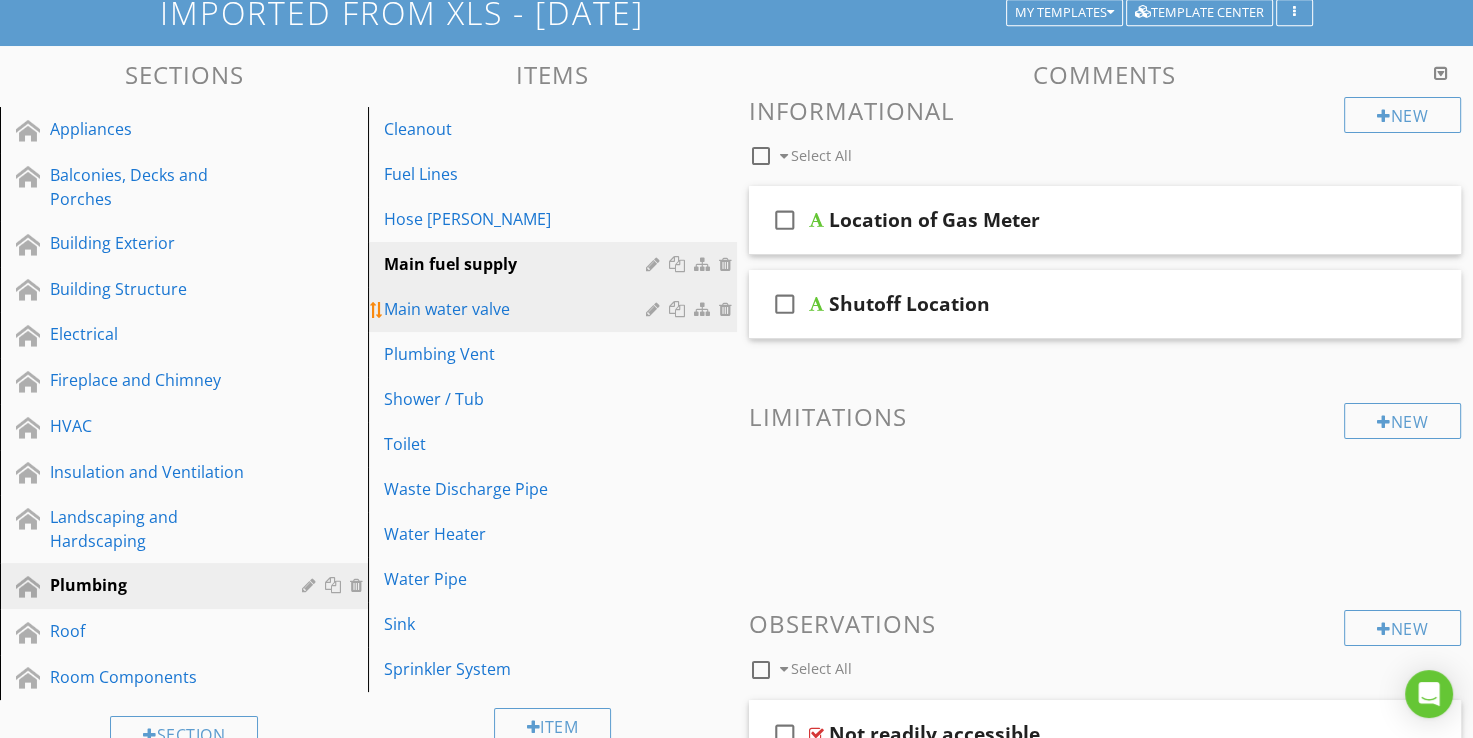 click on "Main water valve" at bounding box center (517, 309) 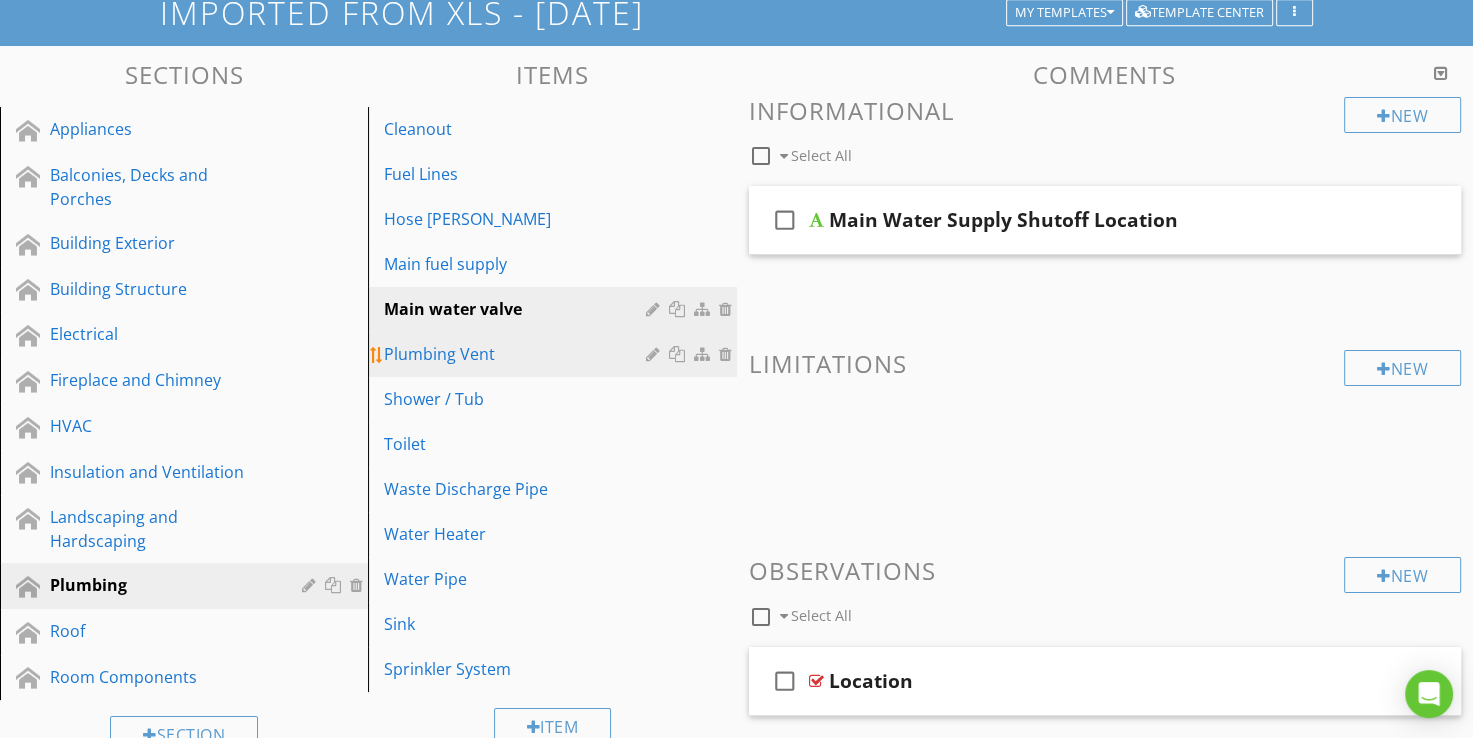 click on "Plumbing Vent" at bounding box center (517, 354) 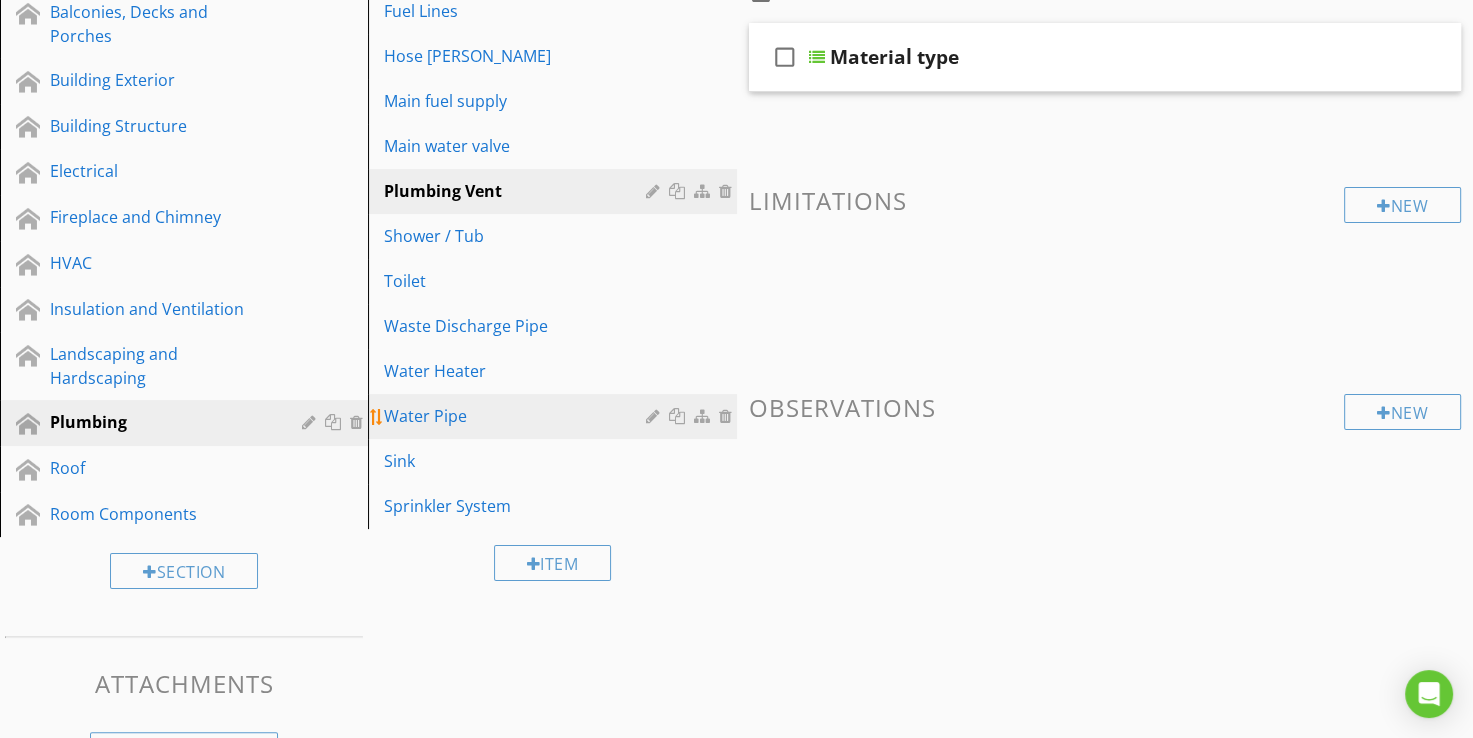scroll, scrollTop: 338, scrollLeft: 0, axis: vertical 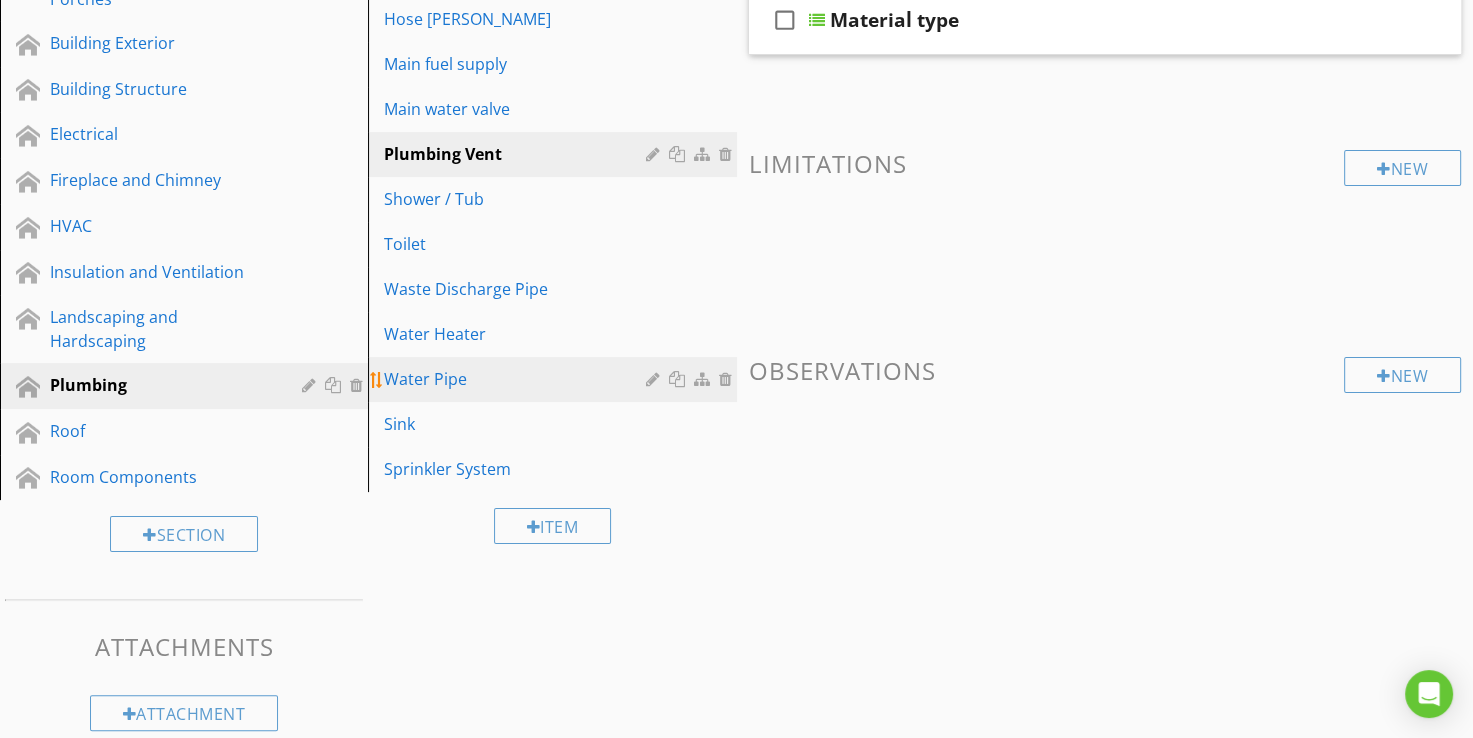 click on "Water Pipe" at bounding box center (517, 379) 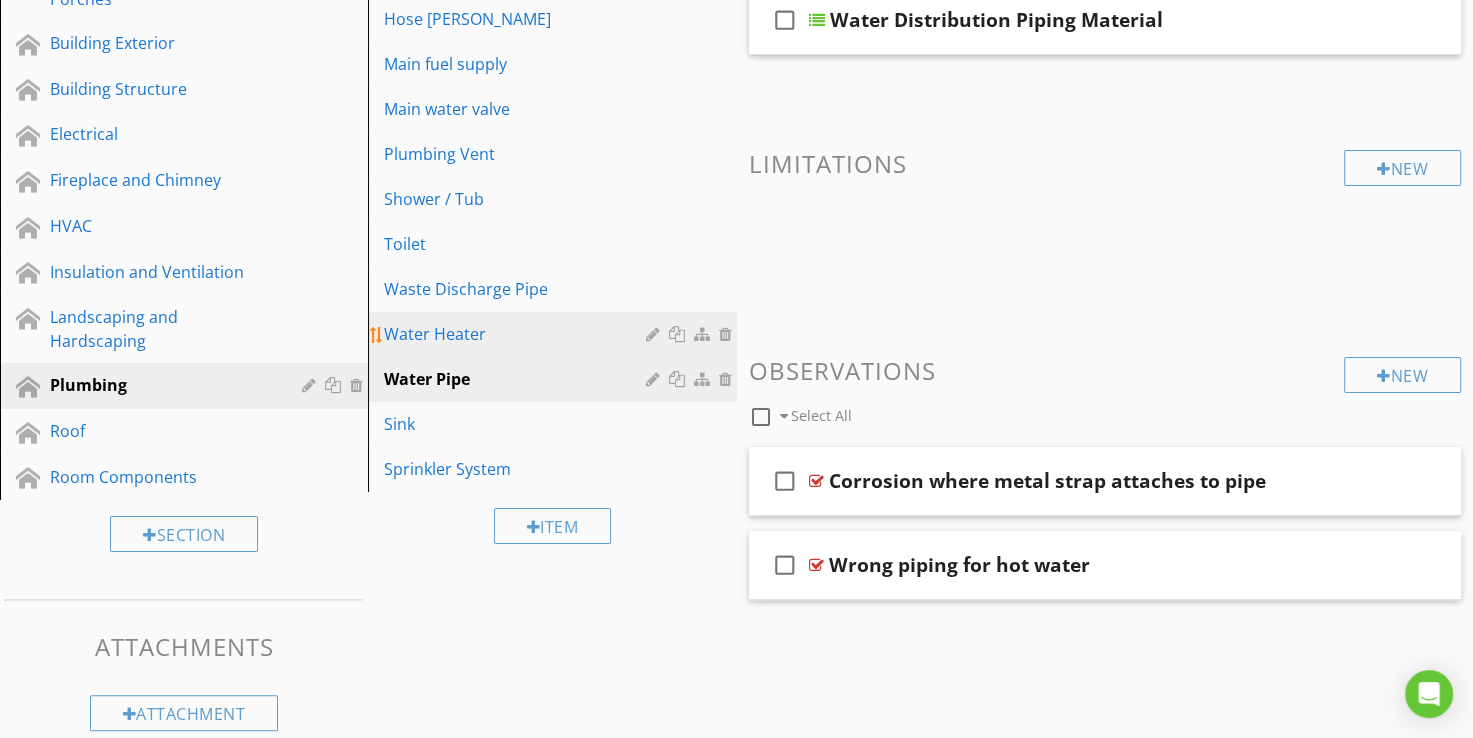 click on "Water Heater" at bounding box center [517, 334] 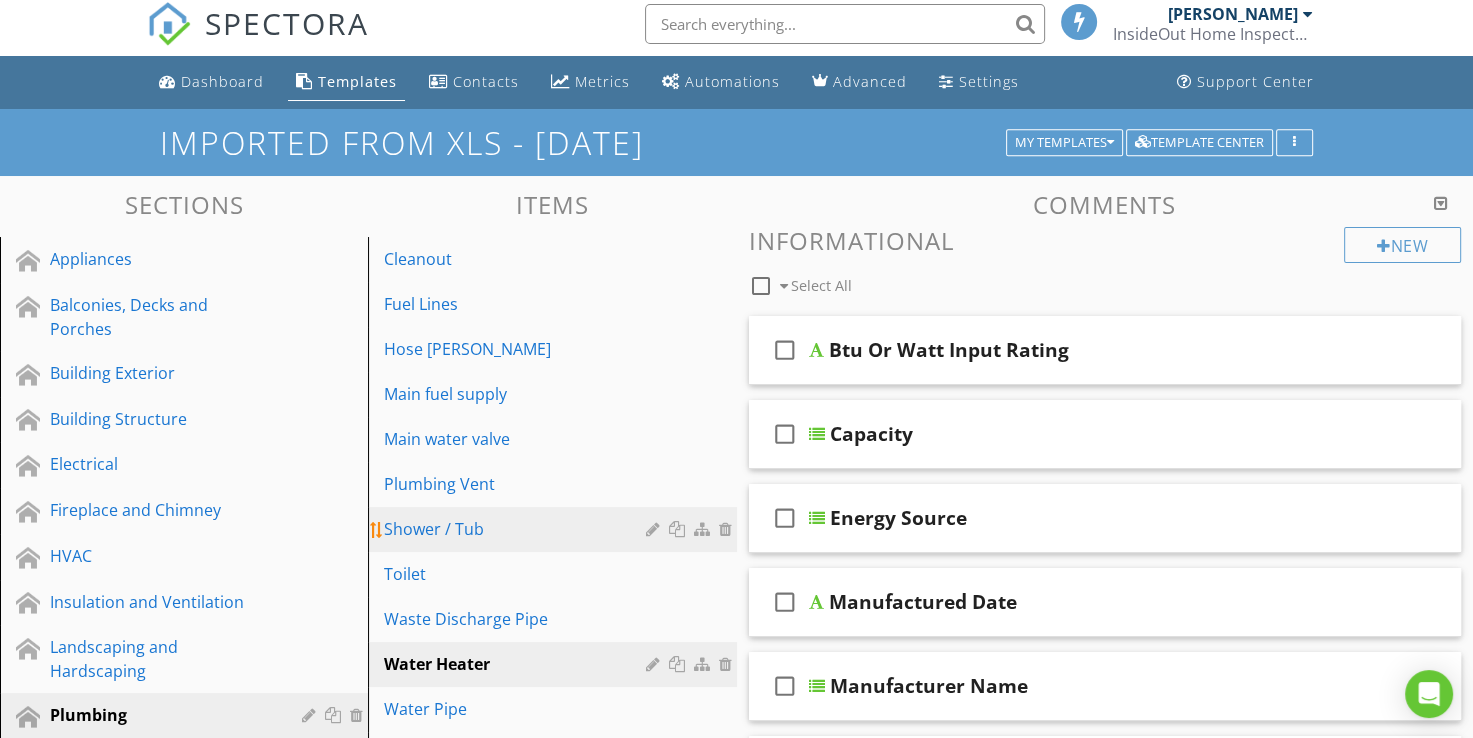 scroll, scrollTop: 0, scrollLeft: 0, axis: both 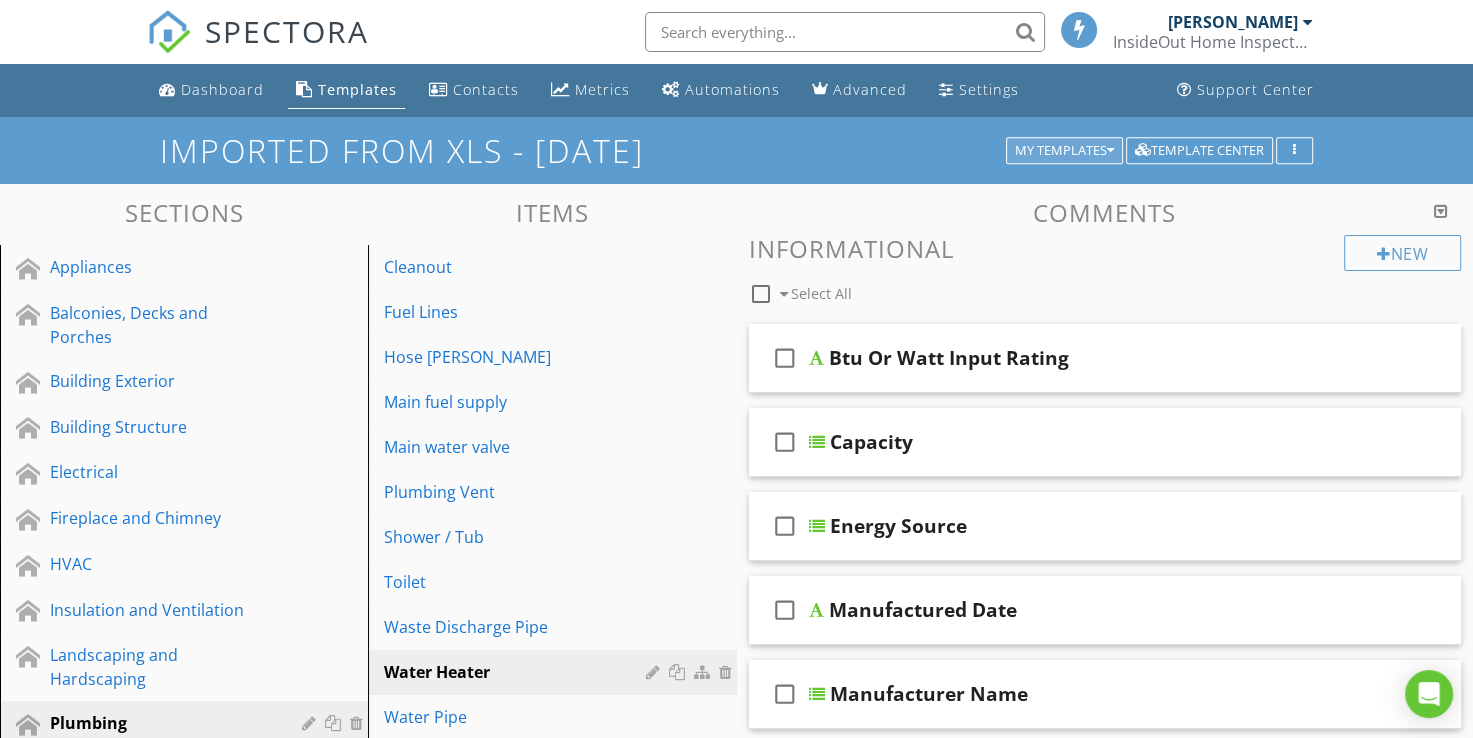 click on "My Templates" at bounding box center (1064, 151) 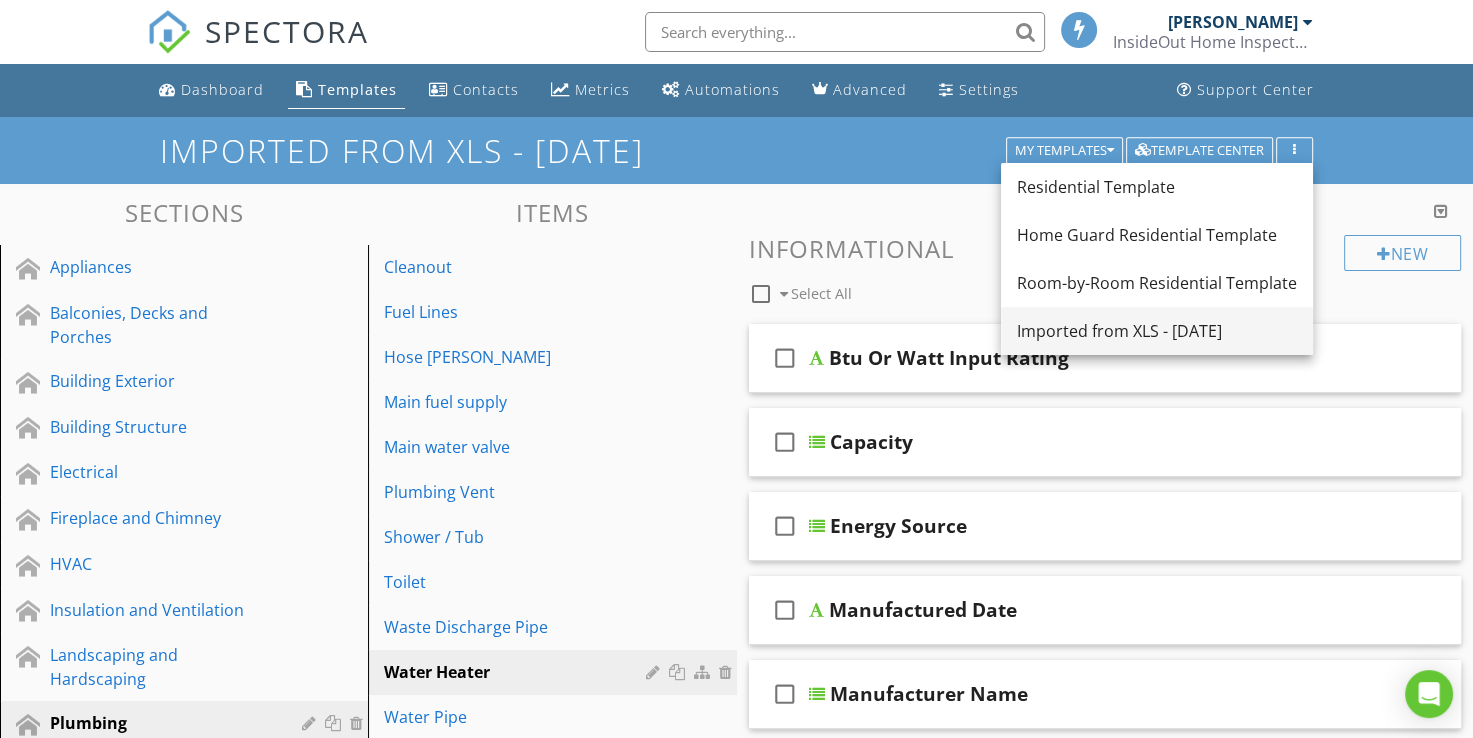 click on "Imported from XLS - 07/25/2025" at bounding box center (1157, 331) 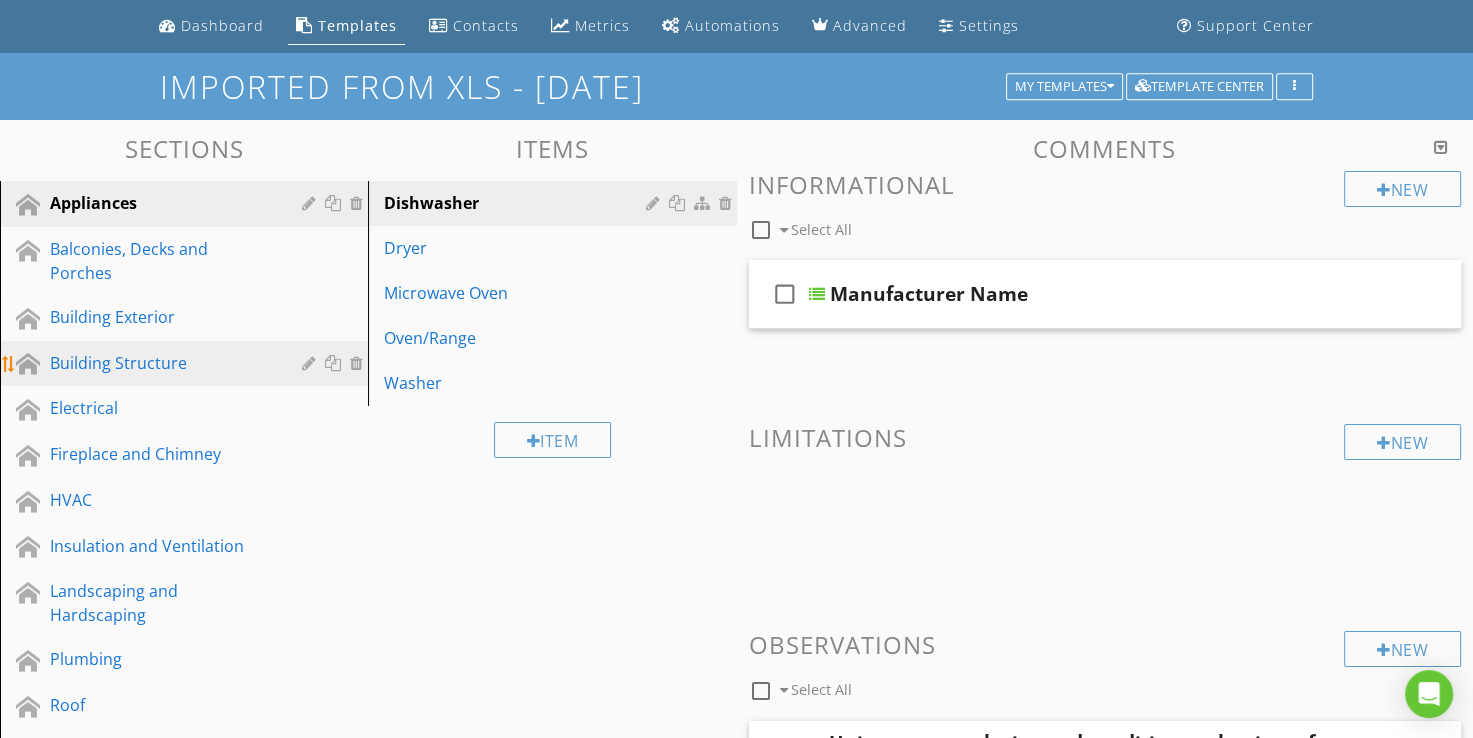 scroll, scrollTop: 100, scrollLeft: 0, axis: vertical 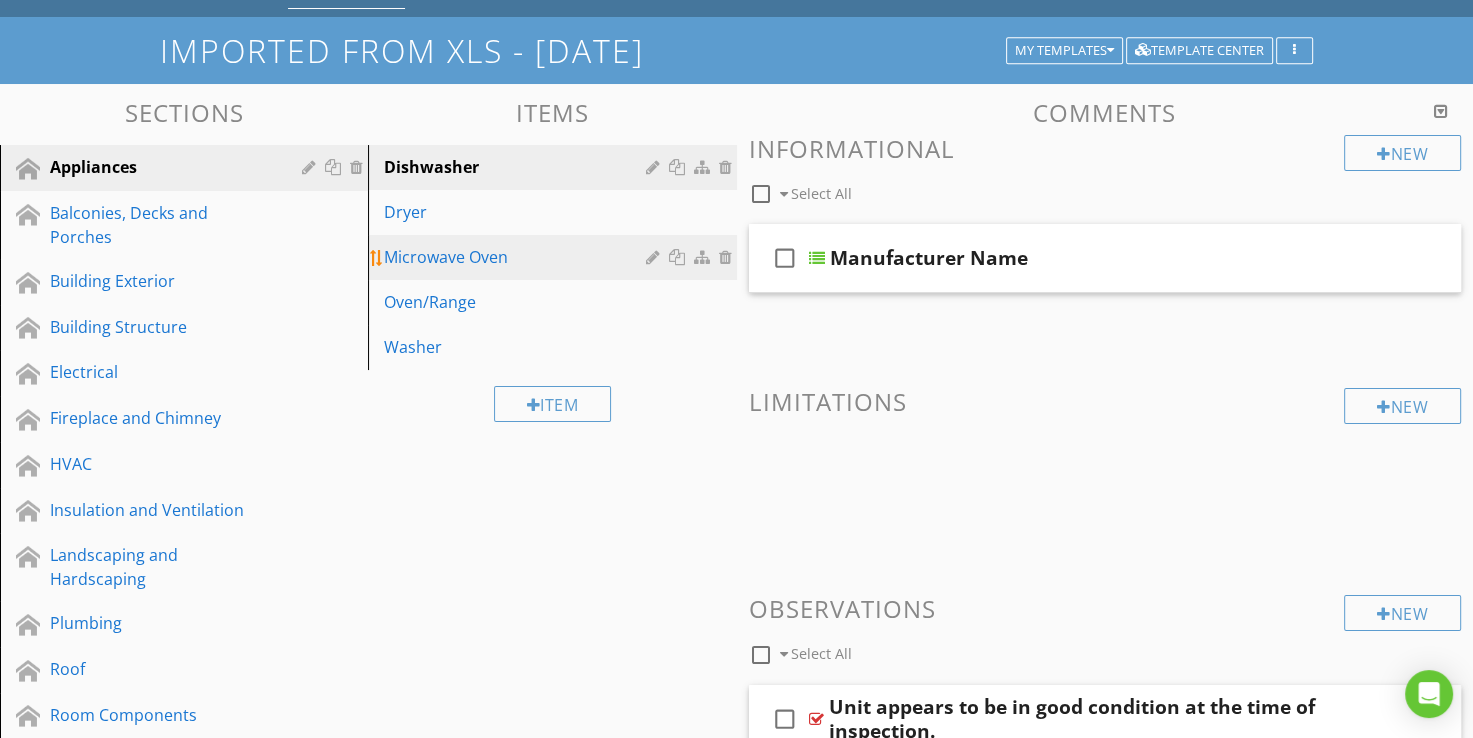 click on "Microwave Oven" at bounding box center (517, 257) 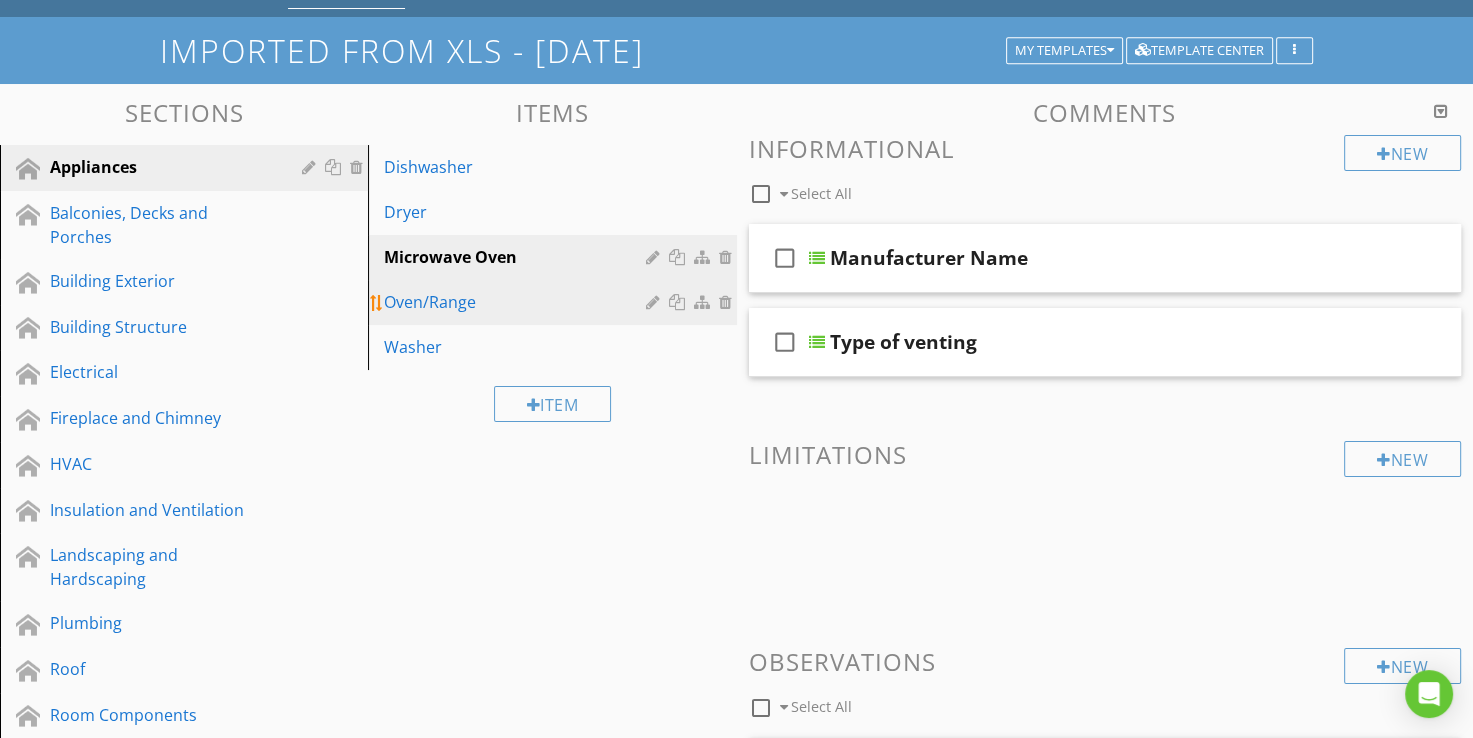 click on "Oven/Range" at bounding box center [517, 302] 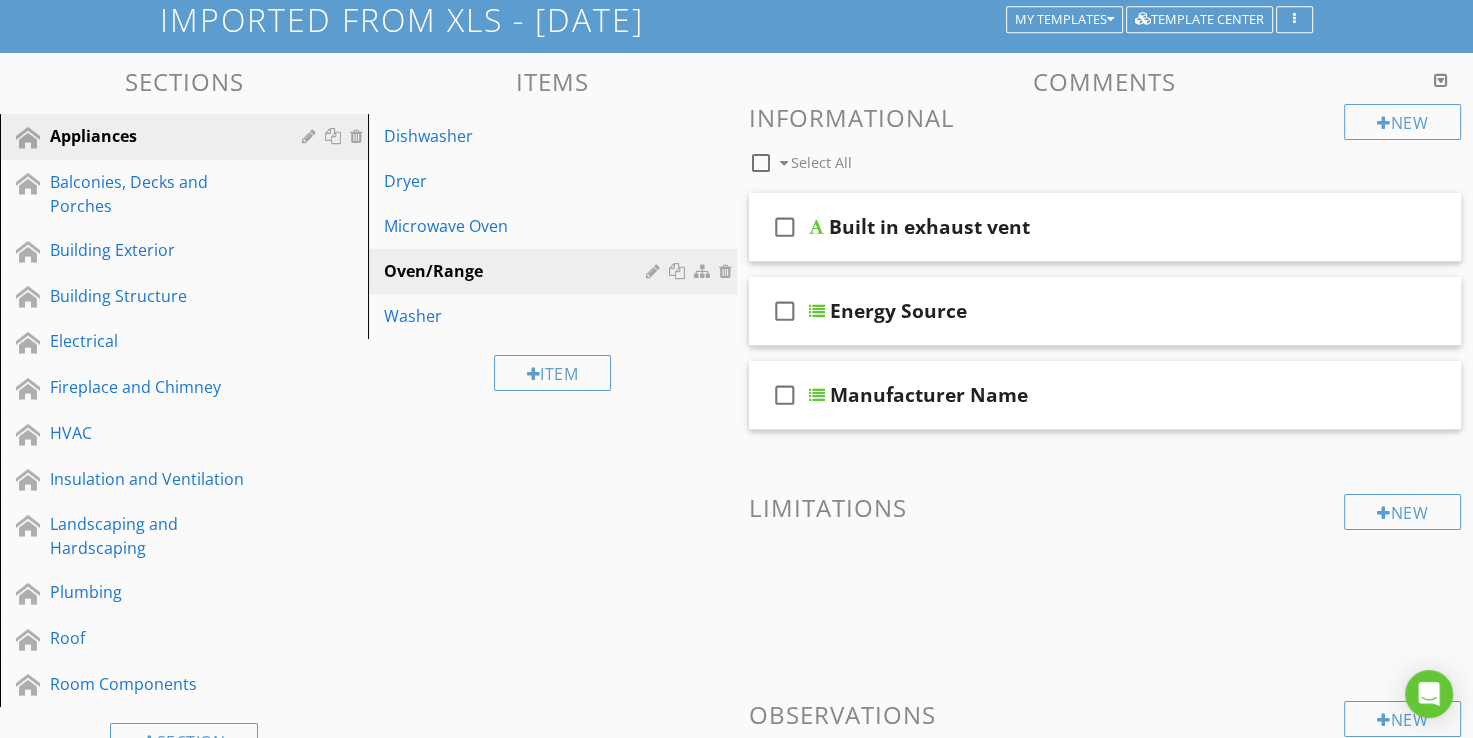 scroll, scrollTop: 166, scrollLeft: 0, axis: vertical 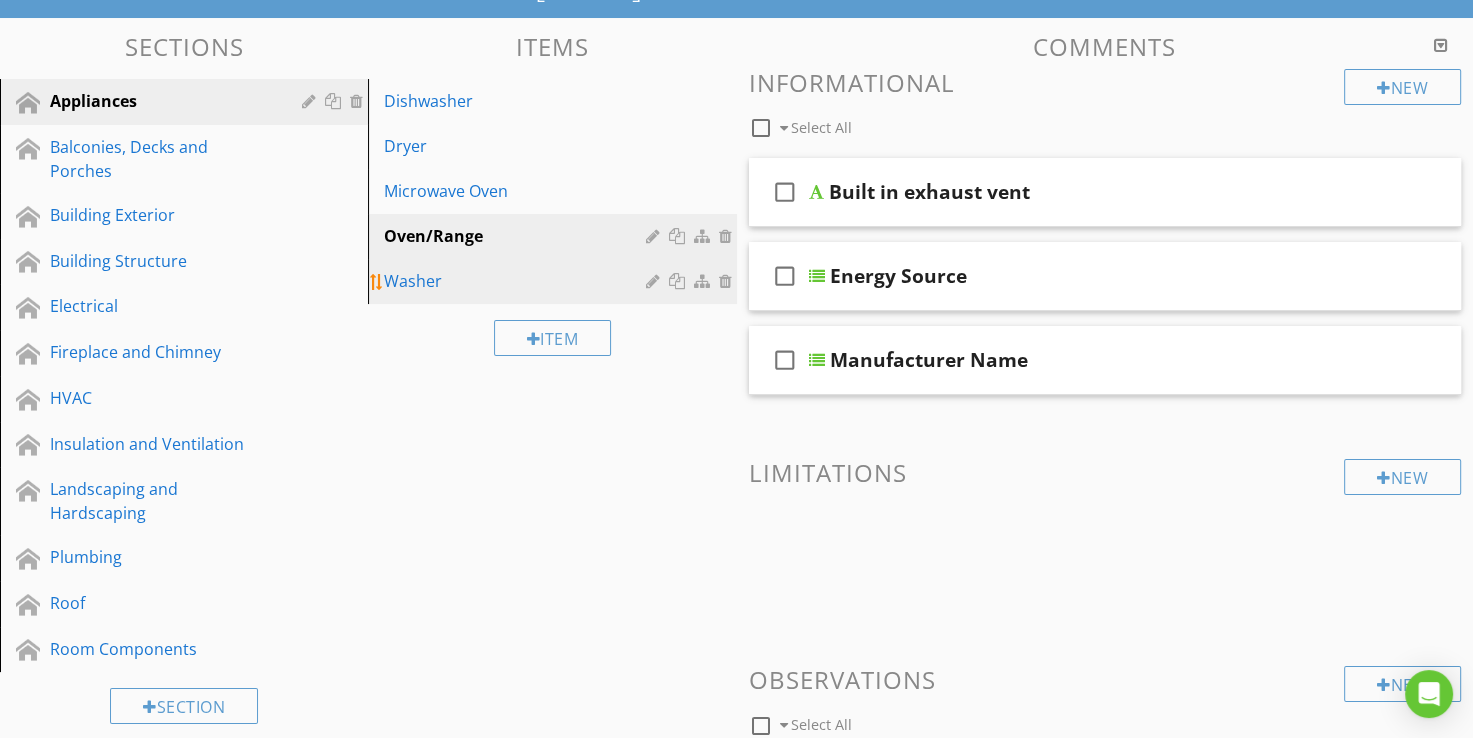 click on "Washer" at bounding box center (517, 281) 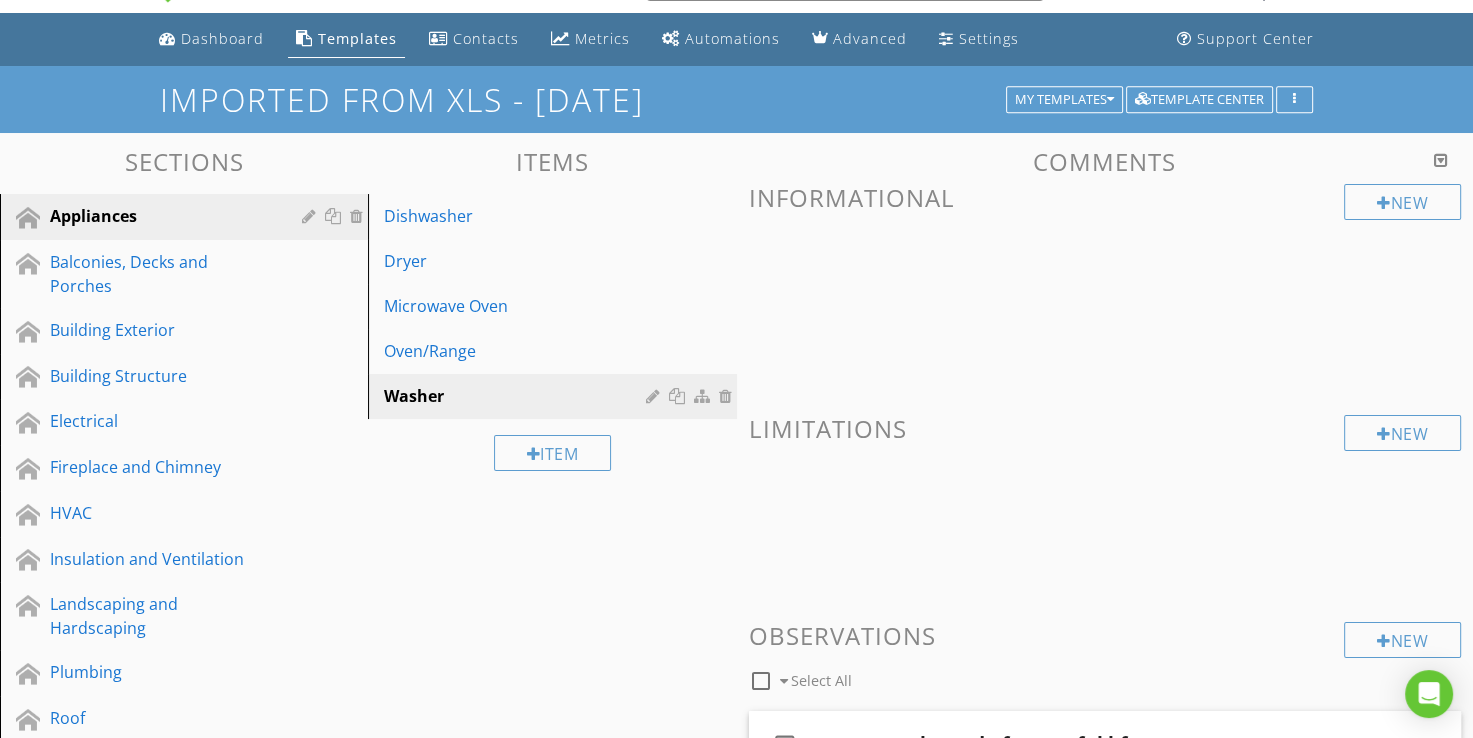 scroll, scrollTop: 0, scrollLeft: 0, axis: both 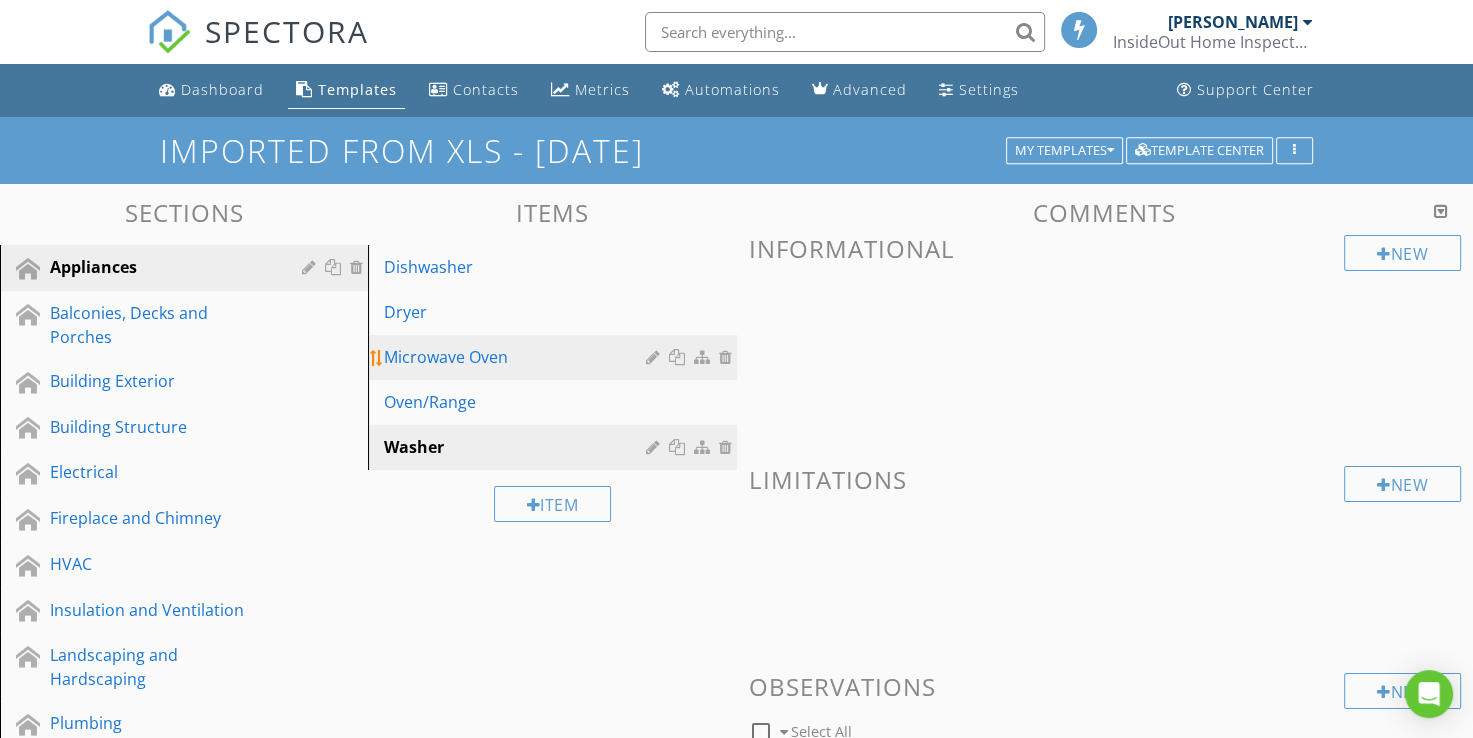 click on "Microwave Oven" at bounding box center [517, 357] 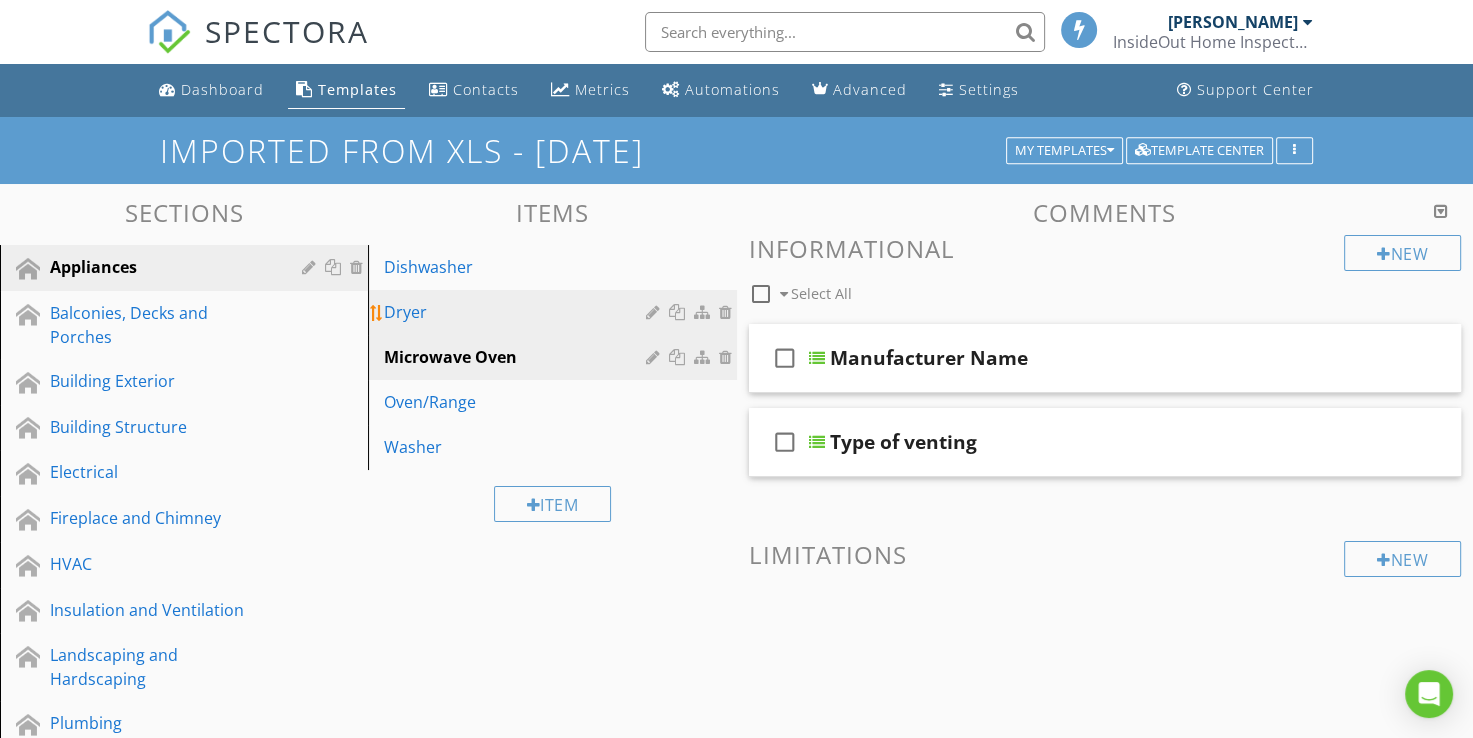 click on "Dryer" at bounding box center [517, 312] 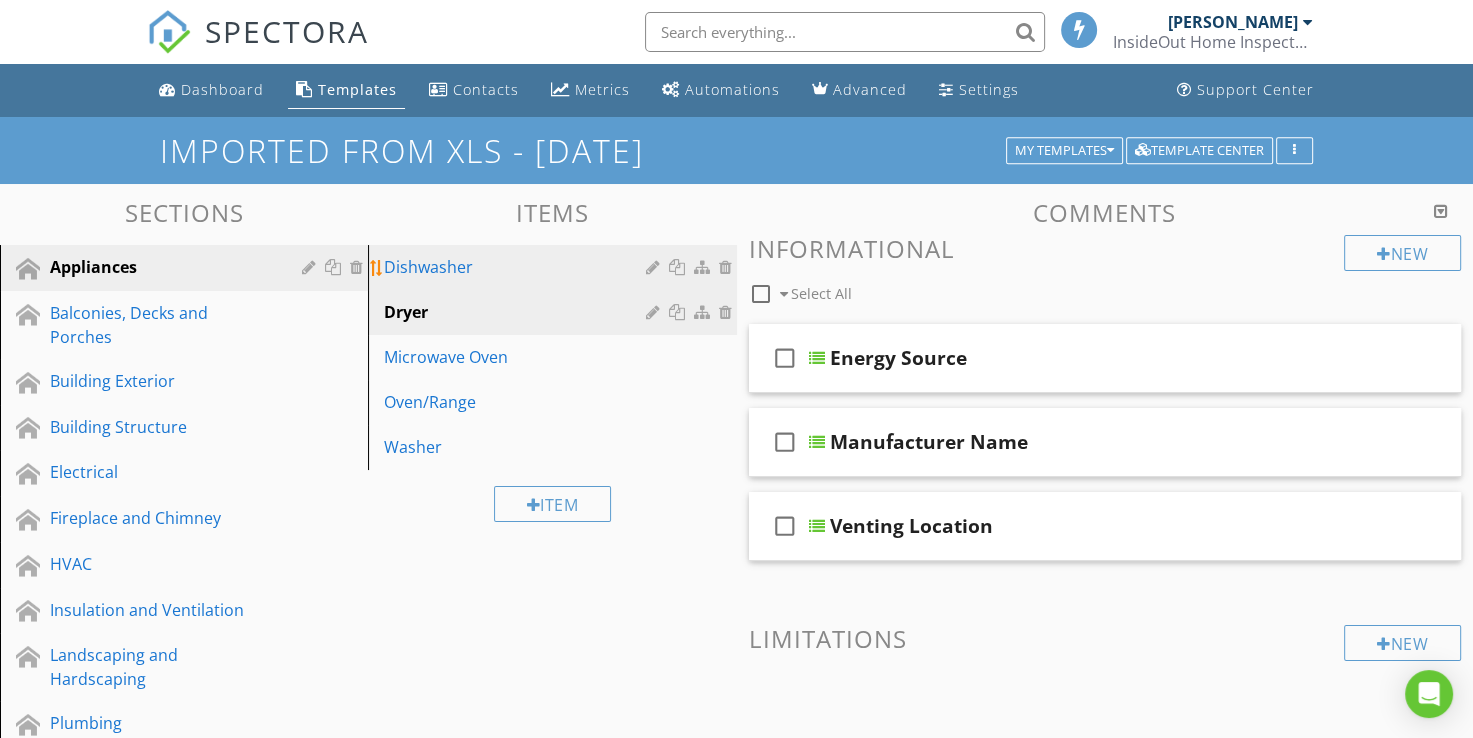 click on "Dishwasher" at bounding box center [517, 267] 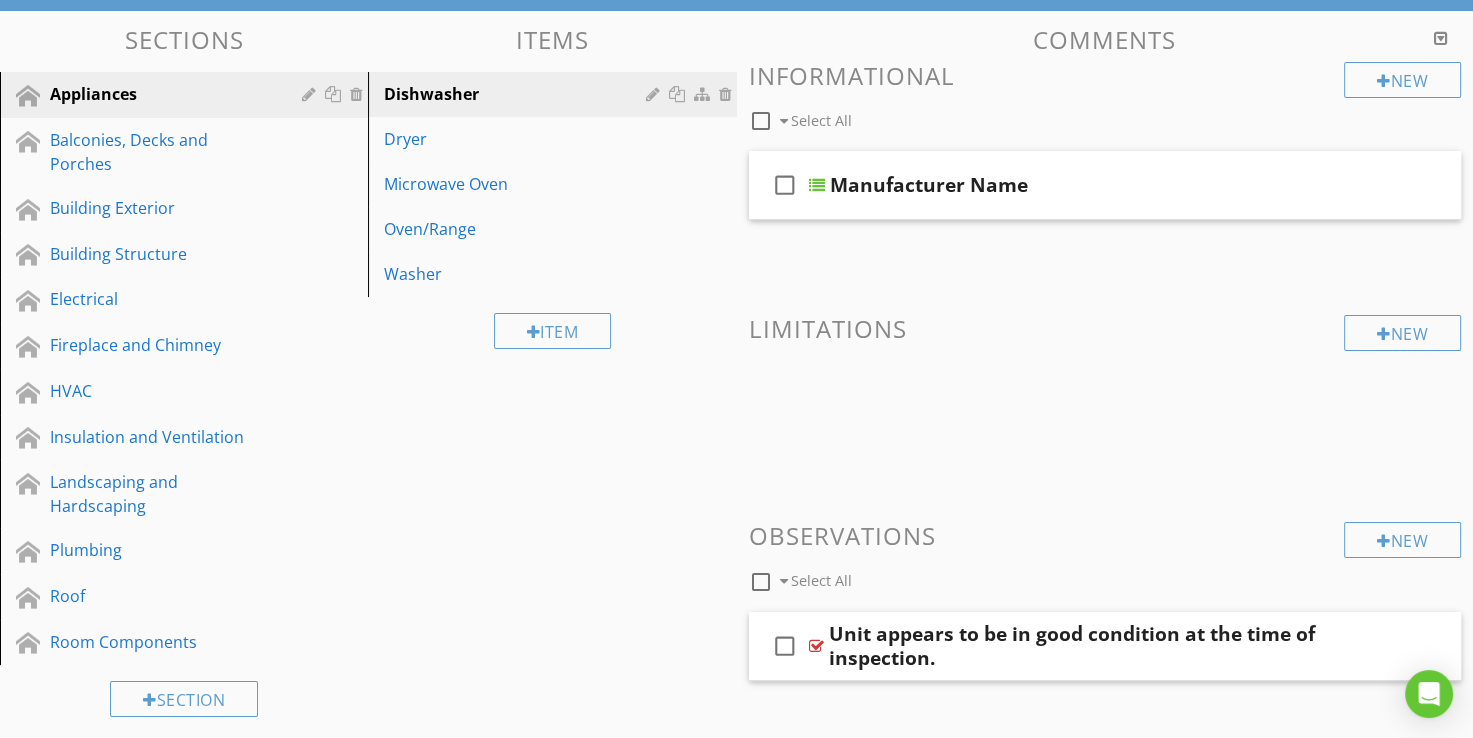 scroll, scrollTop: 138, scrollLeft: 0, axis: vertical 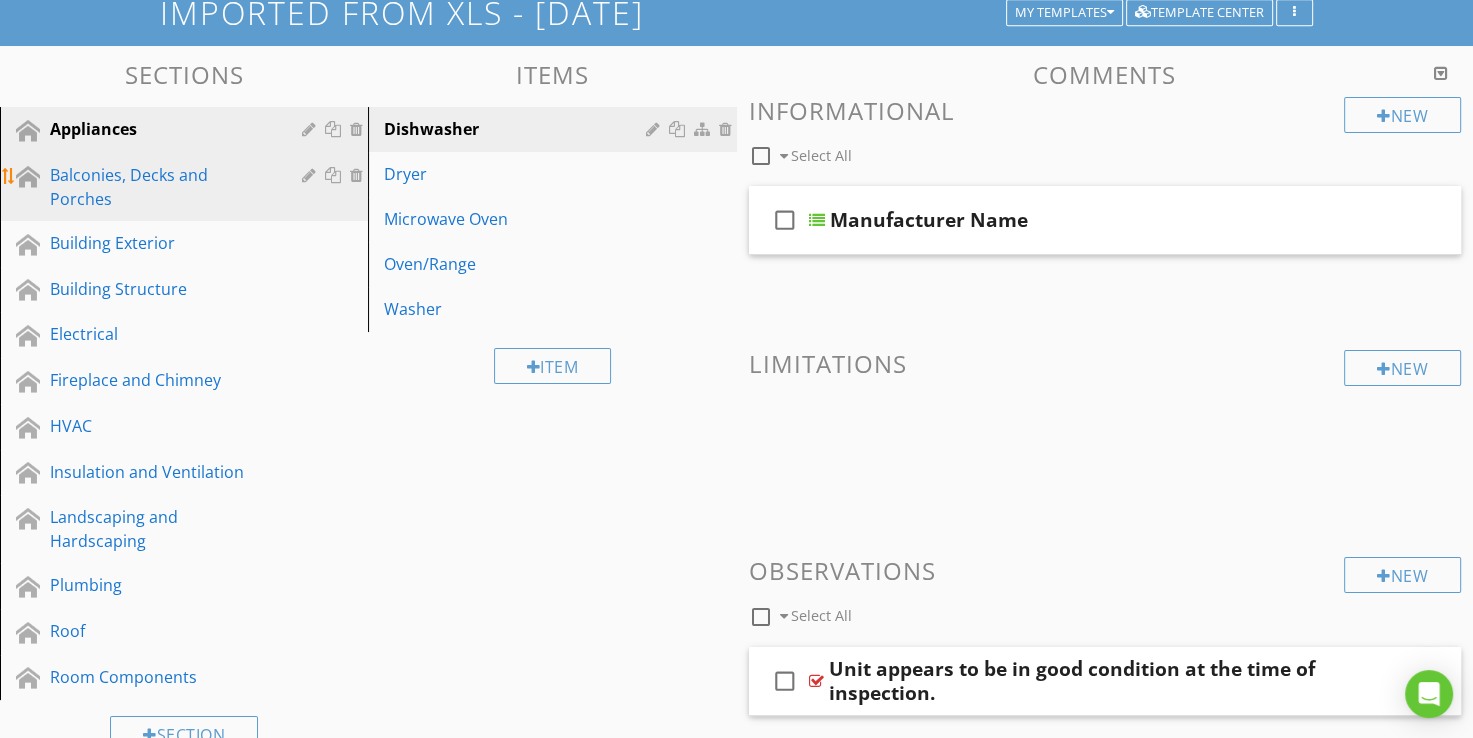 click on "Balconies, Decks and Porches" at bounding box center [161, 187] 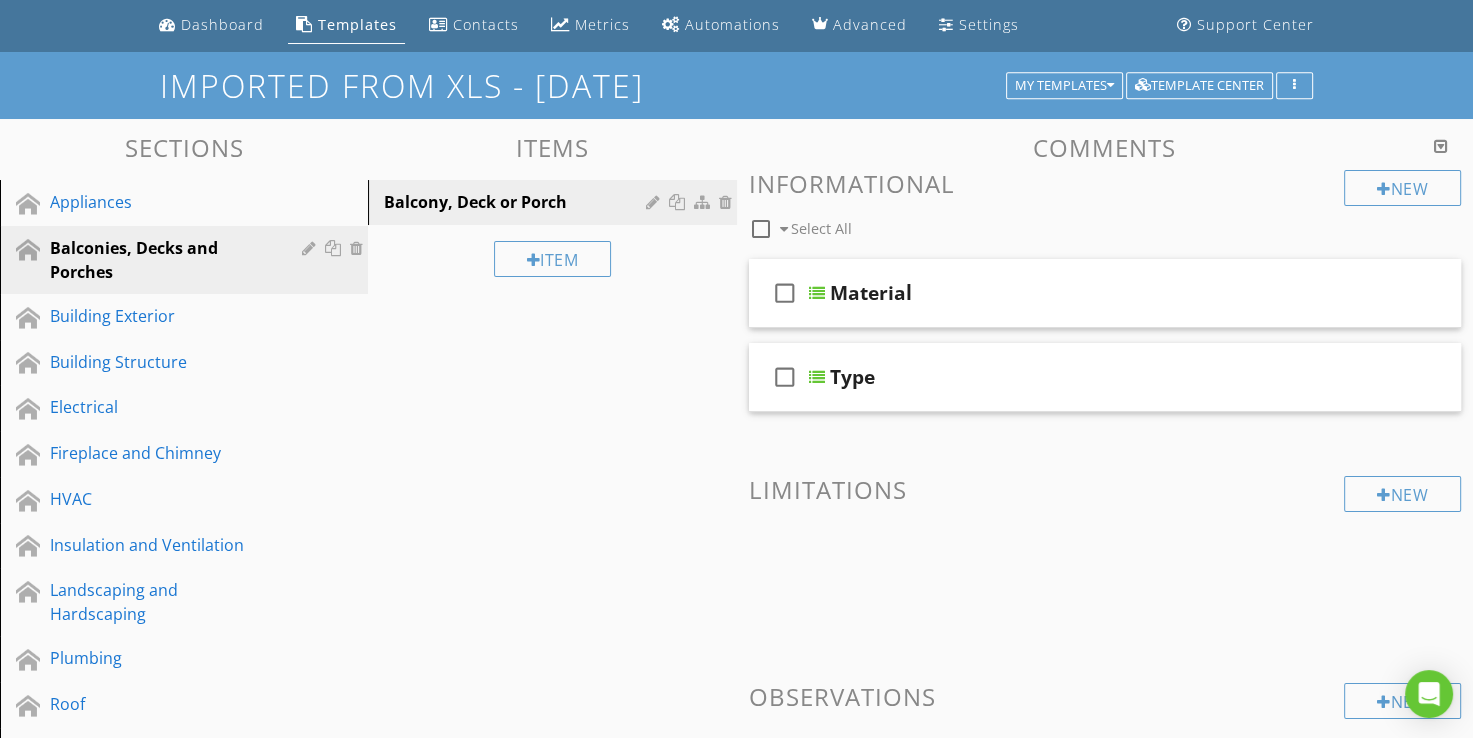 scroll, scrollTop: 100, scrollLeft: 0, axis: vertical 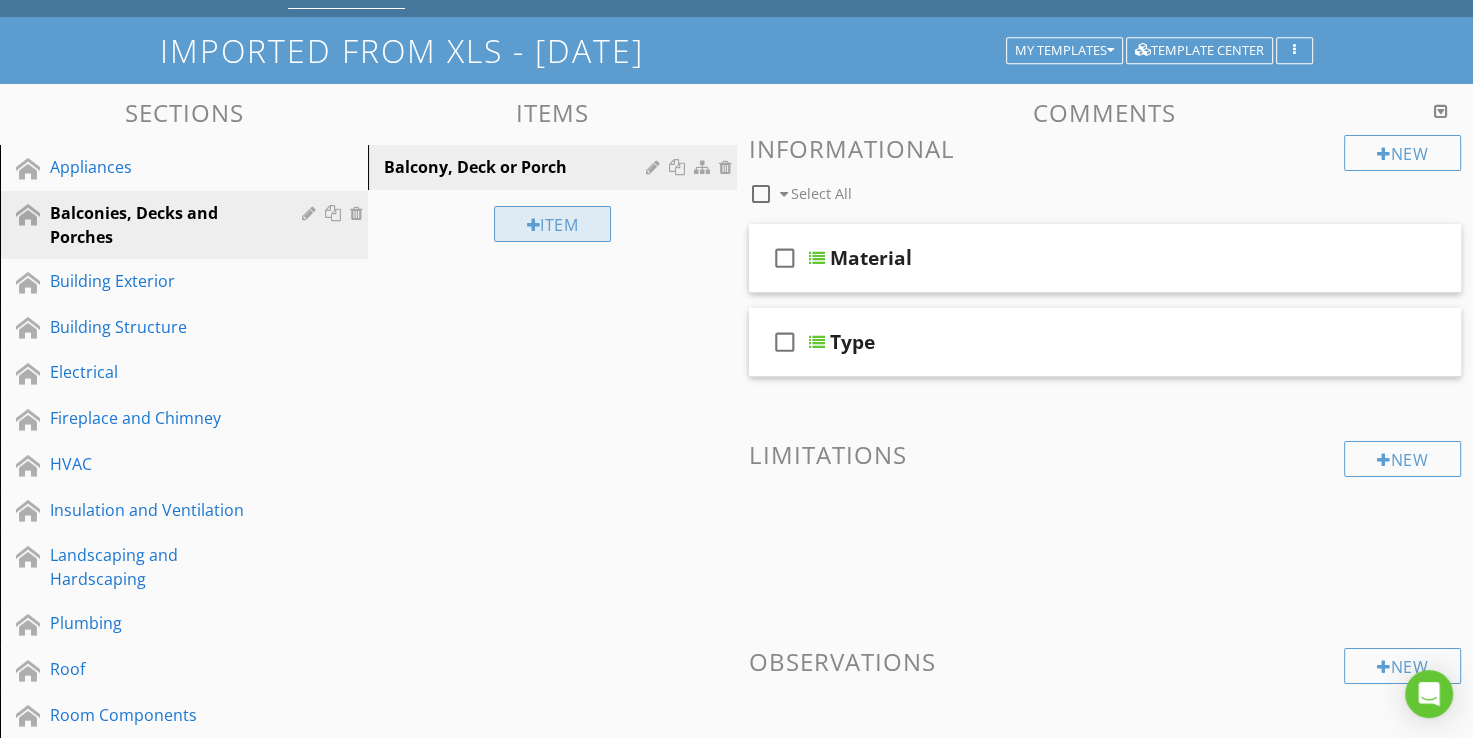 click on "Item" at bounding box center (553, 224) 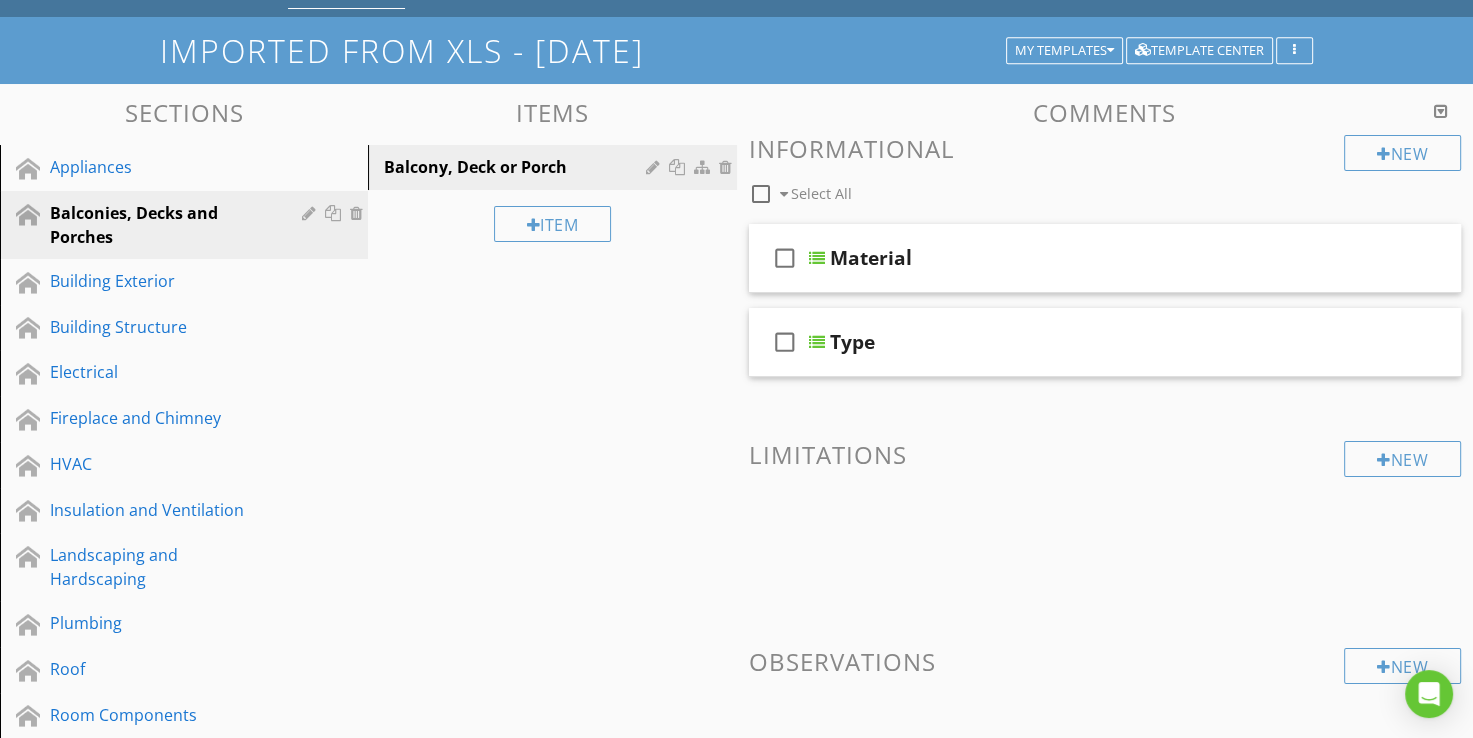 click at bounding box center (736, 369) 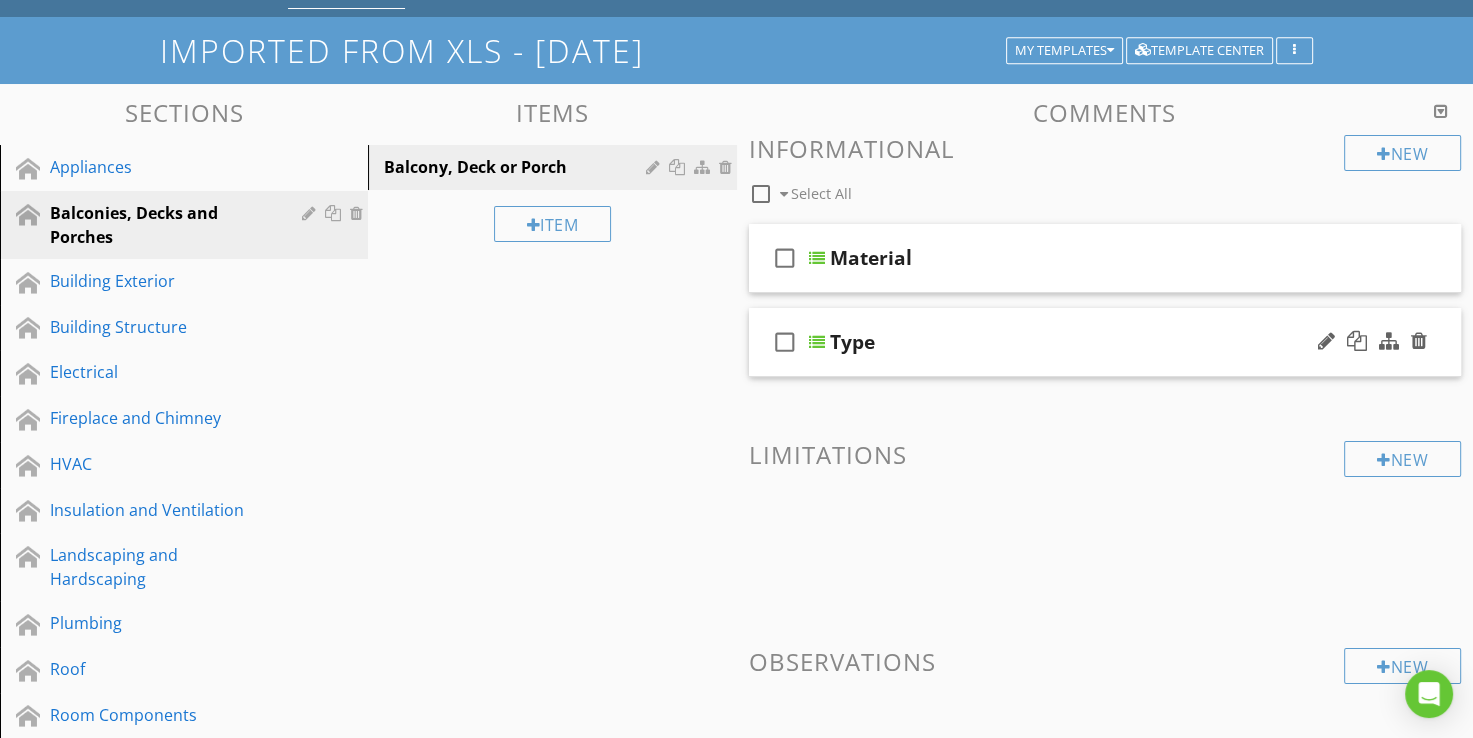 click at bounding box center [817, 342] 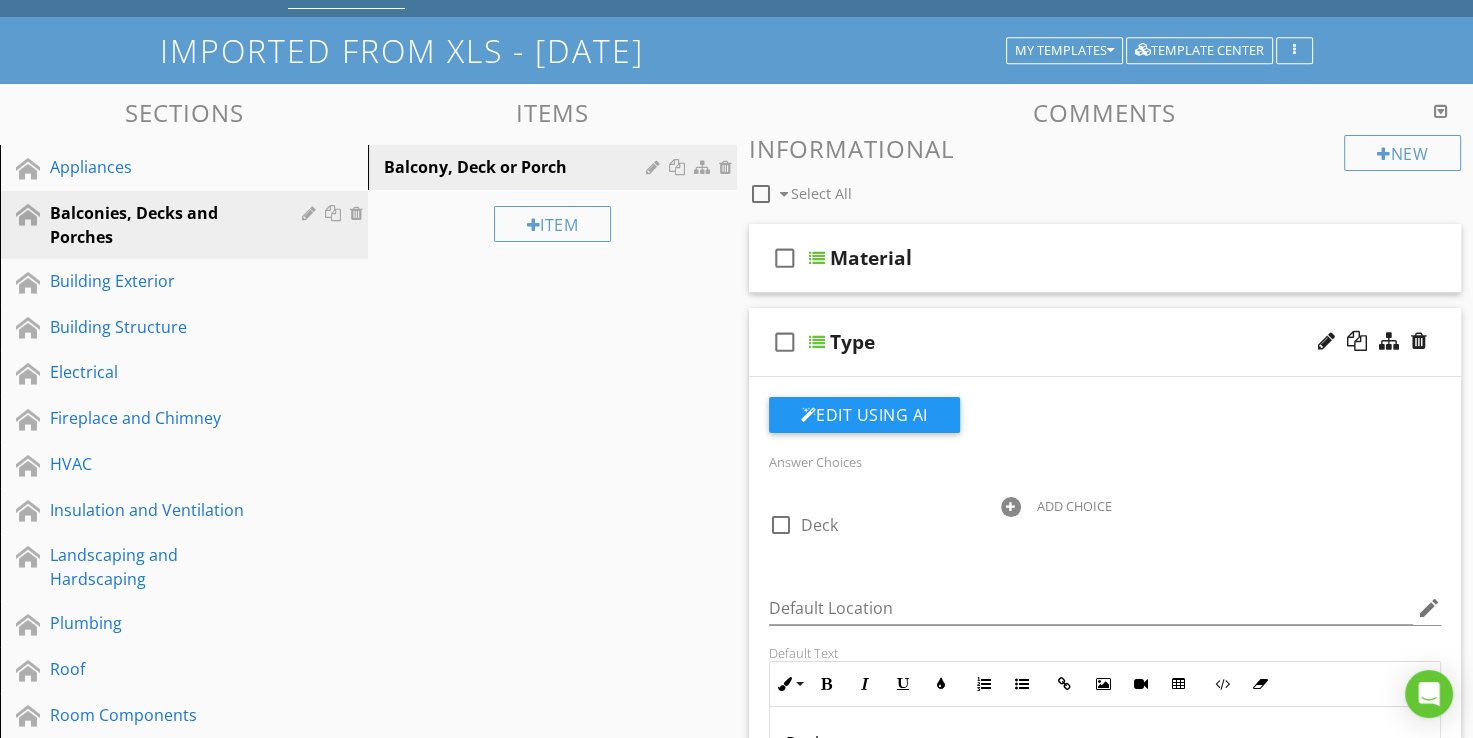 click at bounding box center (817, 342) 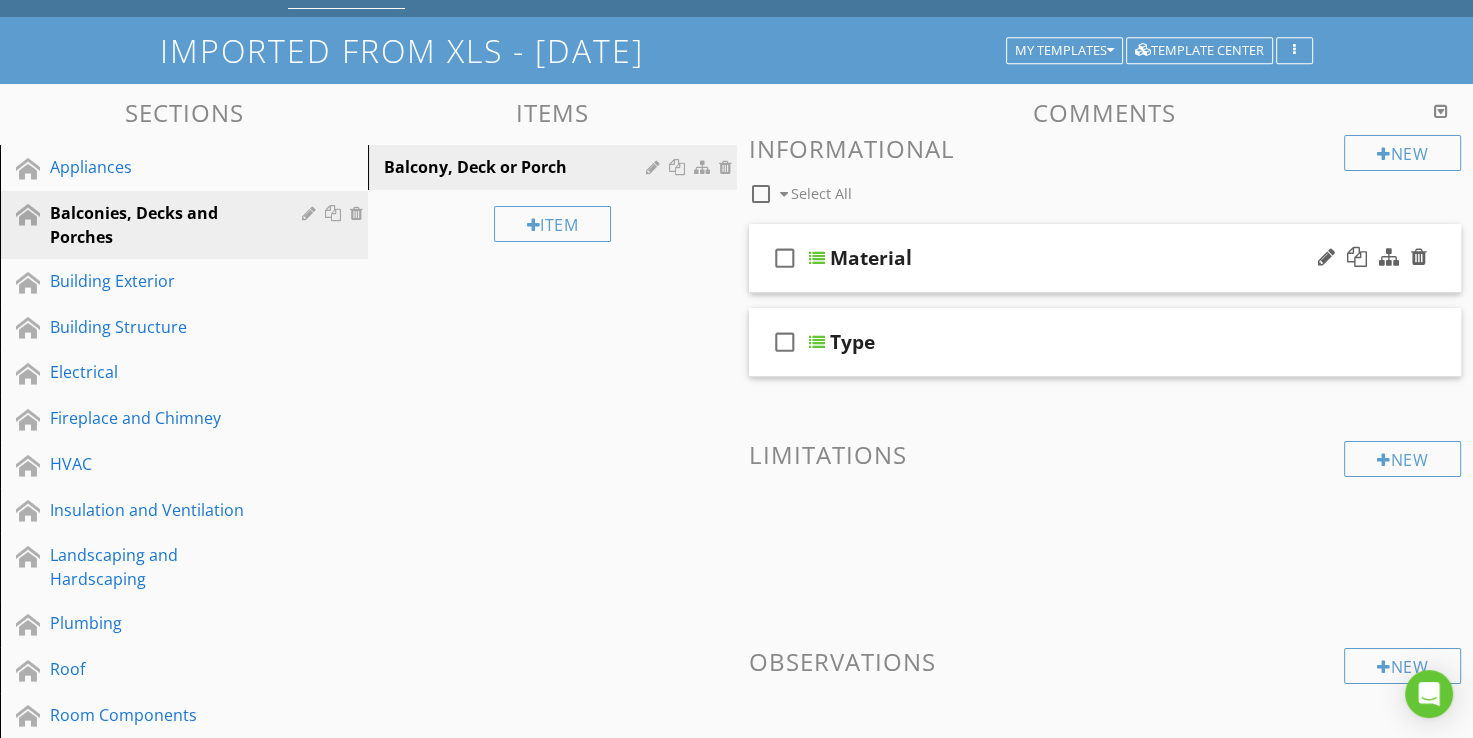 click at bounding box center (817, 258) 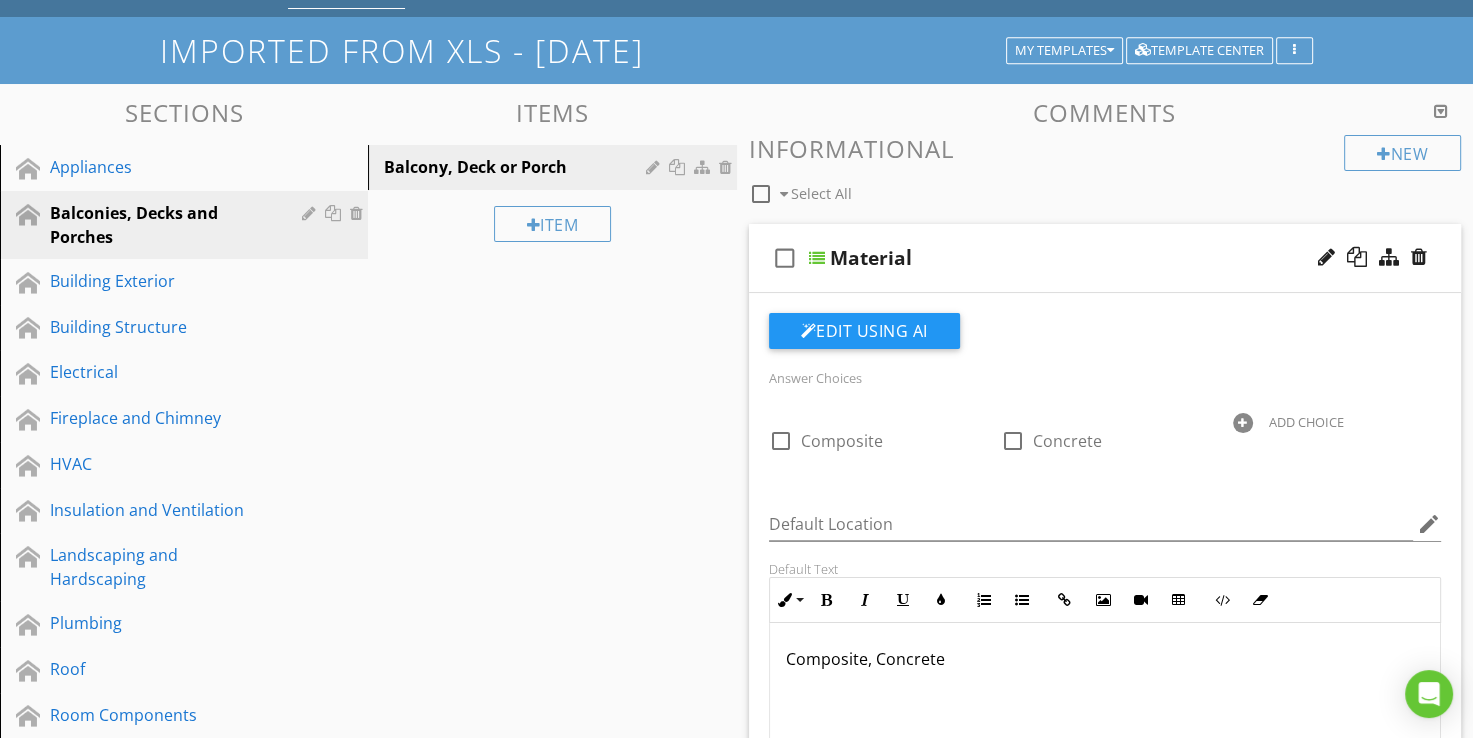 click at bounding box center [817, 258] 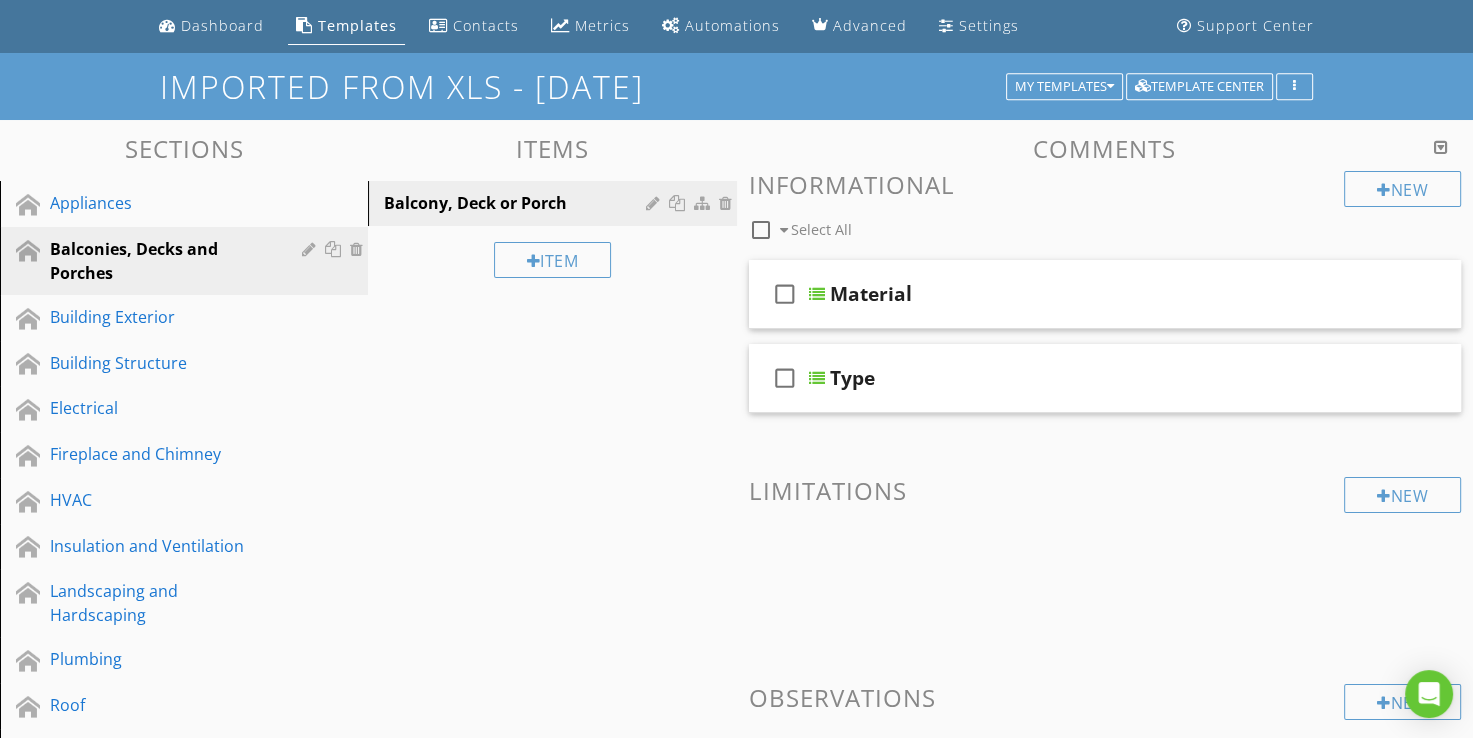 scroll, scrollTop: 61, scrollLeft: 0, axis: vertical 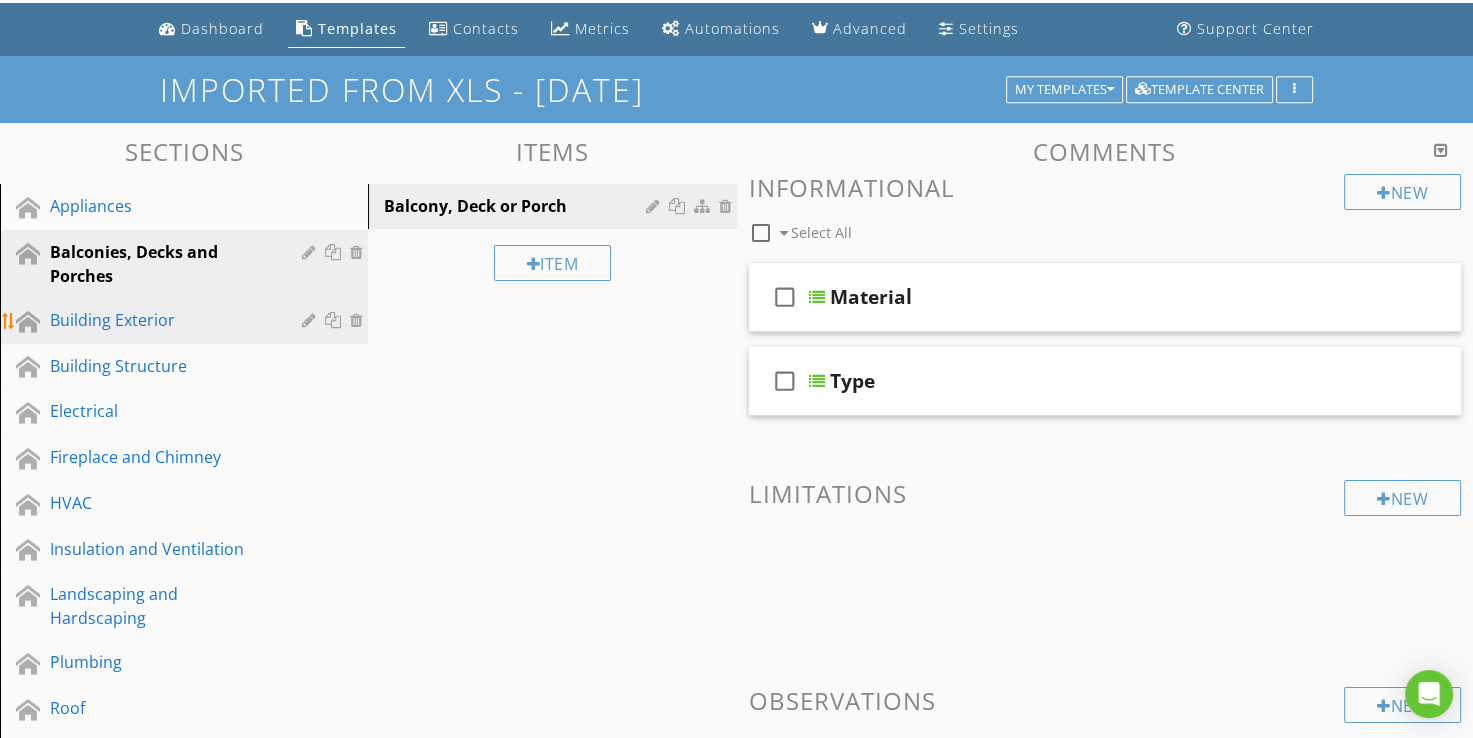 click on "Building Exterior" at bounding box center (161, 320) 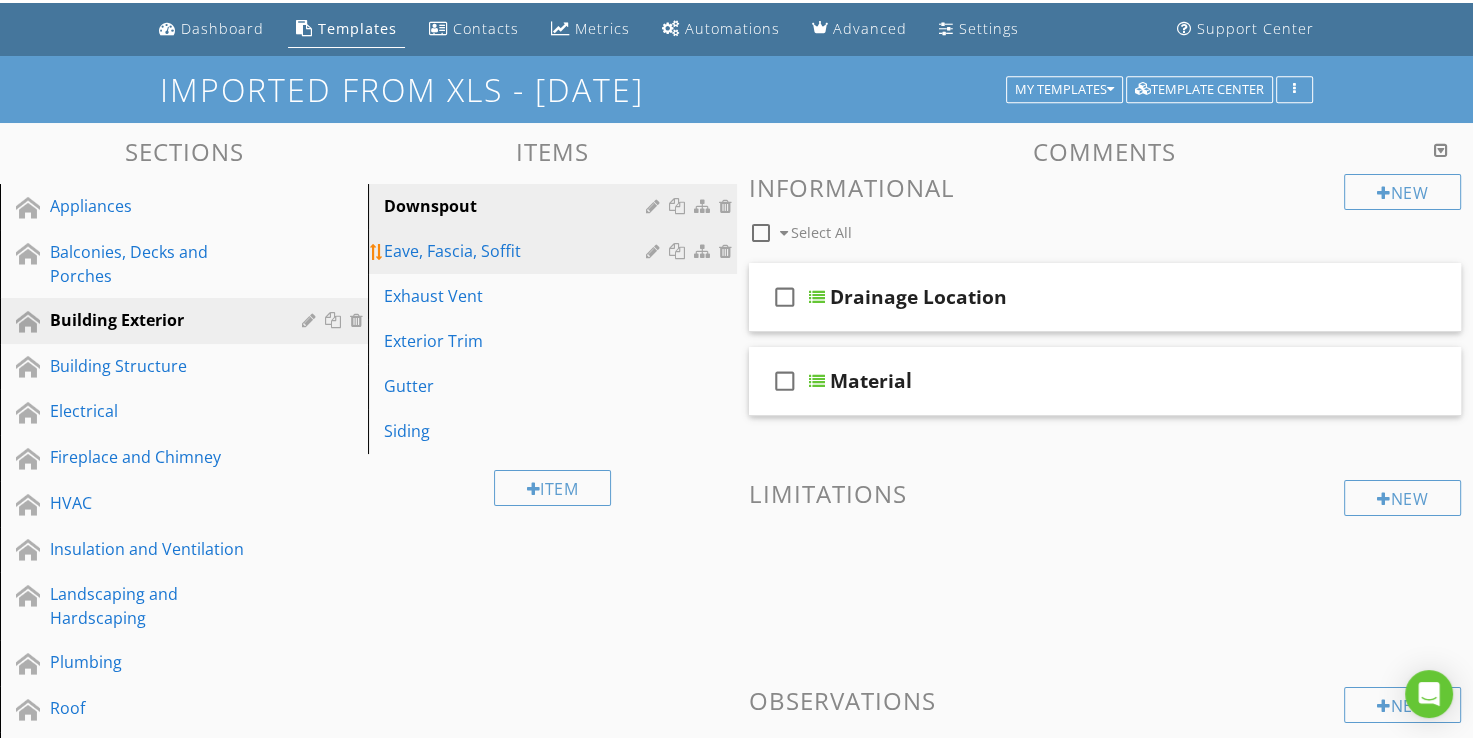 click on "Eave, Fascia, Soffit" at bounding box center (517, 251) 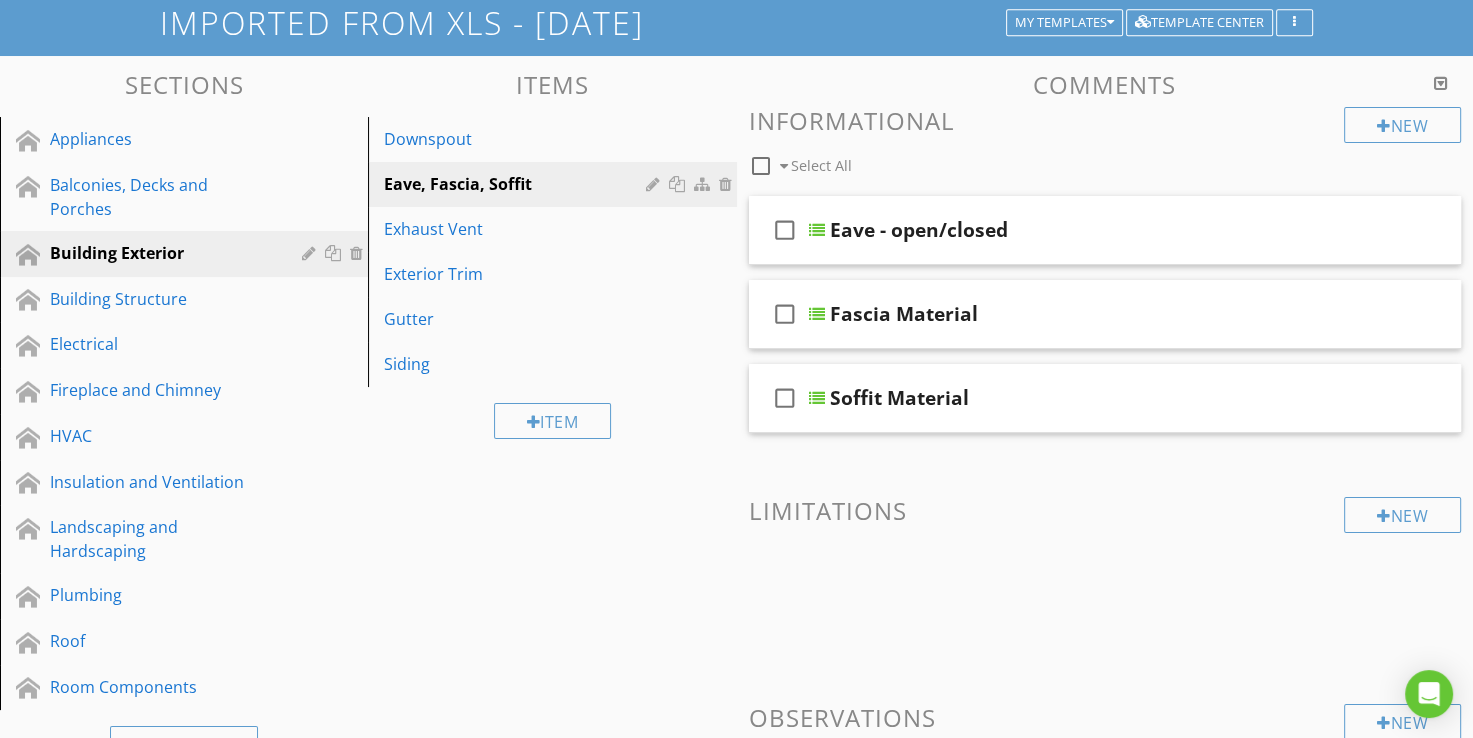 scroll, scrollTop: 119, scrollLeft: 0, axis: vertical 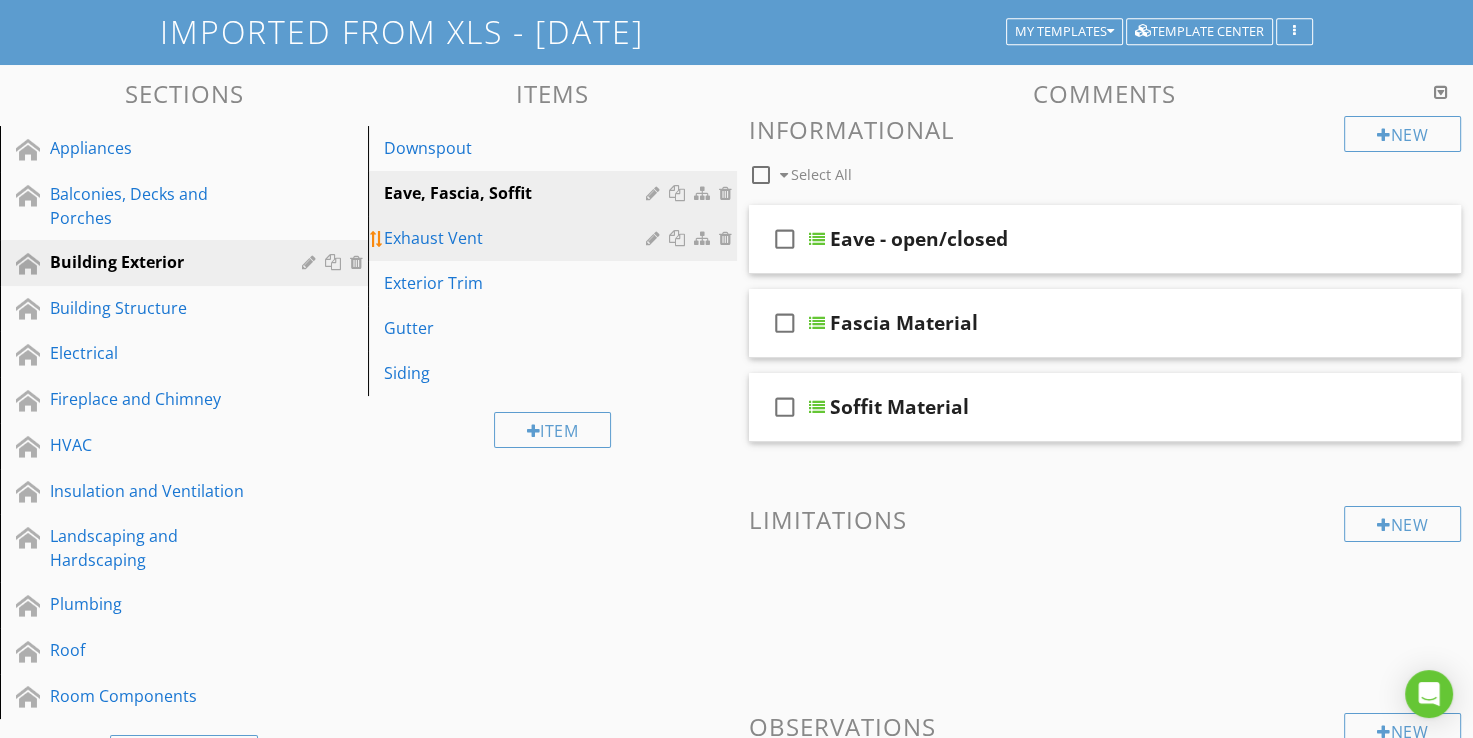 click on "Exhaust Vent" at bounding box center (517, 238) 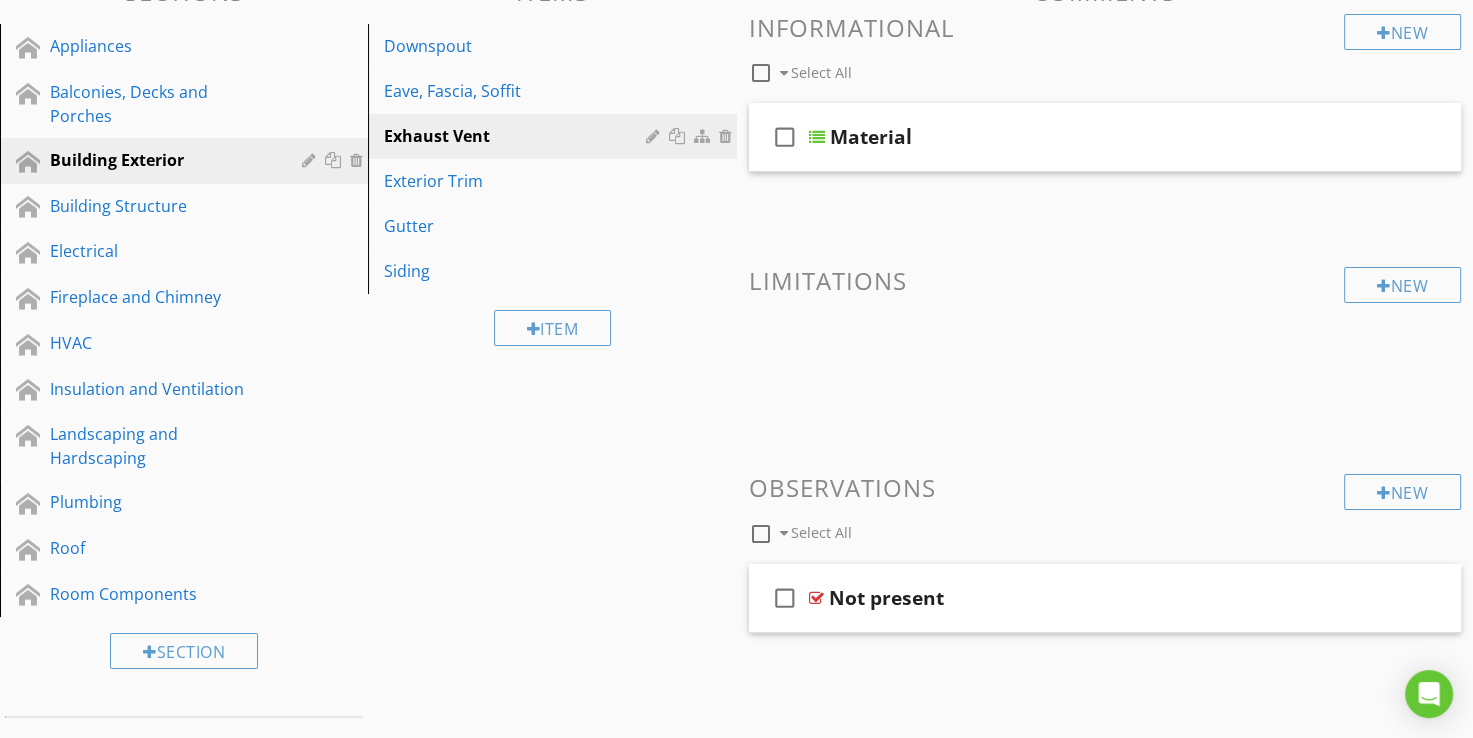 scroll, scrollTop: 138, scrollLeft: 0, axis: vertical 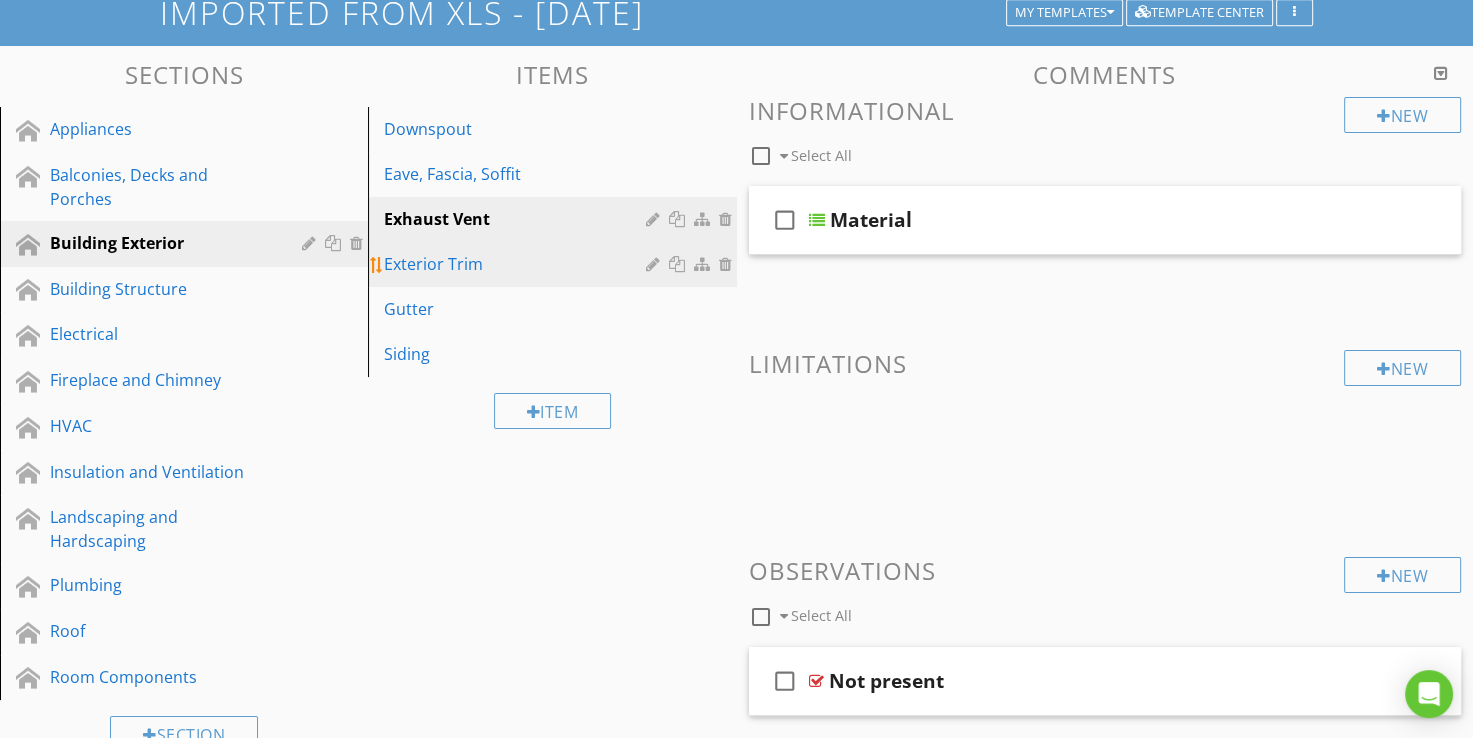 click on "Exterior Trim" at bounding box center (517, 264) 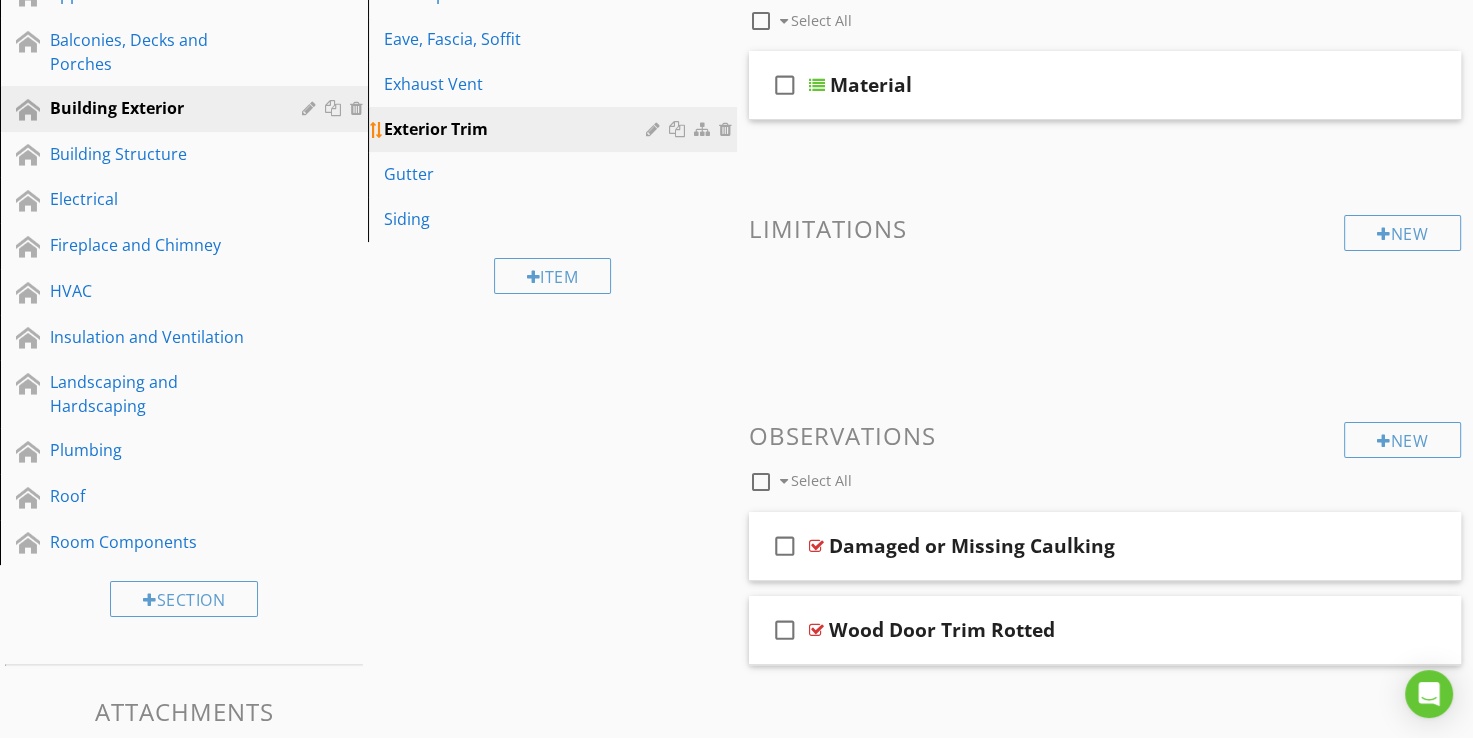 scroll, scrollTop: 238, scrollLeft: 0, axis: vertical 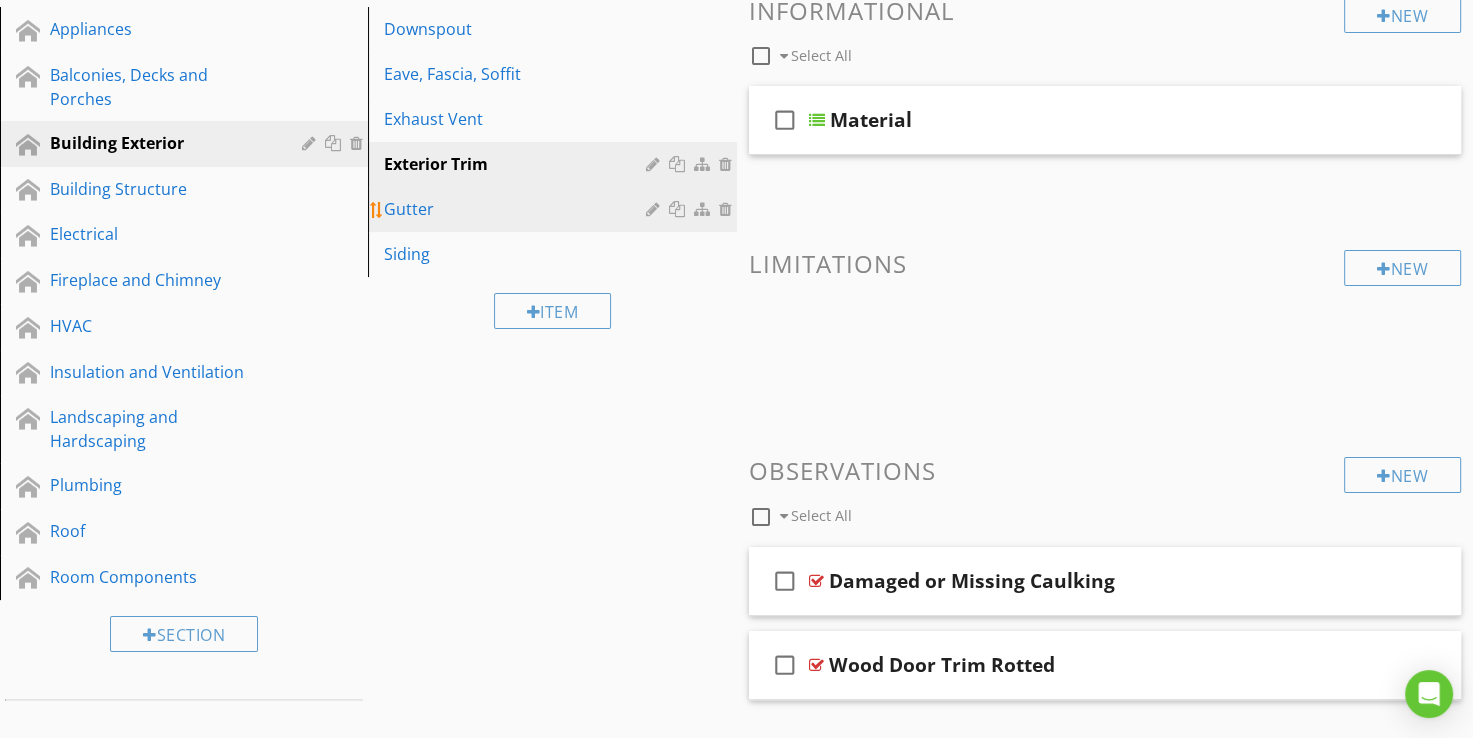 click on "Gutter" at bounding box center (517, 209) 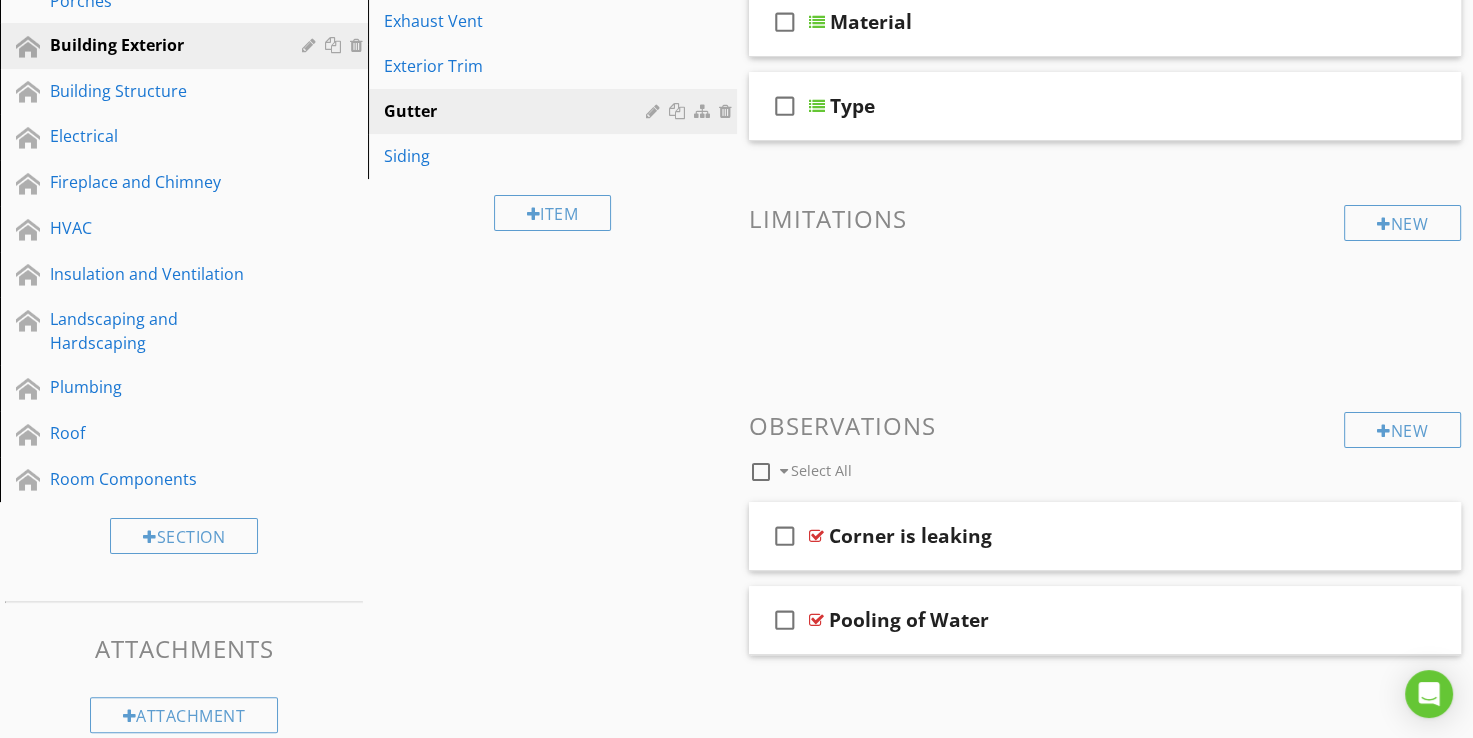 scroll, scrollTop: 338, scrollLeft: 0, axis: vertical 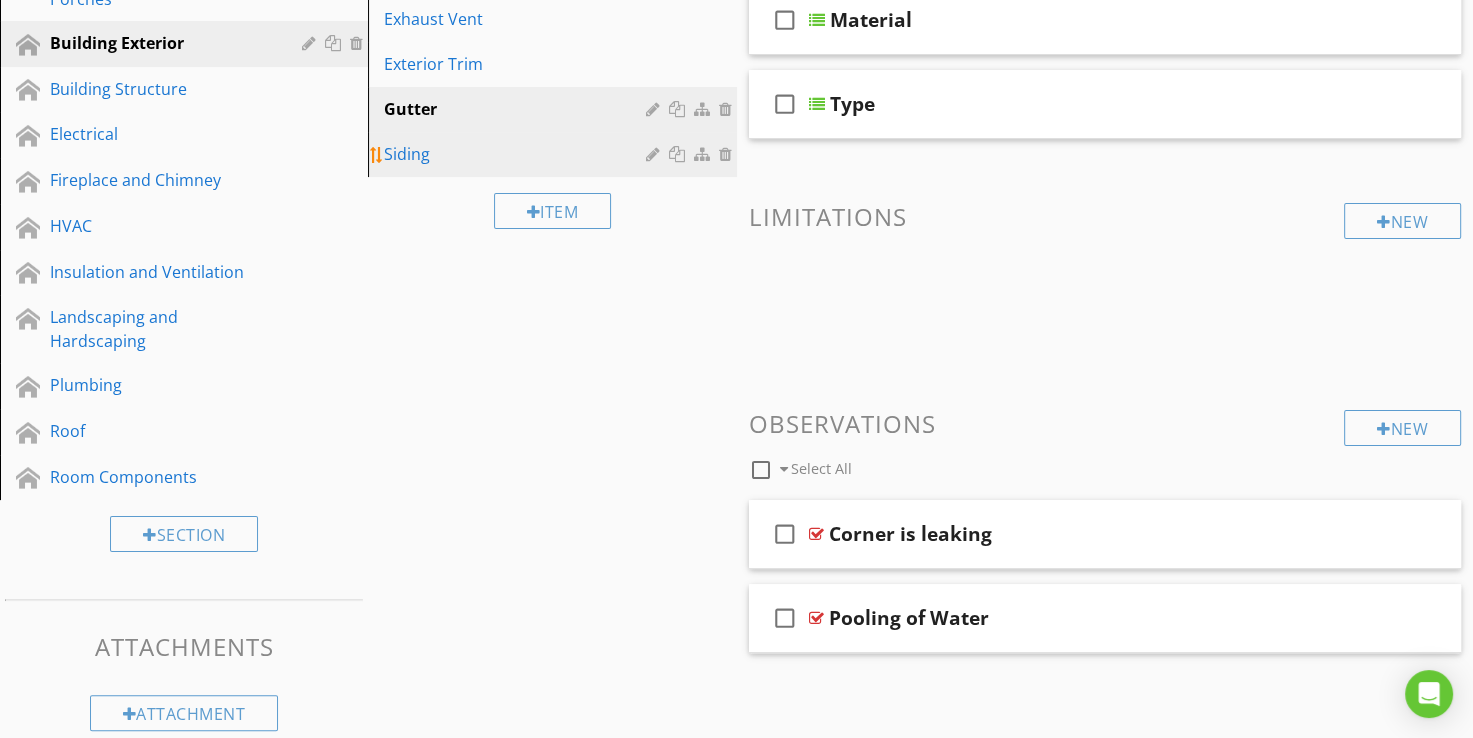 click on "Siding" at bounding box center (517, 154) 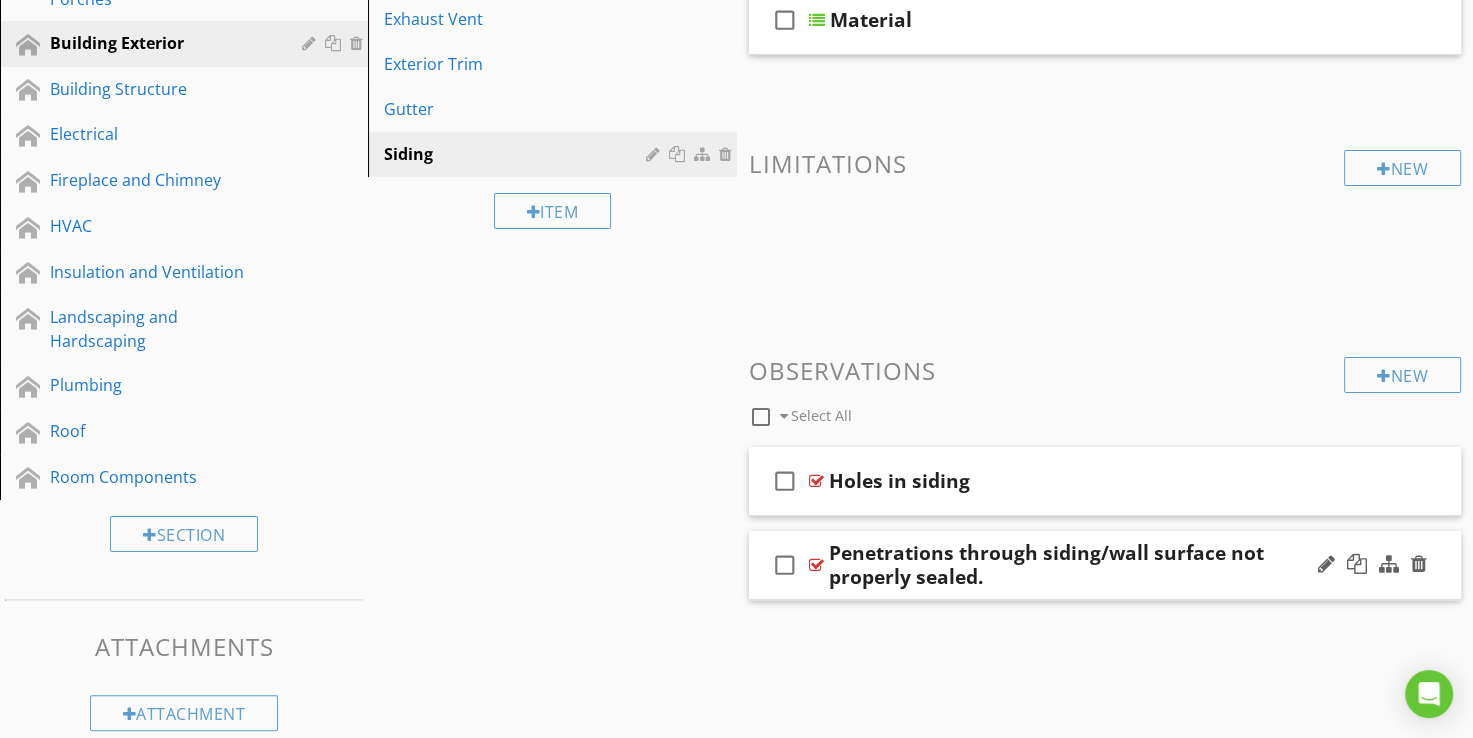 click at bounding box center [816, 565] 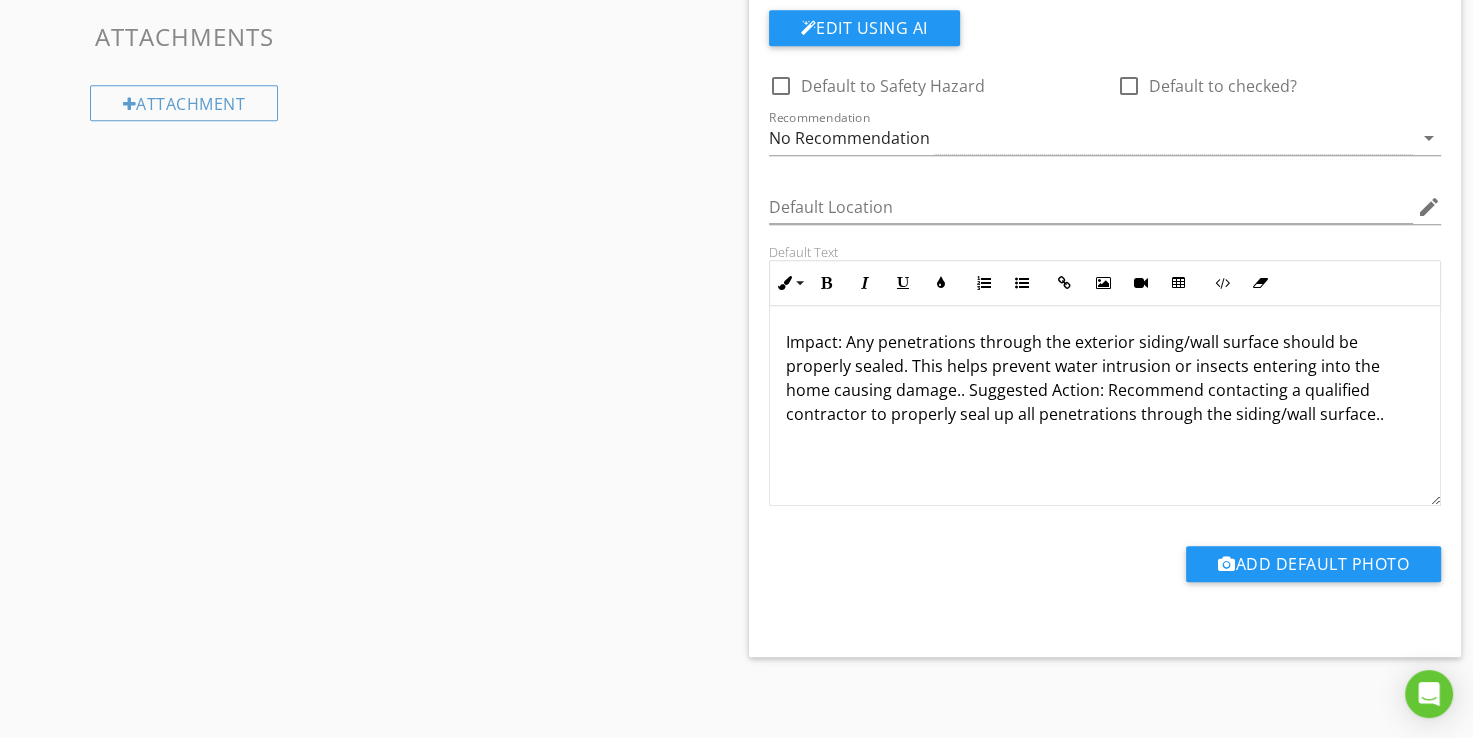 scroll, scrollTop: 848, scrollLeft: 0, axis: vertical 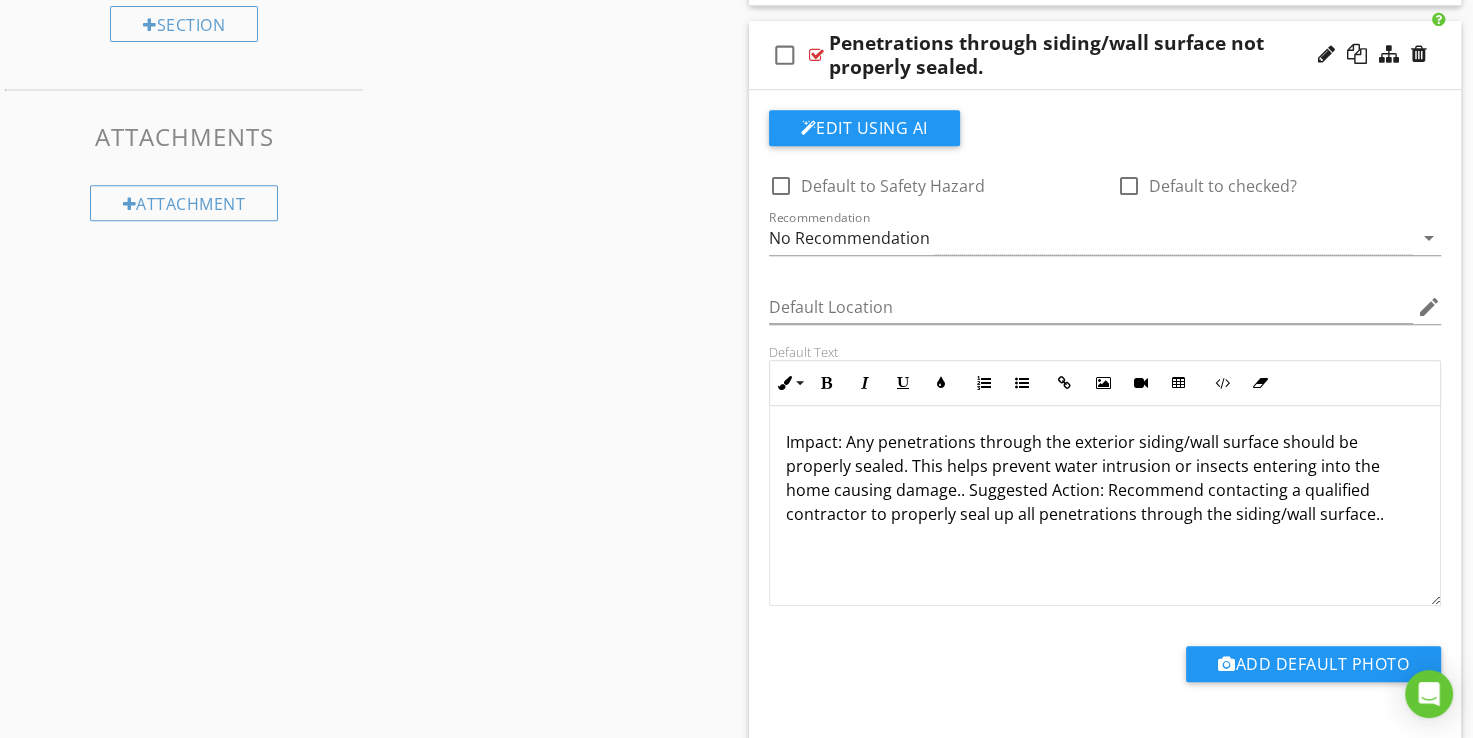 click on "Impact: Any penetrations through the exterior siding/wall surface should be properly sealed. This helps prevent water intrusion or insects entering into the home causing damage.. Suggested Action: Recommend contacting a qualified contractor to properly seal up all penetrations through the siding/wall surface.." at bounding box center (1105, 478) 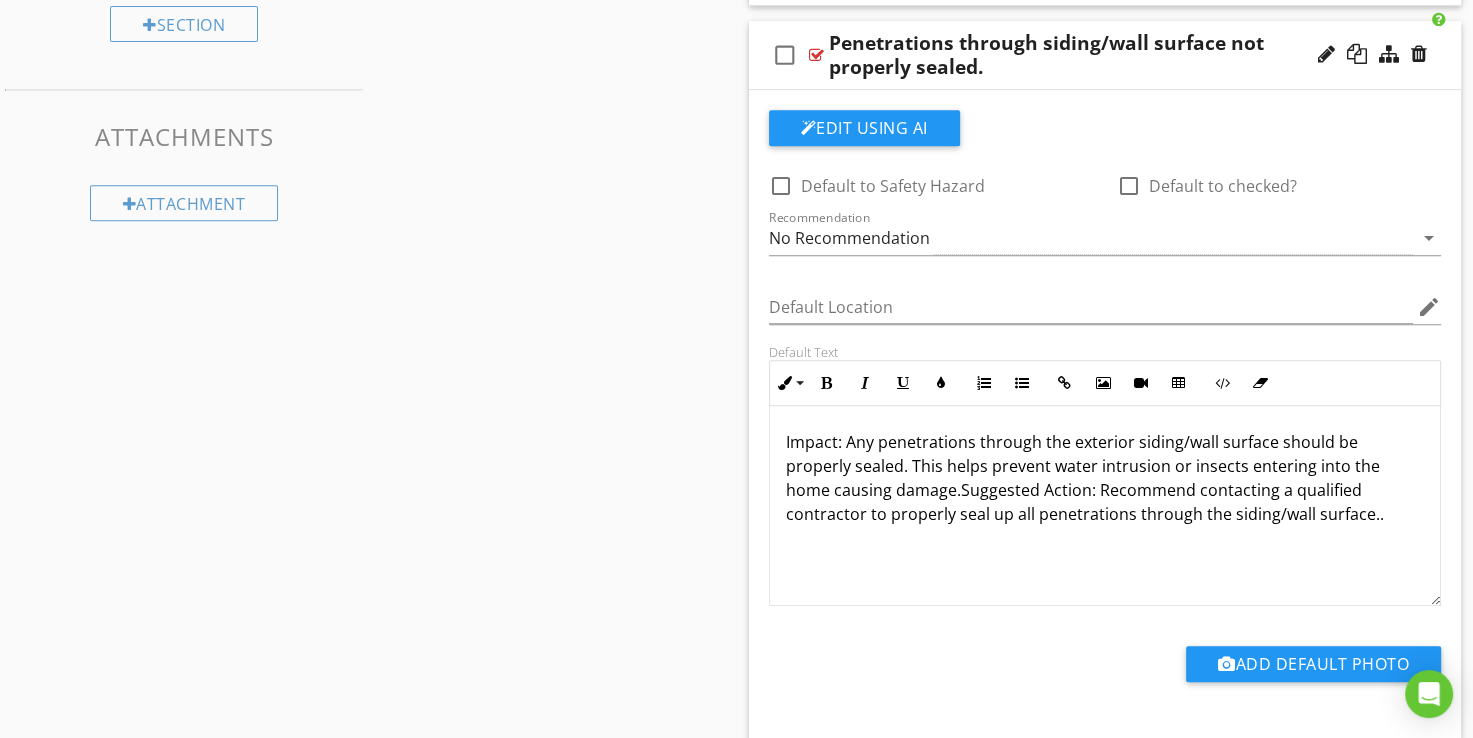 type 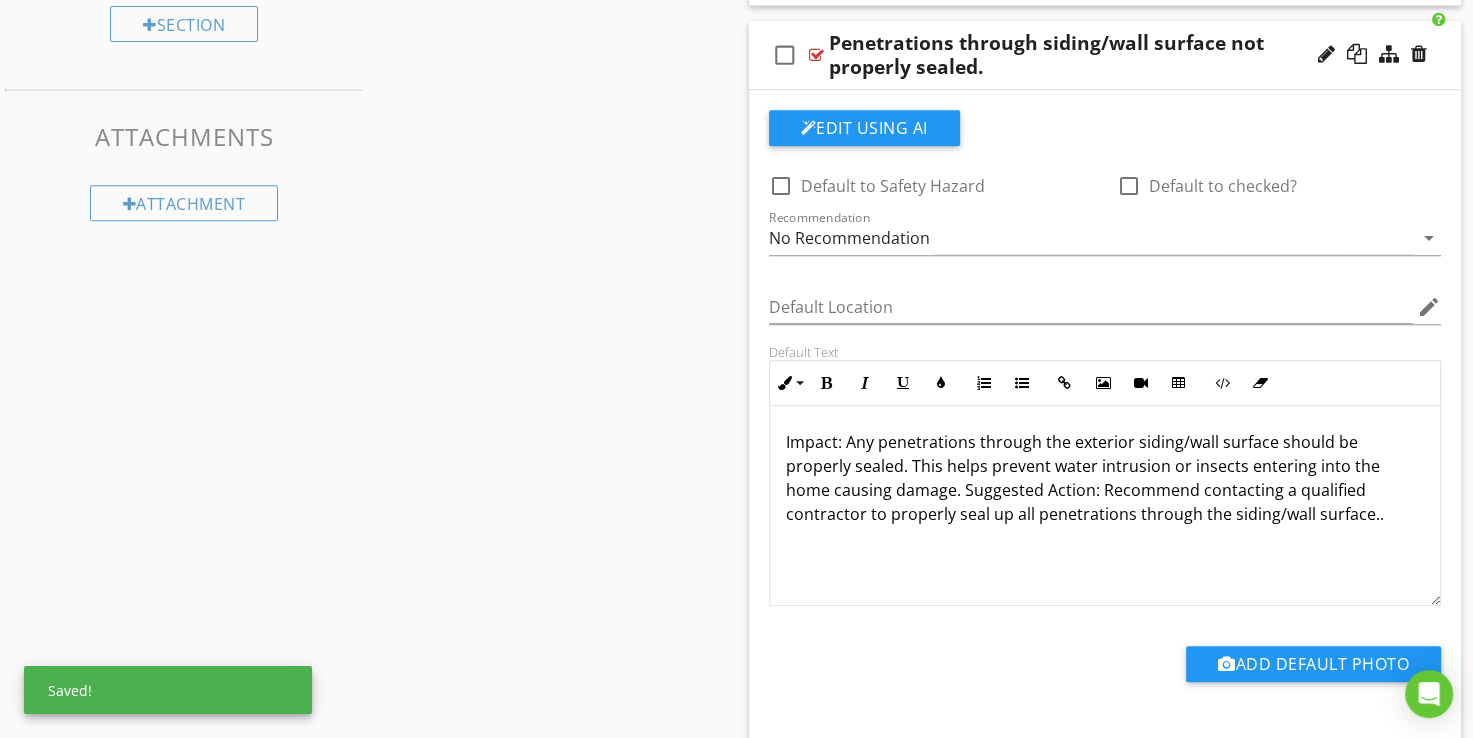 scroll, scrollTop: 0, scrollLeft: 0, axis: both 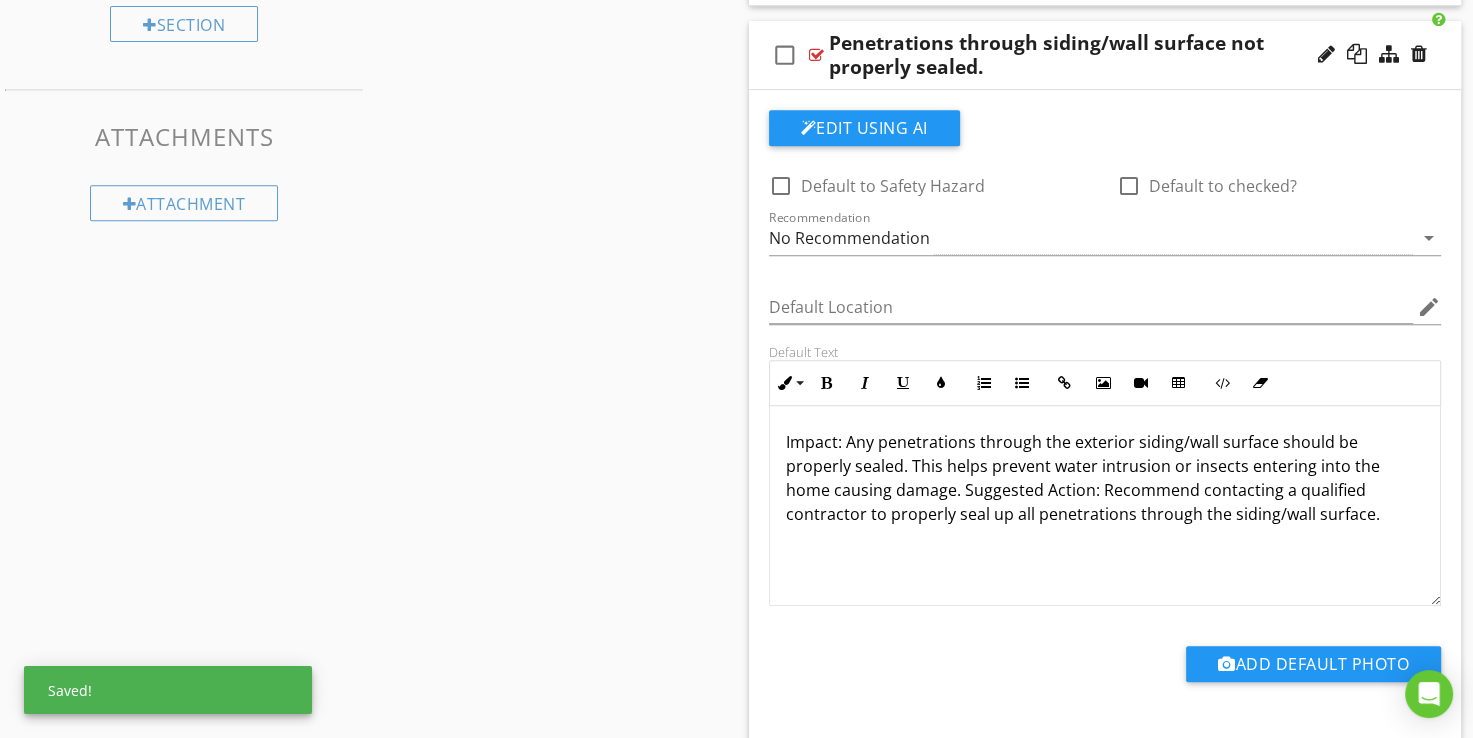 click on "Sections
Appliances           Balconies, Decks and Porches           Building Exterior           Building Structure           Electrical           Fireplace and Chimney           HVAC           Insulation and Ventilation           Landscaping and Hardscaping           Plumbing           Roof           Room Components
Section
Attachments
Attachment
Items
Downspout           Eave, Fascia, Soffit           Exhaust Vent           Exterior Trim           Gutter           Siding
Item
Comments
New
Informational   check_box_outline_blank     Select All       check_box_outline_blank
Material
New
Limitations
New
Observations   check_box_outline_blank     Select All     check_box_outline_blank" at bounding box center [736, 78] 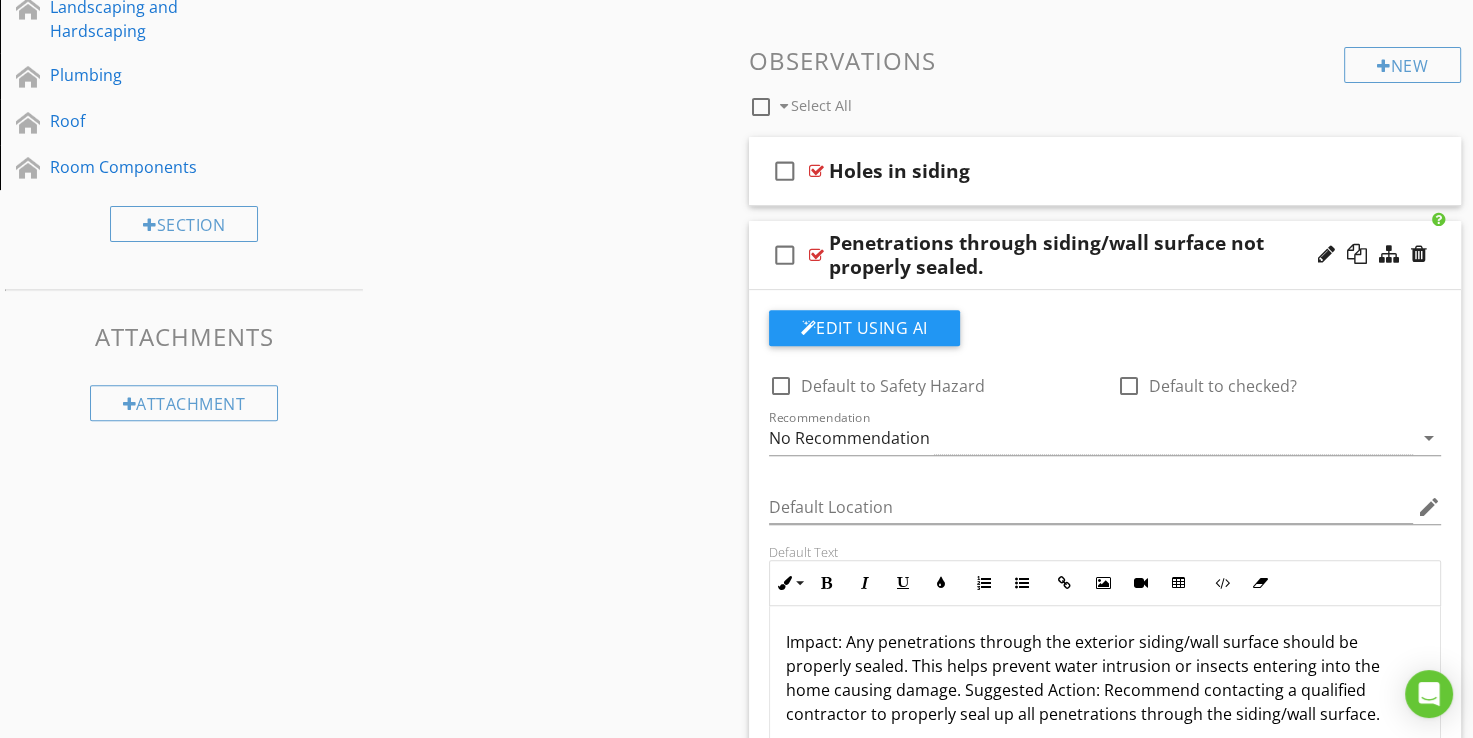 scroll, scrollTop: 848, scrollLeft: 0, axis: vertical 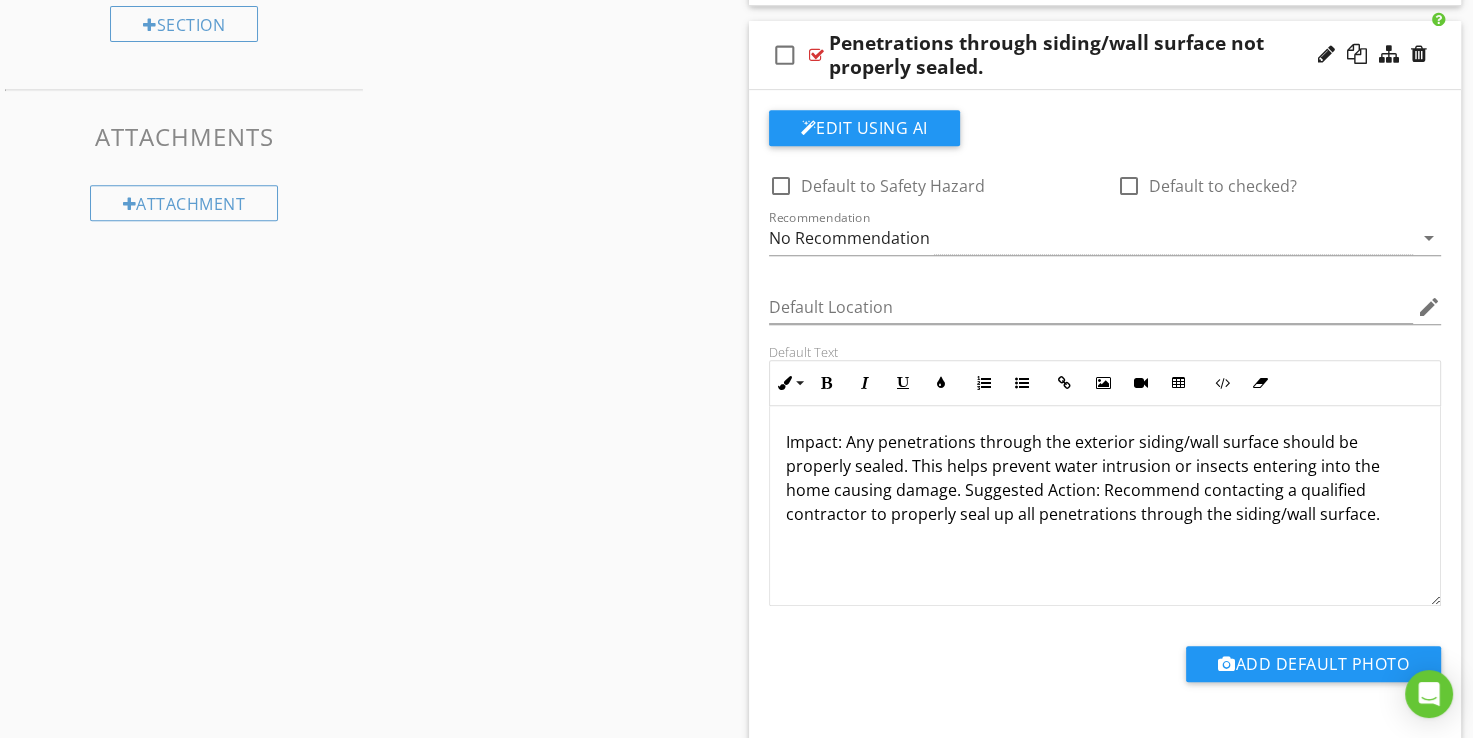 click on "Impact: Any penetrations through the exterior siding/wall surface should be properly sealed. This helps prevent water intrusion or insects entering into the home causing damage. Suggested Action: Recommend contacting a qualified contractor to properly seal up all penetrations through the siding/wall surface." at bounding box center [1105, 478] 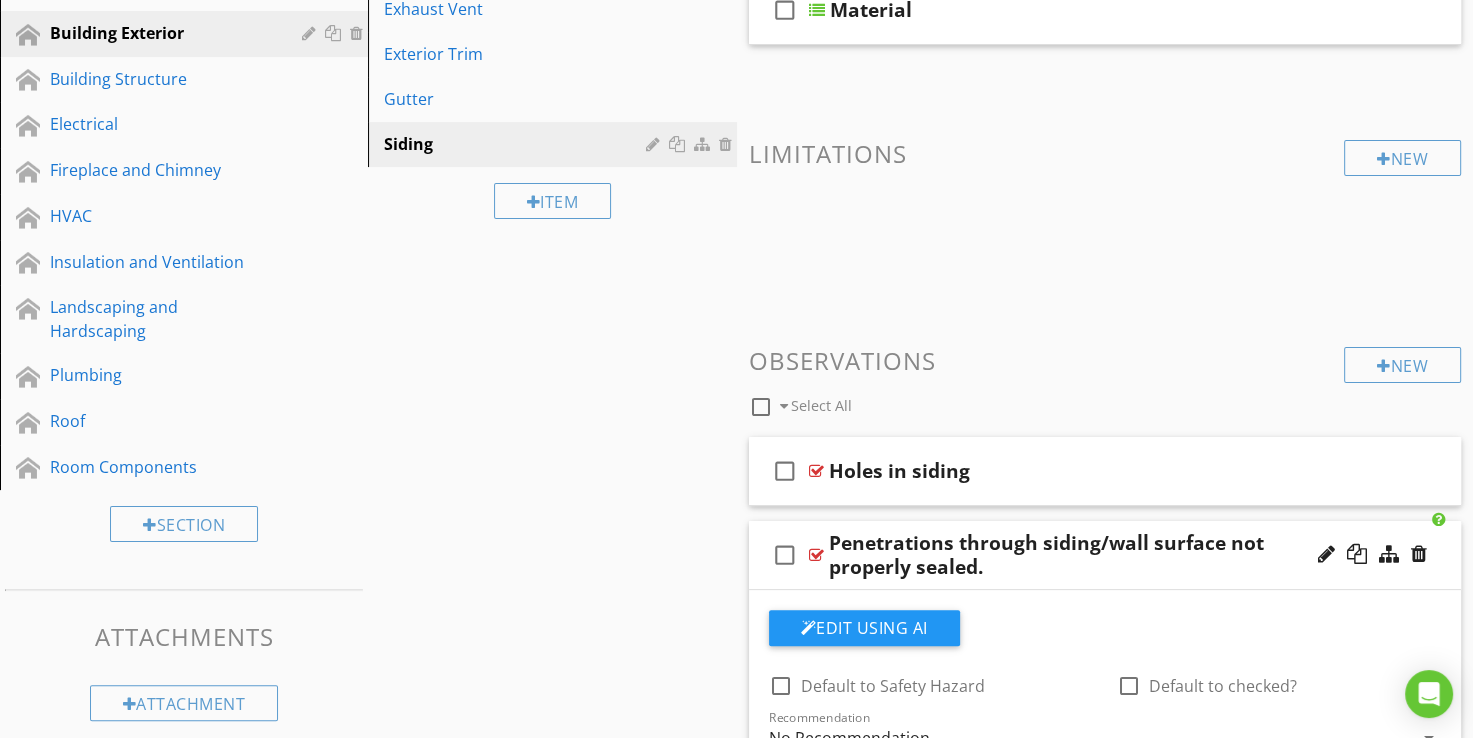 scroll, scrollTop: 448, scrollLeft: 0, axis: vertical 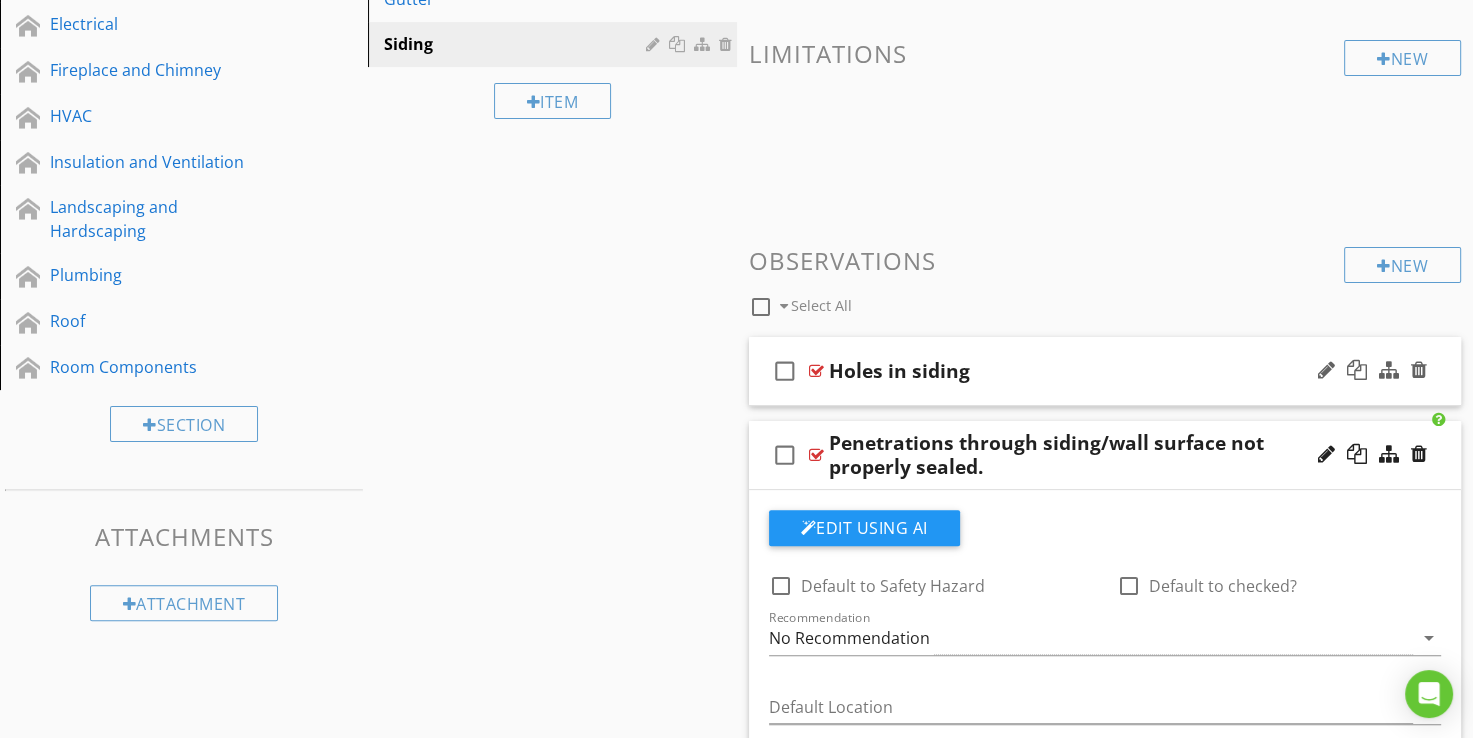 click at bounding box center [816, 371] 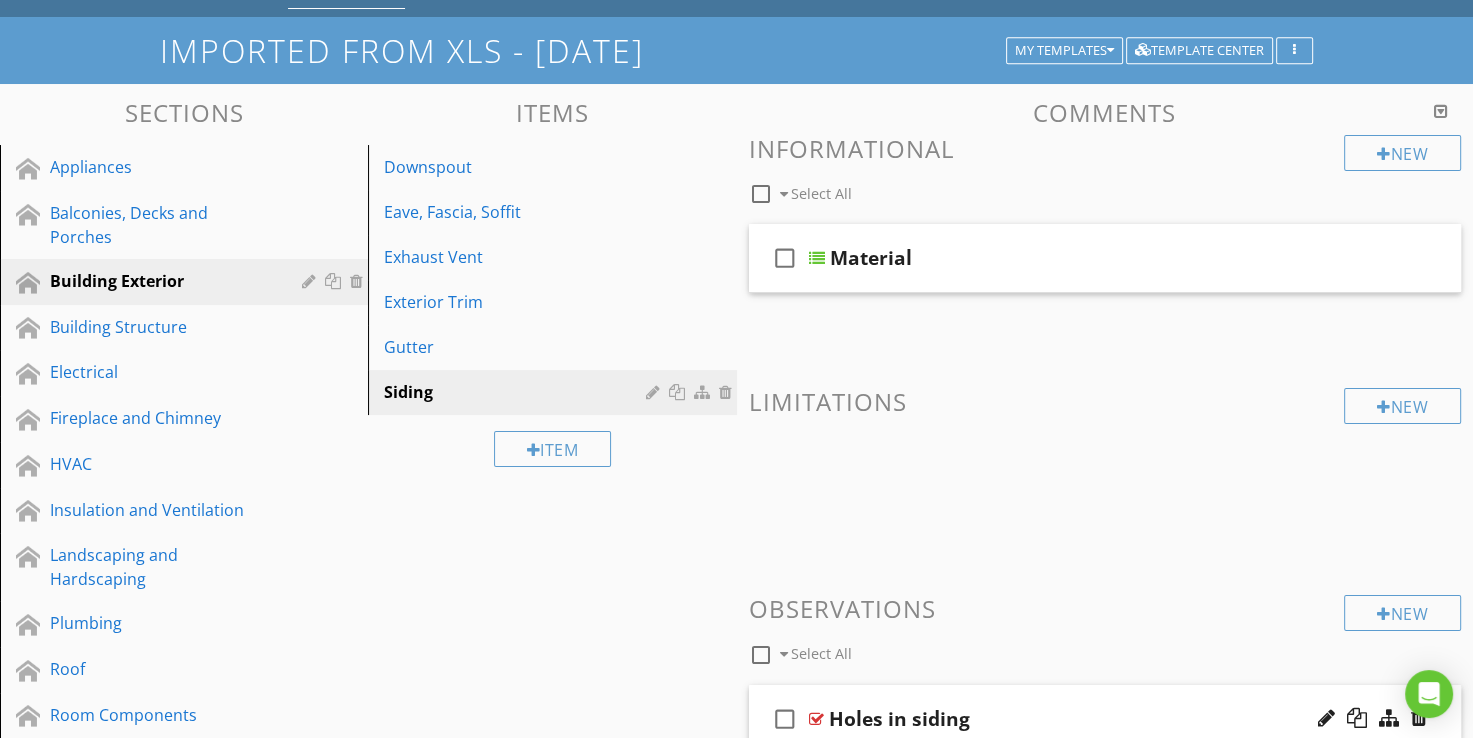 scroll, scrollTop: 300, scrollLeft: 0, axis: vertical 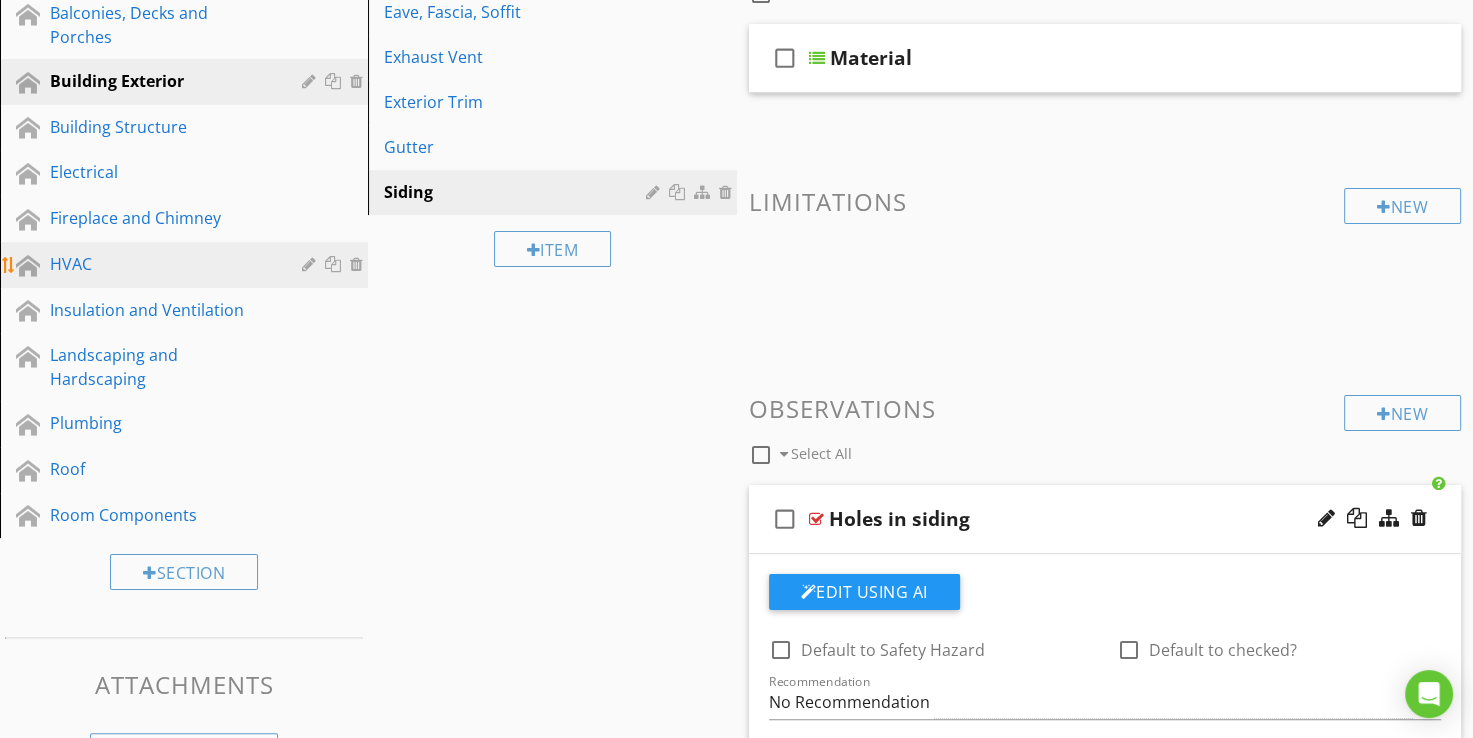 click on "HVAC" at bounding box center [161, 264] 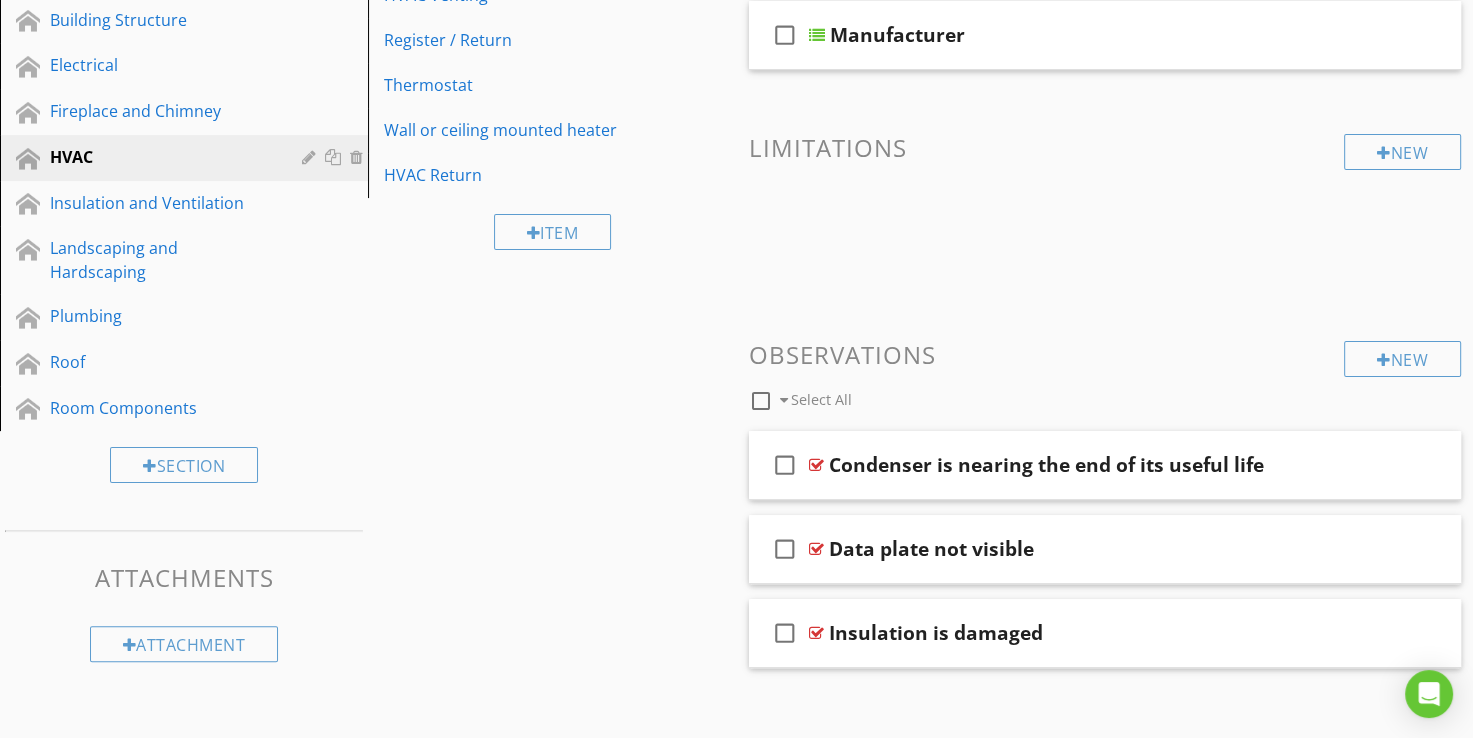 scroll, scrollTop: 419, scrollLeft: 0, axis: vertical 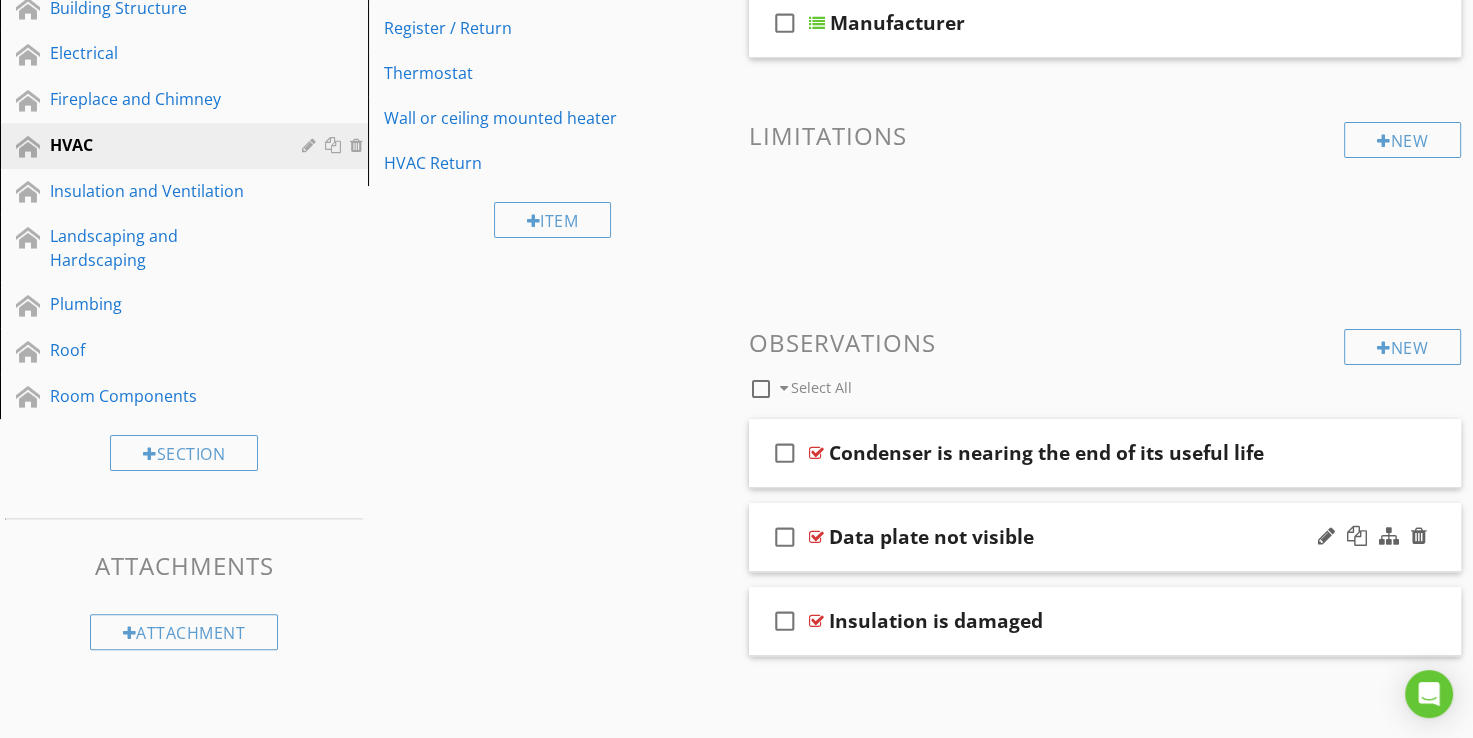 click at bounding box center (816, 537) 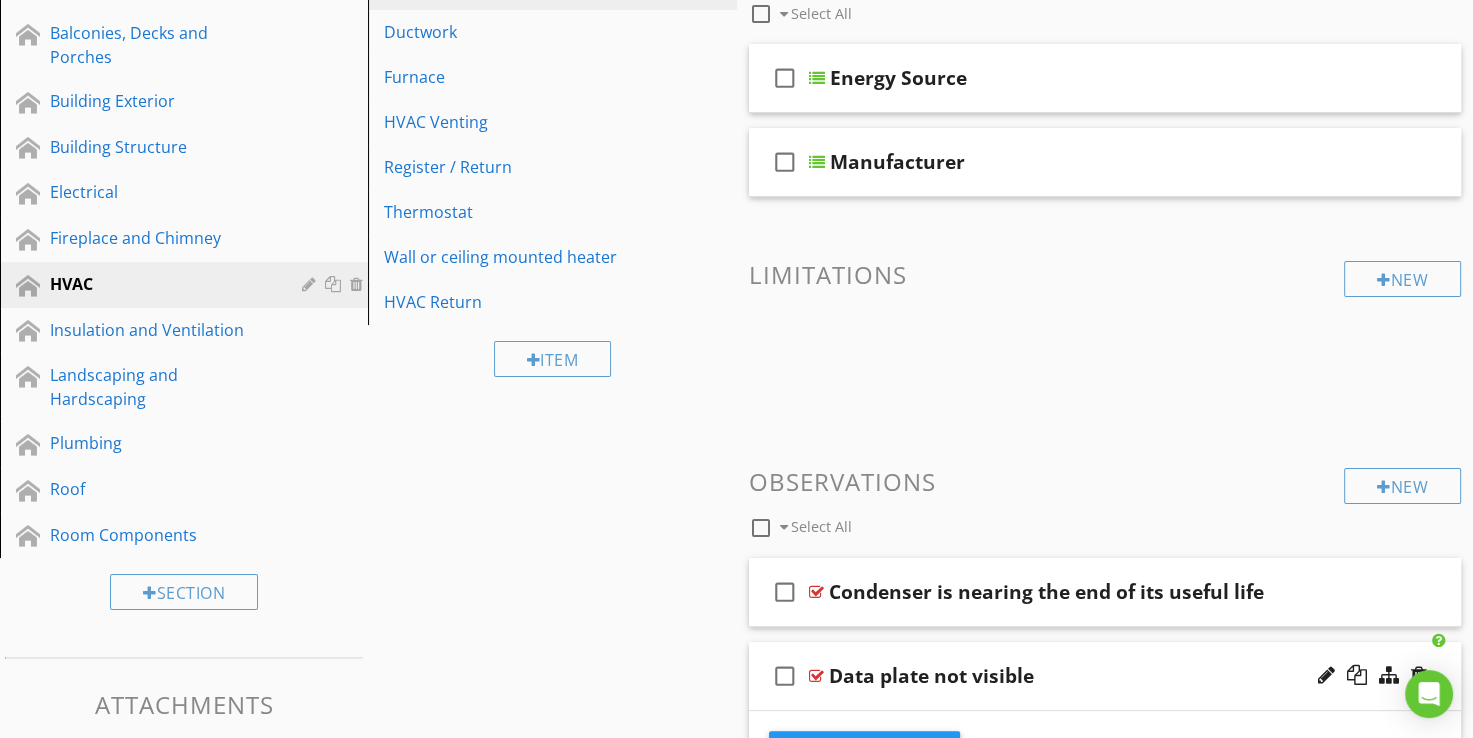 scroll, scrollTop: 219, scrollLeft: 0, axis: vertical 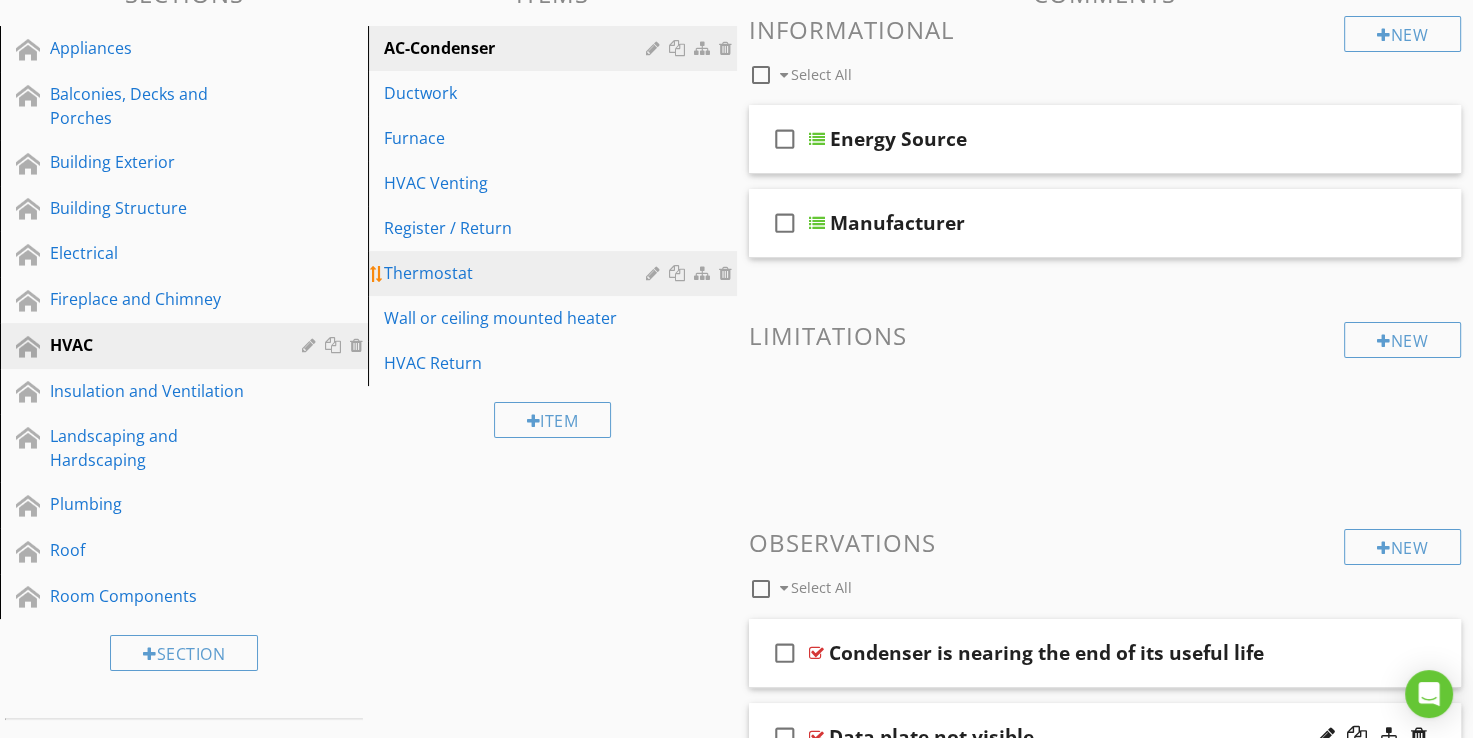 click on "Thermostat" at bounding box center (555, 273) 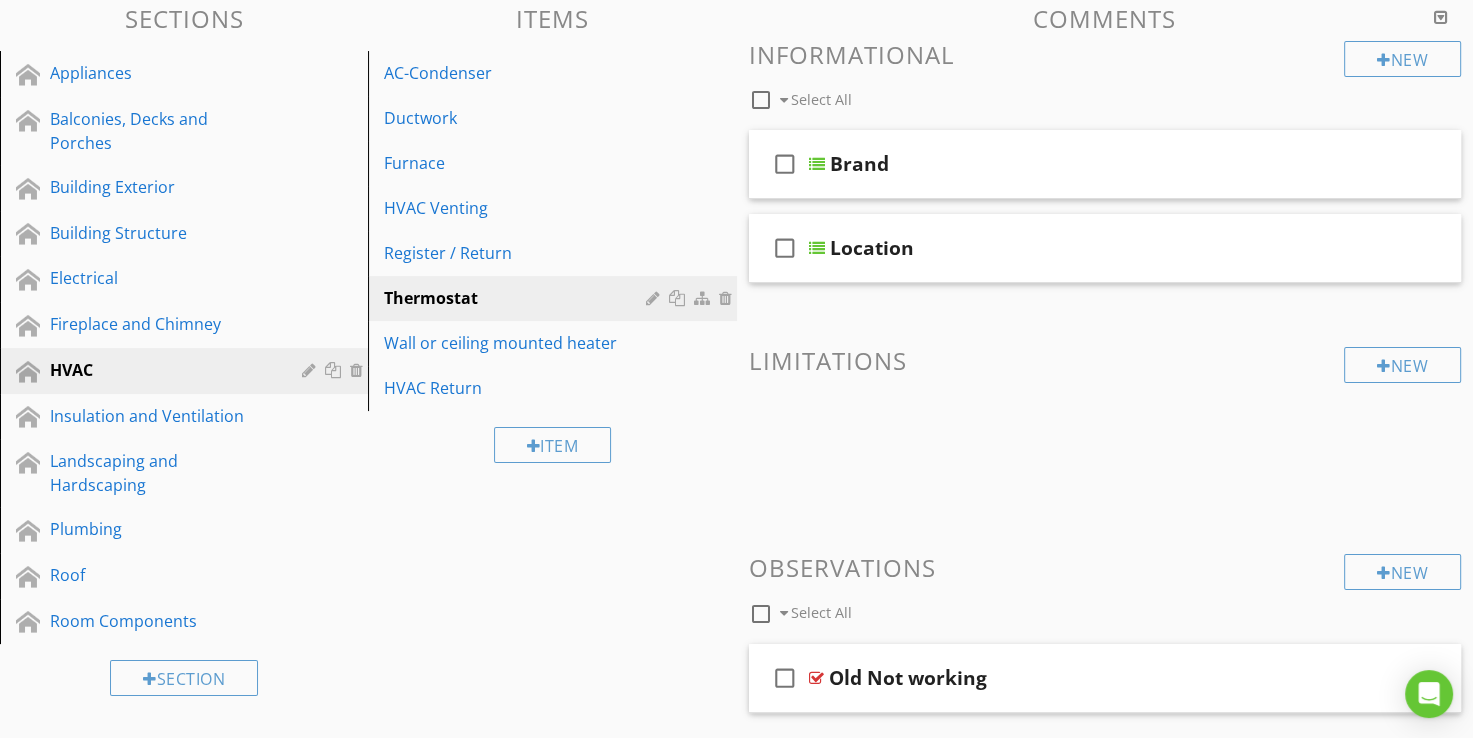 scroll, scrollTop: 138, scrollLeft: 0, axis: vertical 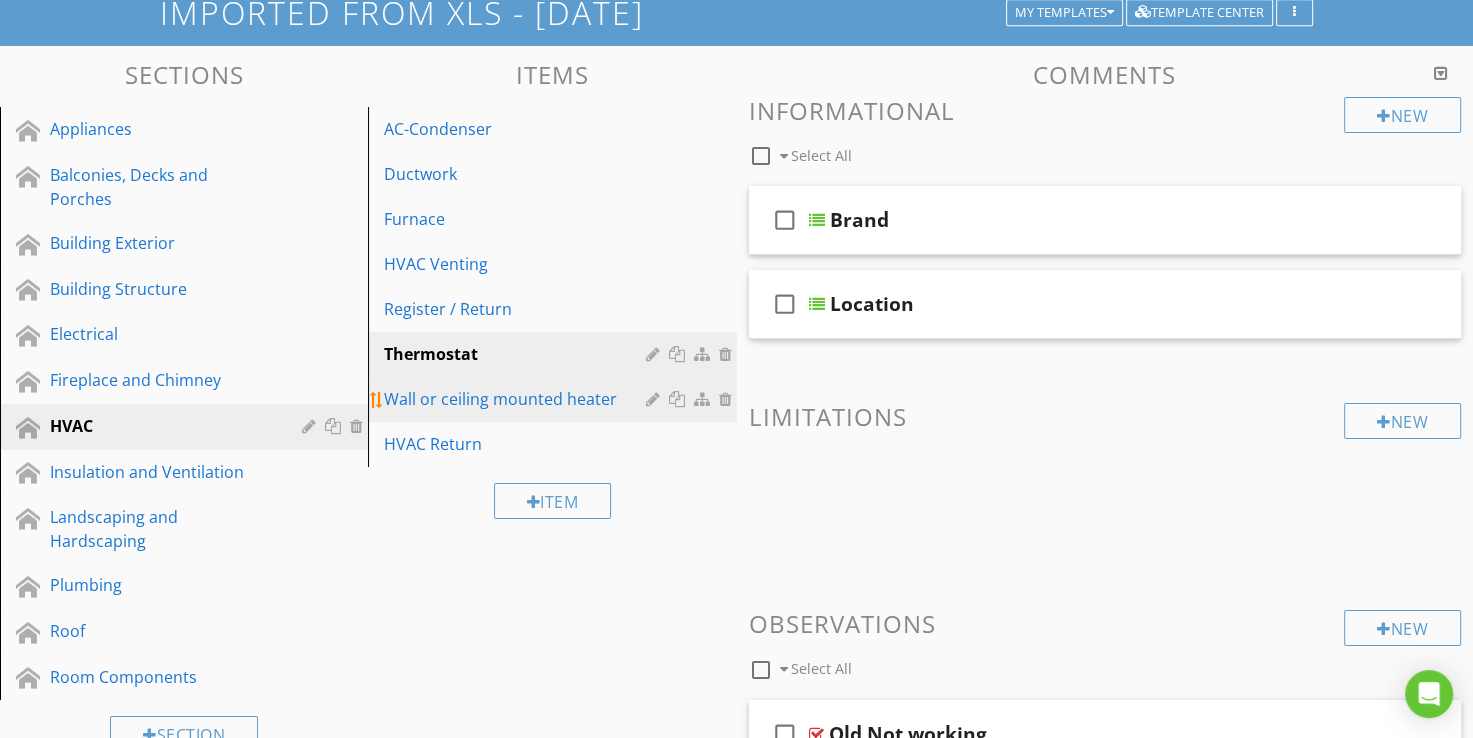 click on "Wall or ceiling mounted heater" at bounding box center (517, 399) 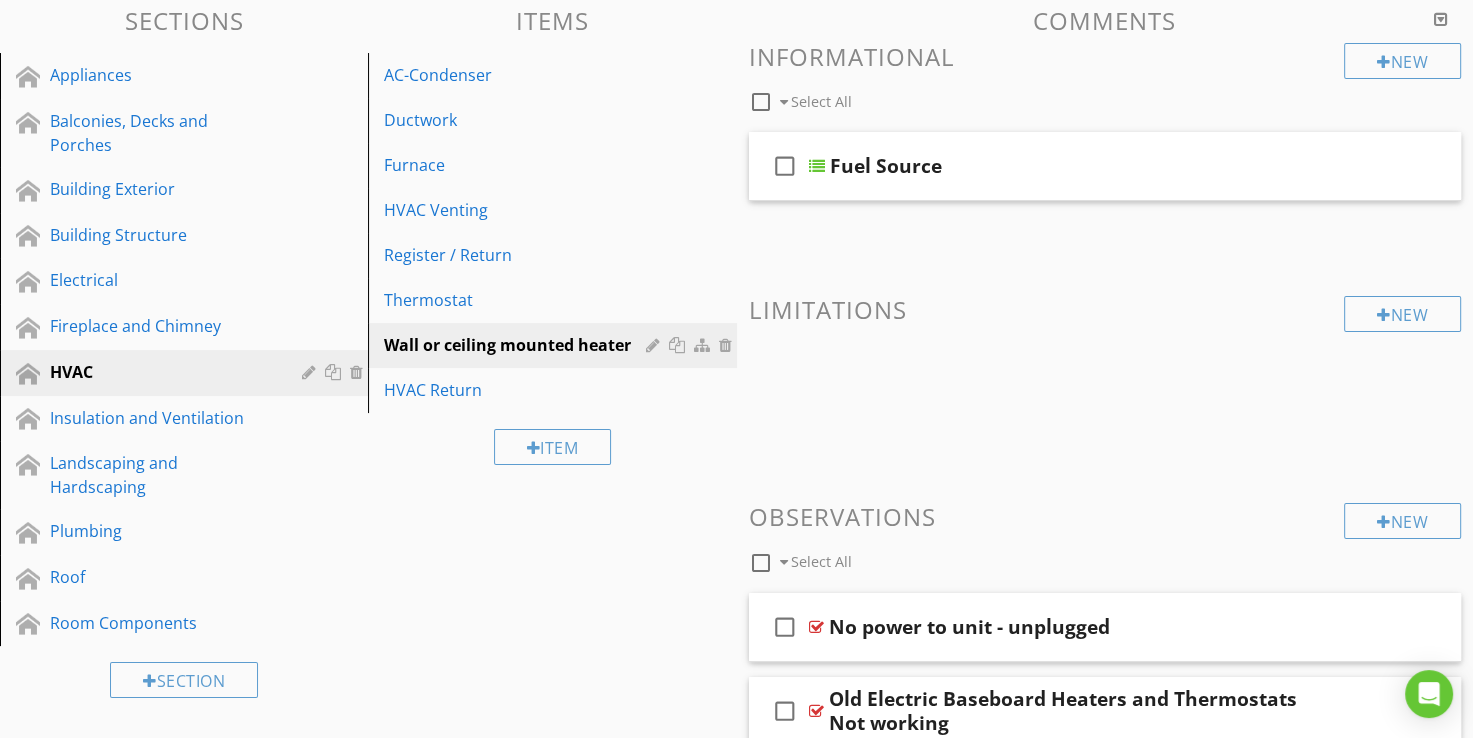 scroll, scrollTop: 238, scrollLeft: 0, axis: vertical 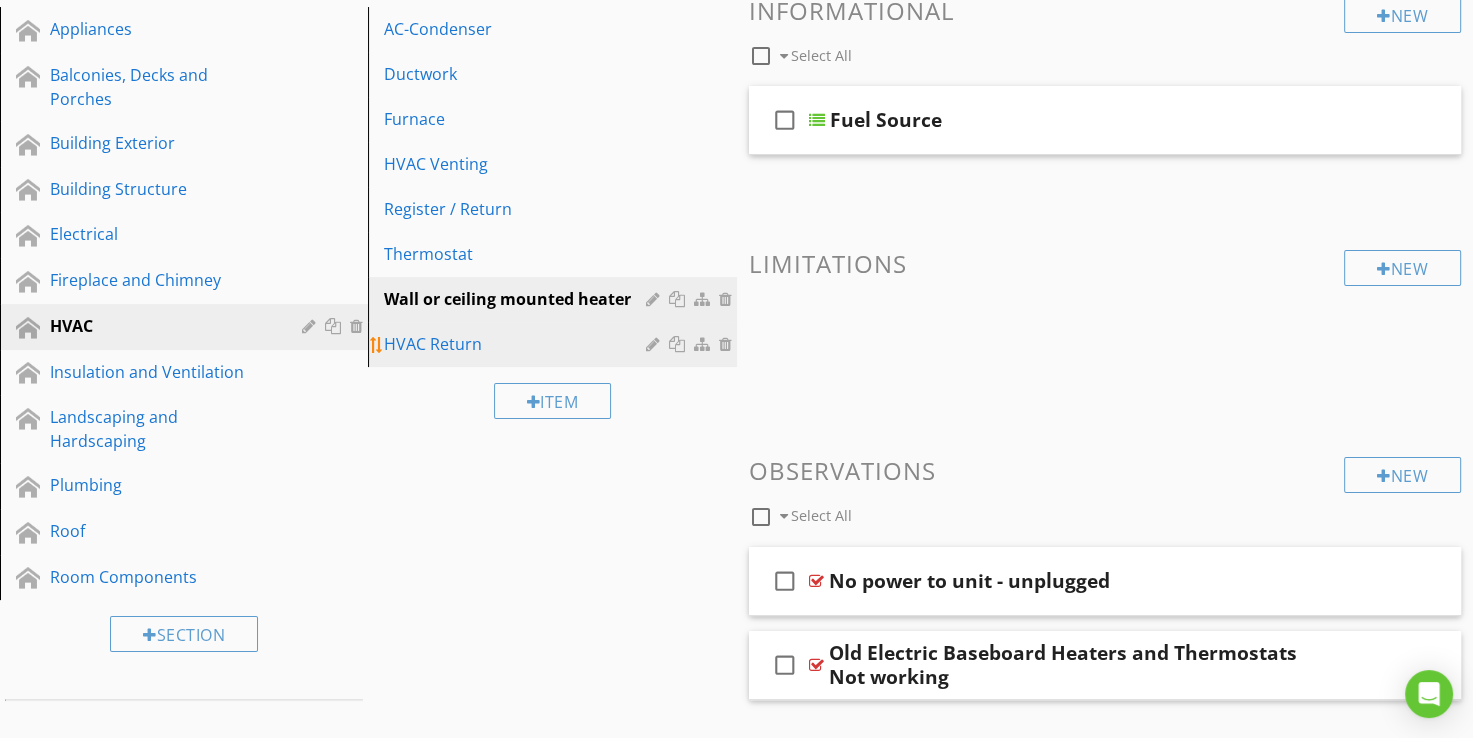 click on "HVAC Return" at bounding box center [517, 344] 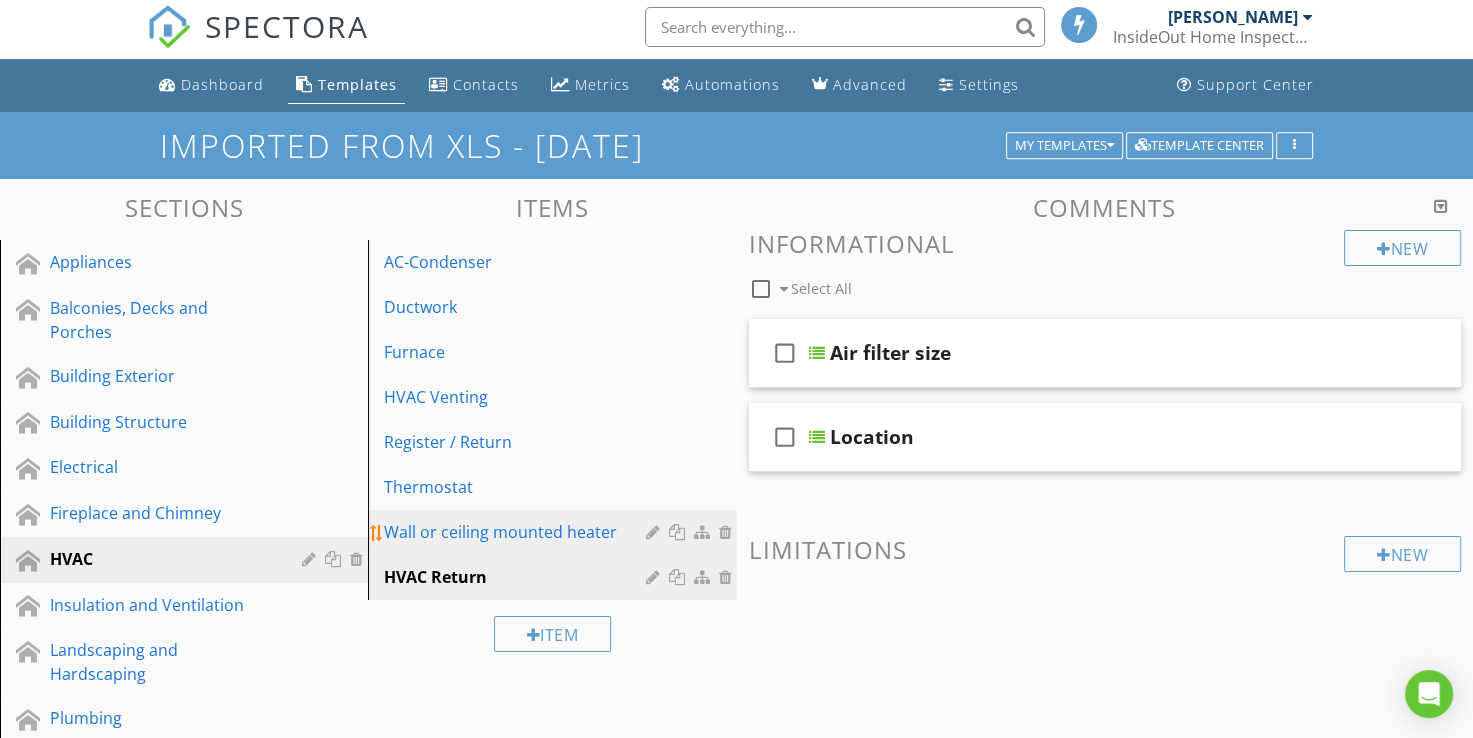 scroll, scrollTop: 0, scrollLeft: 0, axis: both 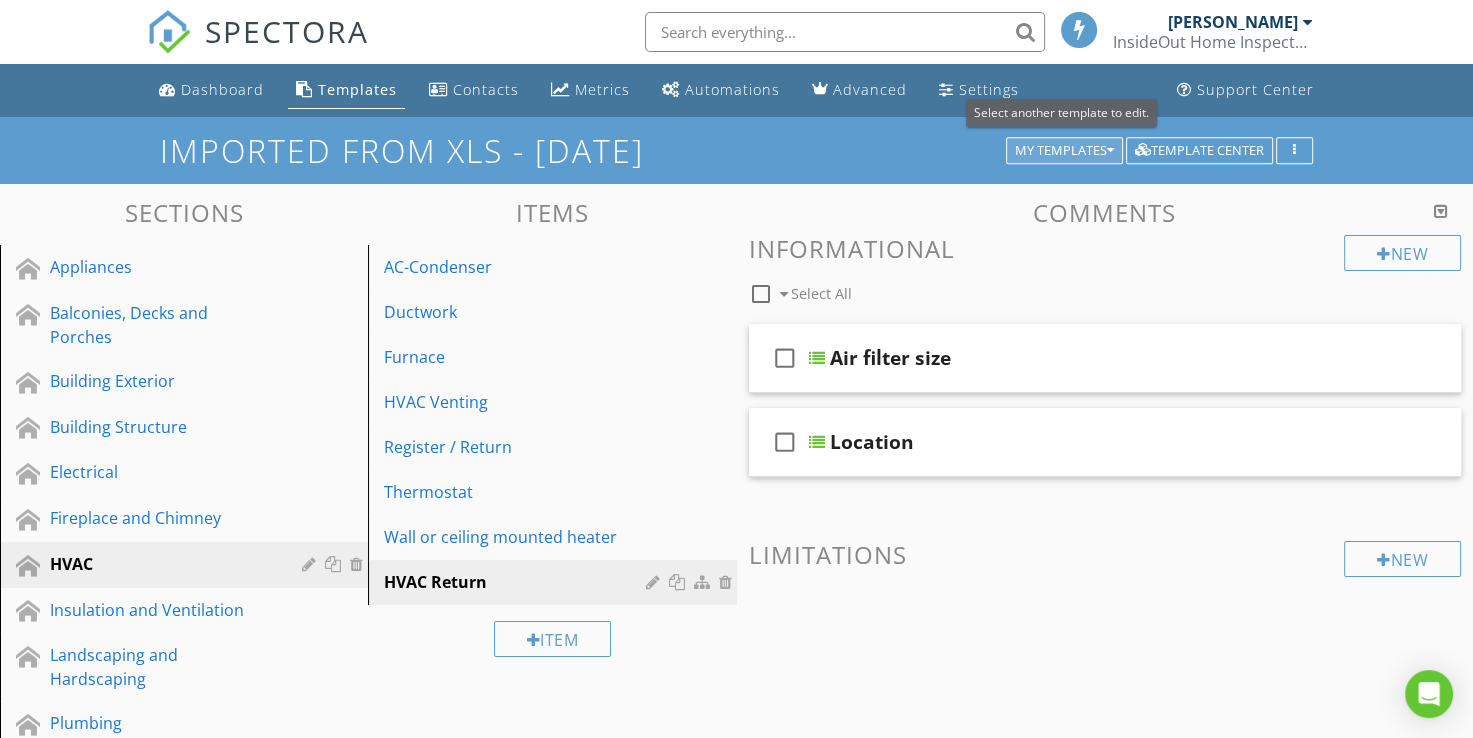 click on "My Templates" at bounding box center [1064, 151] 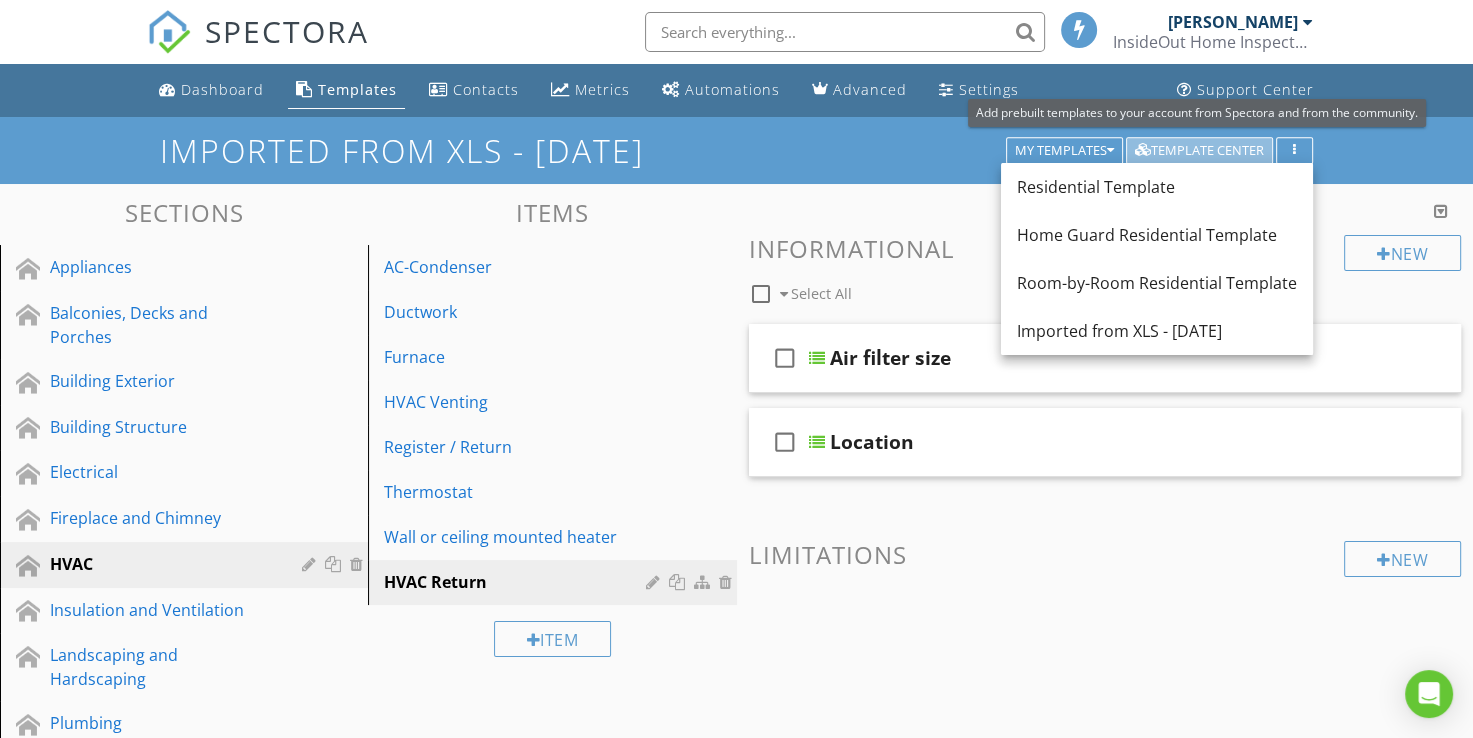 click on "Template Center" at bounding box center [1199, 151] 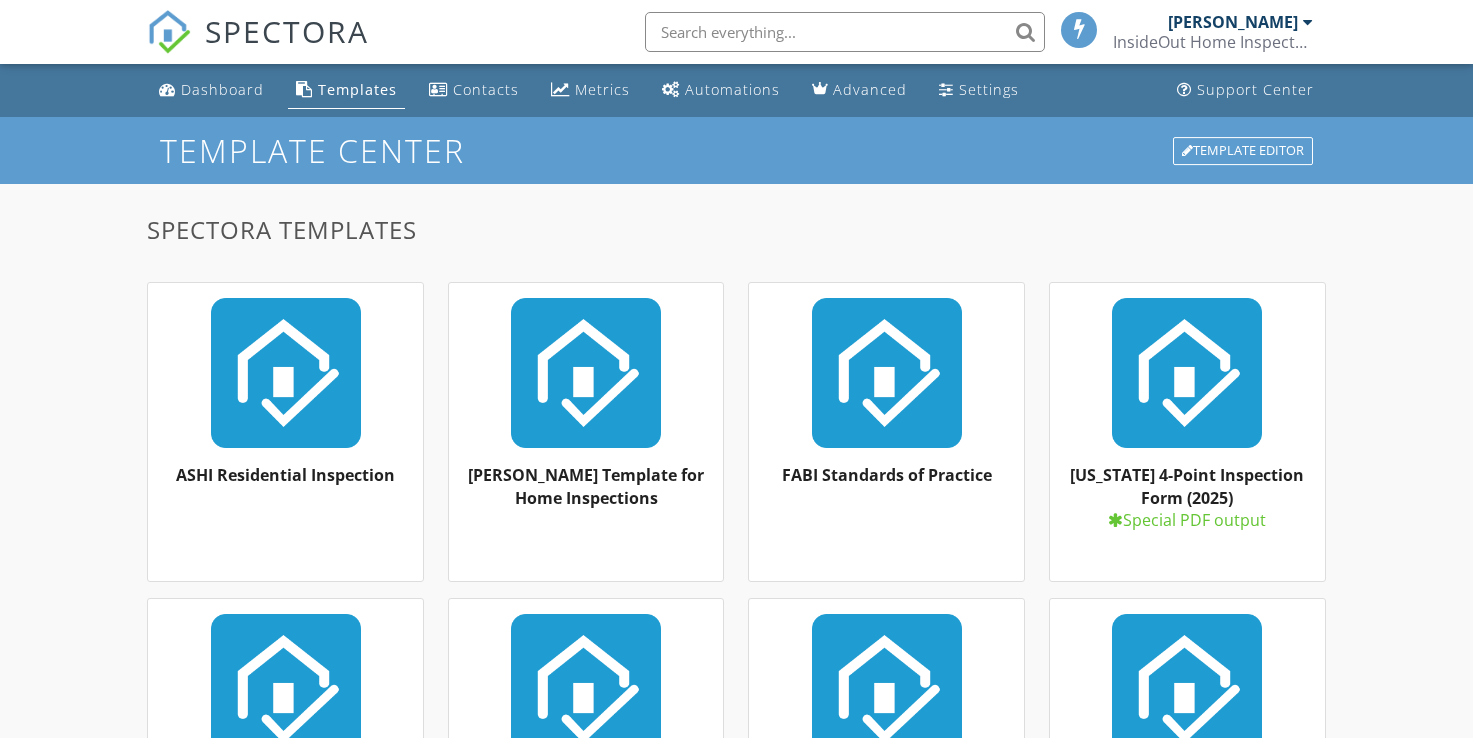 scroll, scrollTop: 0, scrollLeft: 0, axis: both 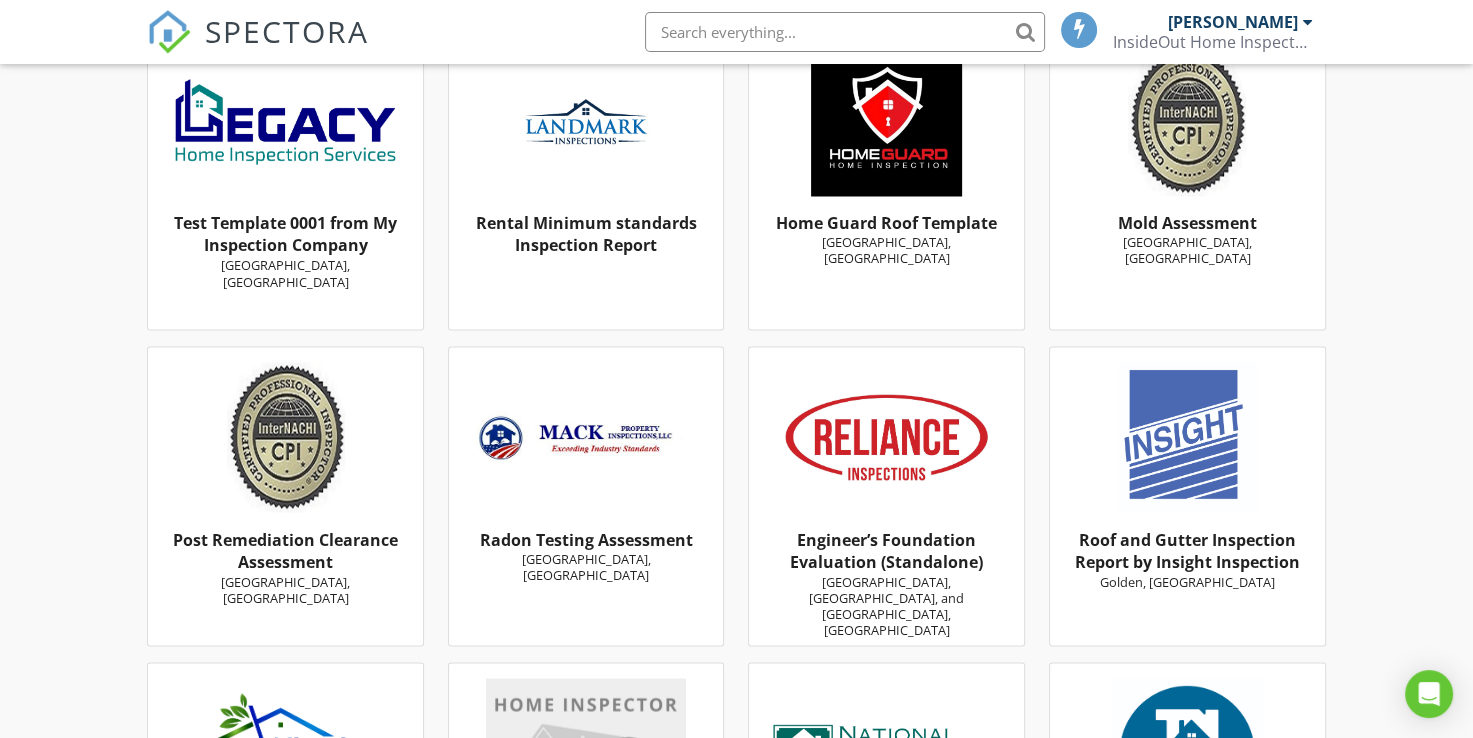 click on "Home Guard Roof Template" at bounding box center [886, 223] 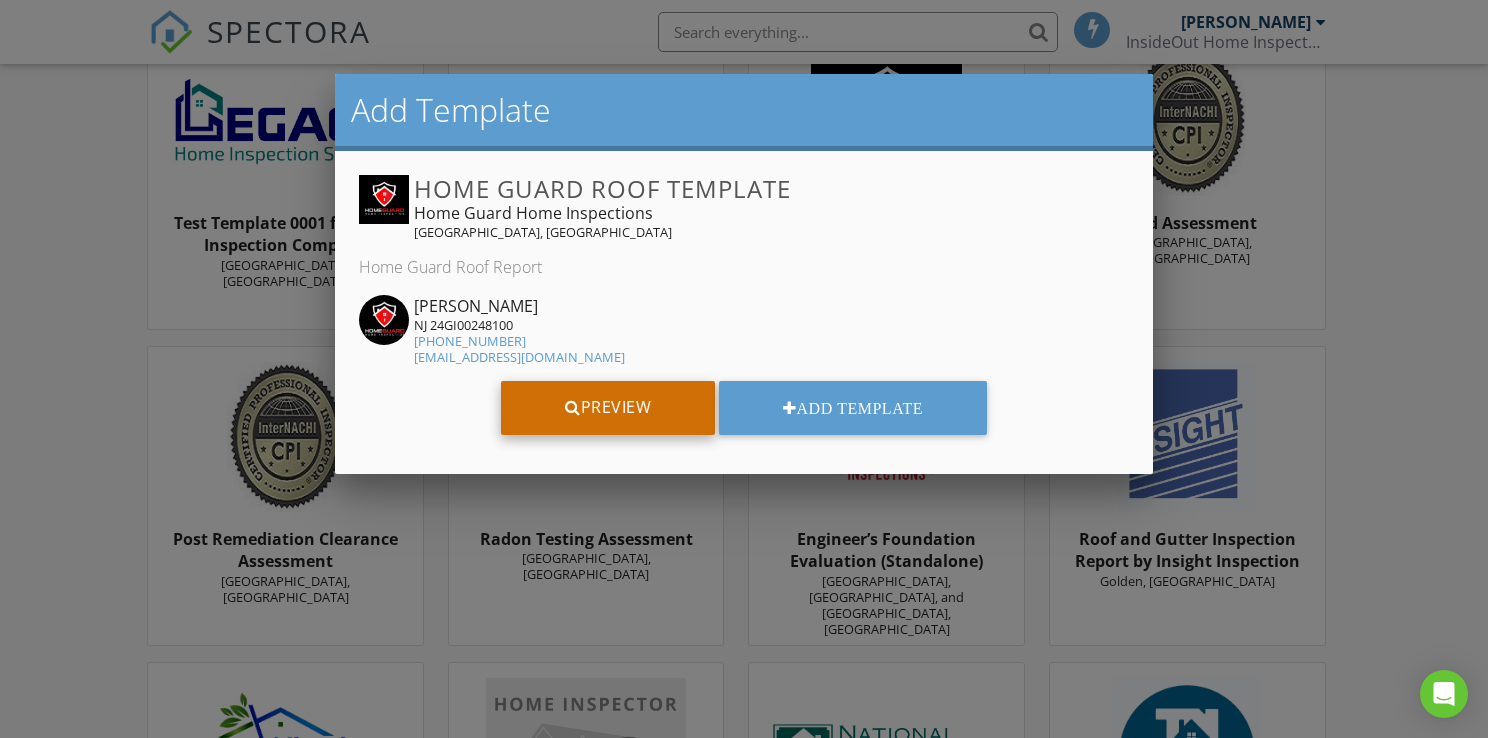 click on "Preview" at bounding box center [608, 408] 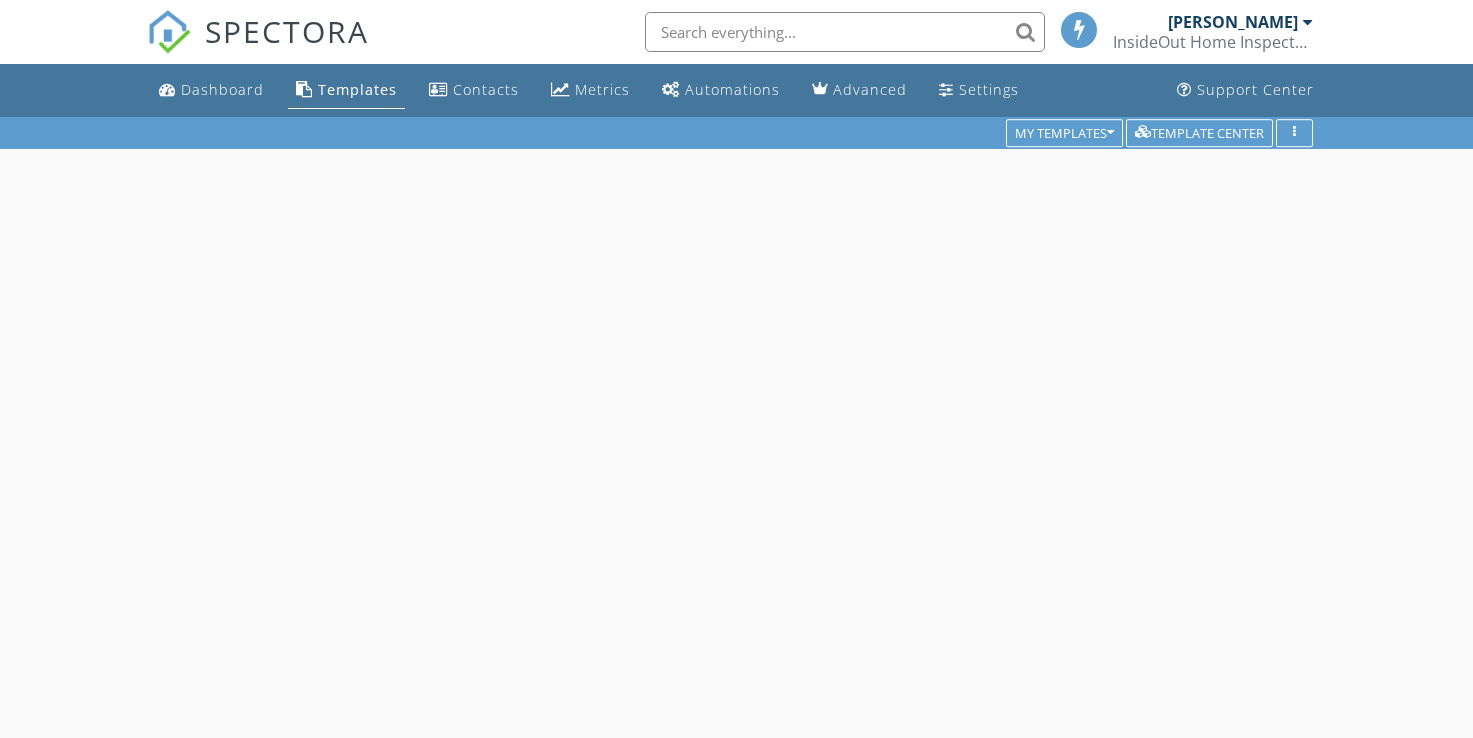 scroll, scrollTop: 0, scrollLeft: 0, axis: both 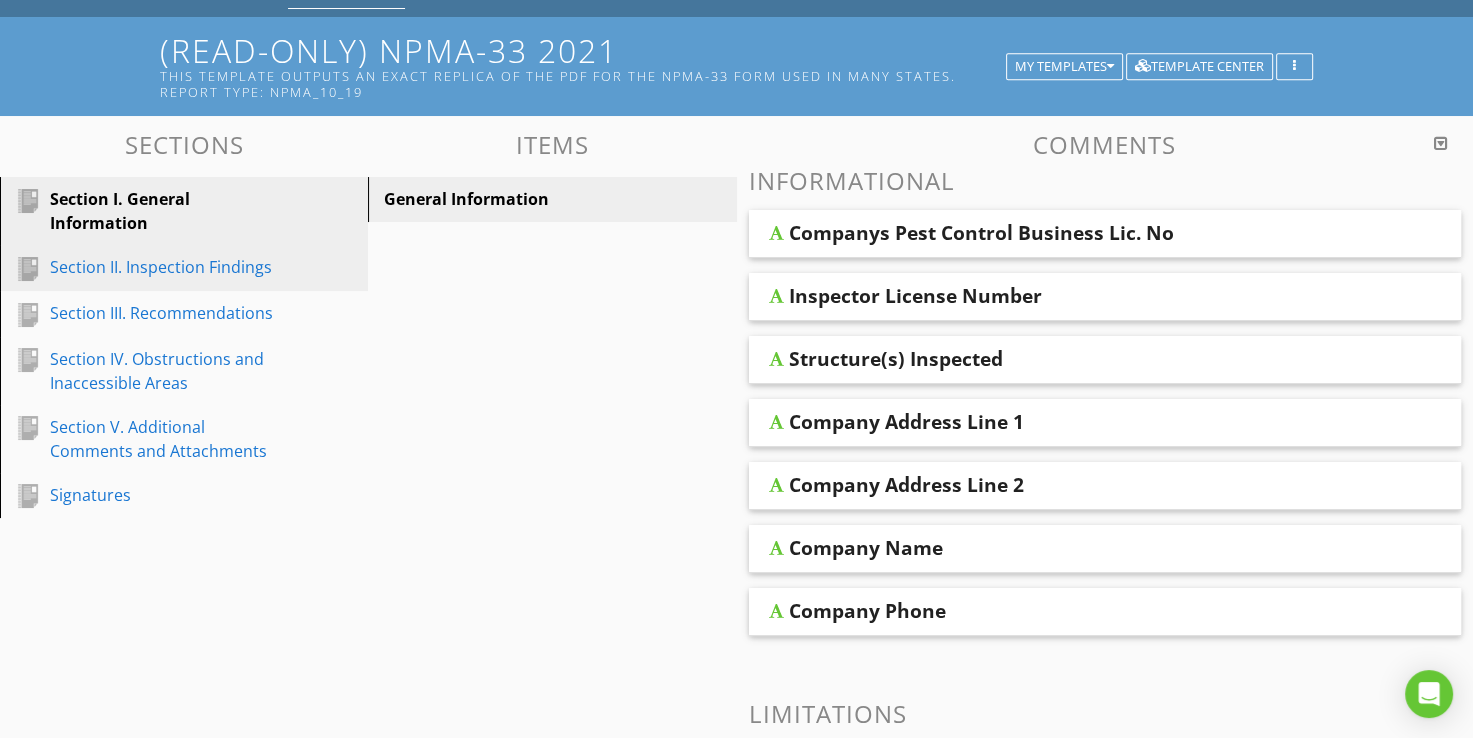 click on "Section II. Inspection Findings" at bounding box center [161, 267] 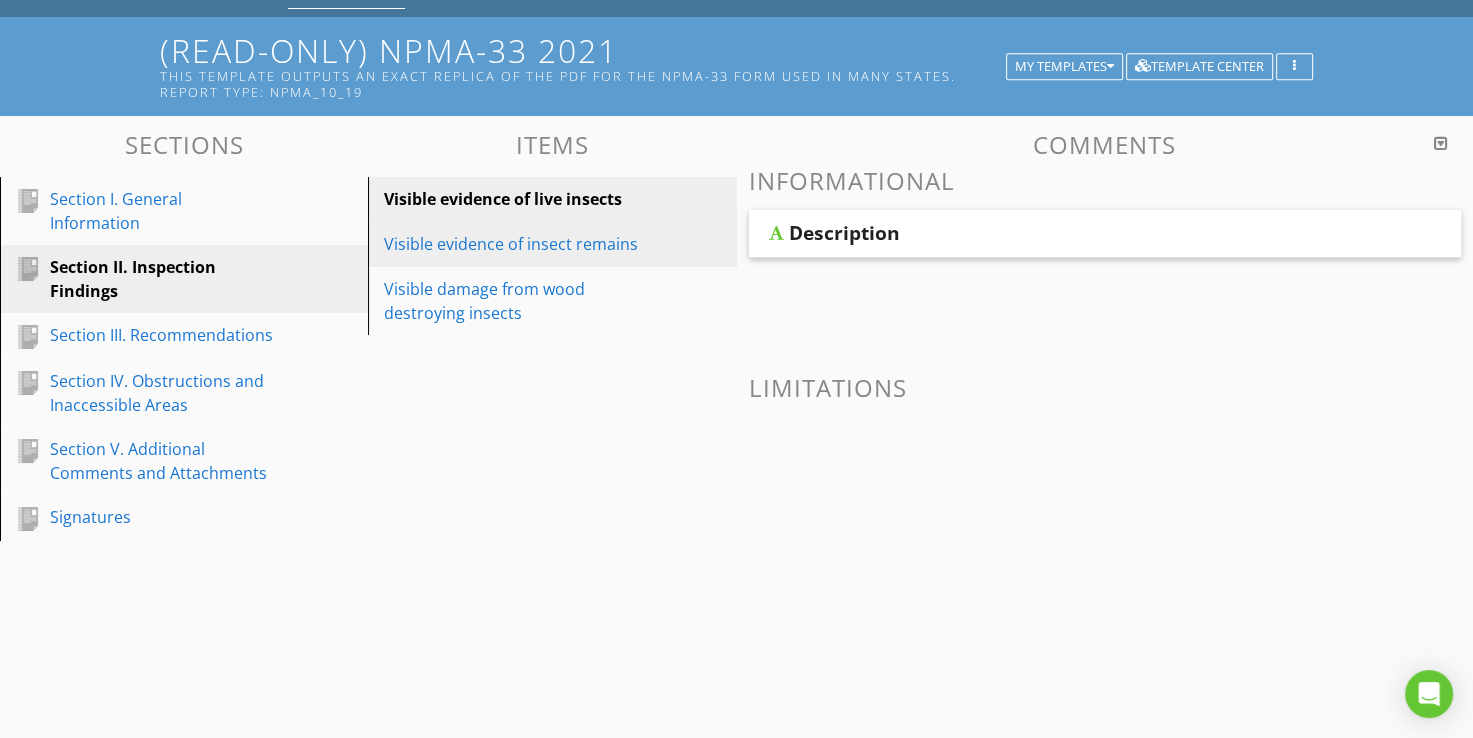 click on "Visible evidence of insect remains" at bounding box center [517, 244] 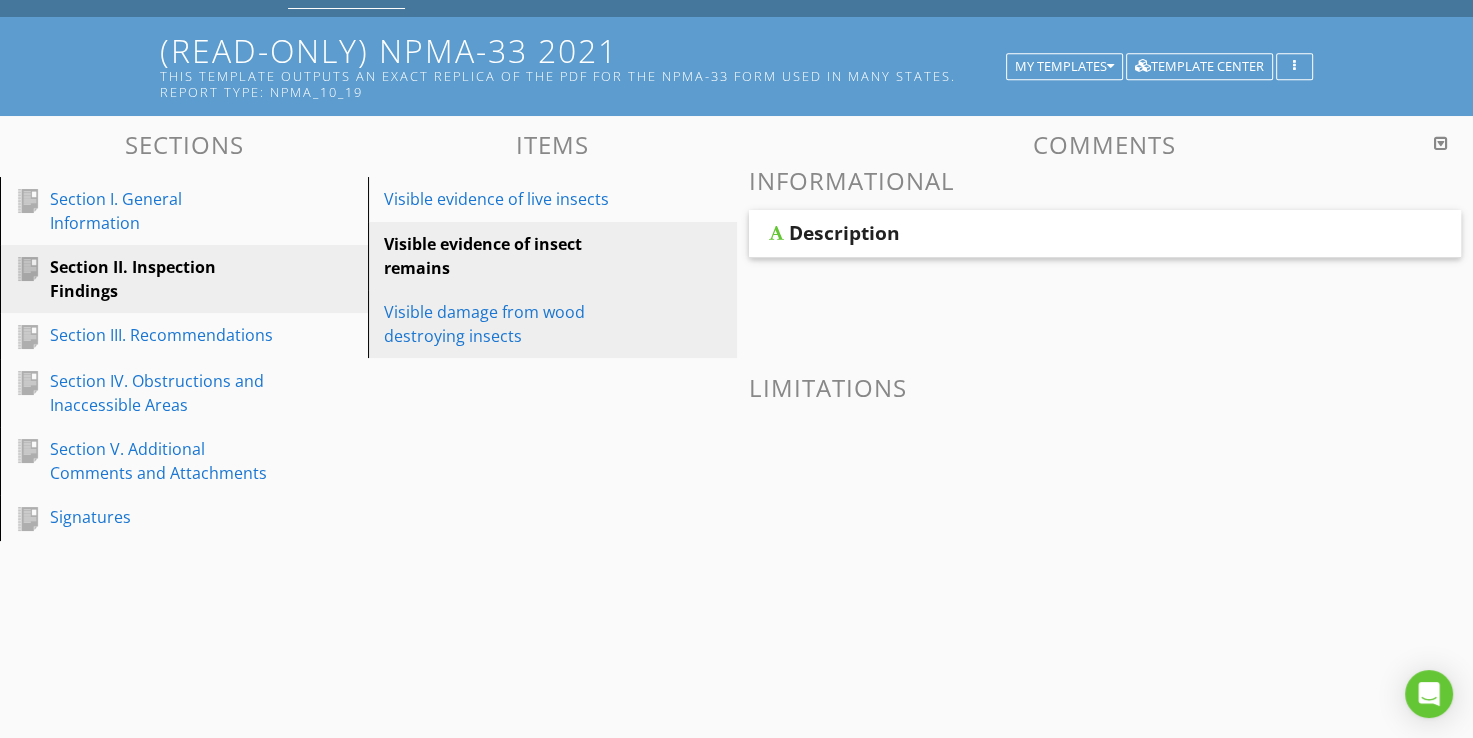 click on "Visible damage from wood destroying insects" at bounding box center (517, 324) 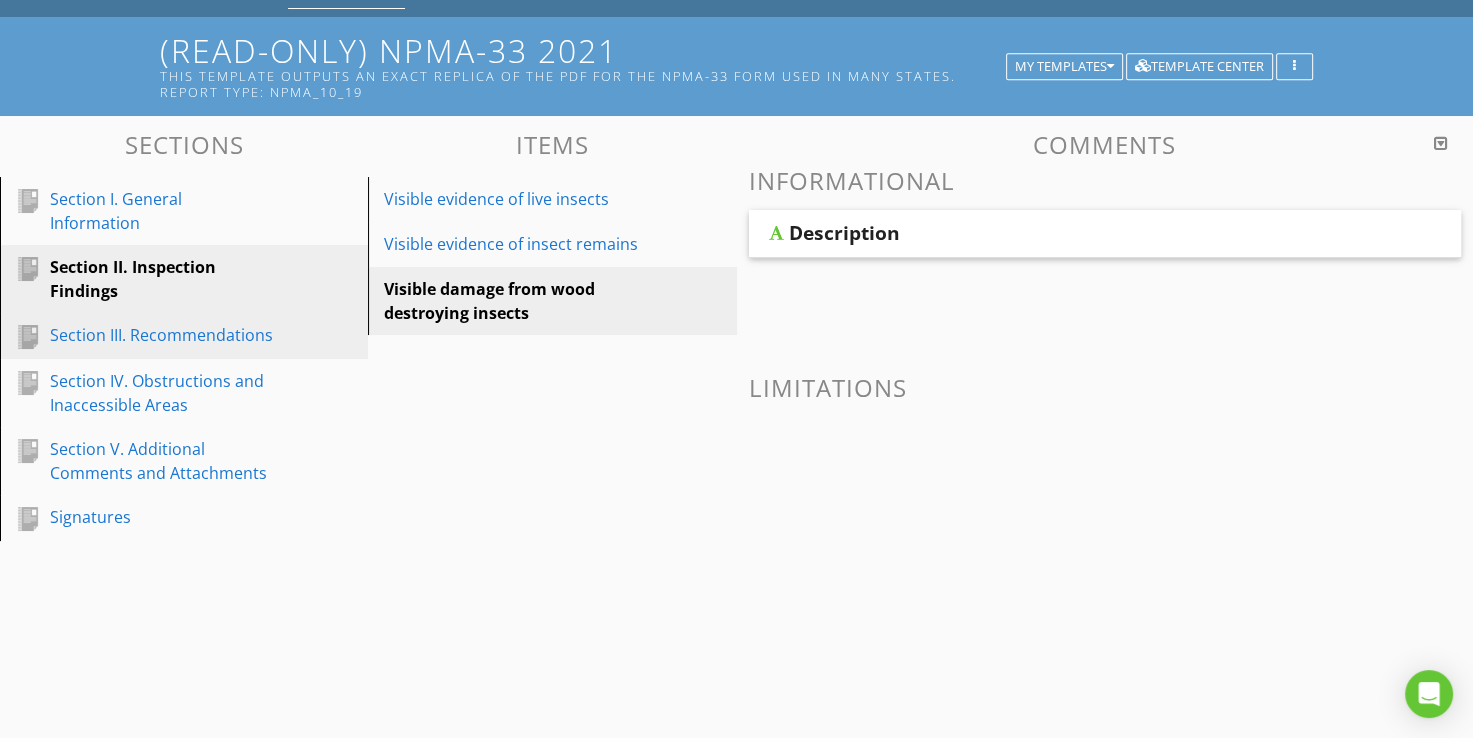 click on "Section III. Recommendations" at bounding box center (161, 335) 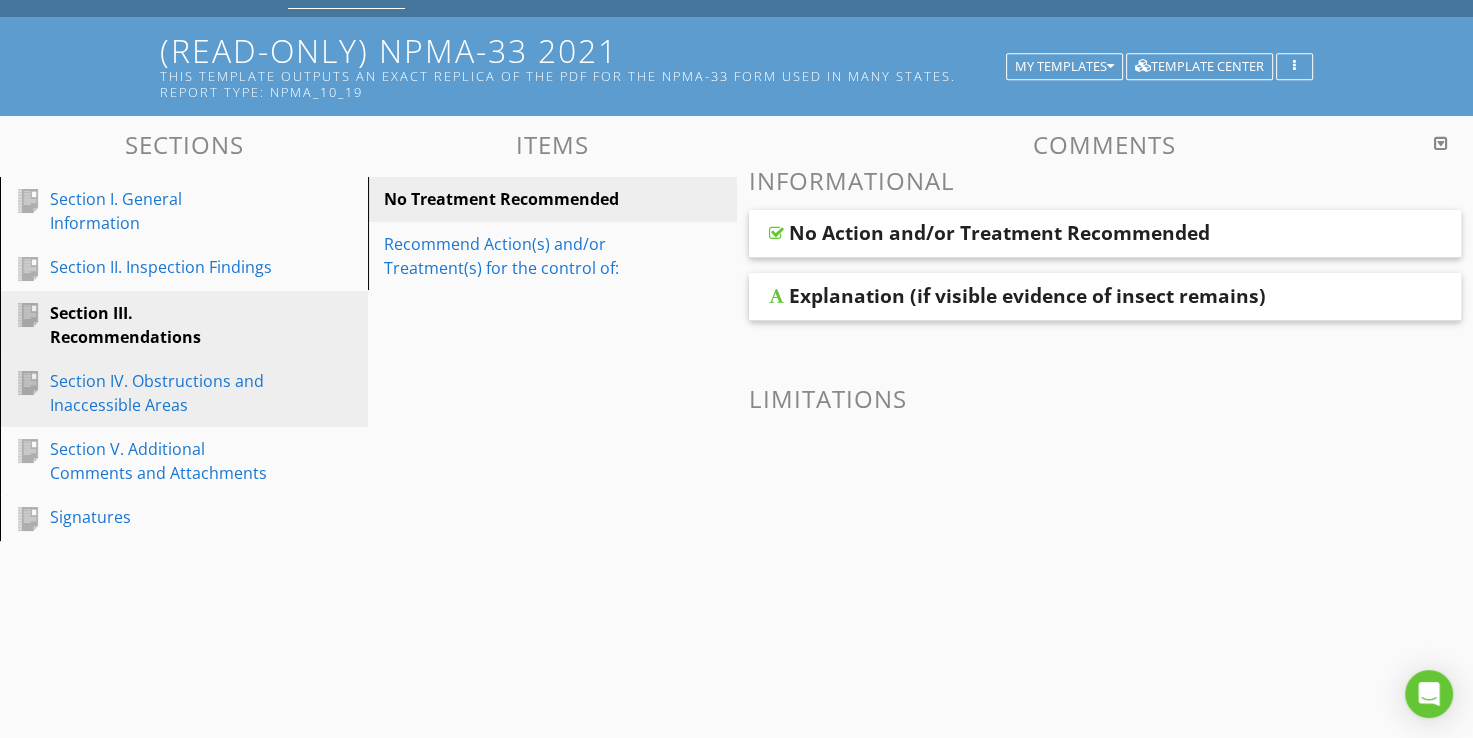 click on "Section IV. Obstructions and Inaccessible Areas" at bounding box center (161, 393) 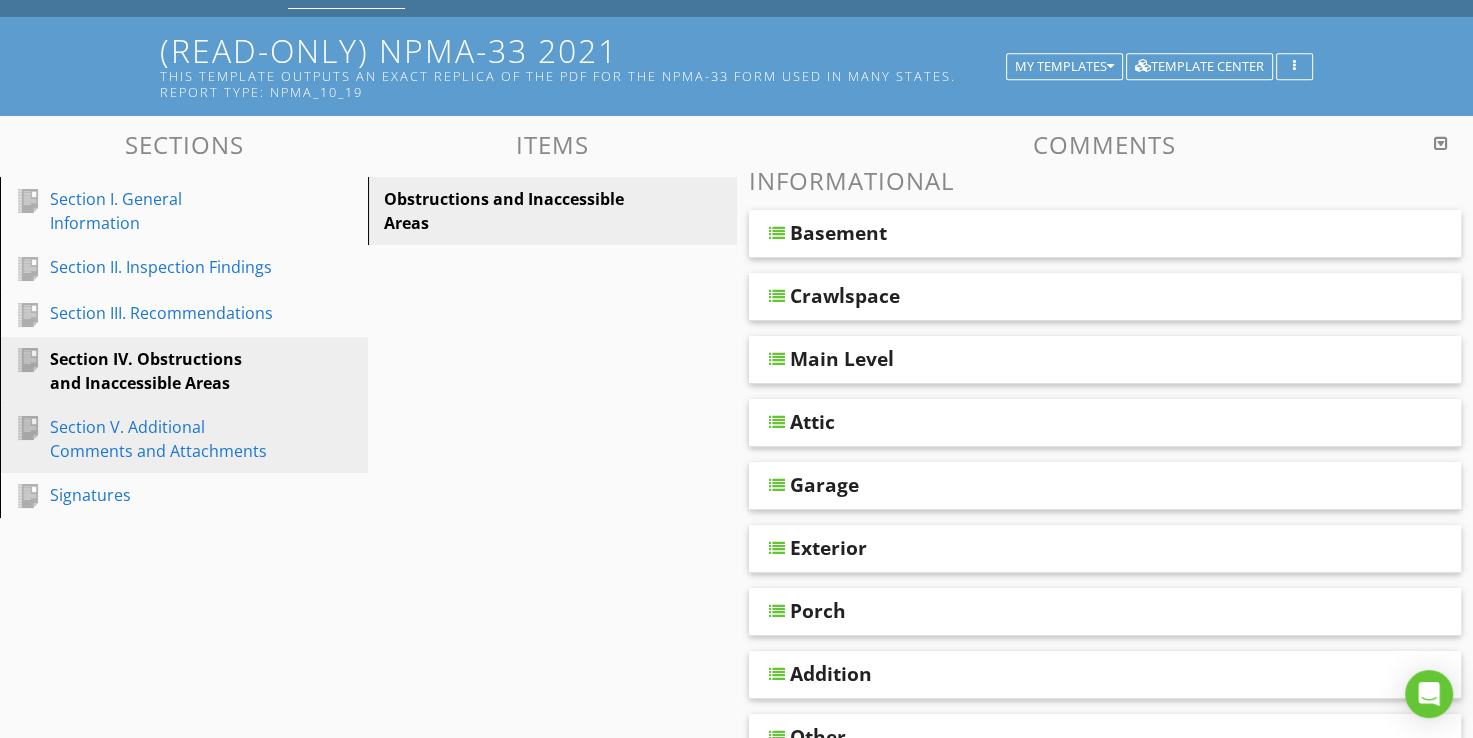 click on "Section V. Additional Comments and Attachments" at bounding box center [161, 439] 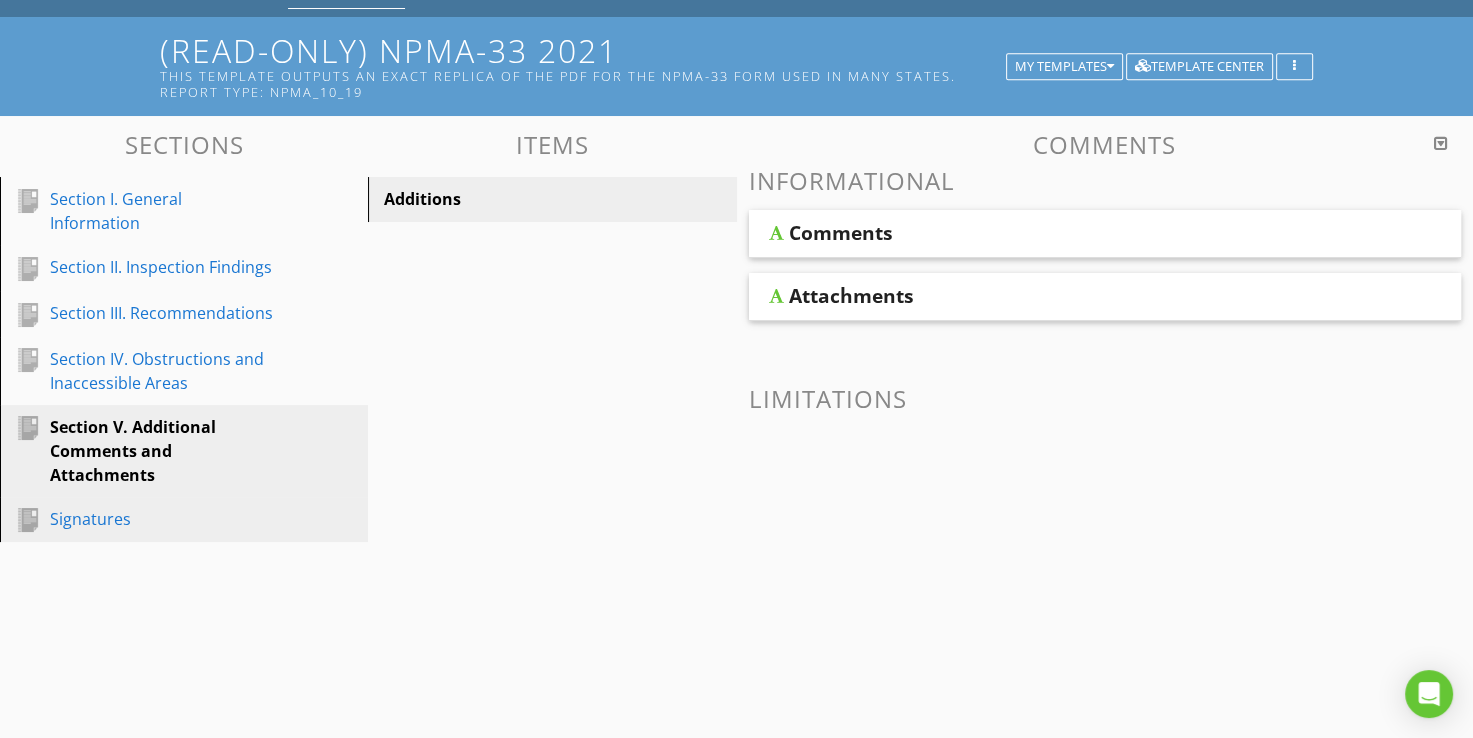click on "Signatures" at bounding box center (161, 519) 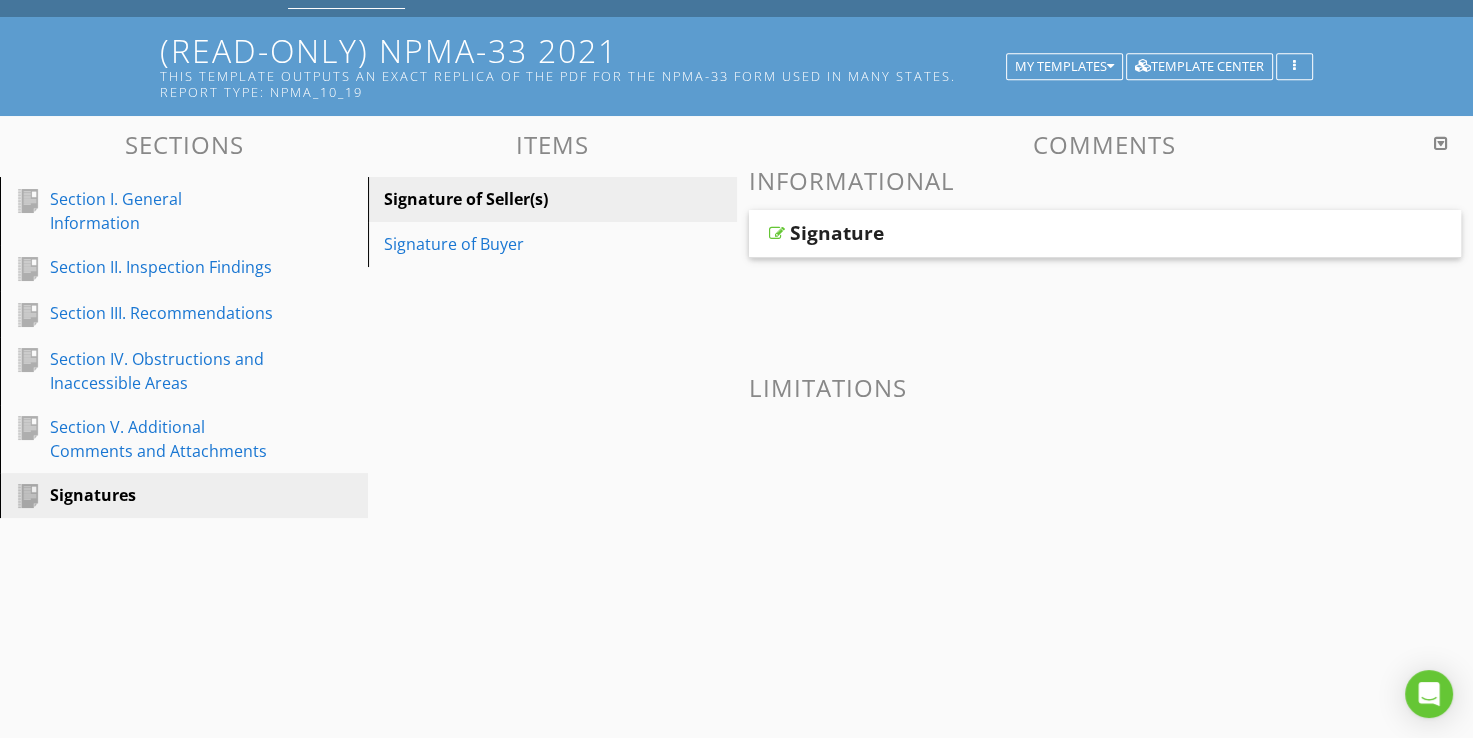 click at bounding box center (777, 233) 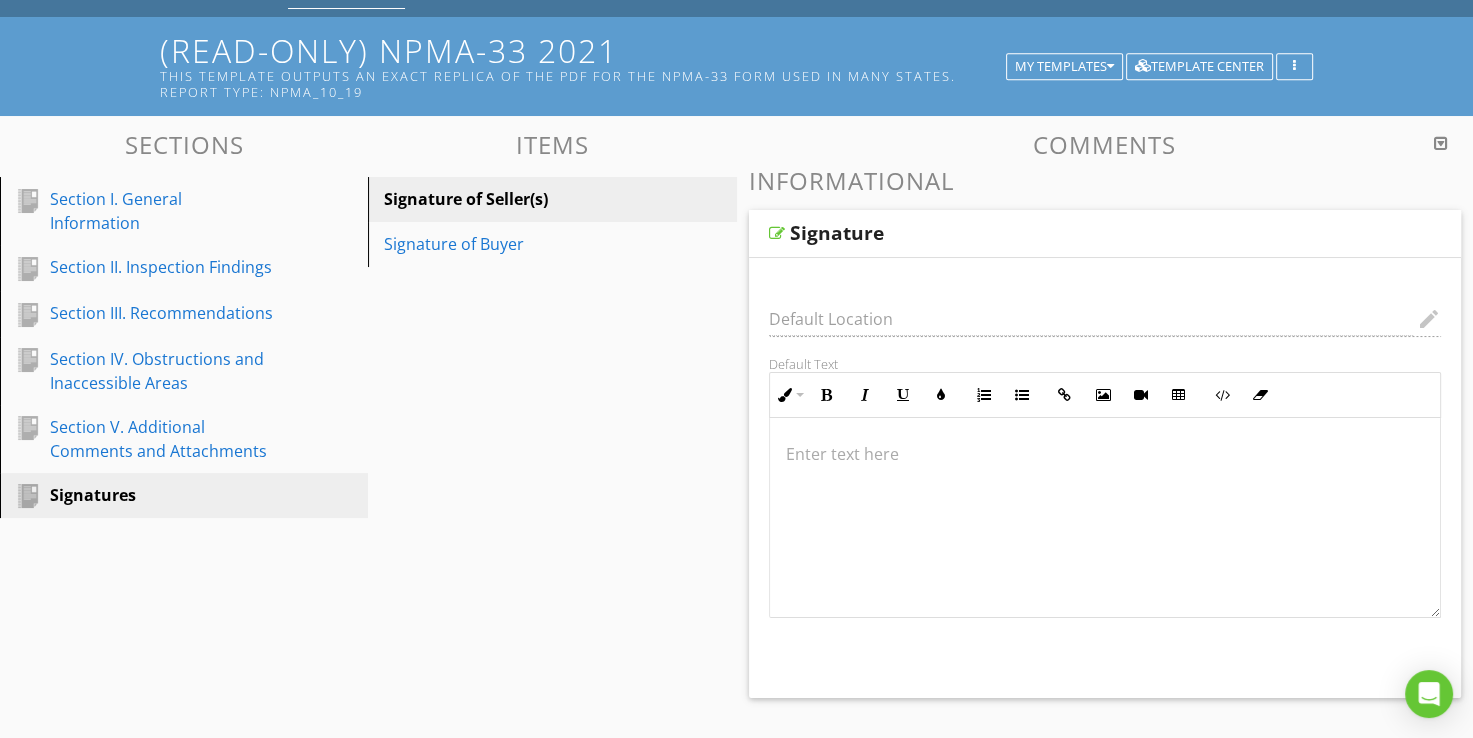 click on "Sections
Section I. General Information           Section II. Inspection Findings           Section III. Recommendations           Section IV. Obstructions and Inaccessible Areas           Section V. Additional Comments and Attachments           Signatures
Items
Signature of Seller(s)           Signature of Buyer
Comments
Informational
Signature
Default Location edit       Default Text   Inline Style XLarge Large Normal Small Light Small/Light Bold Italic Underline Colors Ordered List Unordered List Insert Link Insert Image Insert Video Insert Table Code View Clear Formatting Enter text here             Limitations" at bounding box center [736, 624] 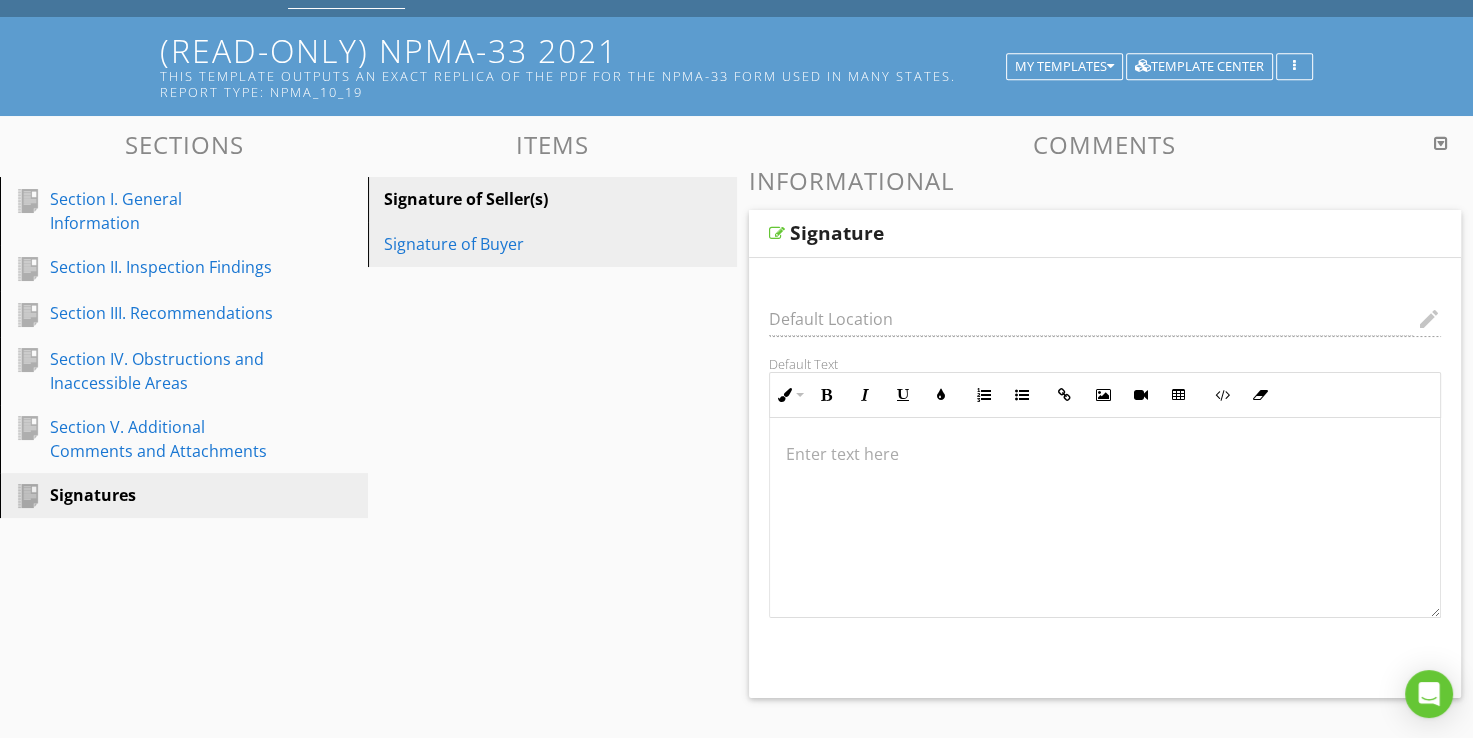 click on "Signature of Buyer" at bounding box center (517, 244) 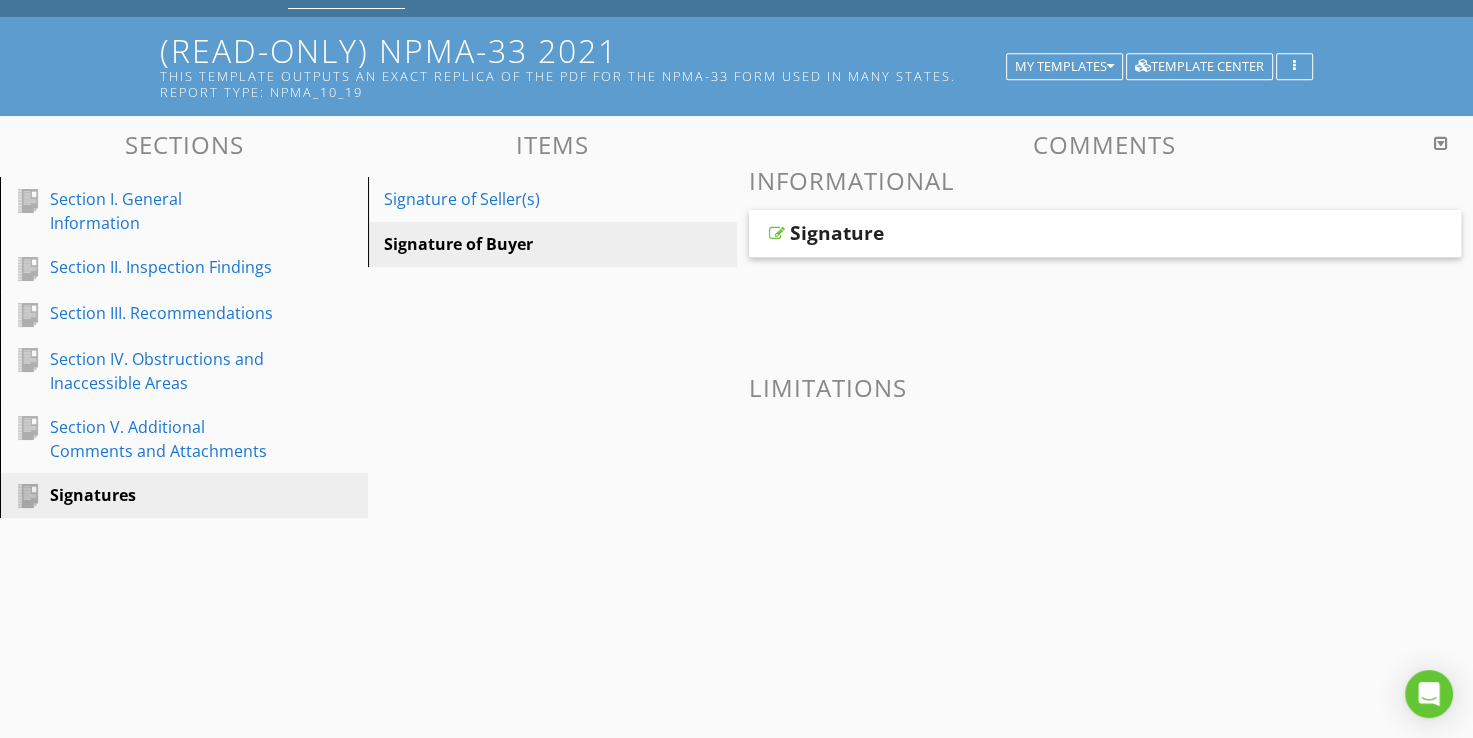 click at bounding box center (777, 233) 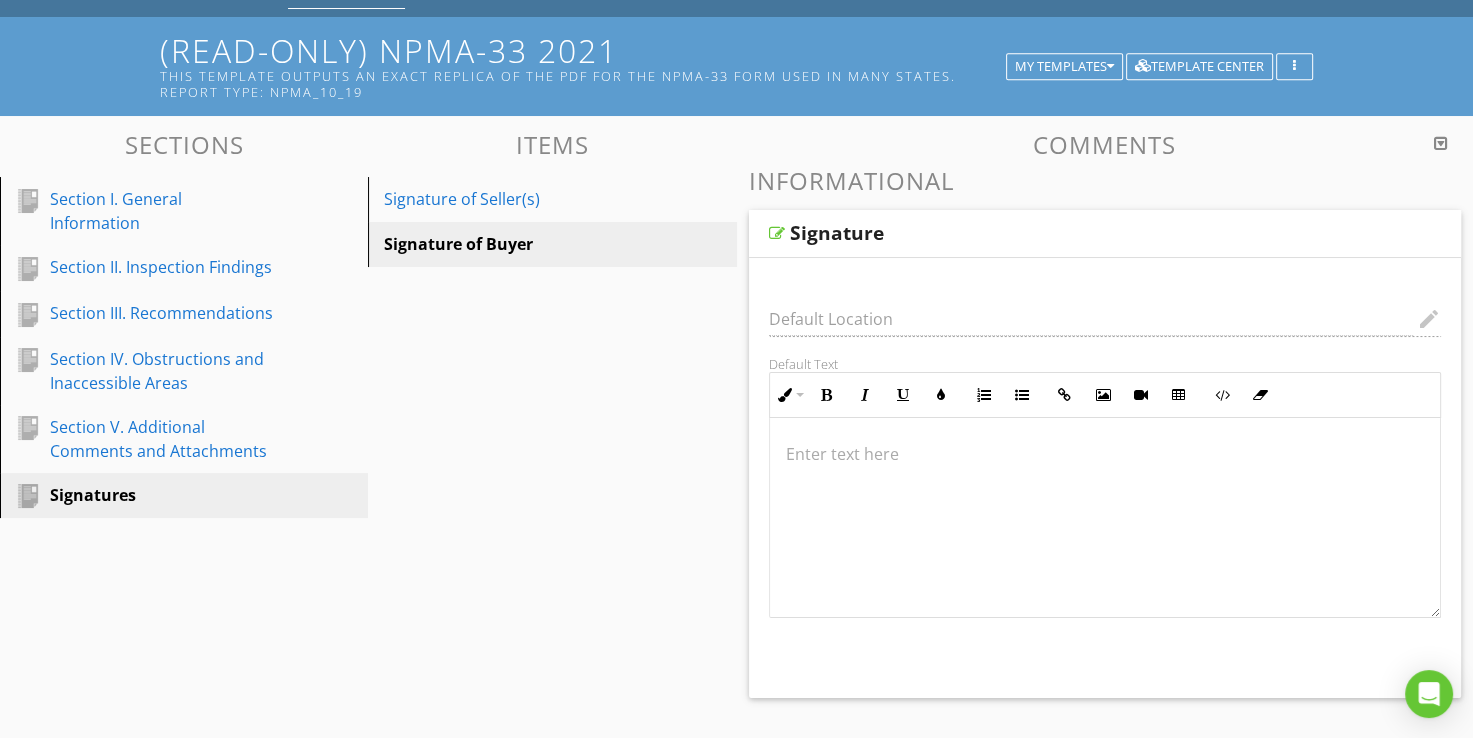 click on "Sections
Section I. General Information           Section II. Inspection Findings           Section III. Recommendations           Section IV. Obstructions and Inaccessible Areas           Section V. Additional Comments and Attachments           Signatures
Items
Signature of Seller(s)           Signature of Buyer
Comments
Informational
Signature
Default Location edit       Default Text   Inline Style XLarge Large Normal Small Light Small/Light Bold Italic Underline Colors Ordered List Unordered List Insert Link Insert Image Insert Video Insert Table Code View Clear Formatting Enter text here             Limitations" at bounding box center [736, 624] 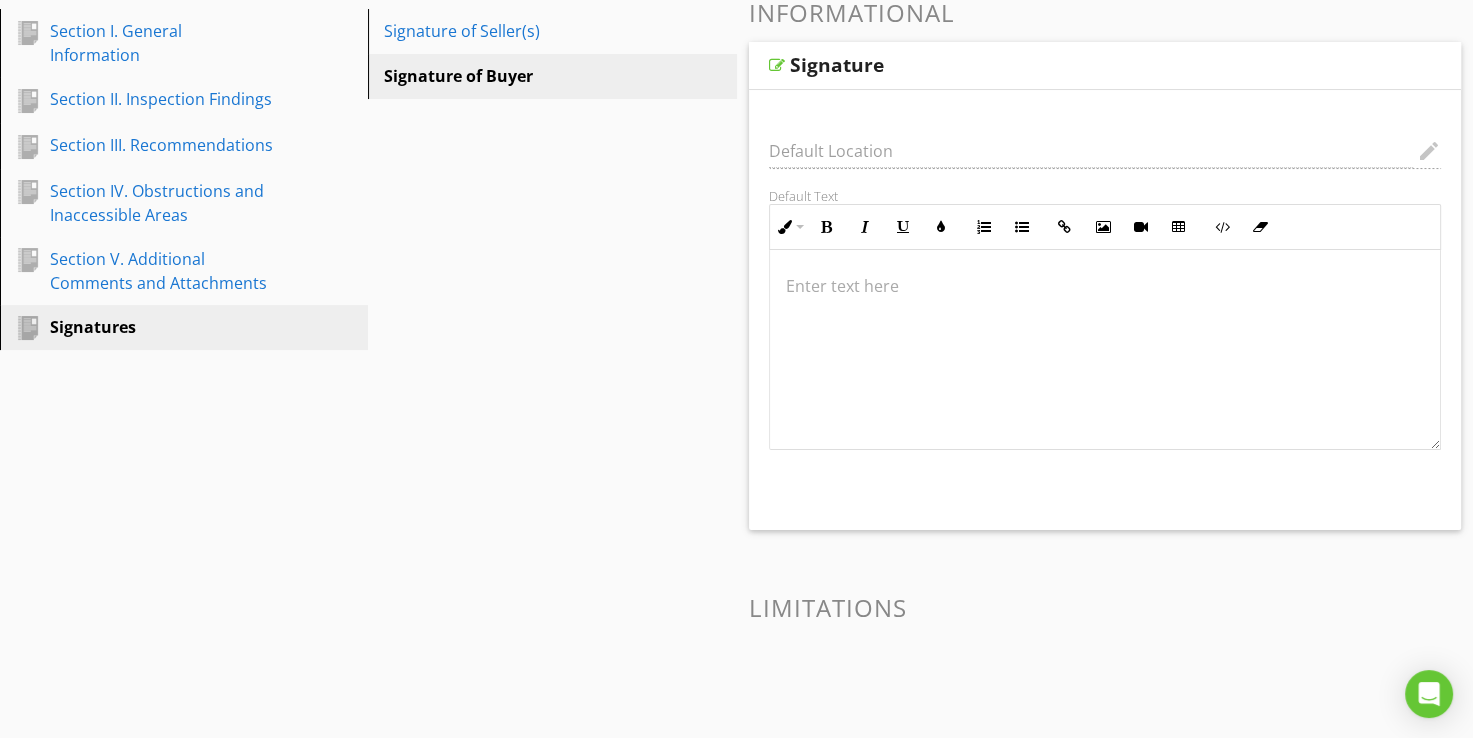 scroll, scrollTop: 100, scrollLeft: 0, axis: vertical 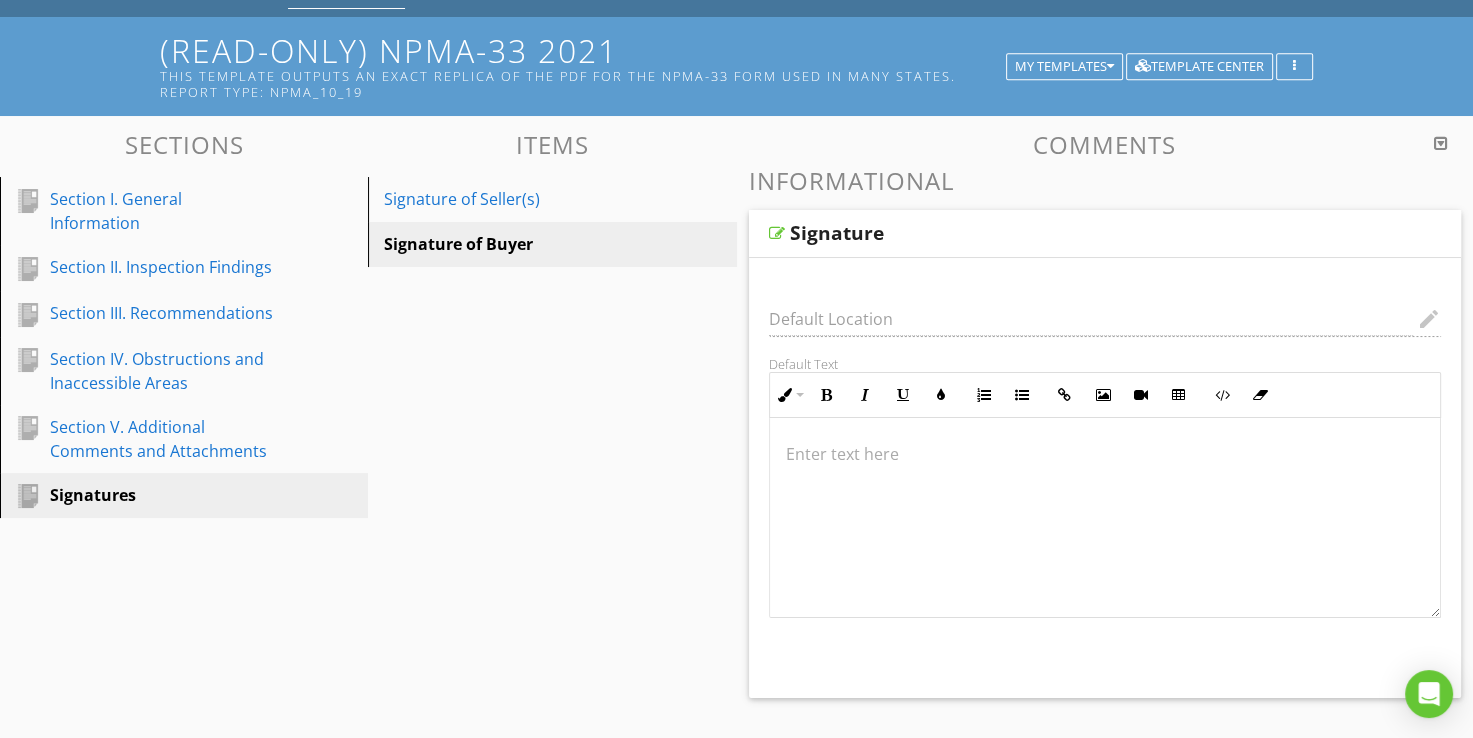 click at bounding box center [1441, 143] 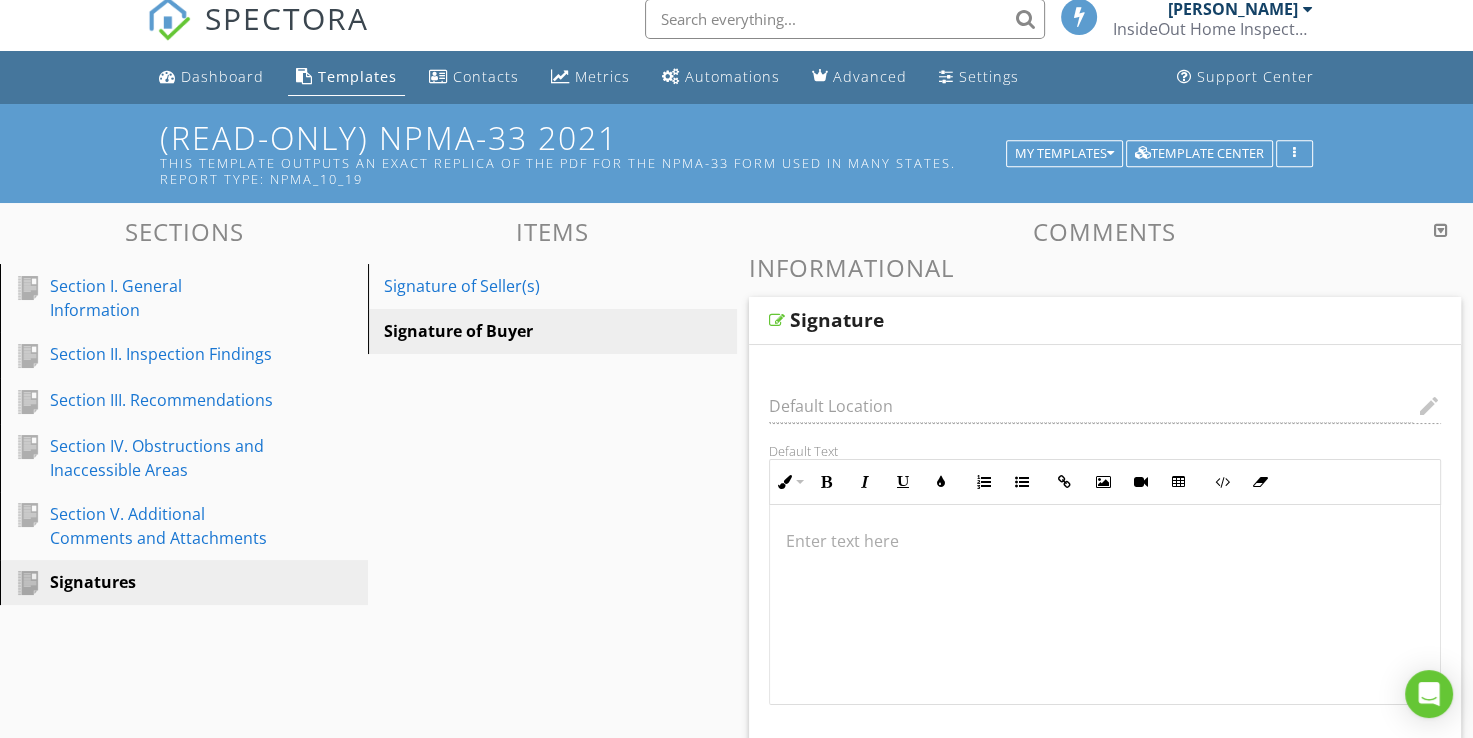 scroll, scrollTop: 0, scrollLeft: 0, axis: both 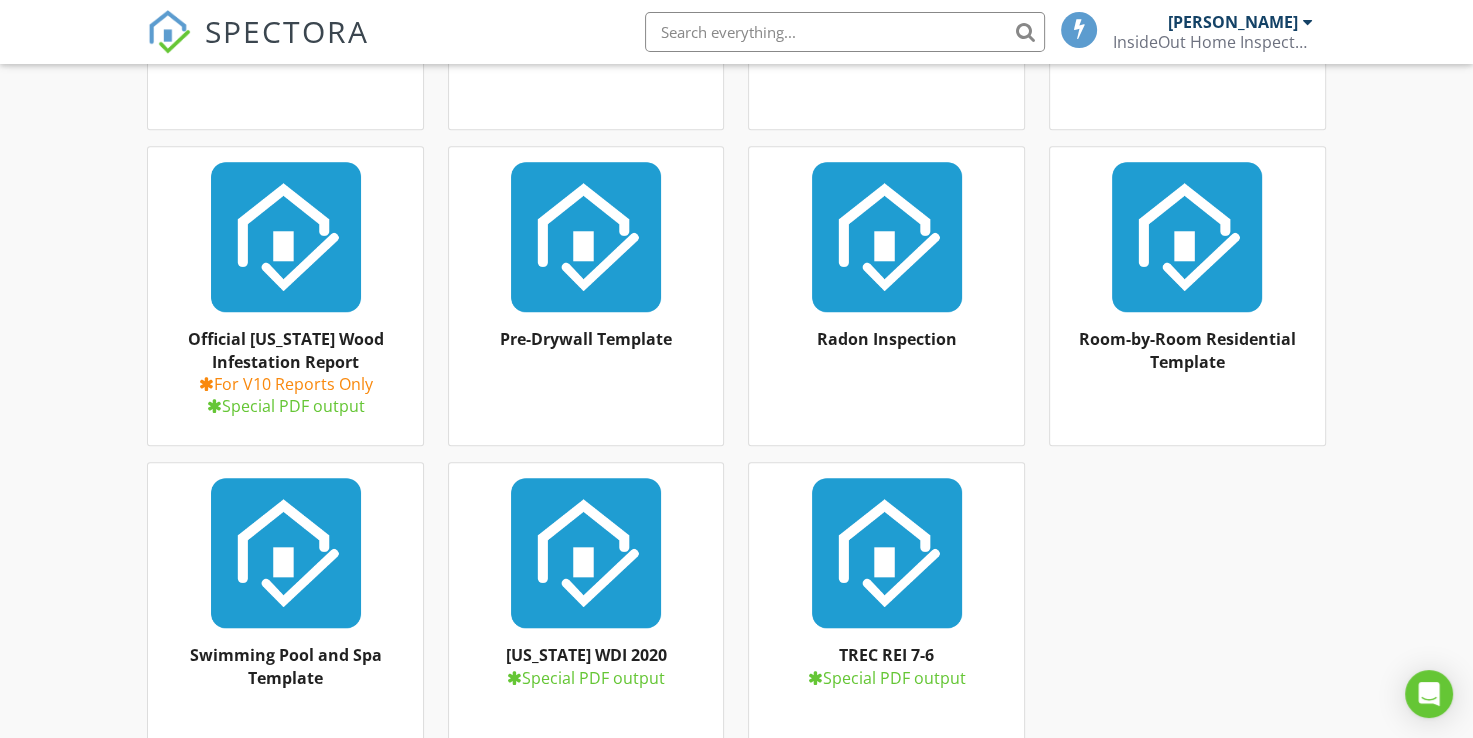 click at bounding box center (1187, 237) 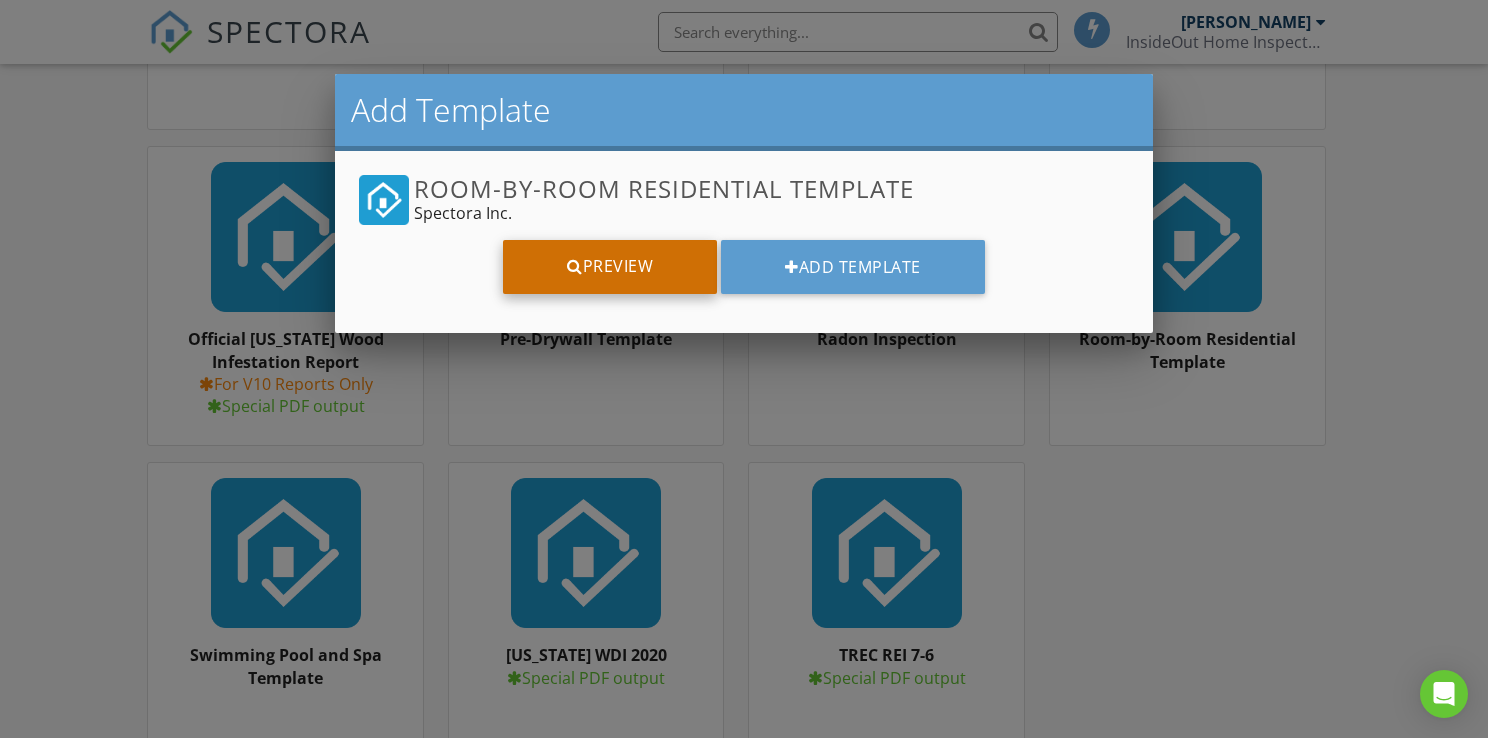 click on "Preview" at bounding box center (610, 267) 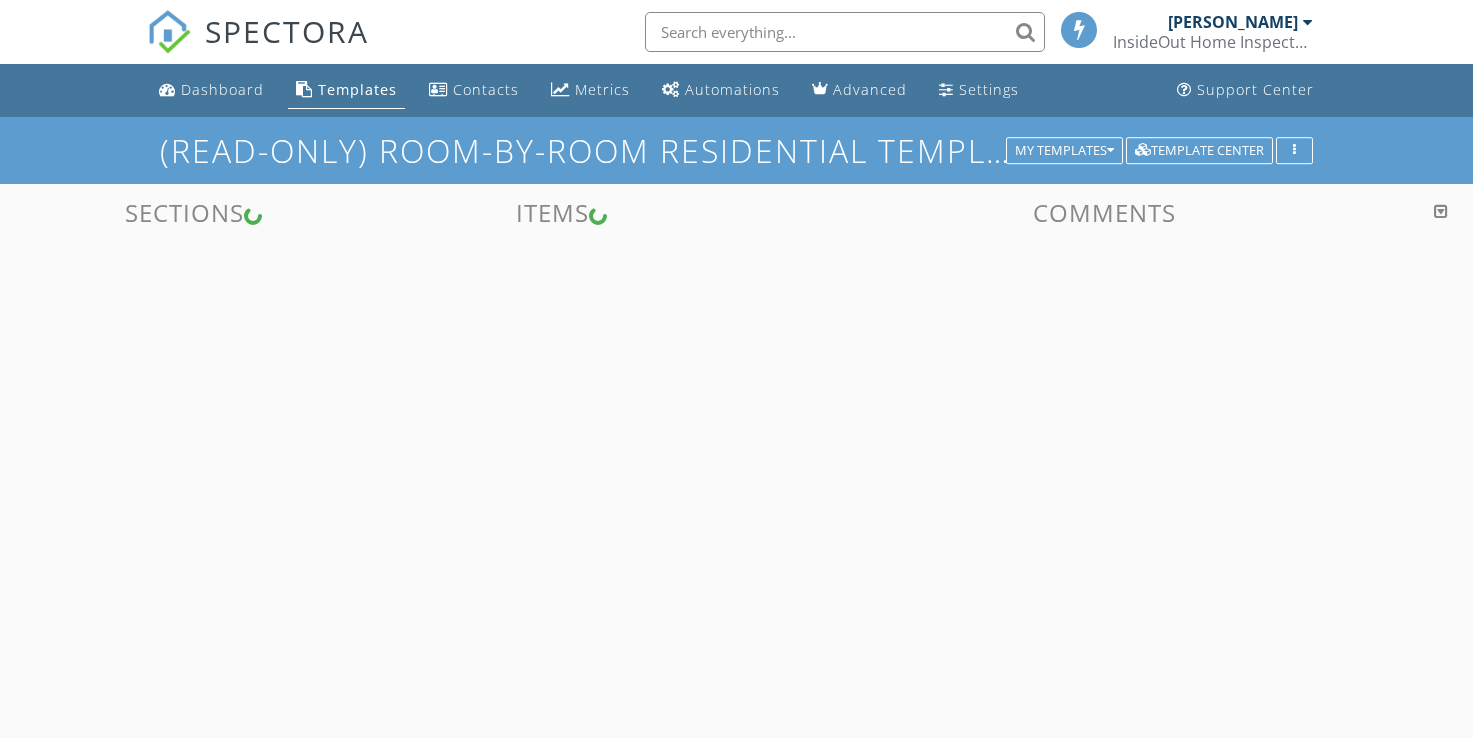 scroll, scrollTop: 0, scrollLeft: 0, axis: both 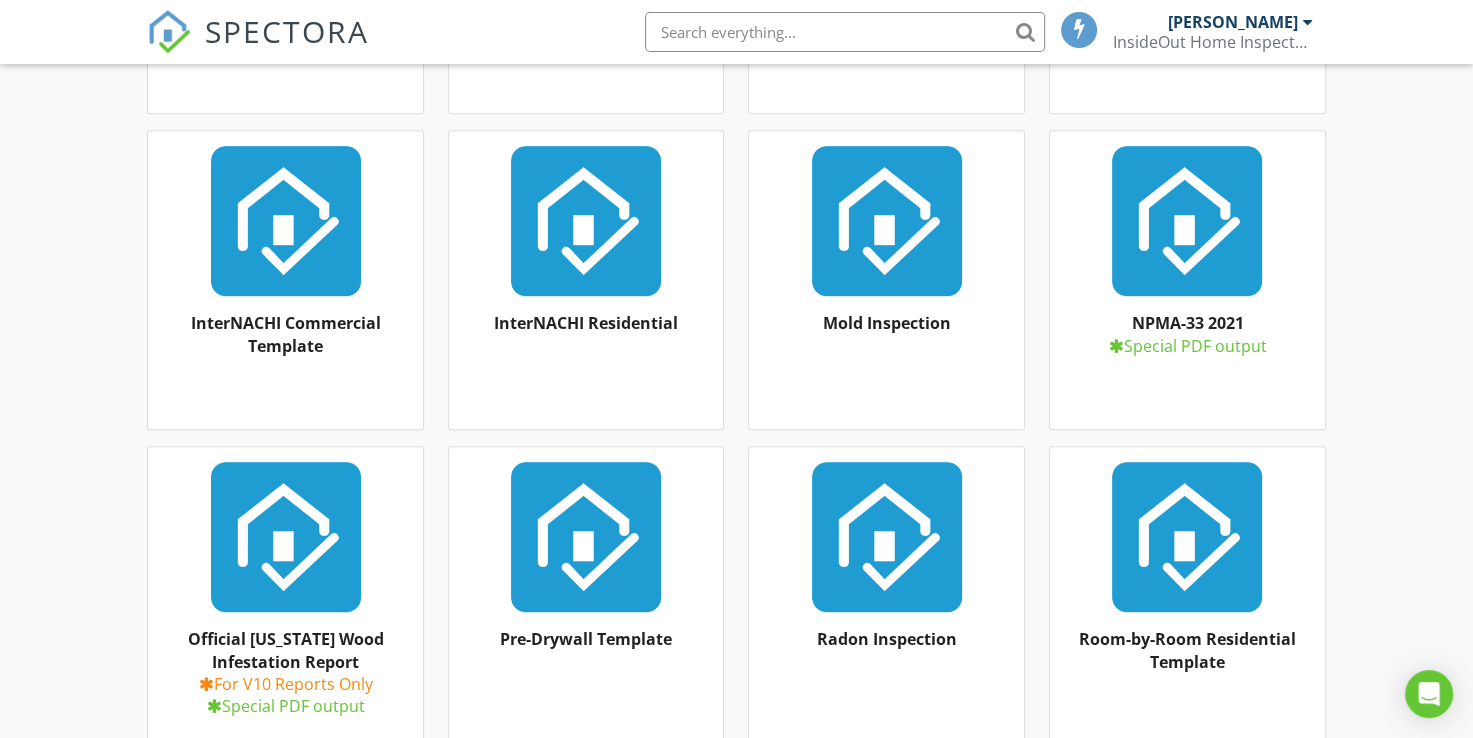 click on "InterNACHI Residential" at bounding box center (586, 323) 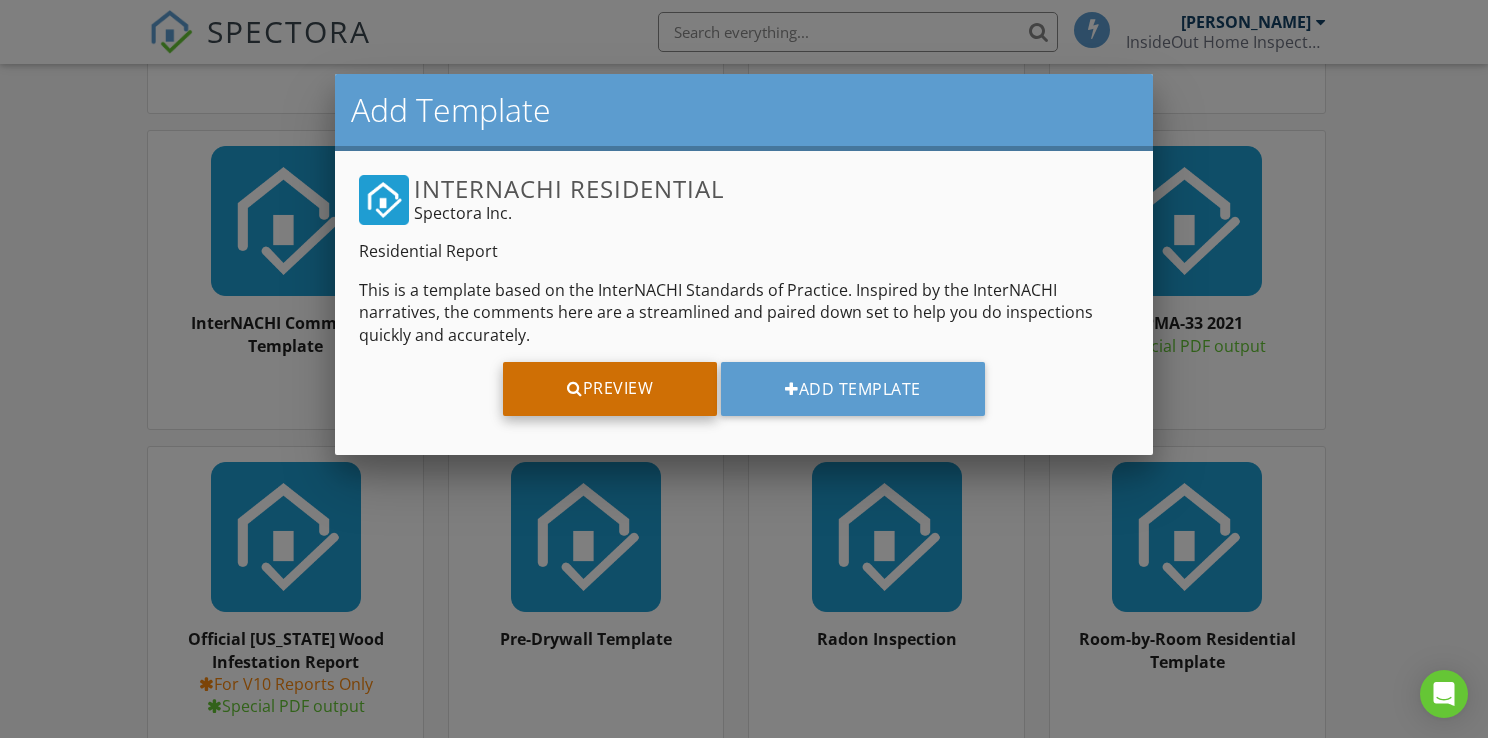 click on "Preview" at bounding box center (610, 389) 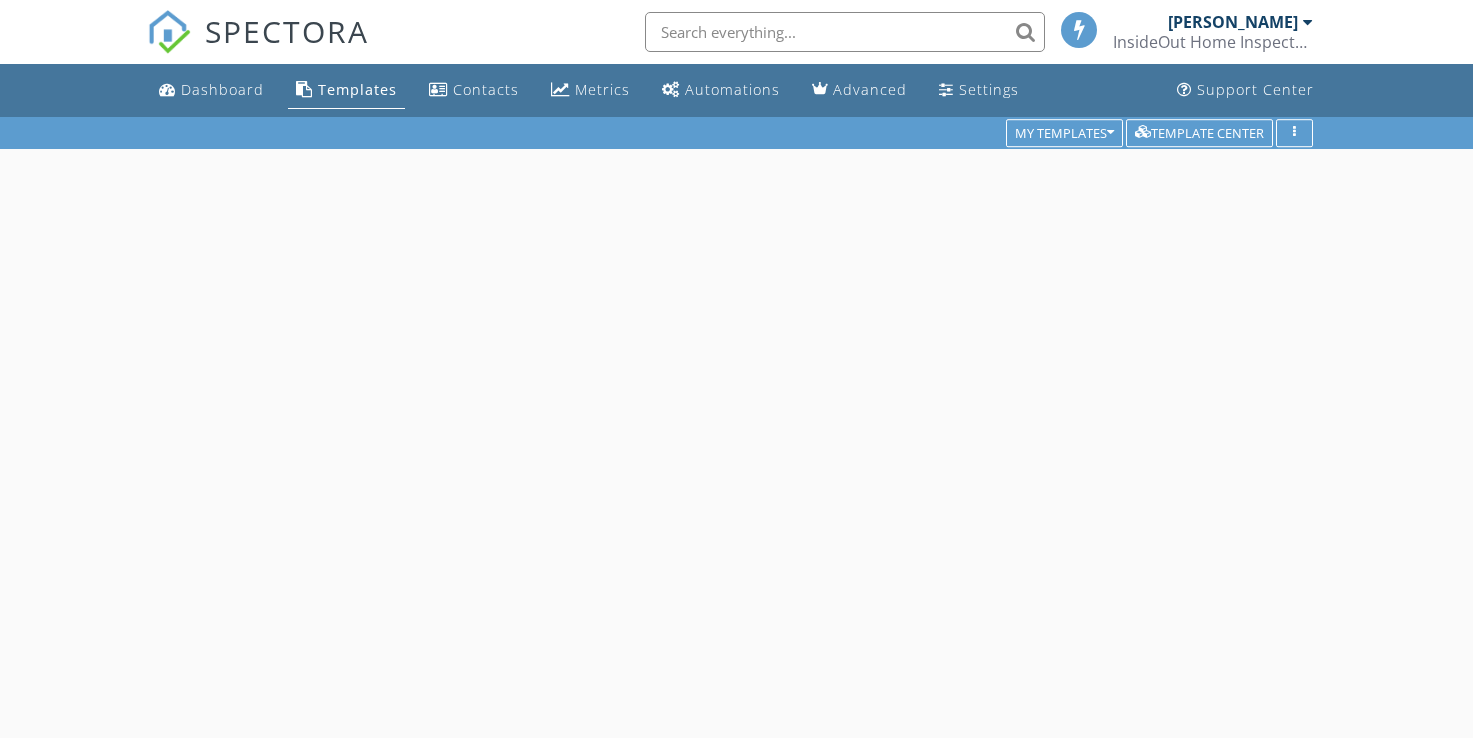 scroll, scrollTop: 0, scrollLeft: 0, axis: both 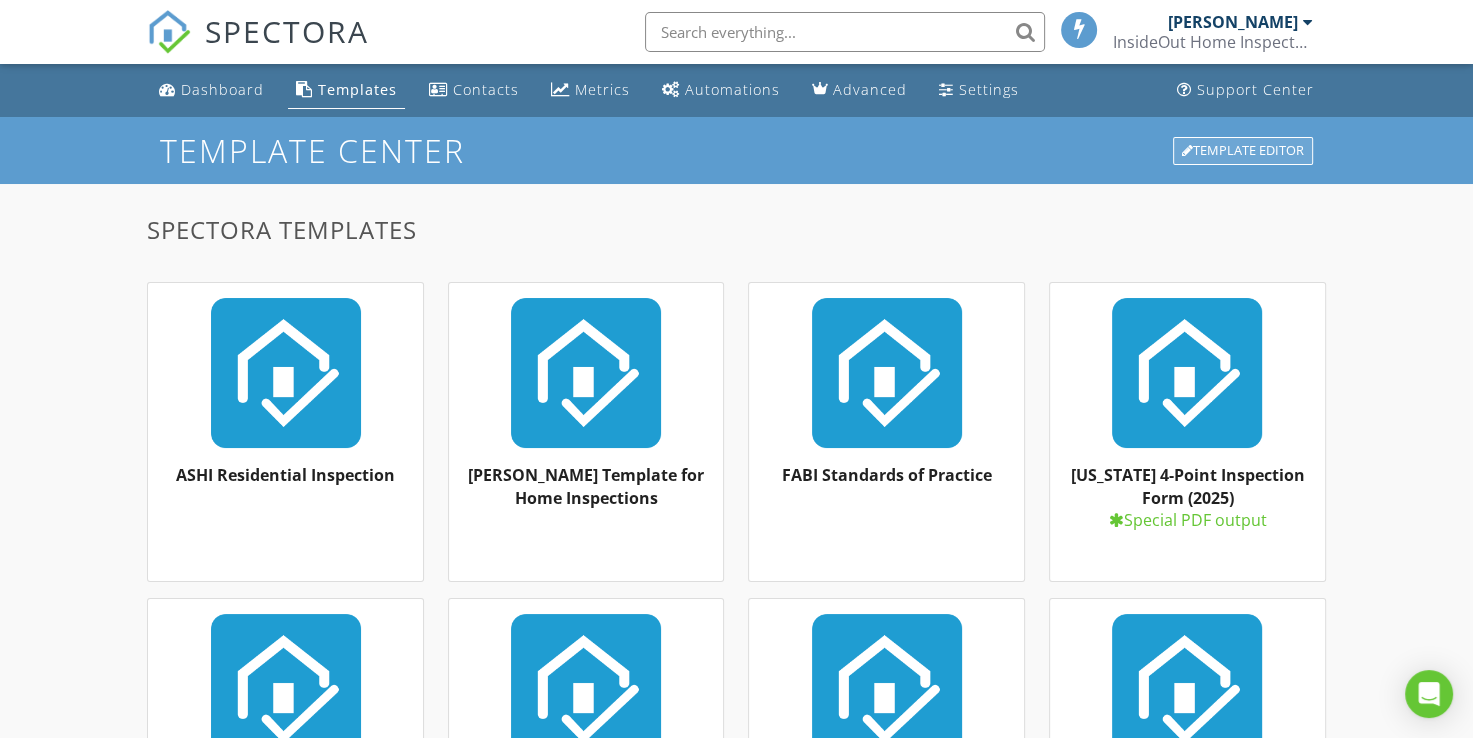click on "Template Editor" at bounding box center [1243, 151] 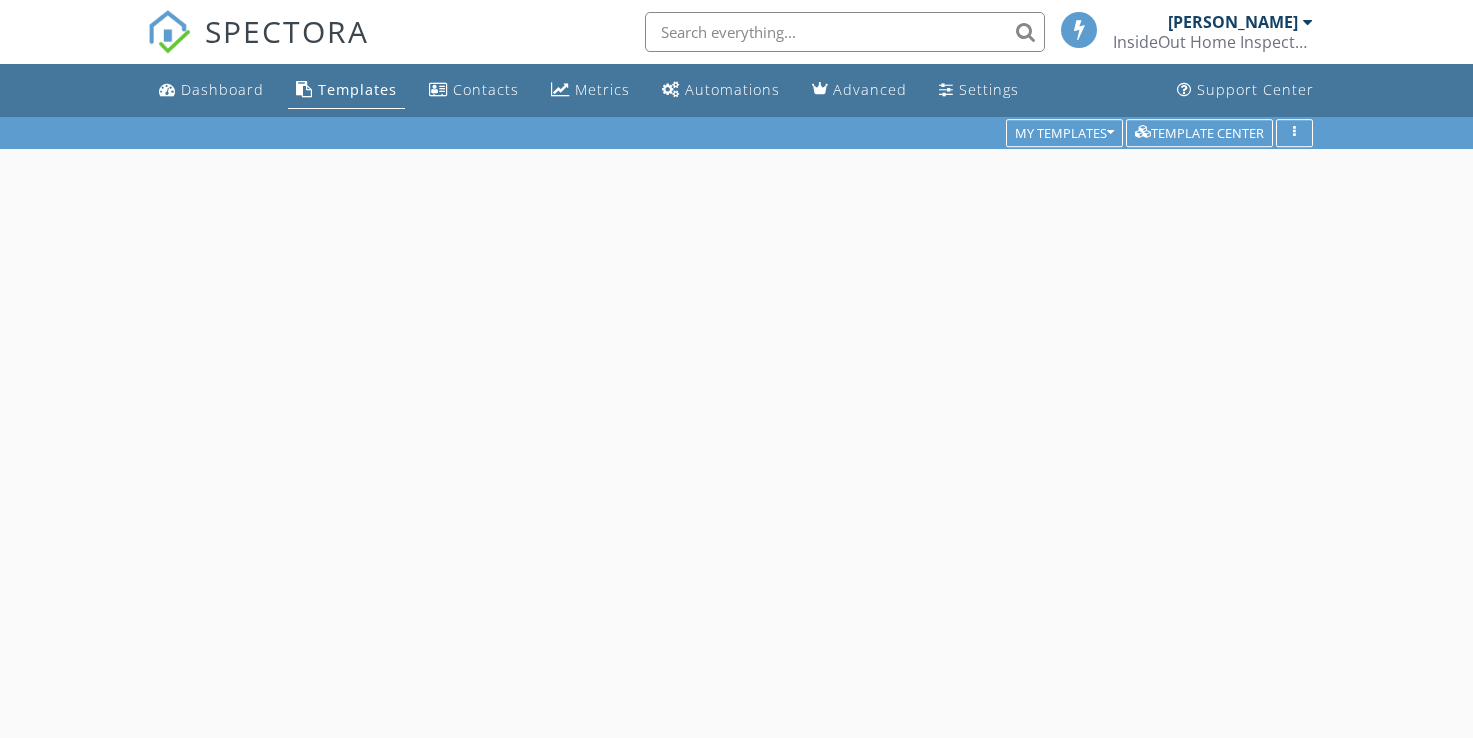 scroll, scrollTop: 0, scrollLeft: 0, axis: both 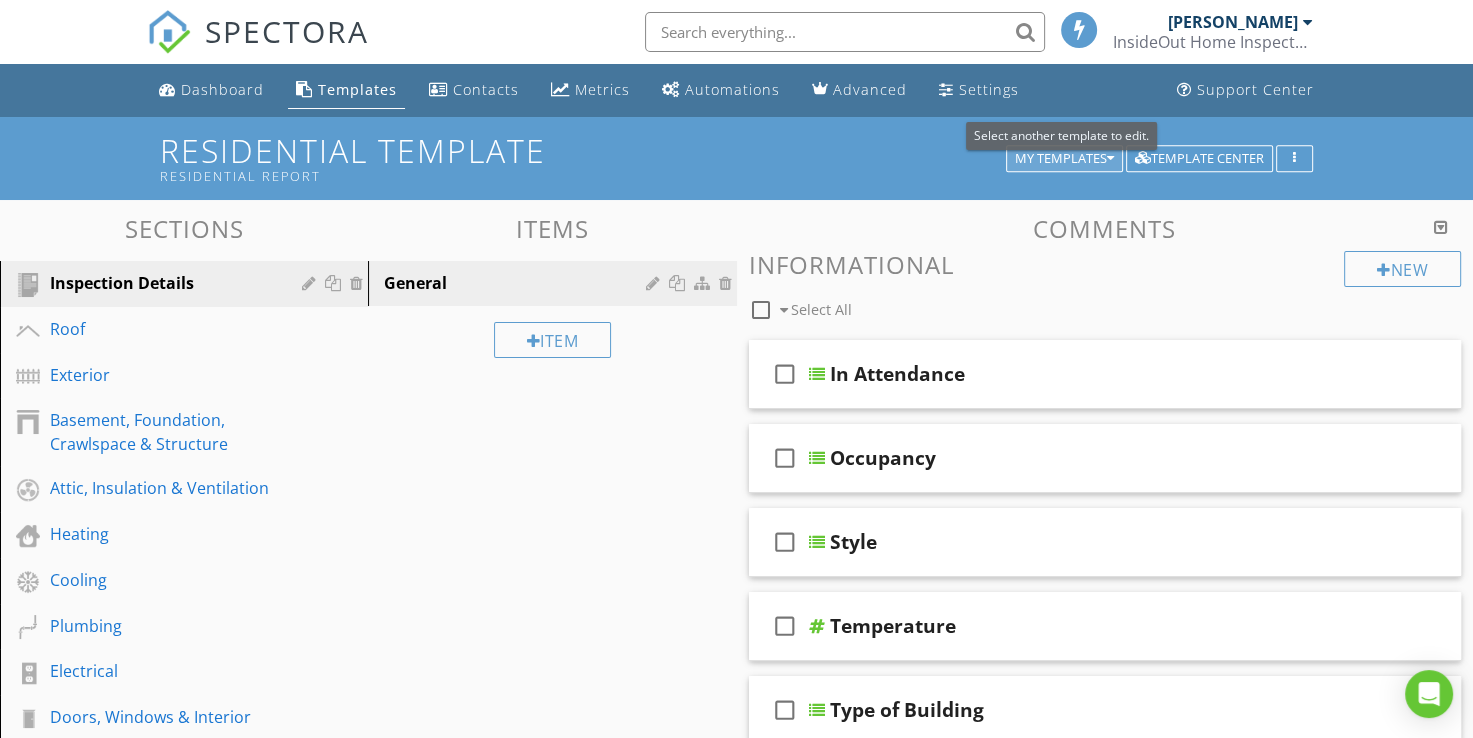 click on "My Templates" at bounding box center [1064, 159] 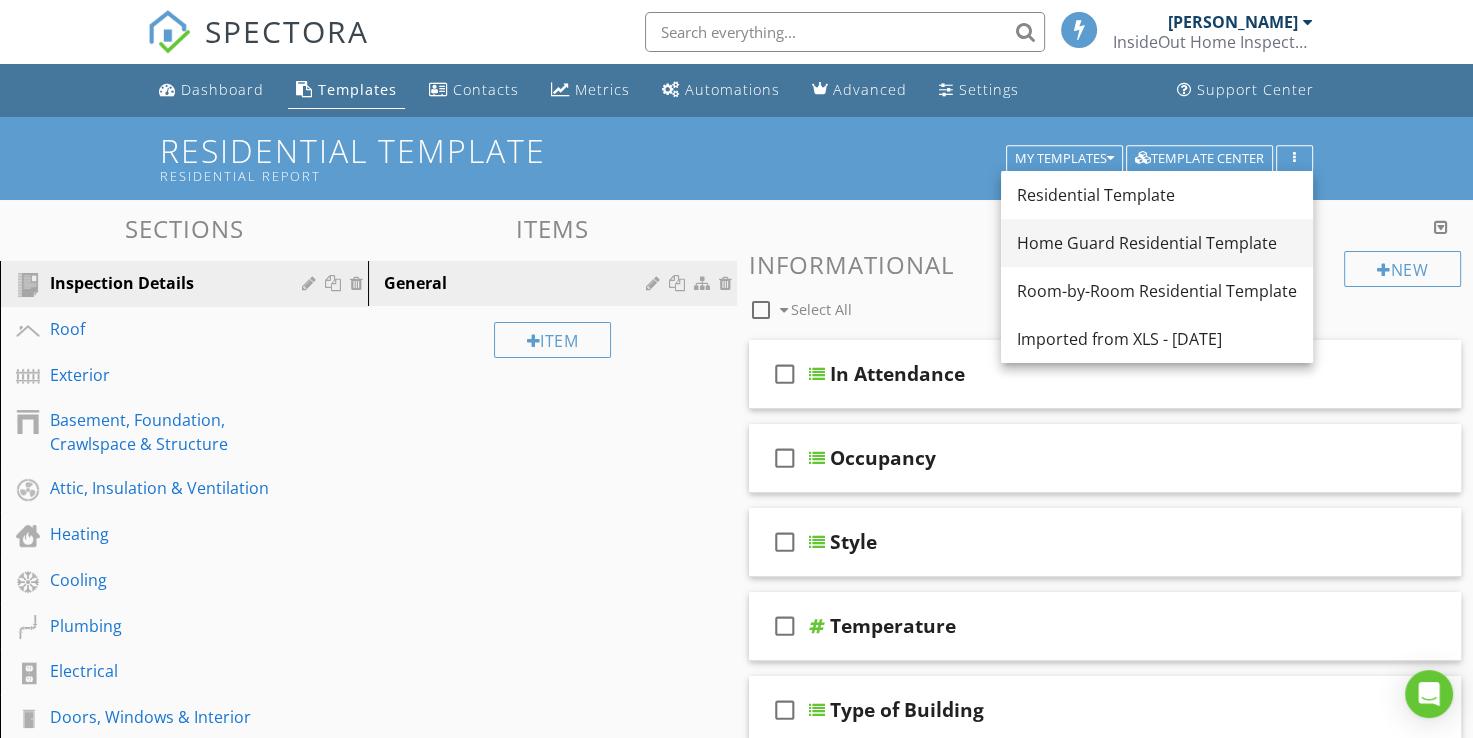 click on "Home Guard Residential Template" at bounding box center [1157, 243] 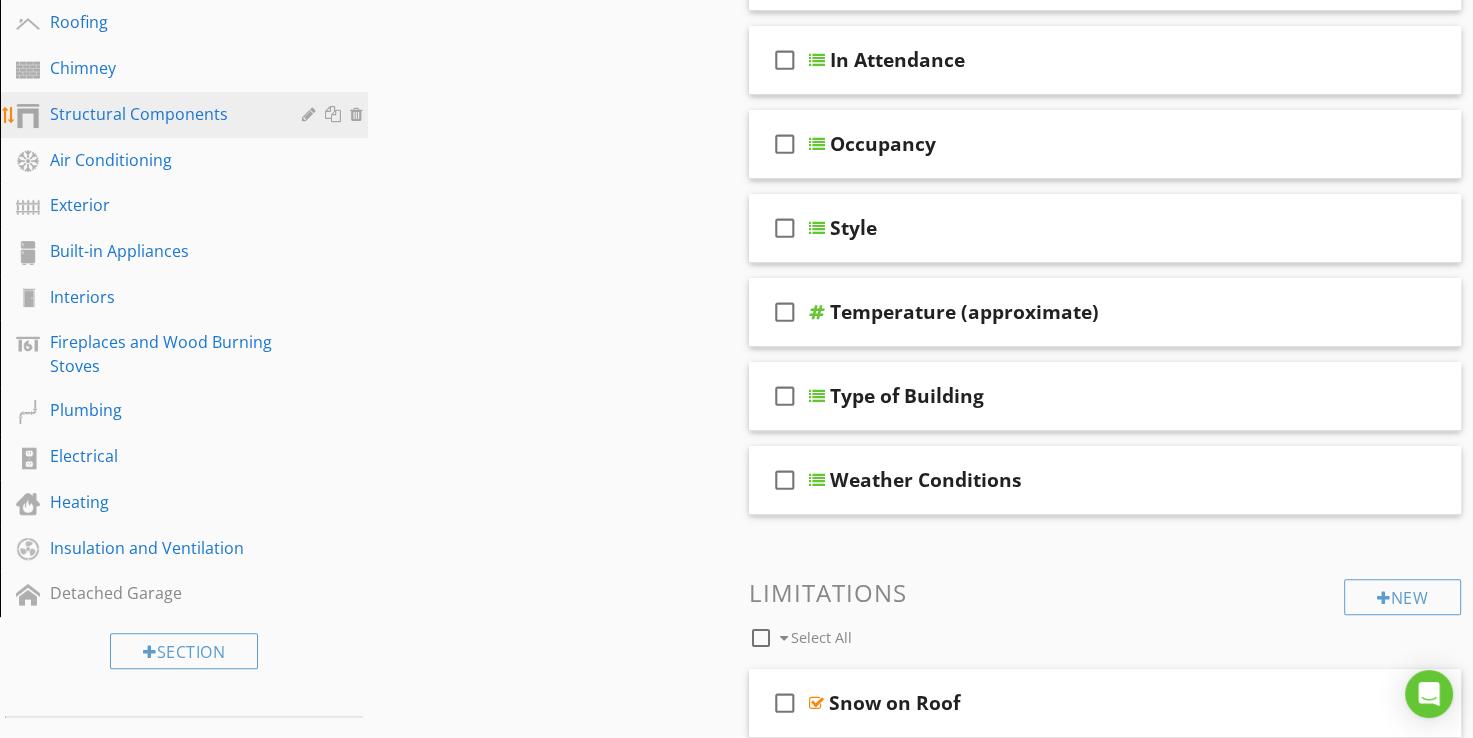 scroll, scrollTop: 300, scrollLeft: 0, axis: vertical 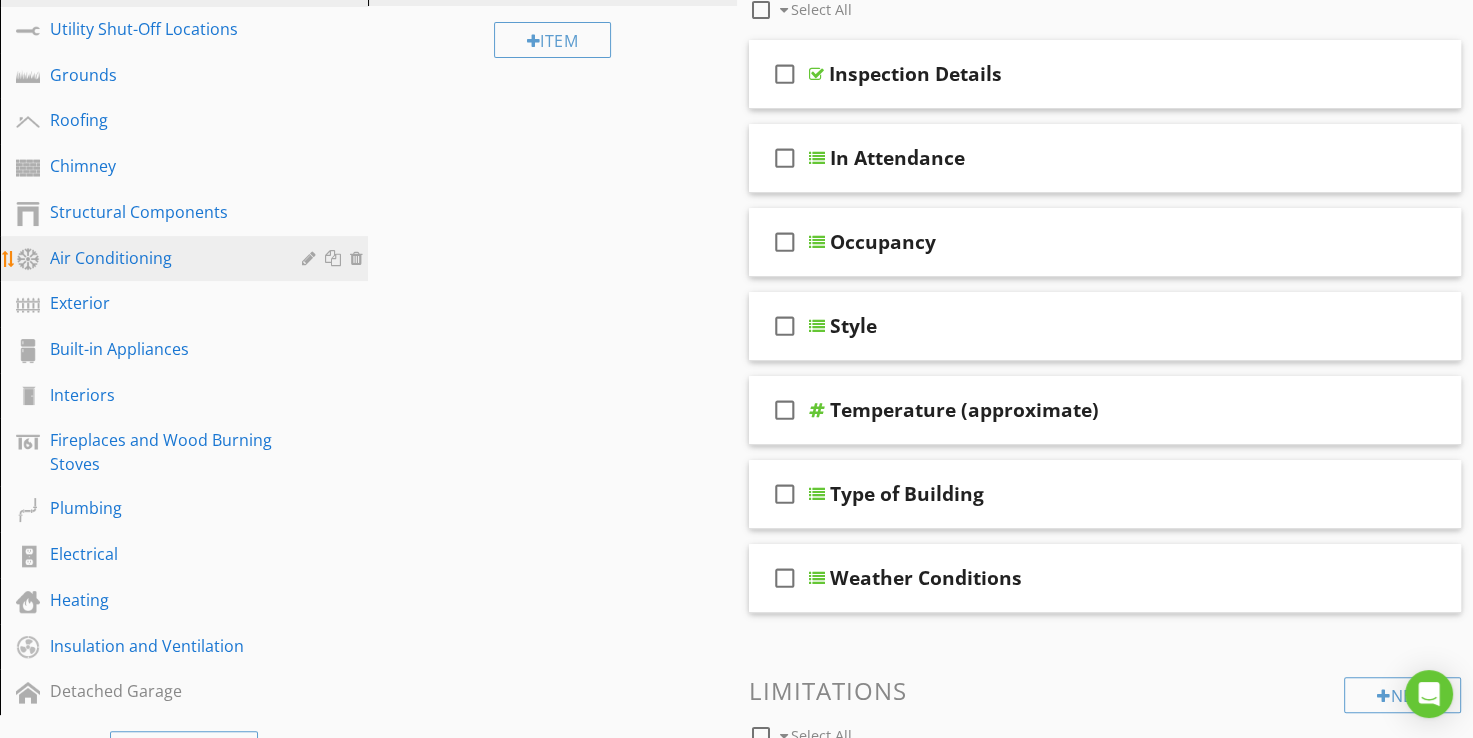 click on "Air Conditioning" at bounding box center [161, 258] 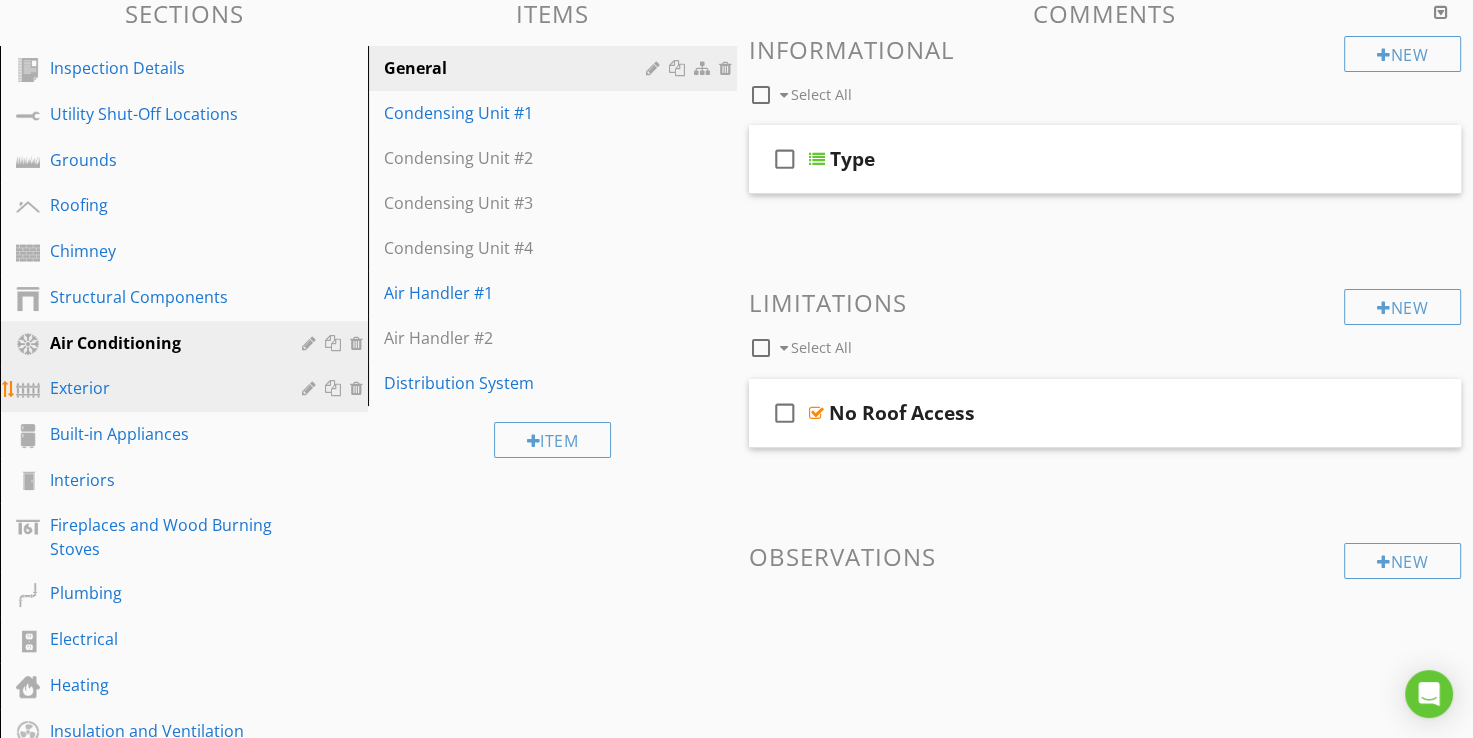 scroll, scrollTop: 200, scrollLeft: 0, axis: vertical 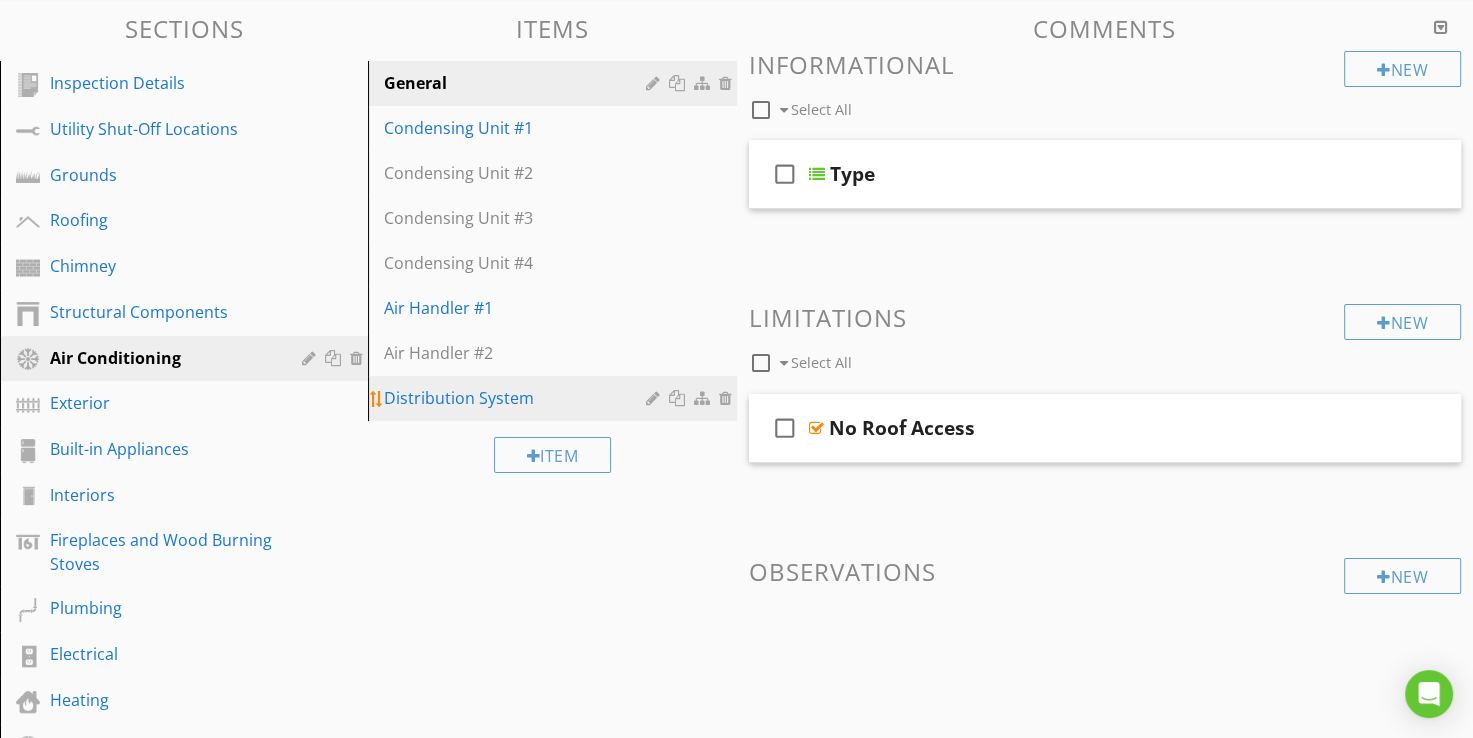 click on "Distribution System" at bounding box center (517, 398) 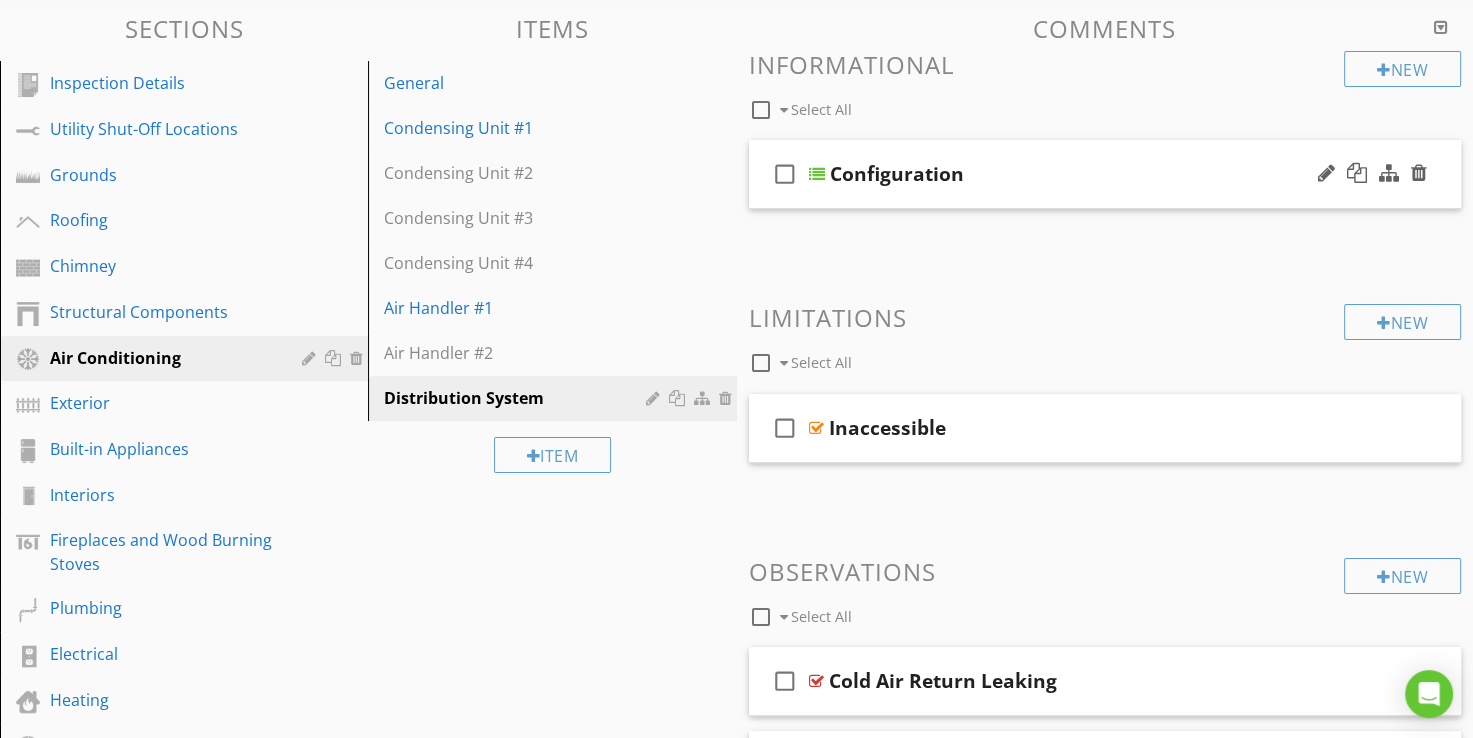 click at bounding box center (817, 174) 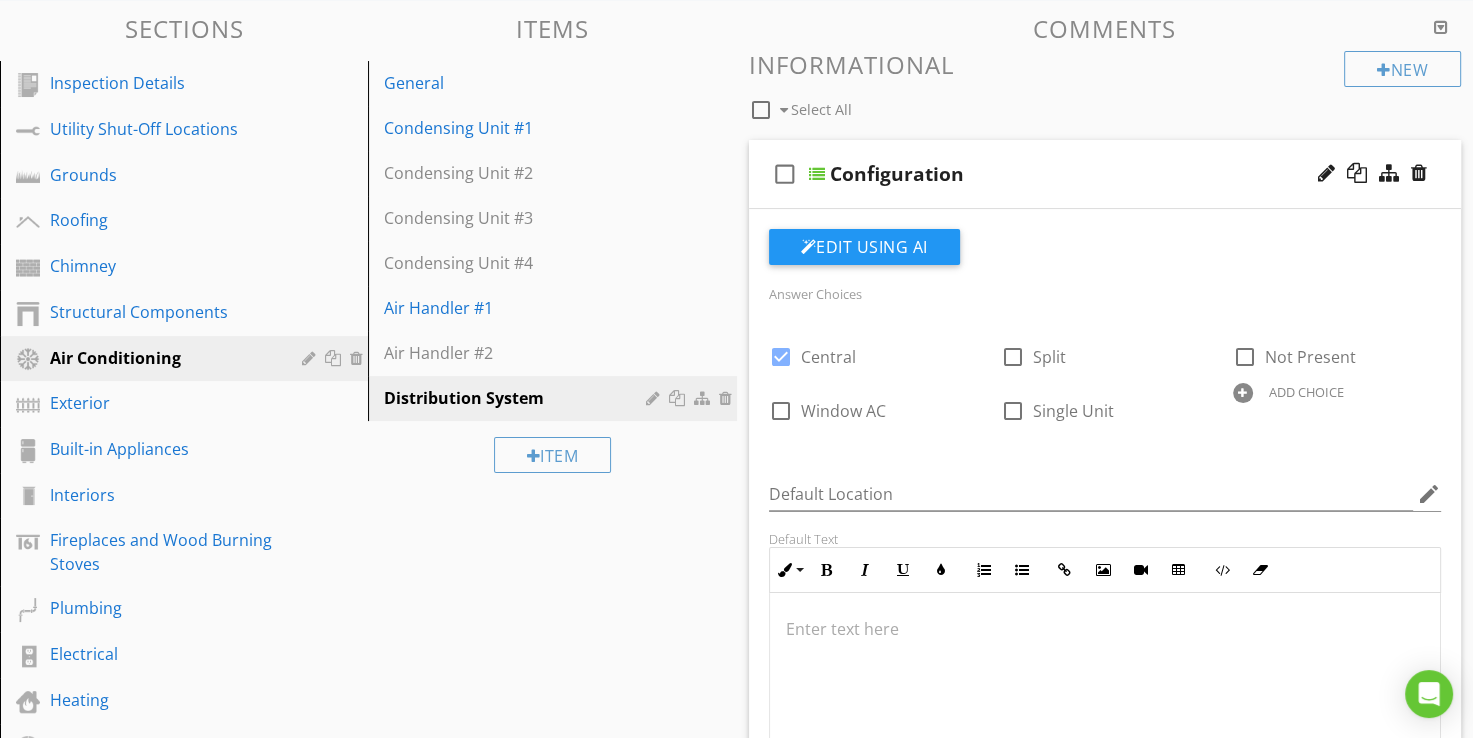 scroll, scrollTop: 300, scrollLeft: 0, axis: vertical 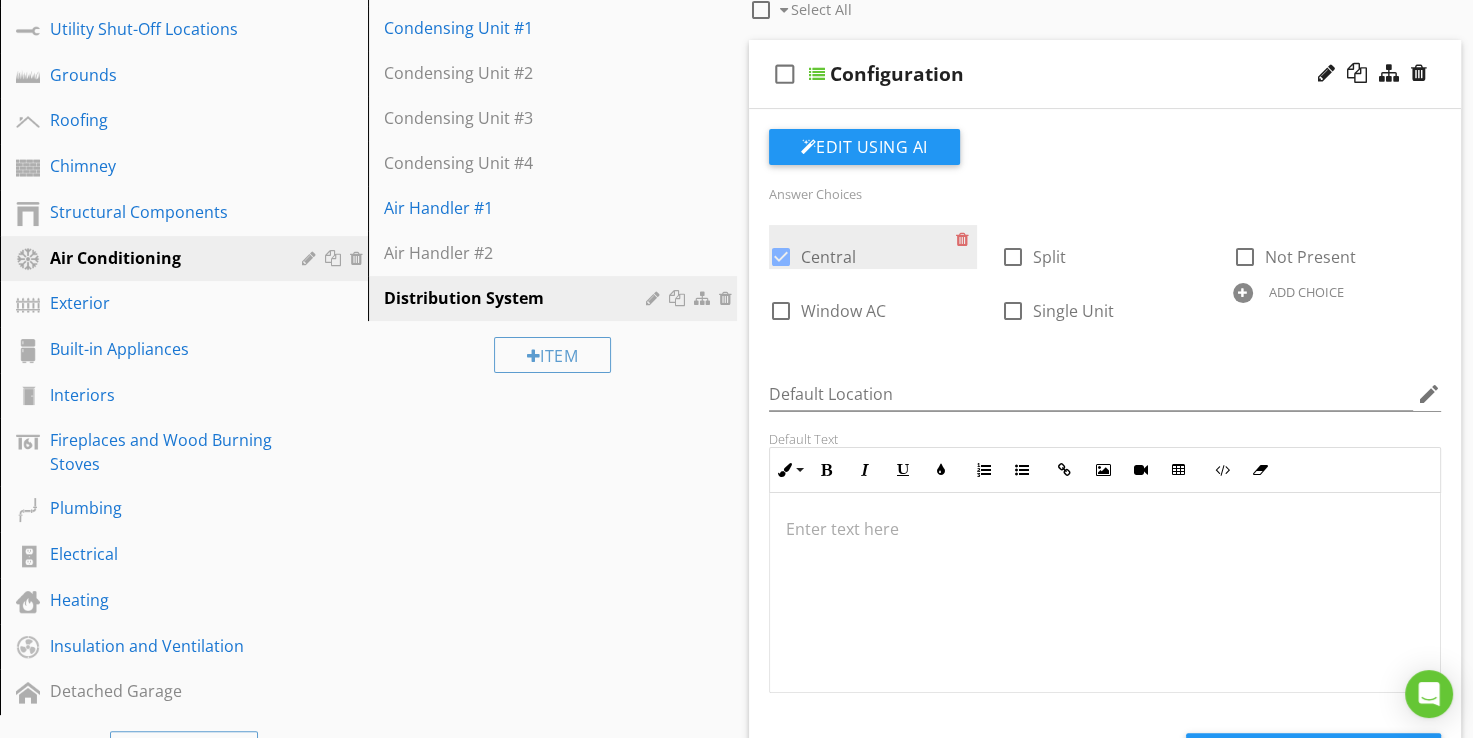 click at bounding box center (781, 257) 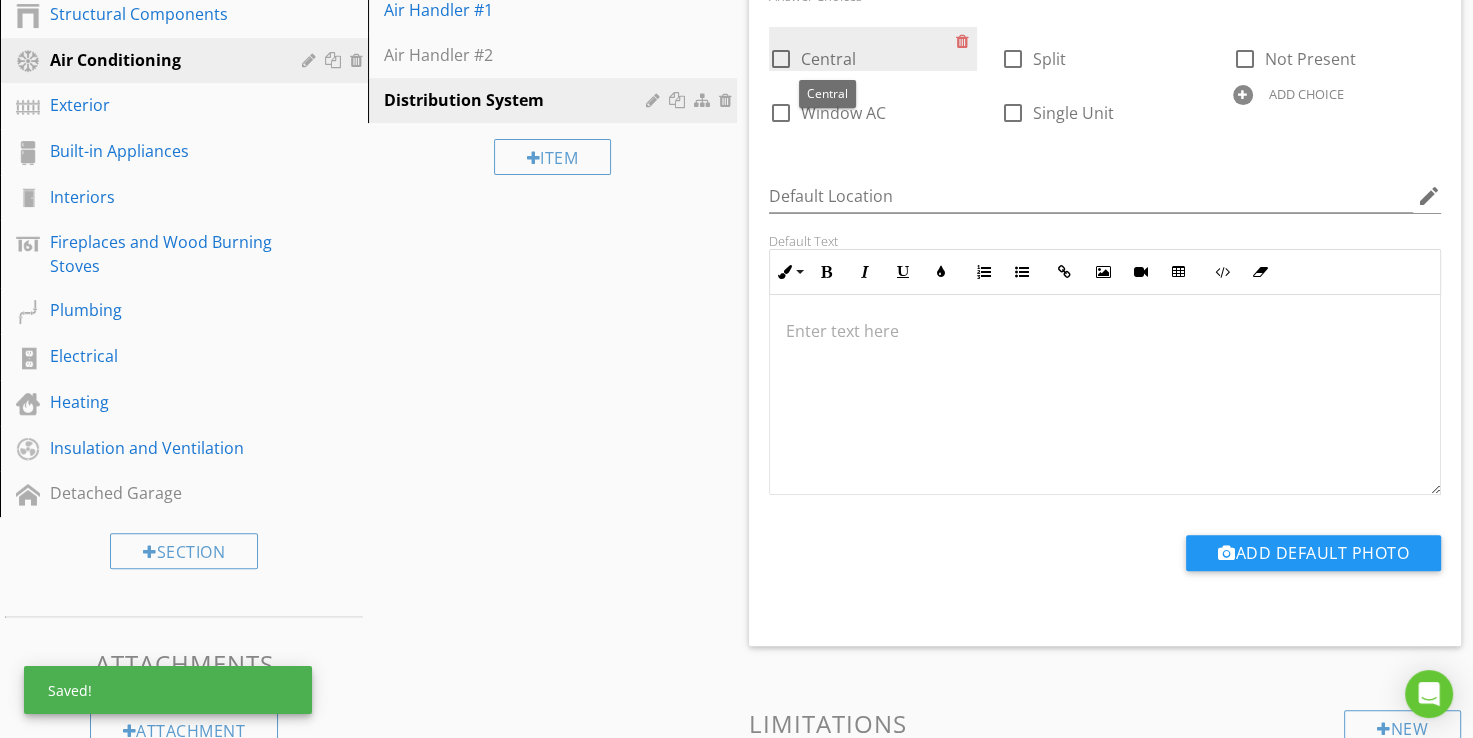 scroll, scrollTop: 500, scrollLeft: 0, axis: vertical 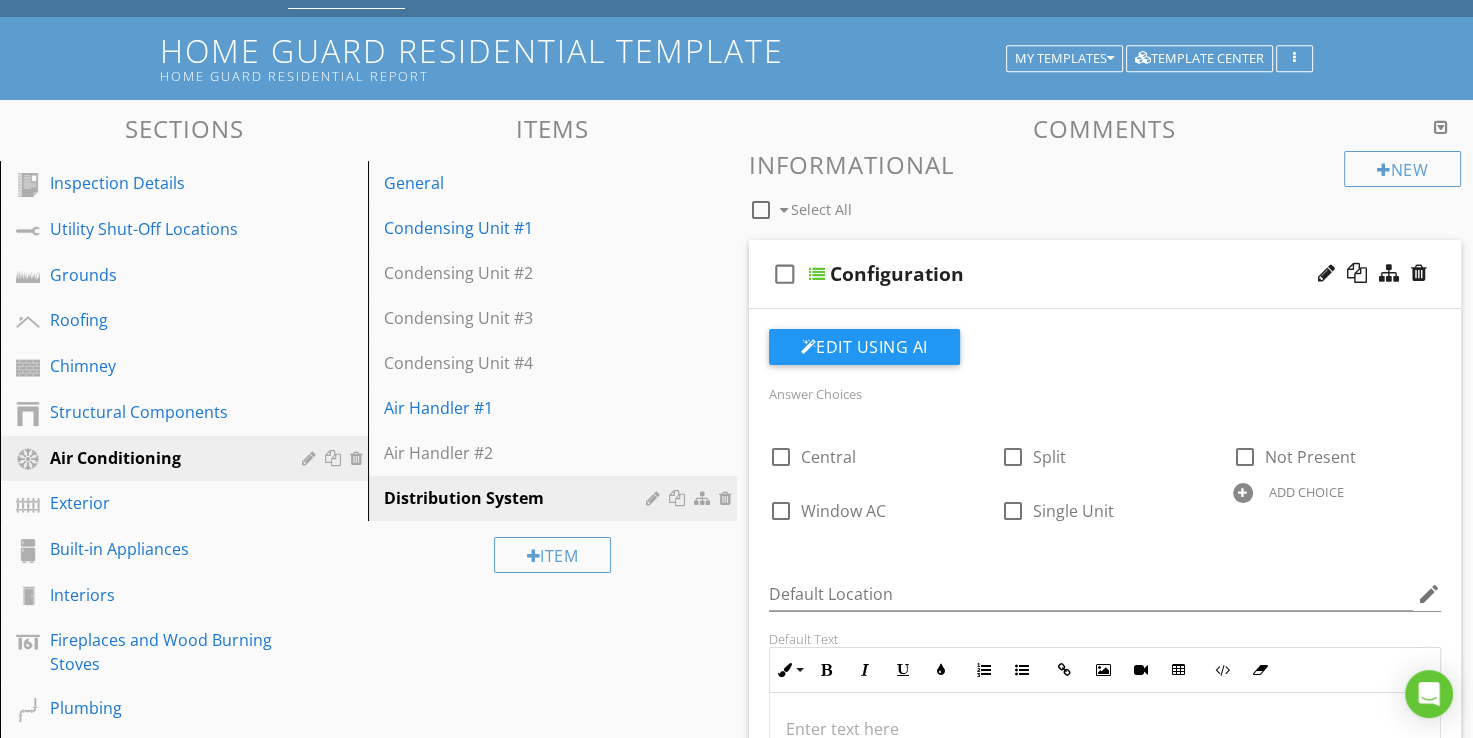 click at bounding box center [817, 274] 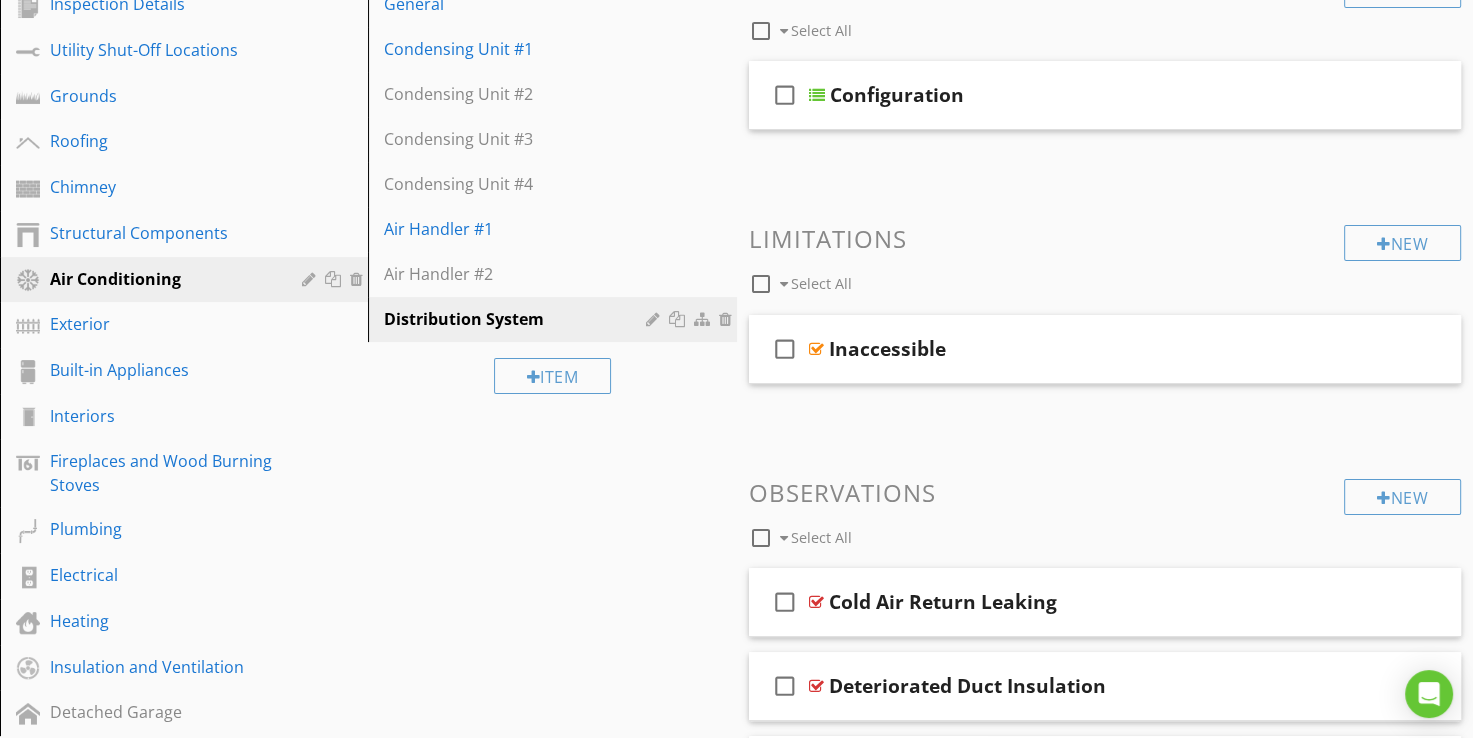 scroll, scrollTop: 300, scrollLeft: 0, axis: vertical 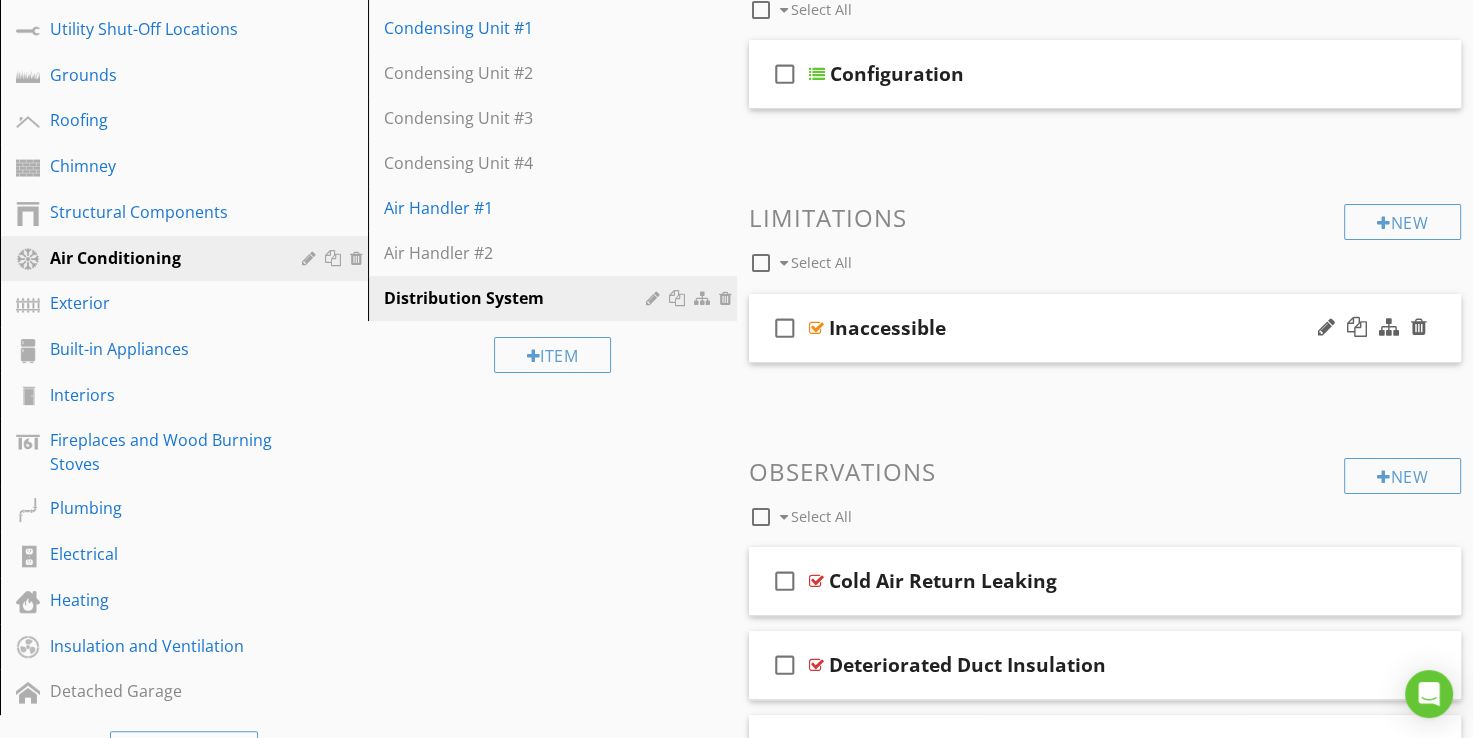 click at bounding box center [816, 328] 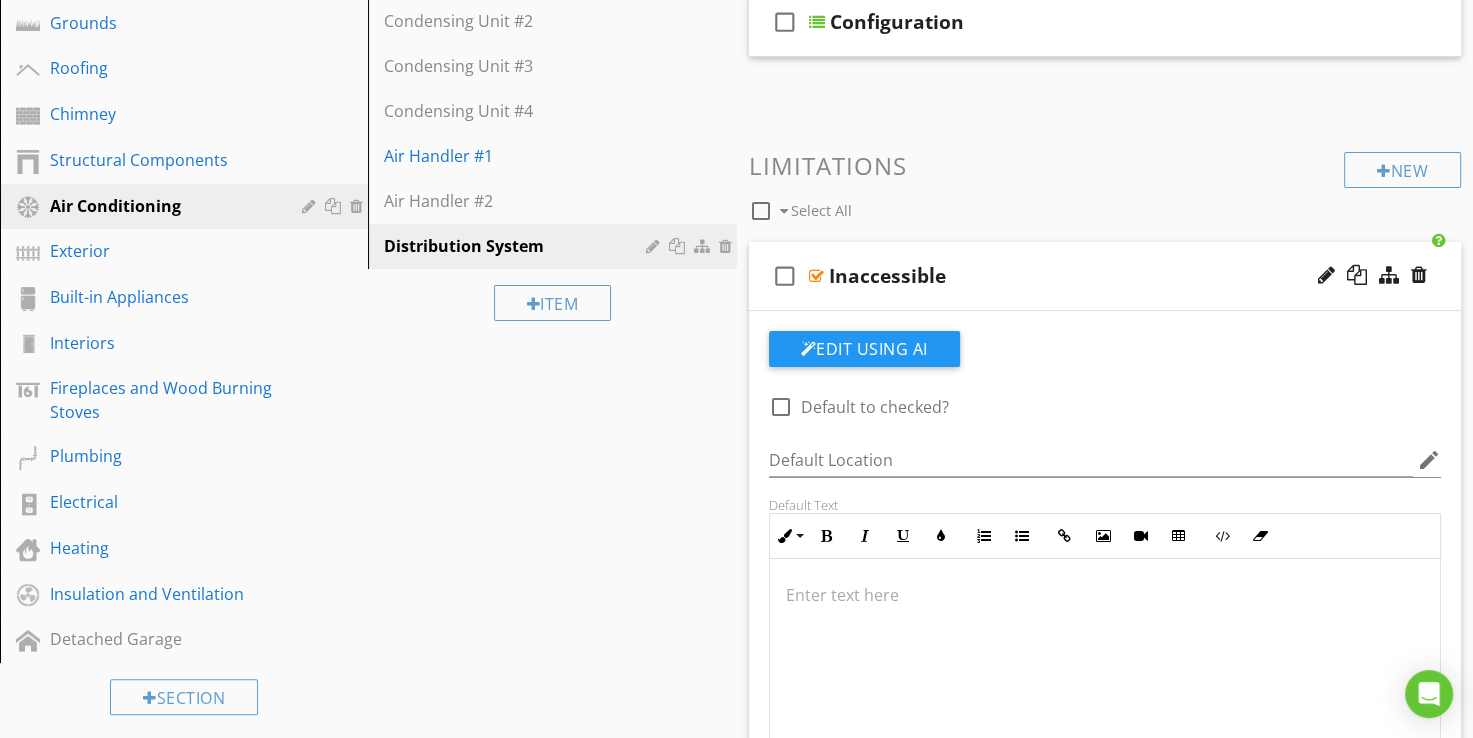 scroll, scrollTop: 500, scrollLeft: 0, axis: vertical 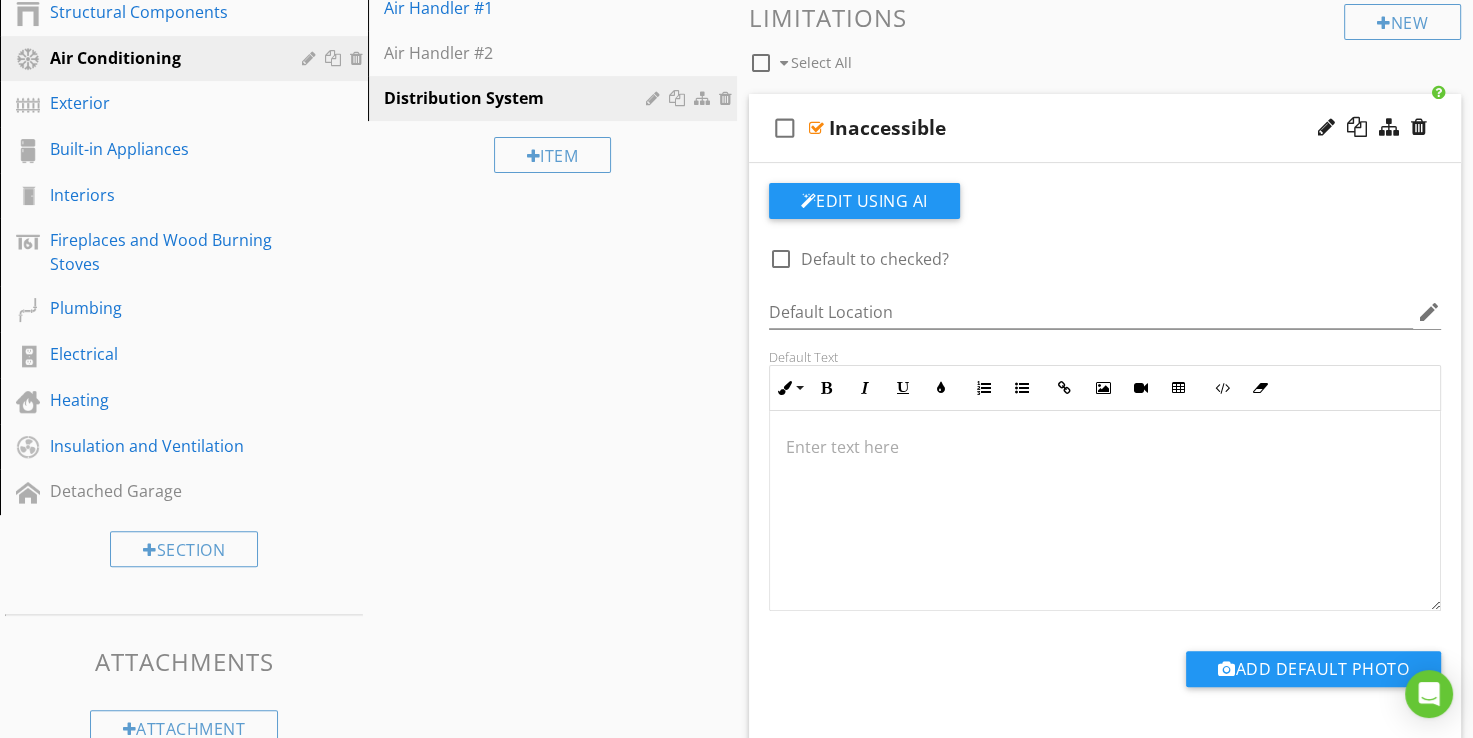 click at bounding box center [816, 128] 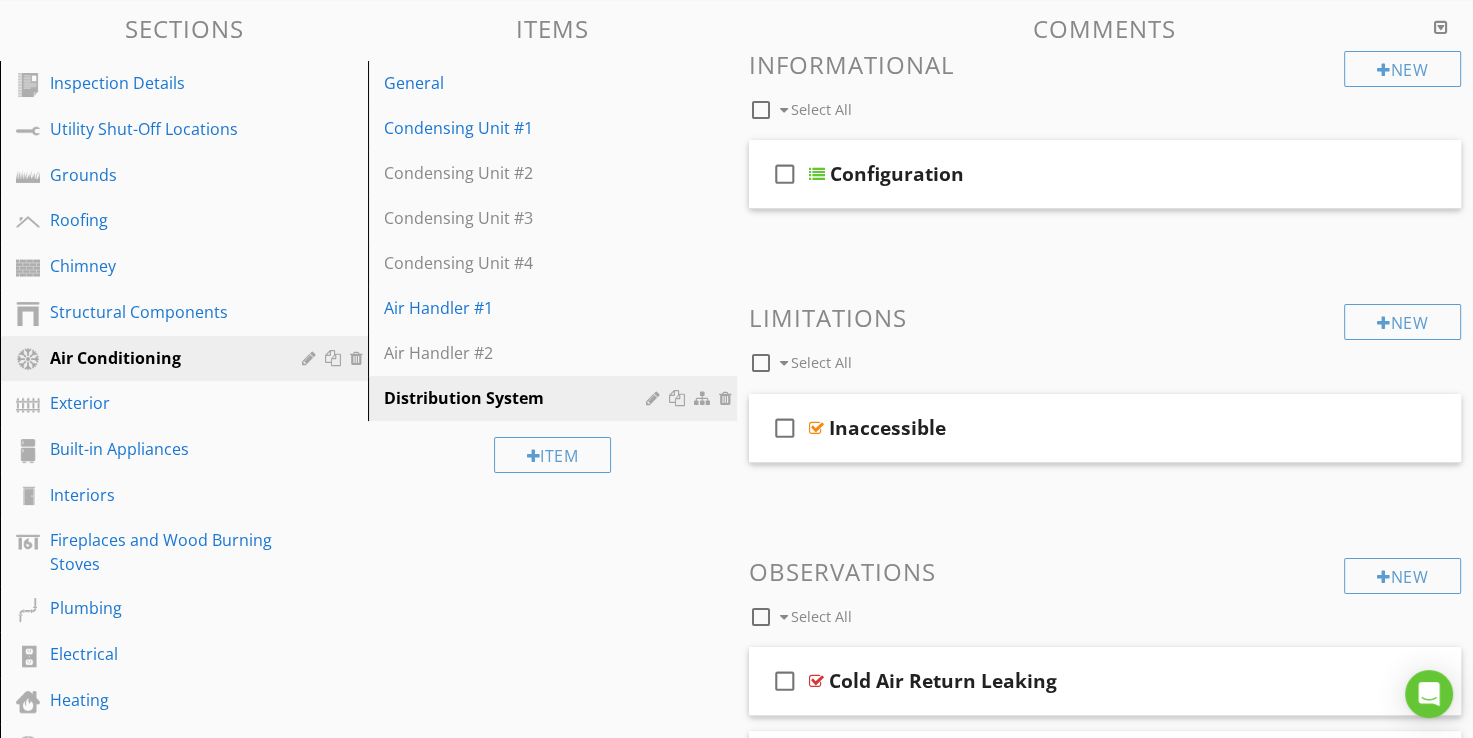 scroll, scrollTop: 116, scrollLeft: 0, axis: vertical 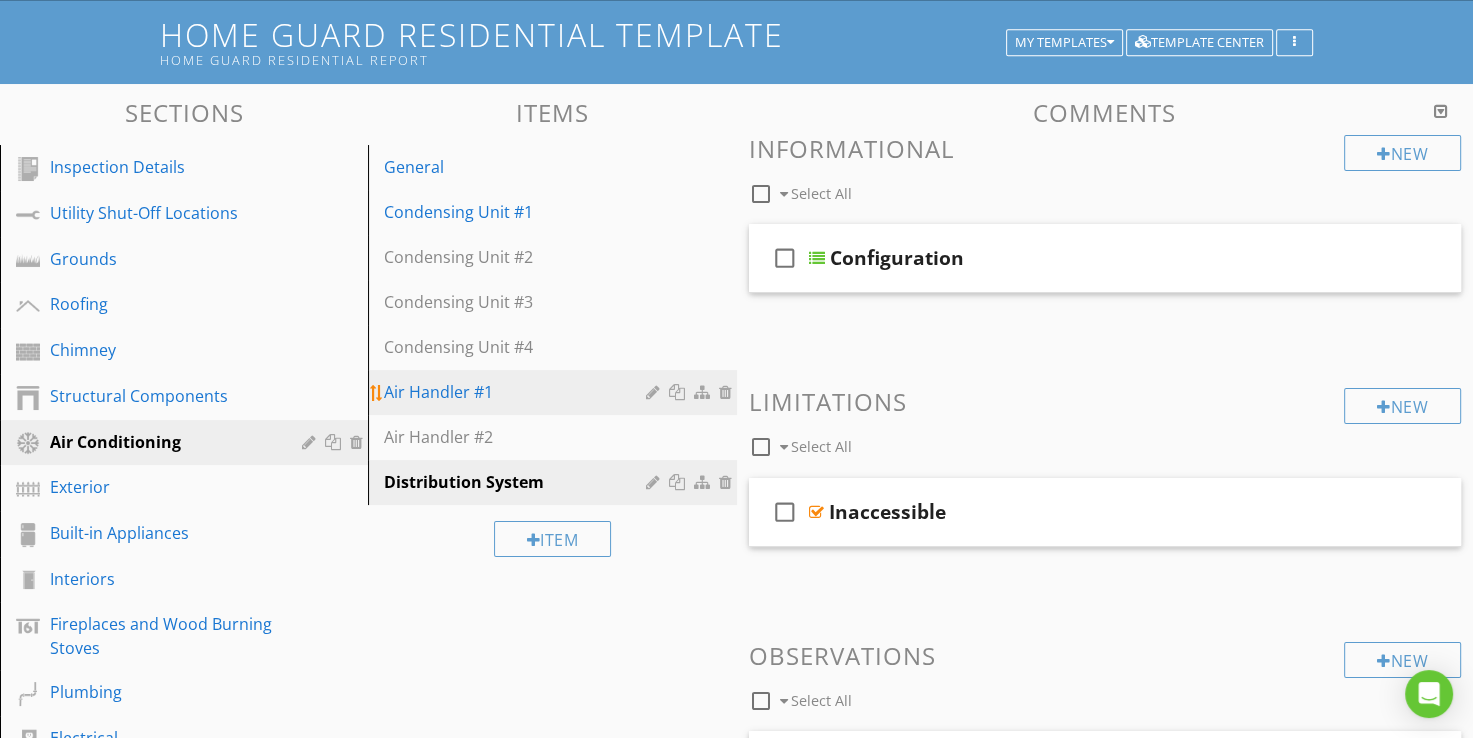 click on "Air Handler #1" at bounding box center (517, 392) 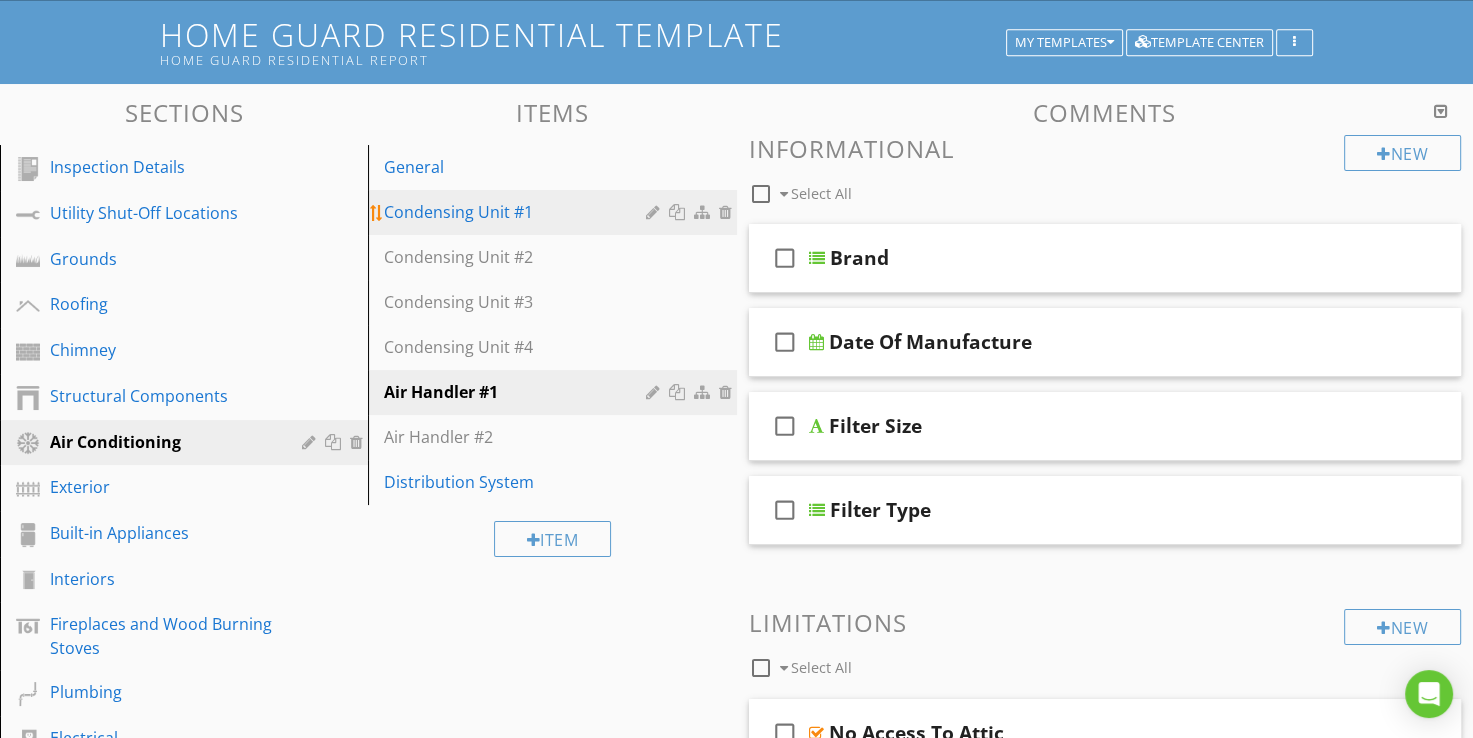 click on "Condensing Unit #1" at bounding box center (517, 212) 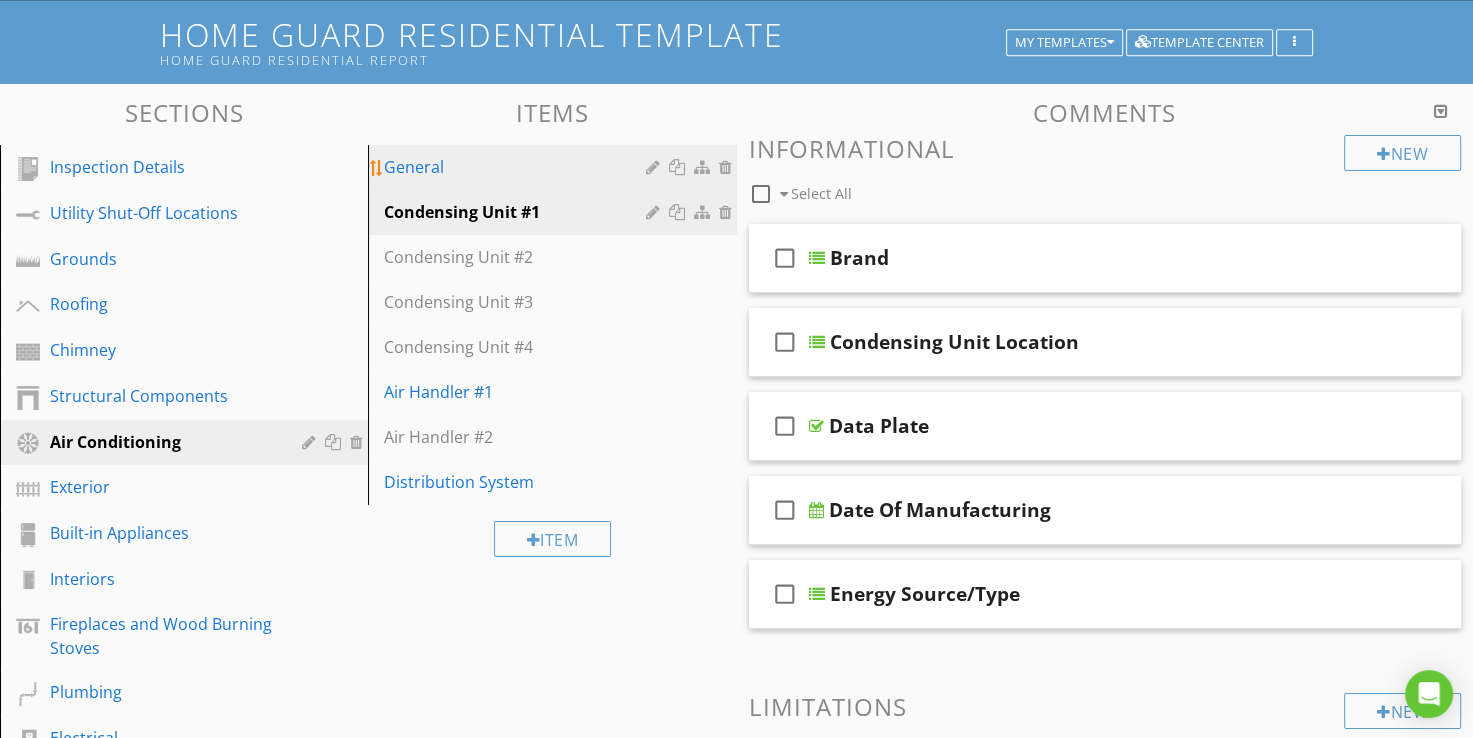 click on "General" at bounding box center [517, 167] 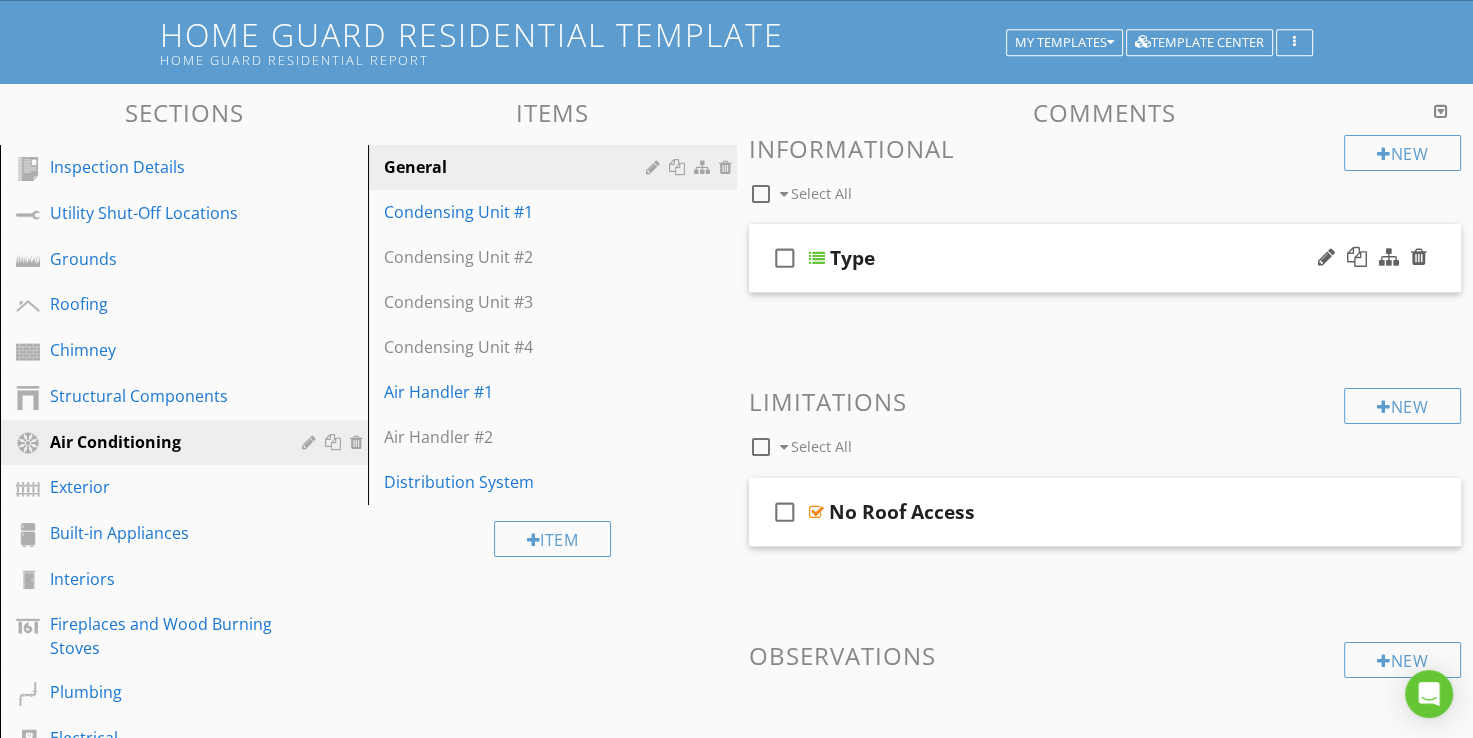 click at bounding box center (817, 258) 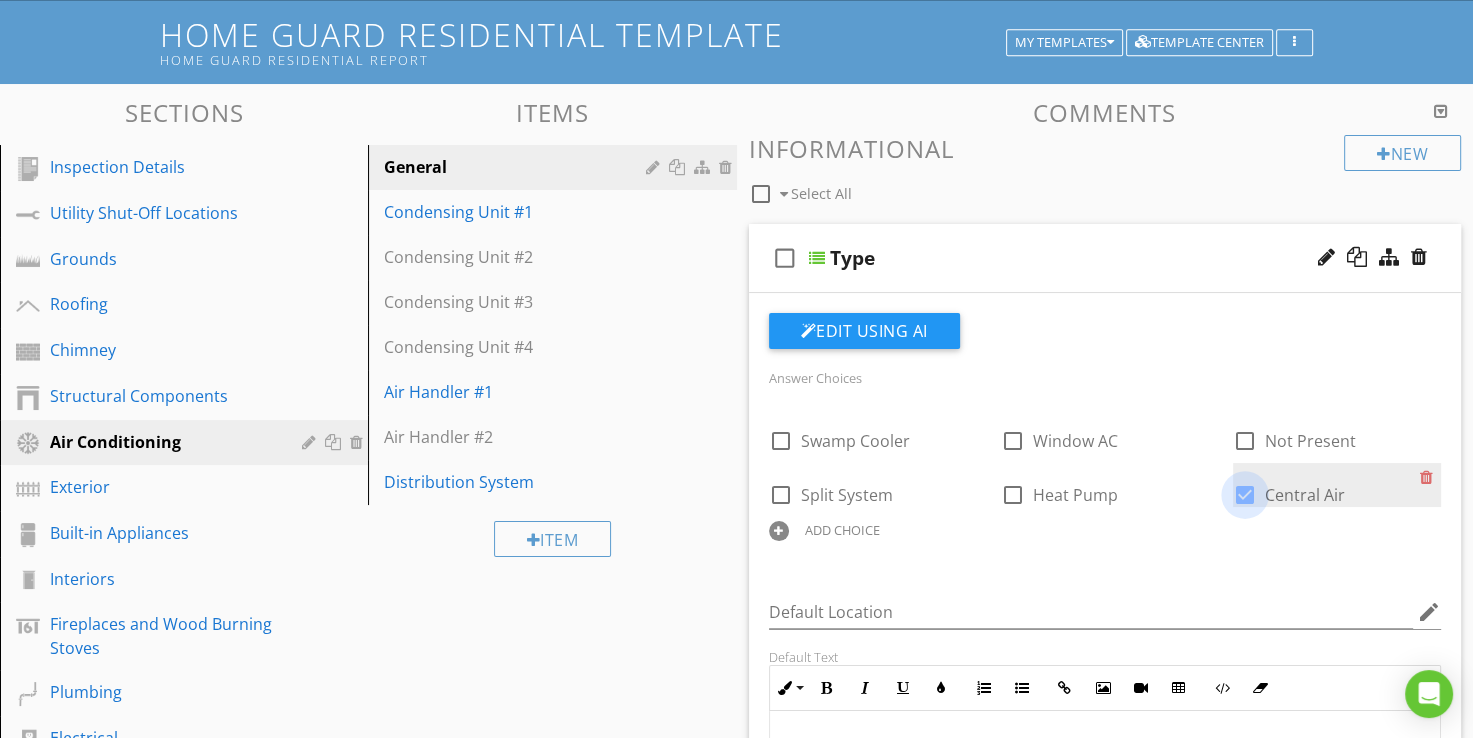 click at bounding box center [1245, 495] 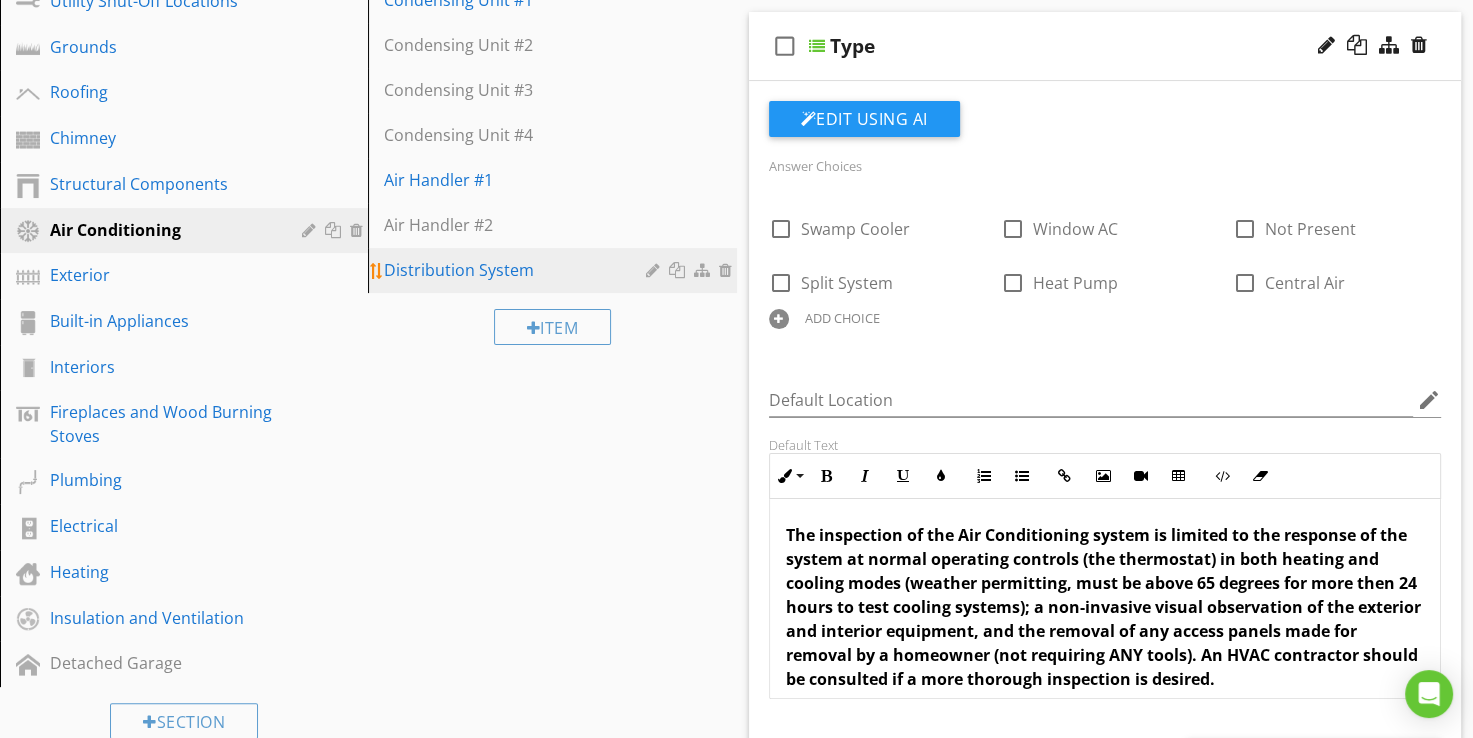 scroll, scrollTop: 416, scrollLeft: 0, axis: vertical 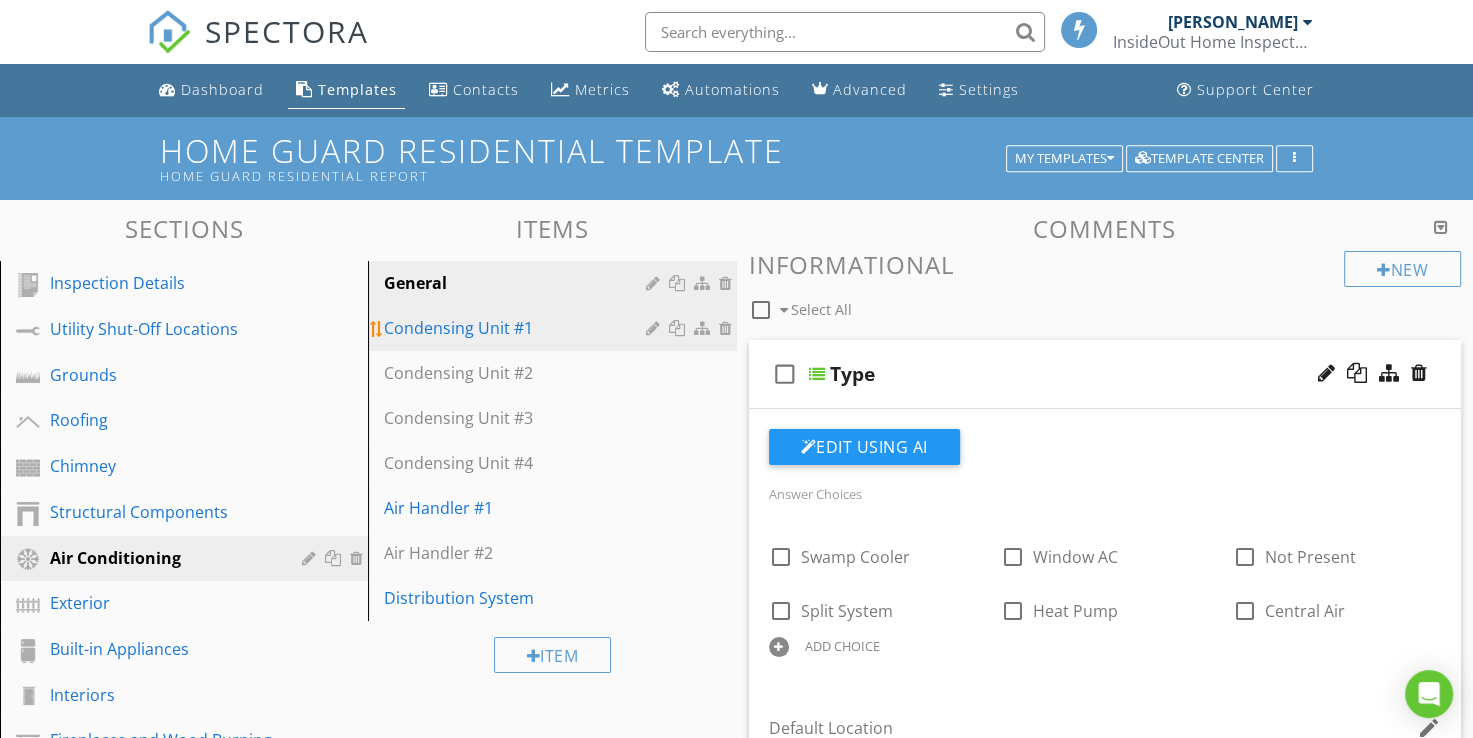 click on "Condensing Unit #1" at bounding box center [517, 328] 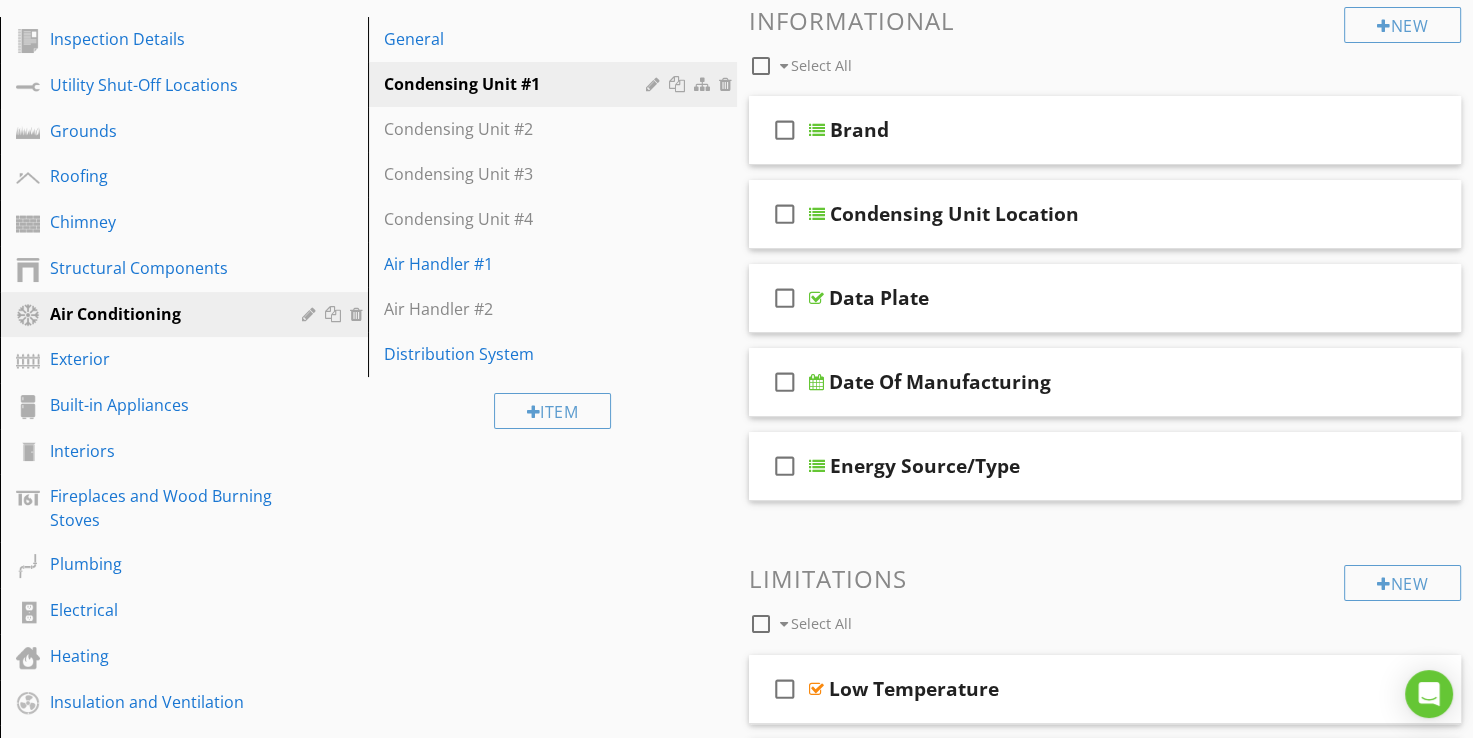 scroll, scrollTop: 200, scrollLeft: 0, axis: vertical 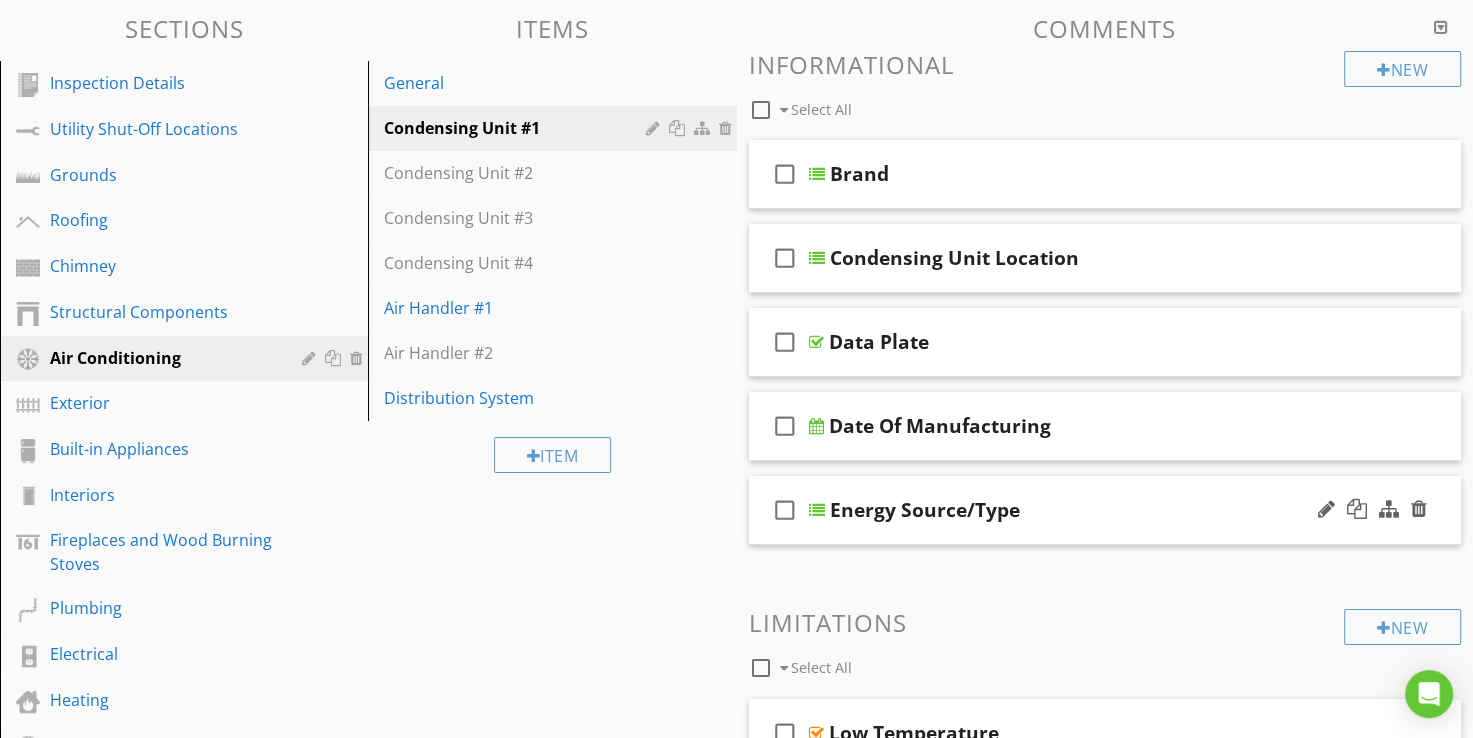 click at bounding box center [817, 510] 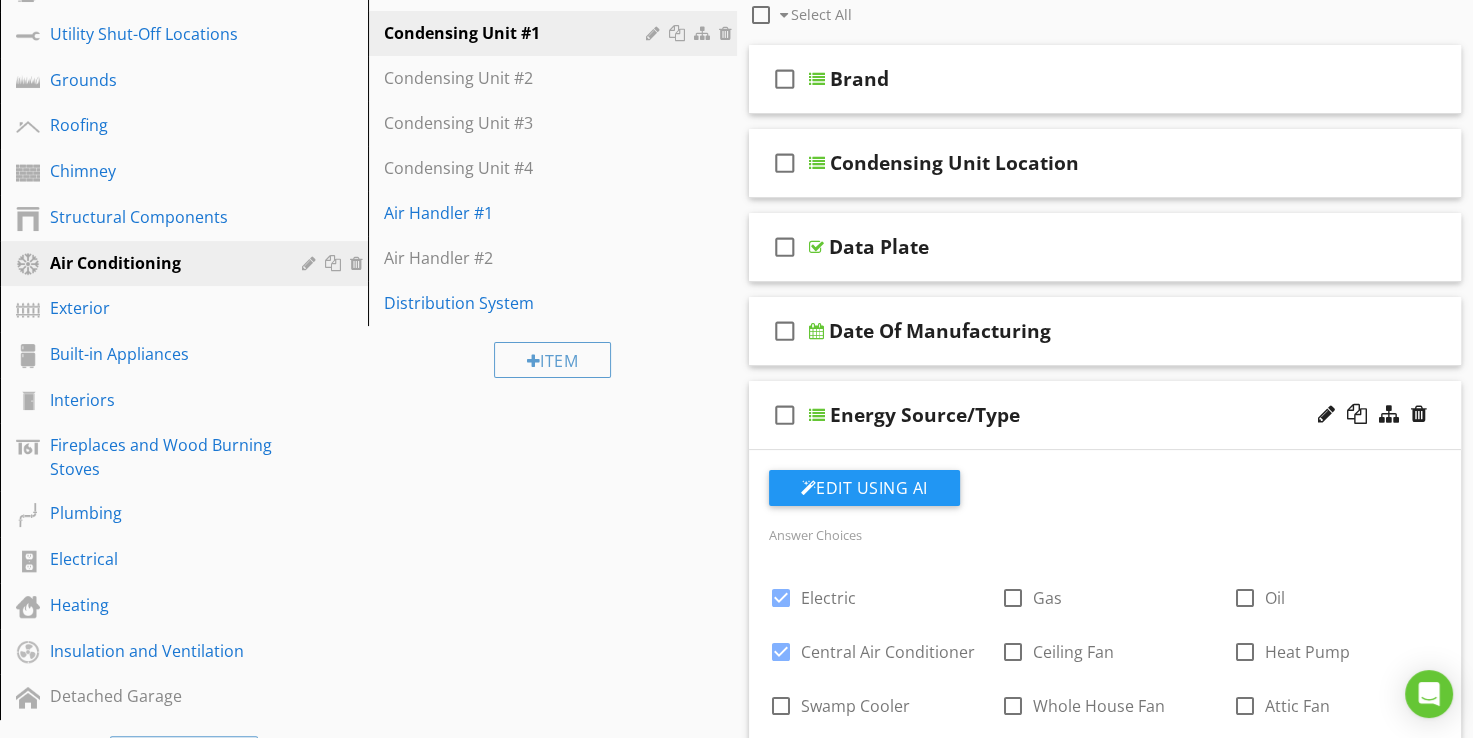 scroll, scrollTop: 400, scrollLeft: 0, axis: vertical 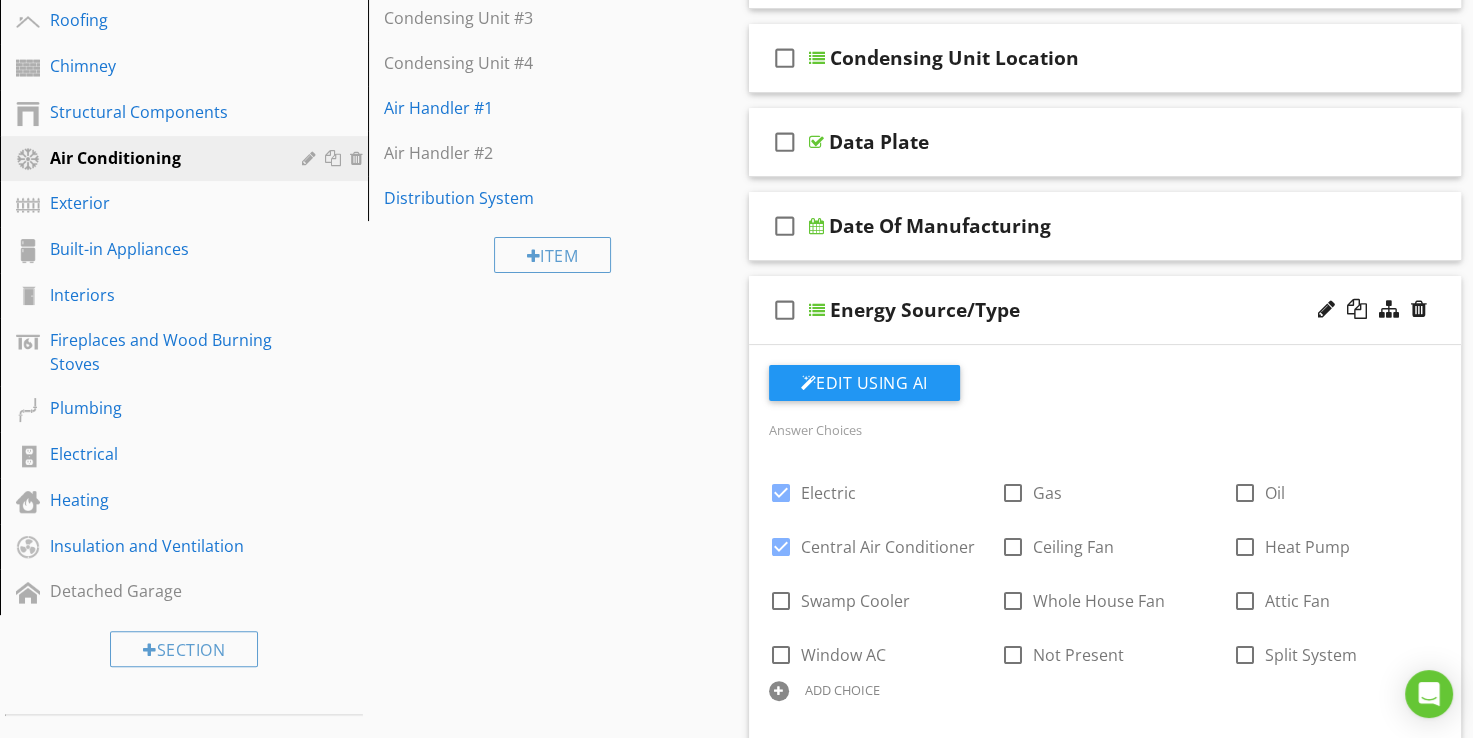 click at bounding box center (817, 310) 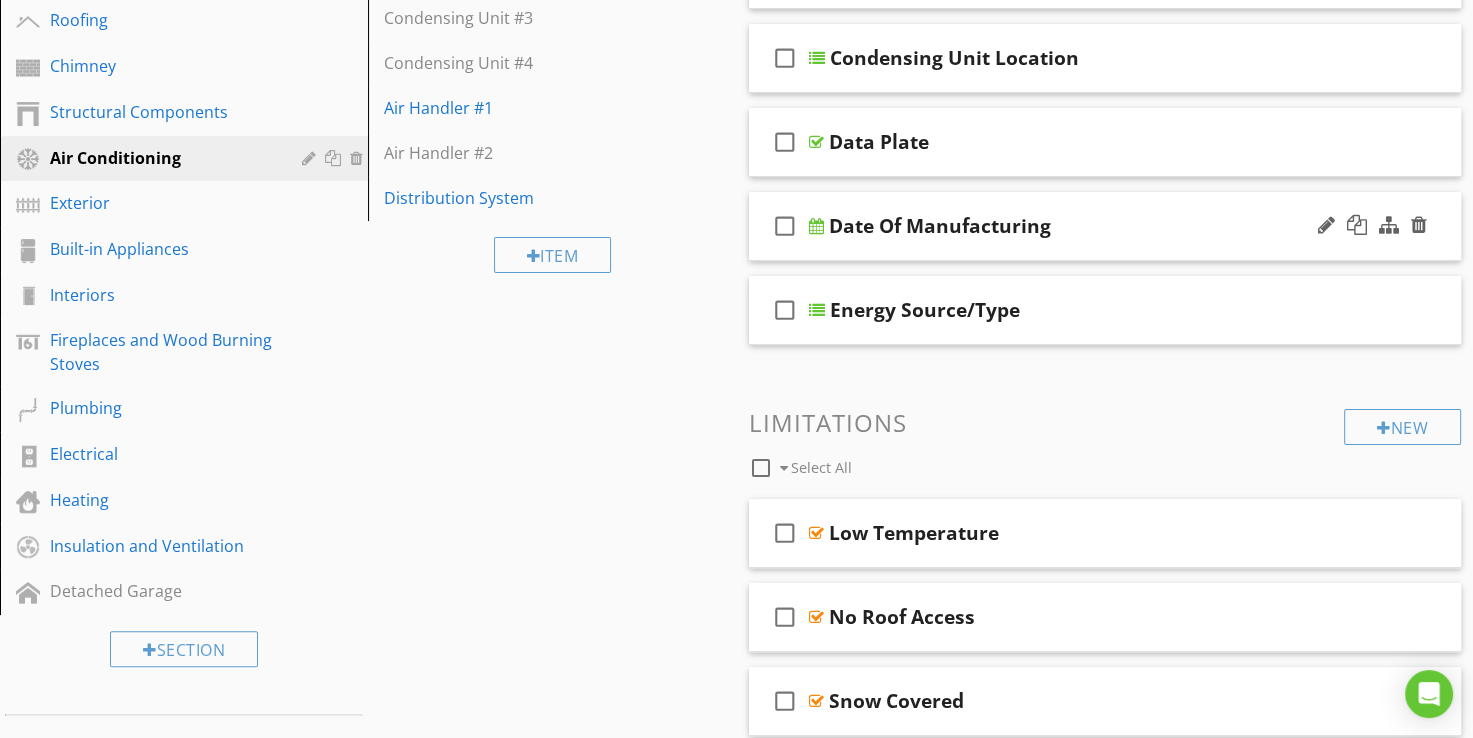 click at bounding box center [816, 226] 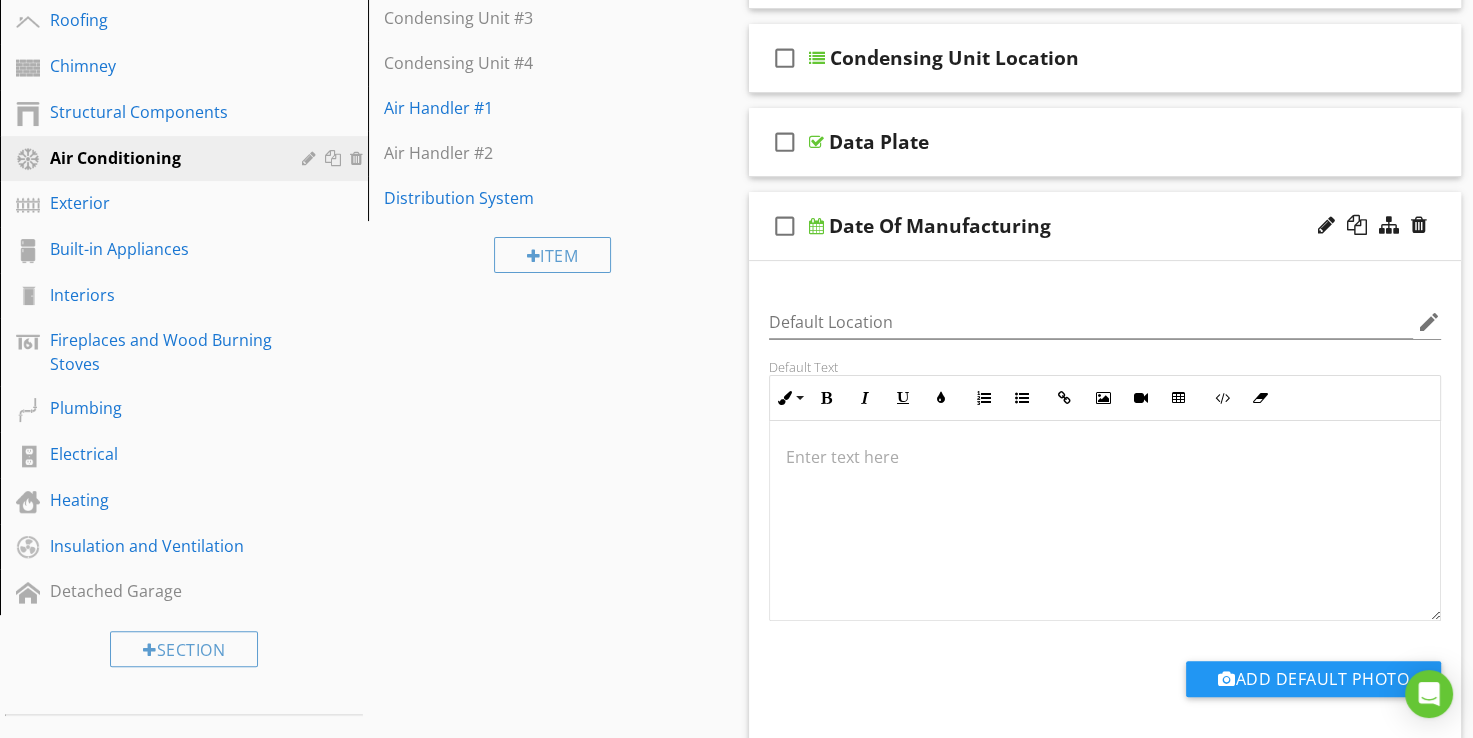 click at bounding box center (816, 226) 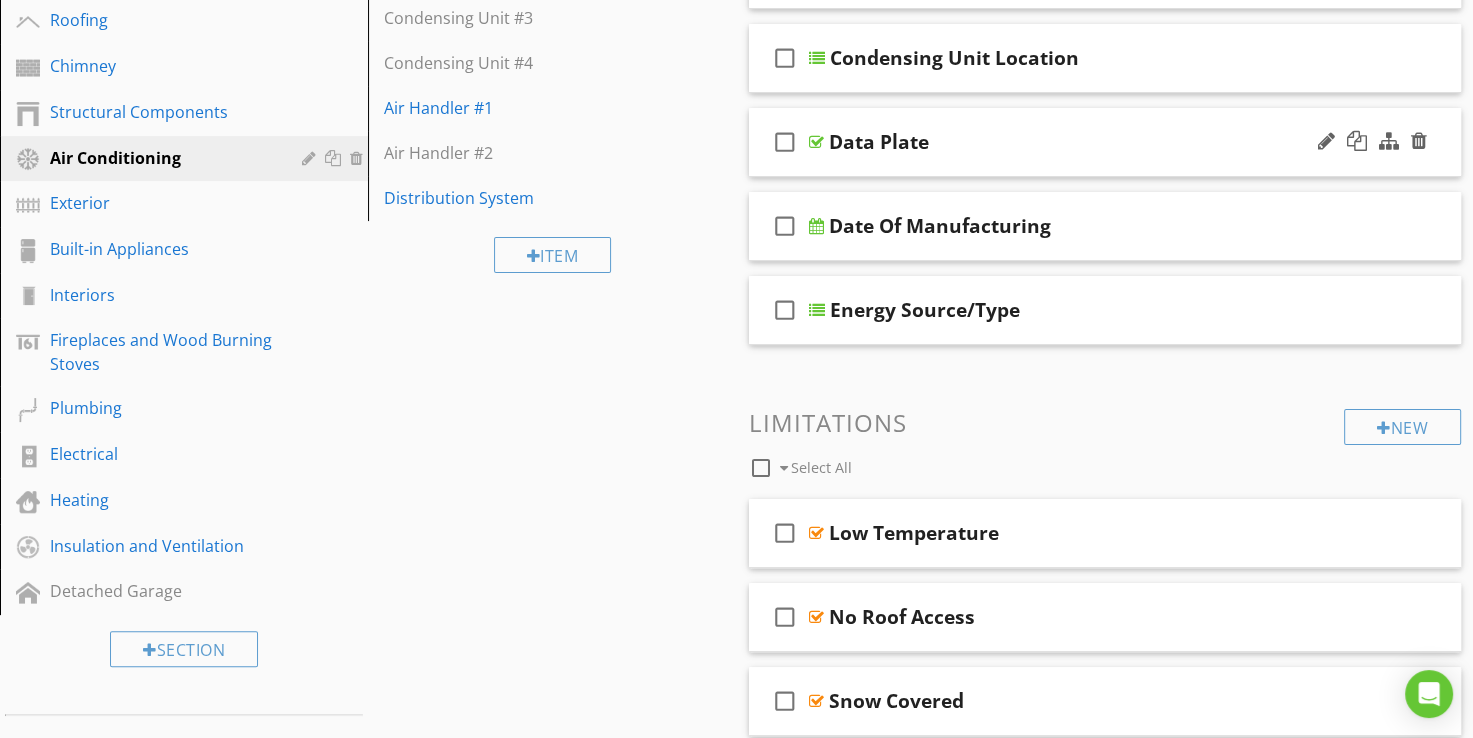 click at bounding box center (816, 142) 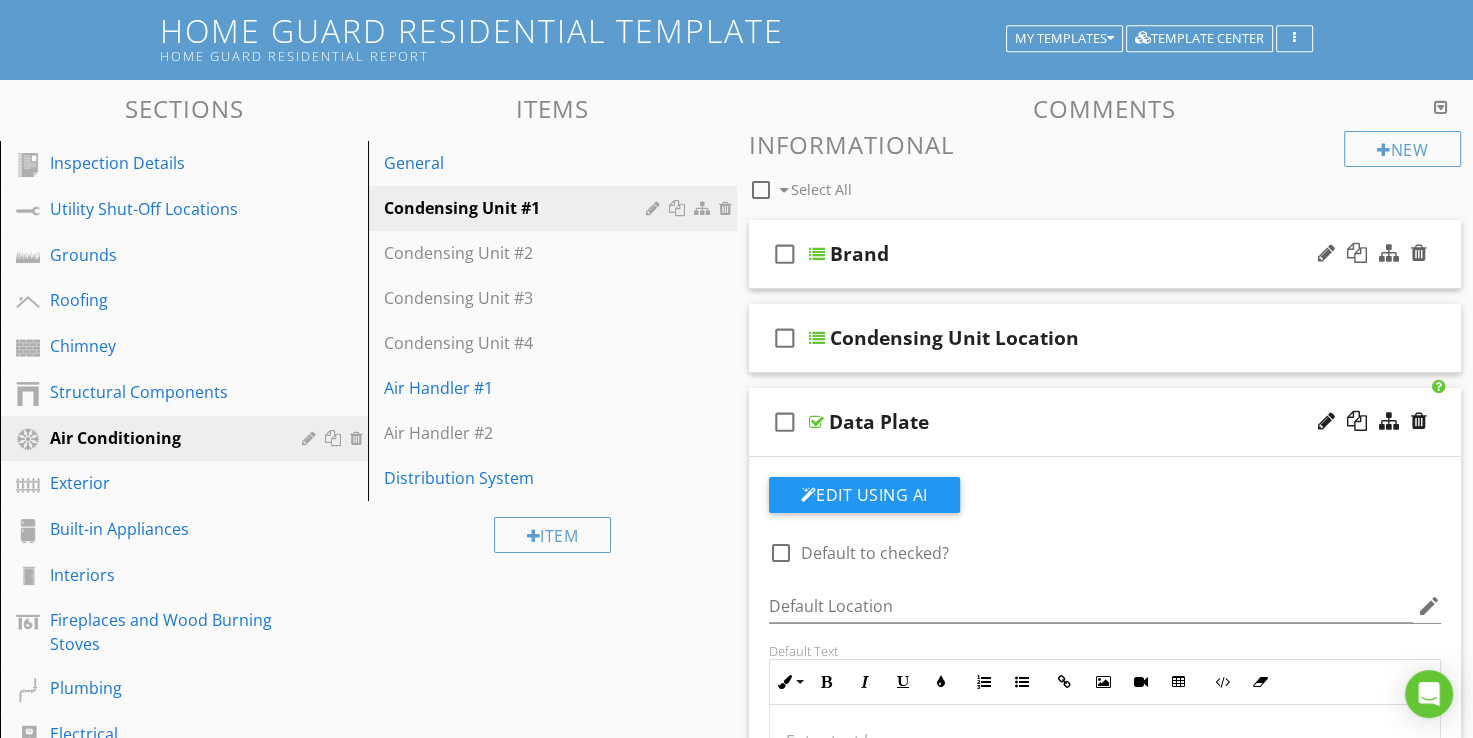scroll, scrollTop: 100, scrollLeft: 0, axis: vertical 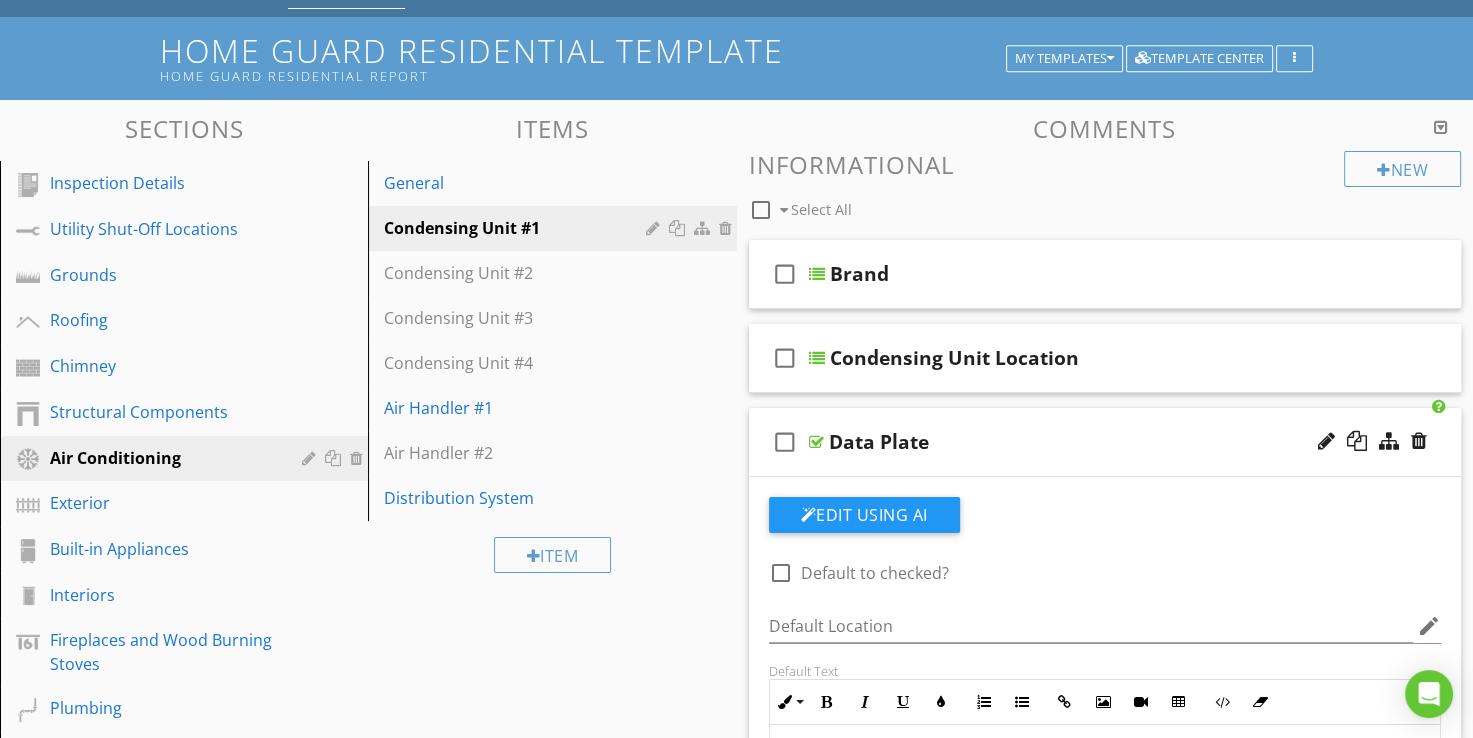 click at bounding box center [816, 442] 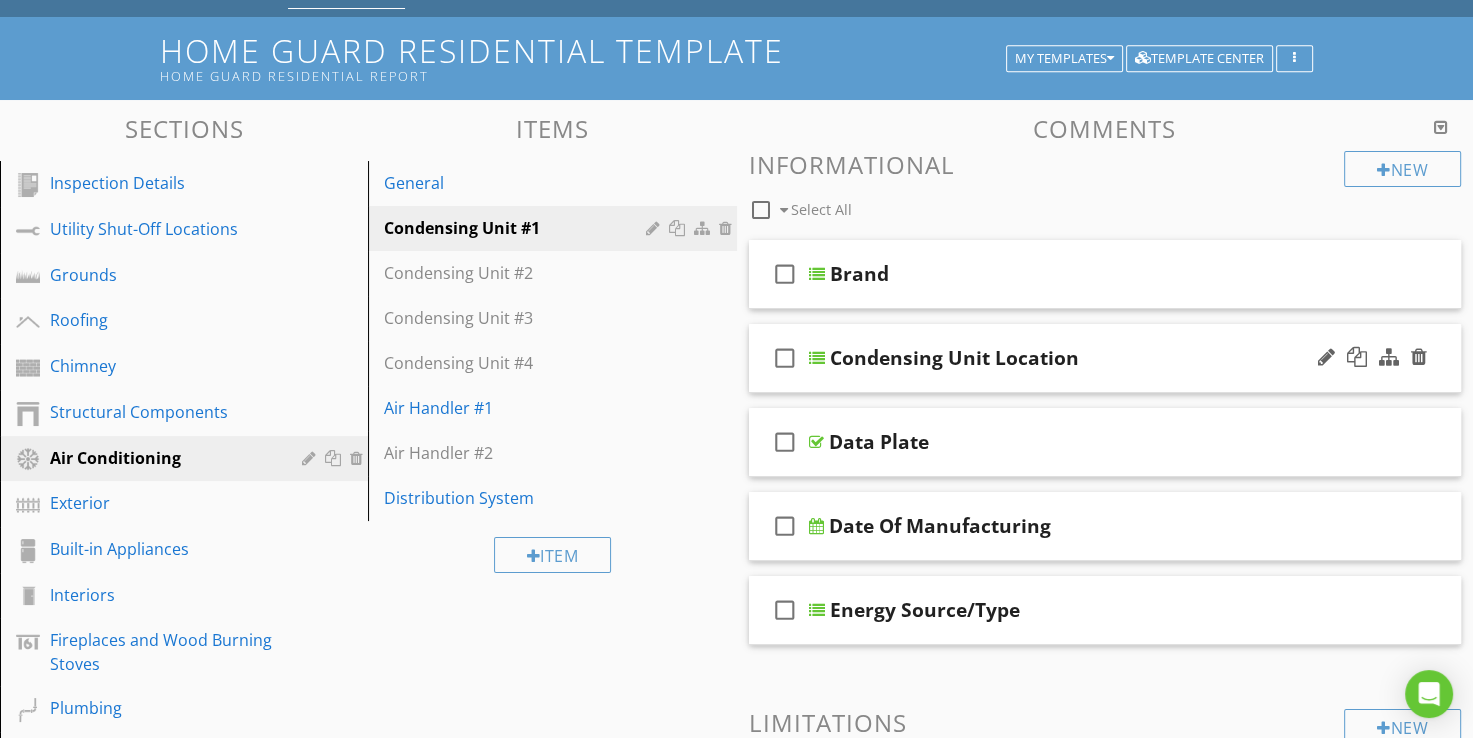 click at bounding box center (817, 358) 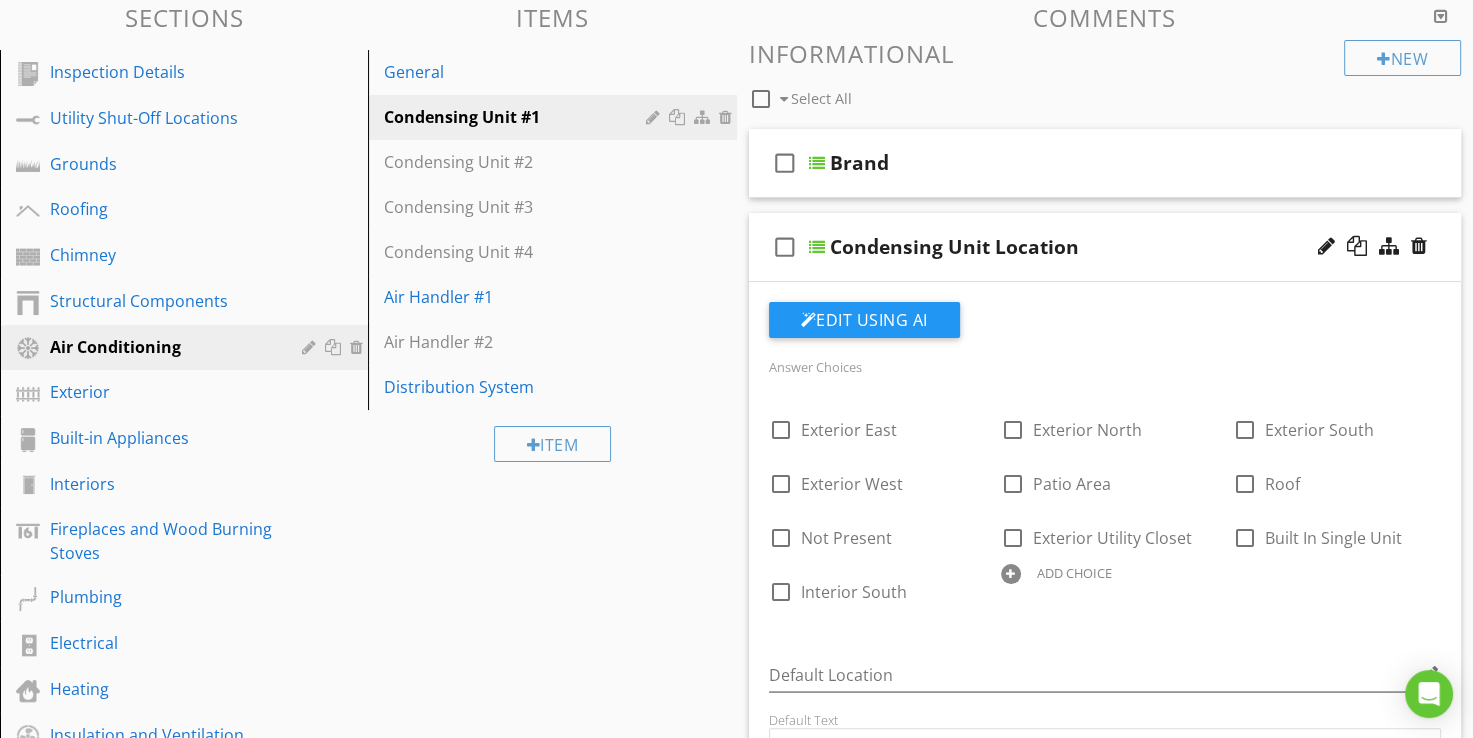 scroll, scrollTop: 0, scrollLeft: 0, axis: both 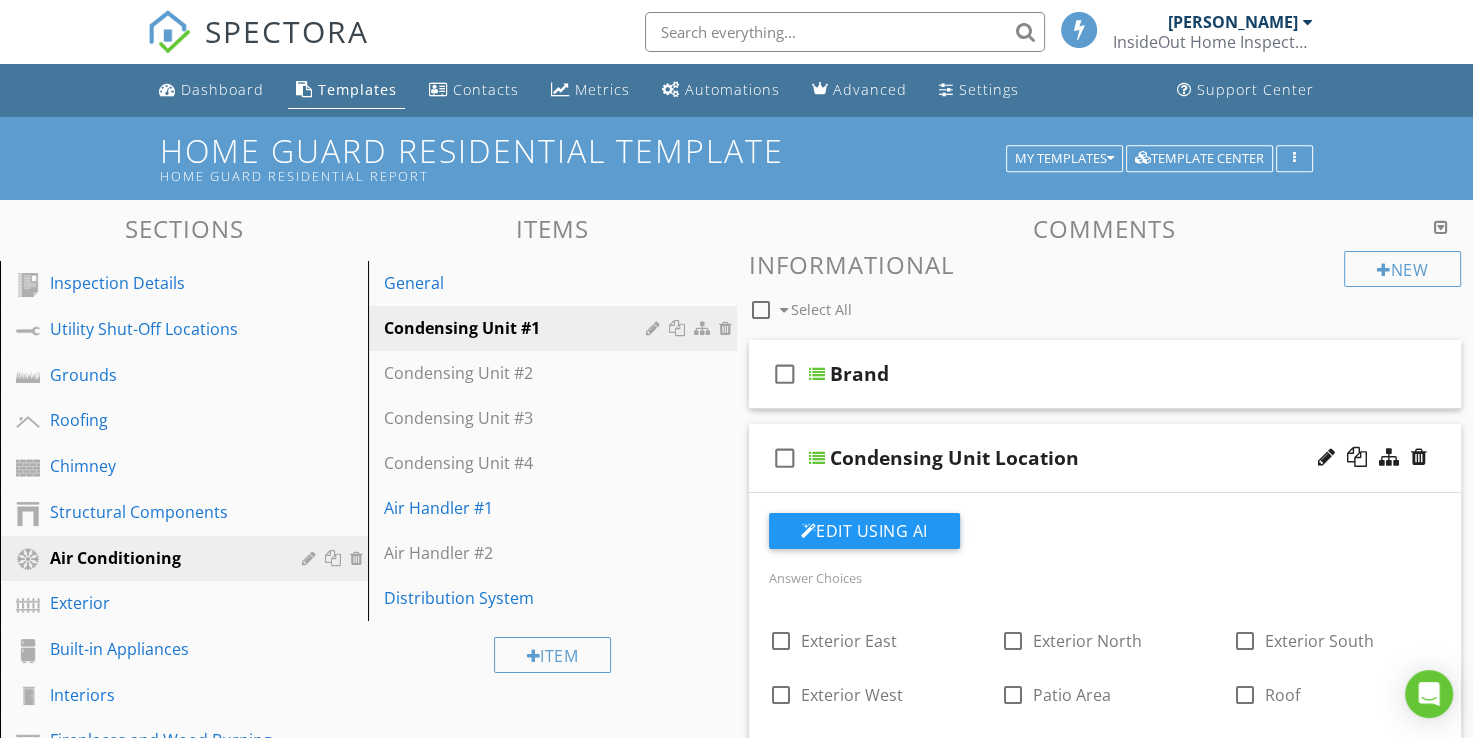 click at bounding box center (817, 458) 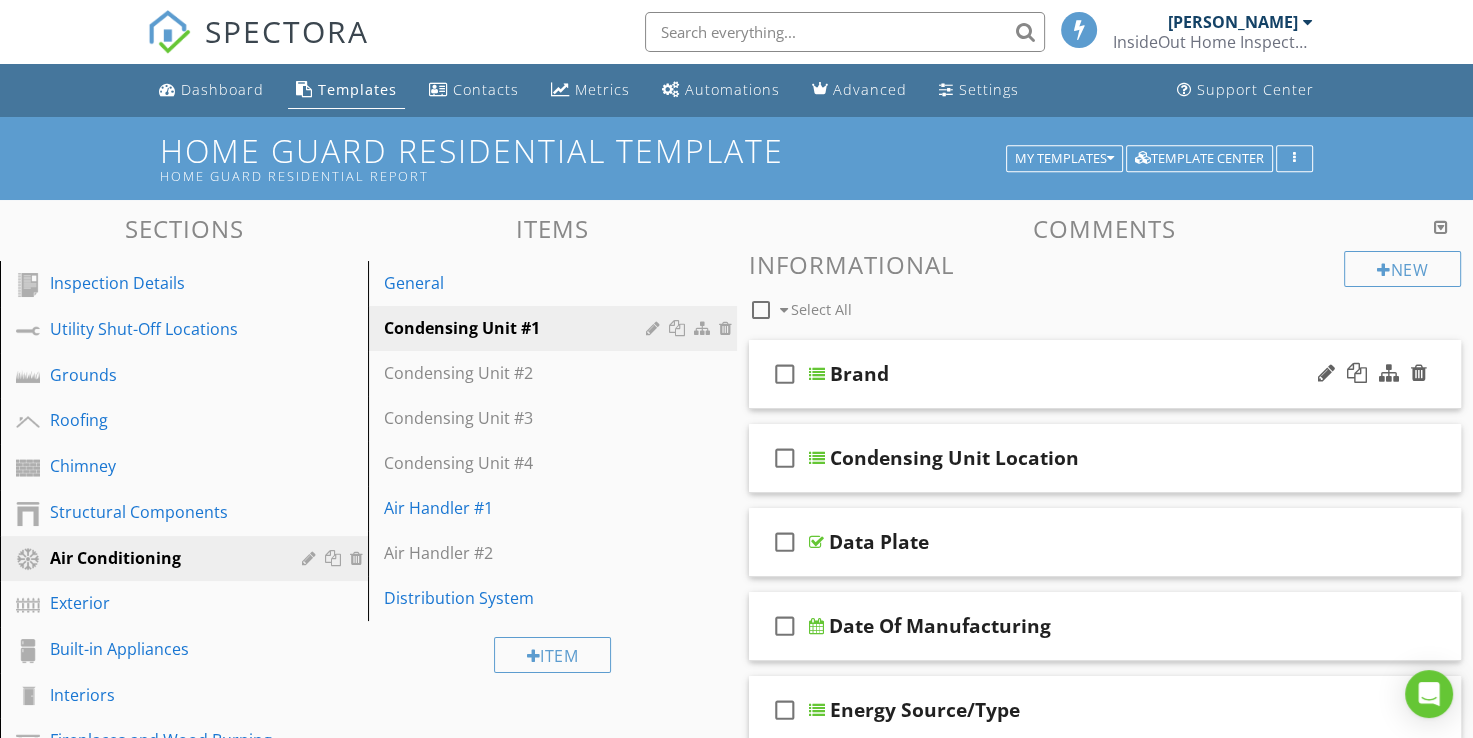 click at bounding box center (817, 374) 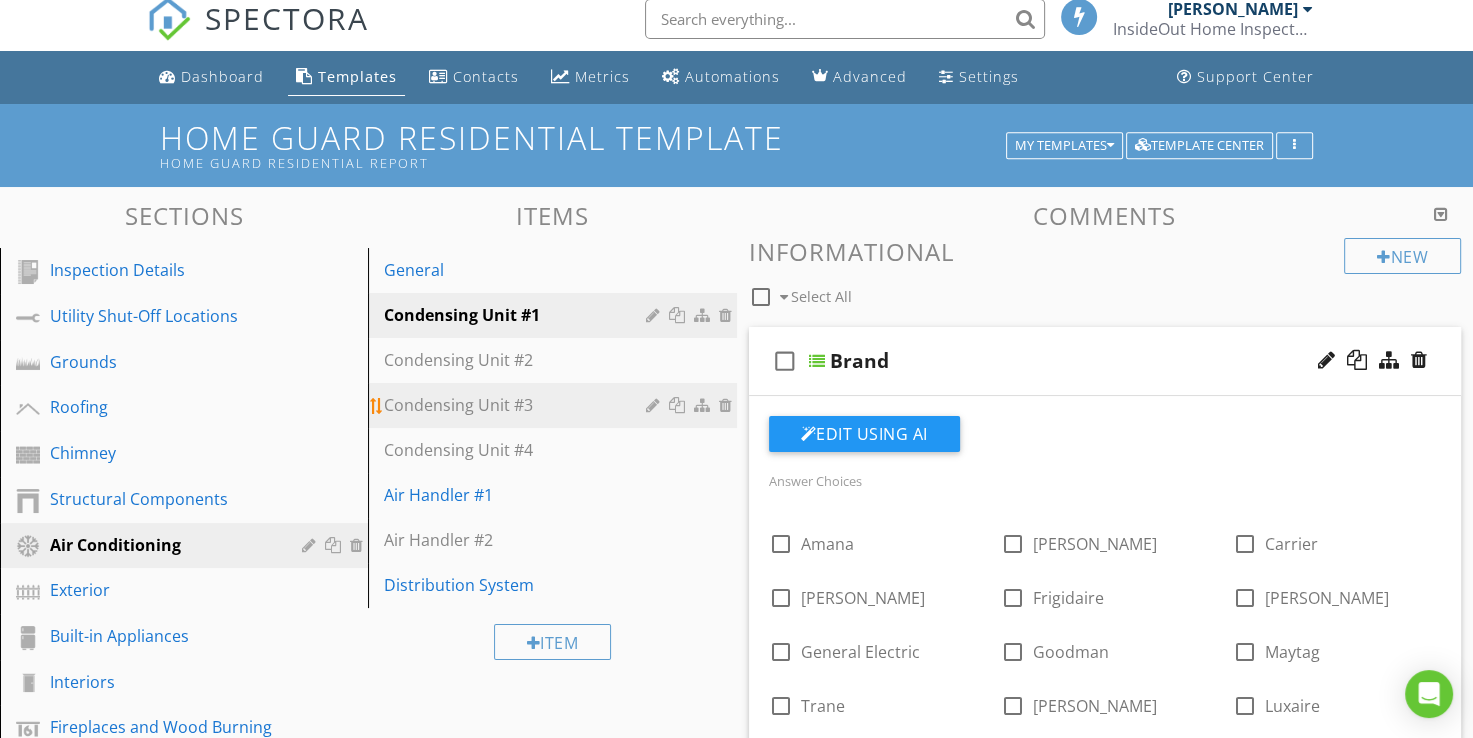 scroll, scrollTop: 0, scrollLeft: 0, axis: both 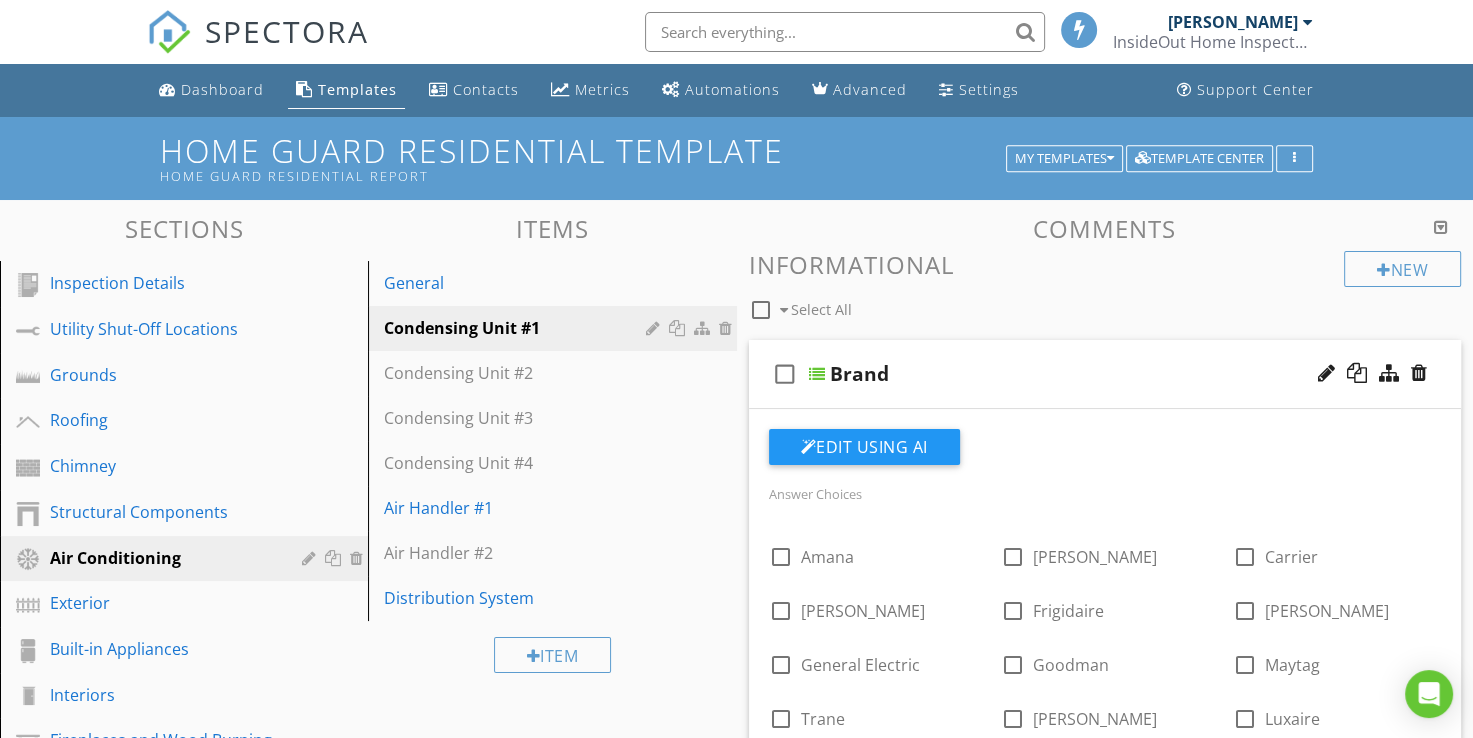click at bounding box center (817, 374) 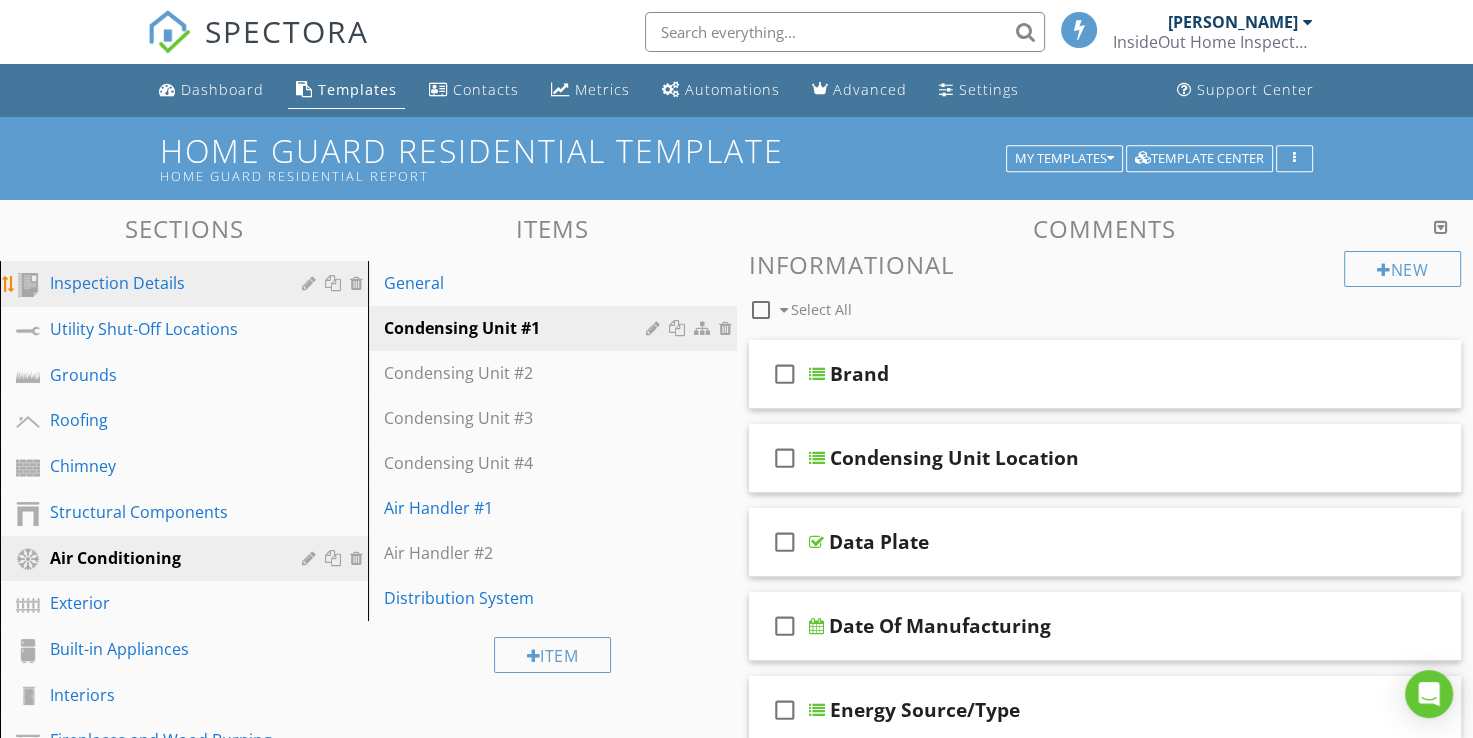 click on "Inspection Details" at bounding box center (161, 283) 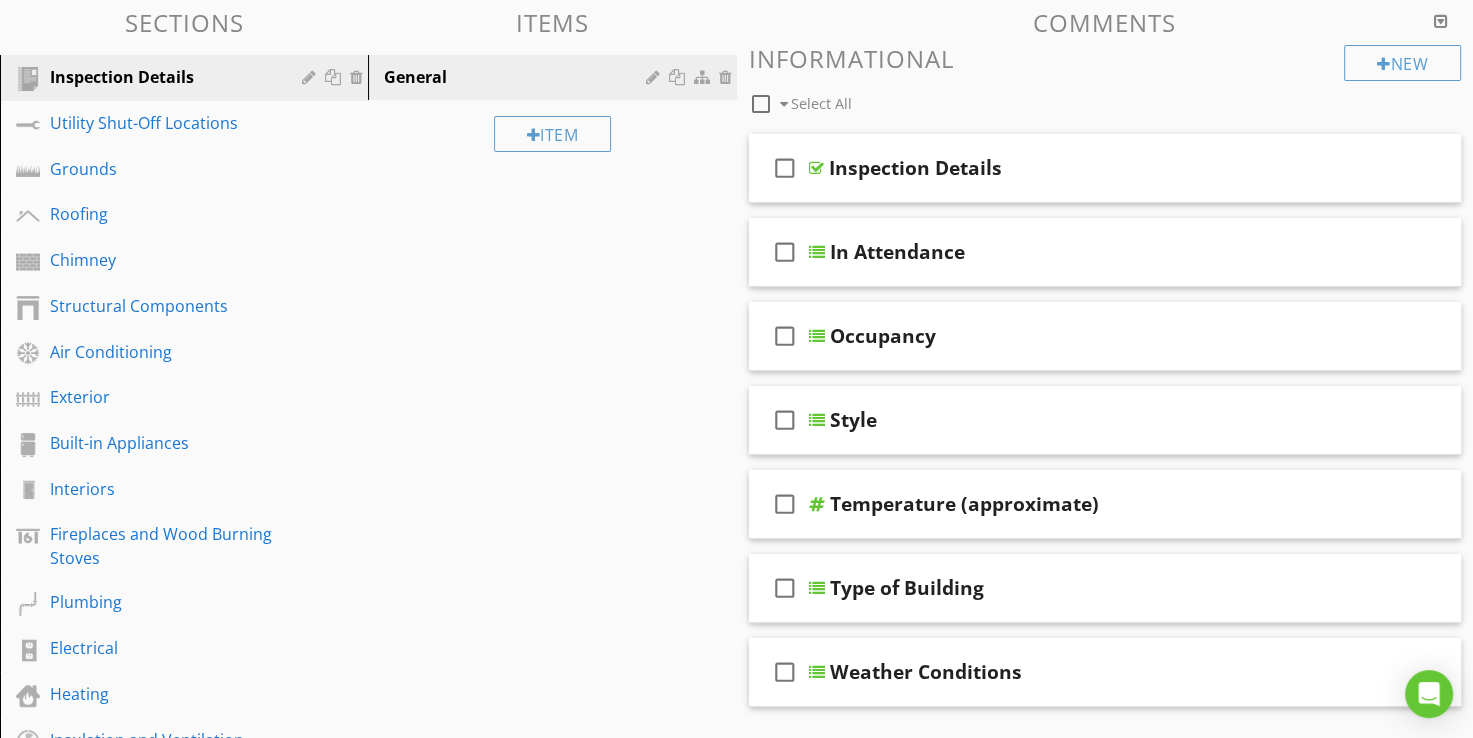scroll, scrollTop: 136, scrollLeft: 0, axis: vertical 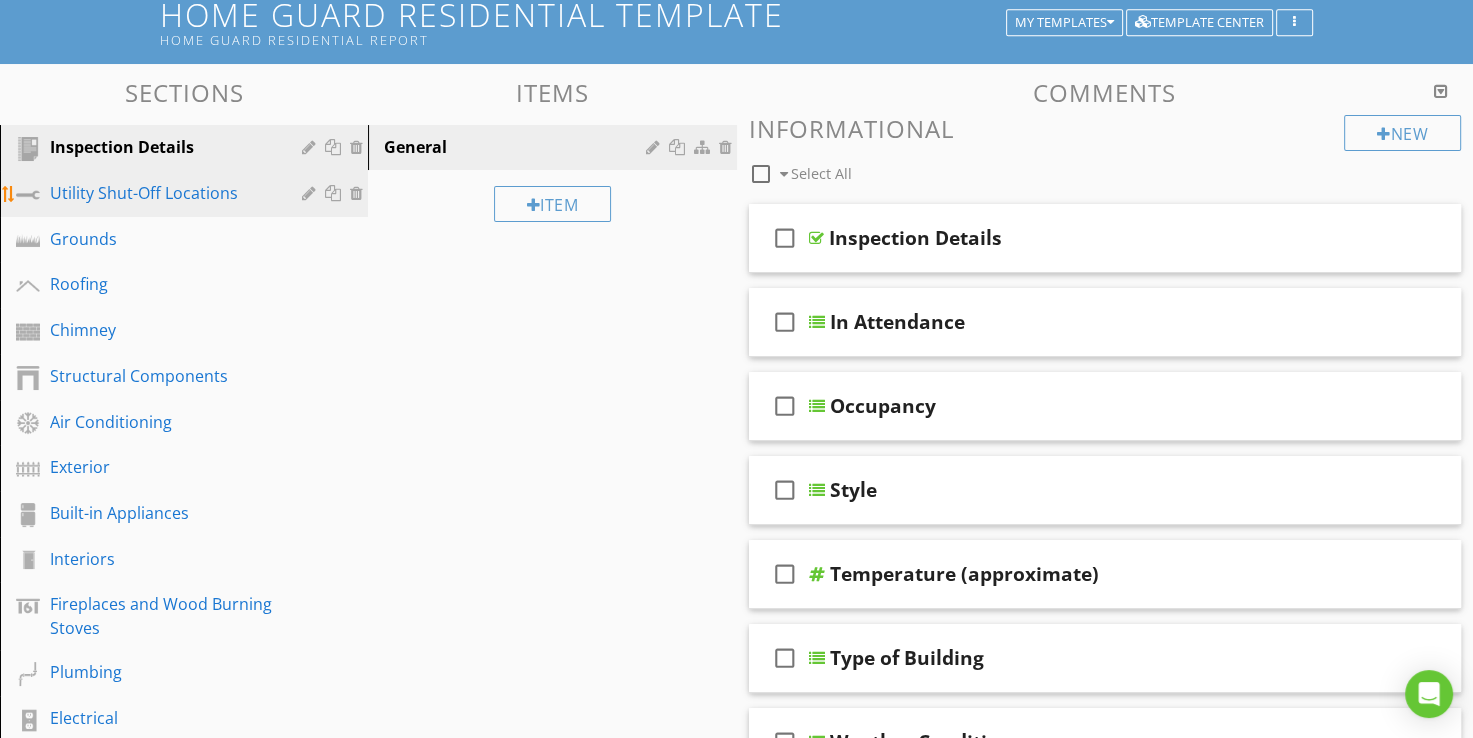 click on "Utility Shut-Off Locations" at bounding box center (161, 193) 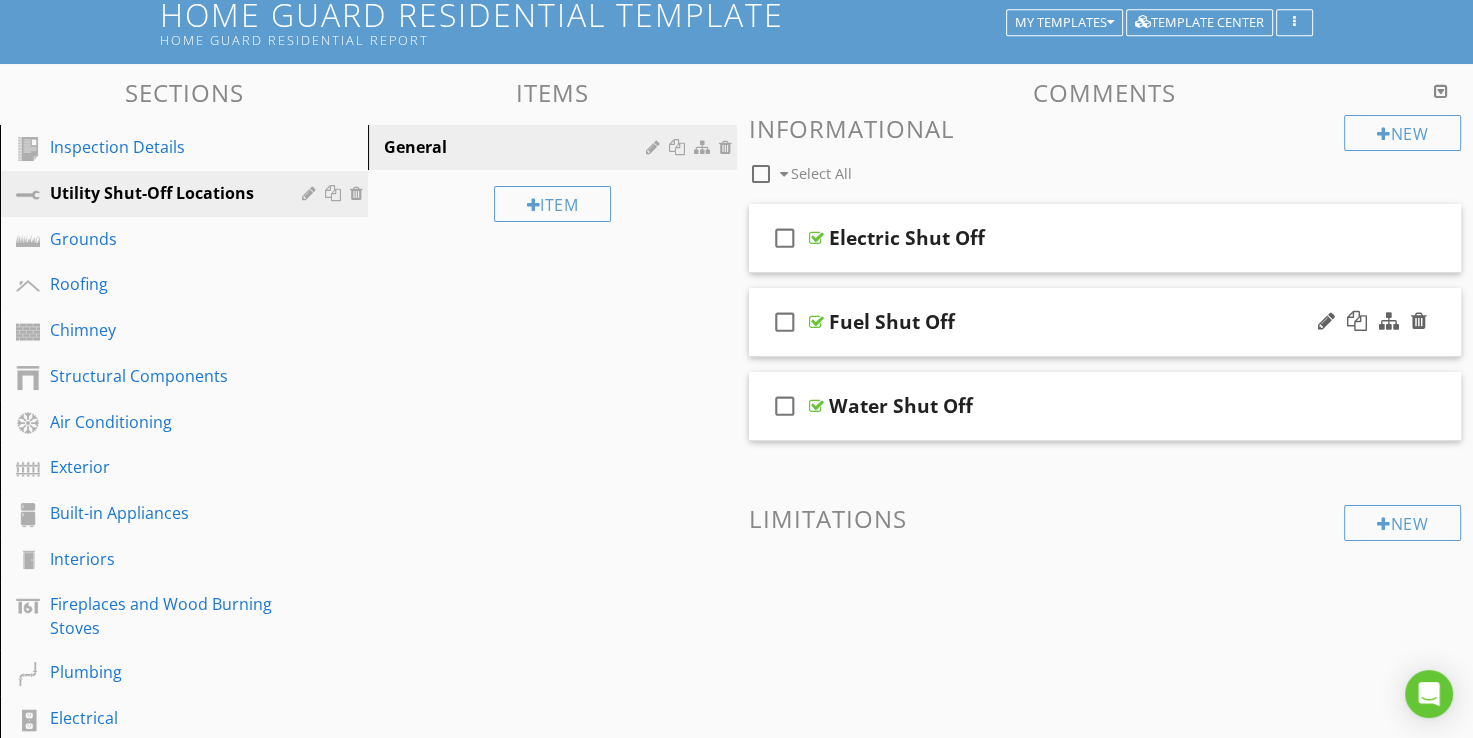 click at bounding box center (816, 322) 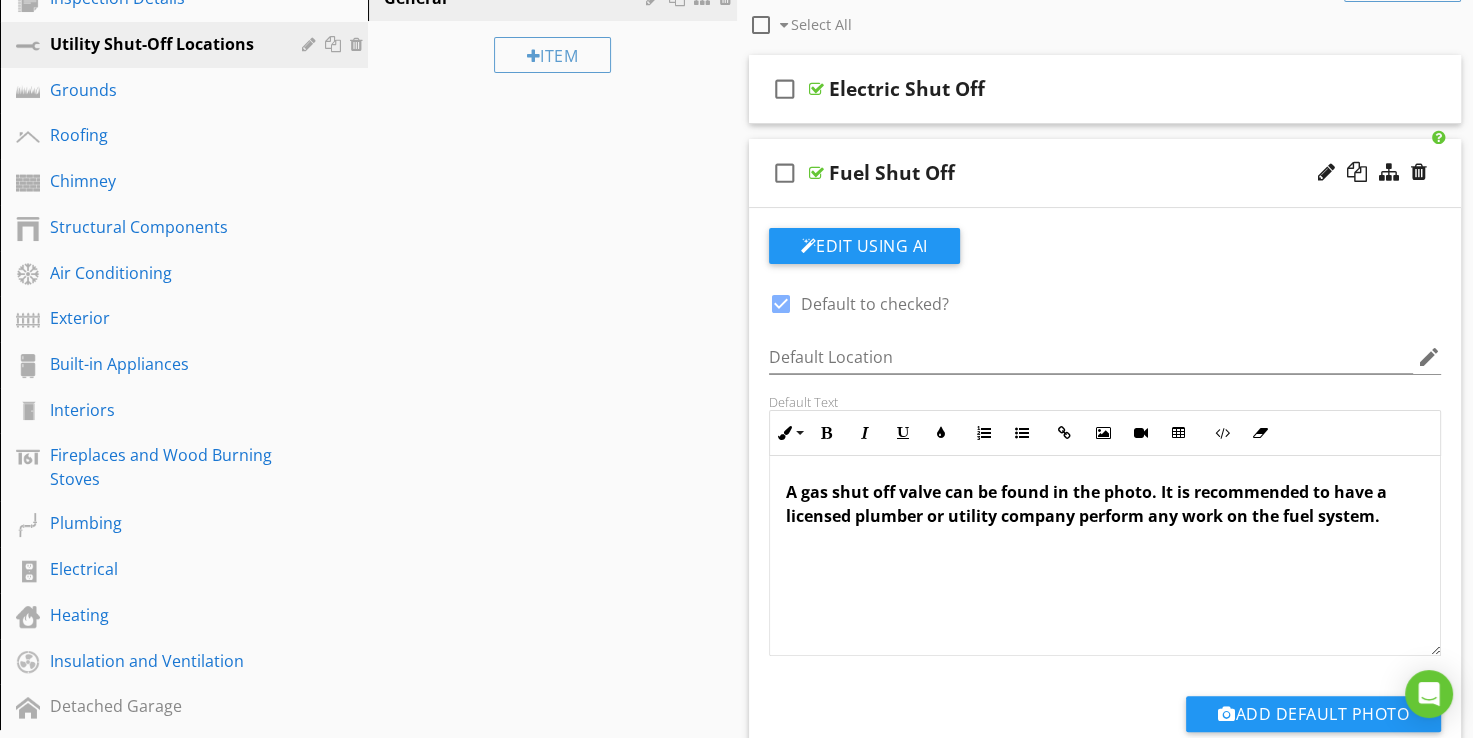 scroll, scrollTop: 336, scrollLeft: 0, axis: vertical 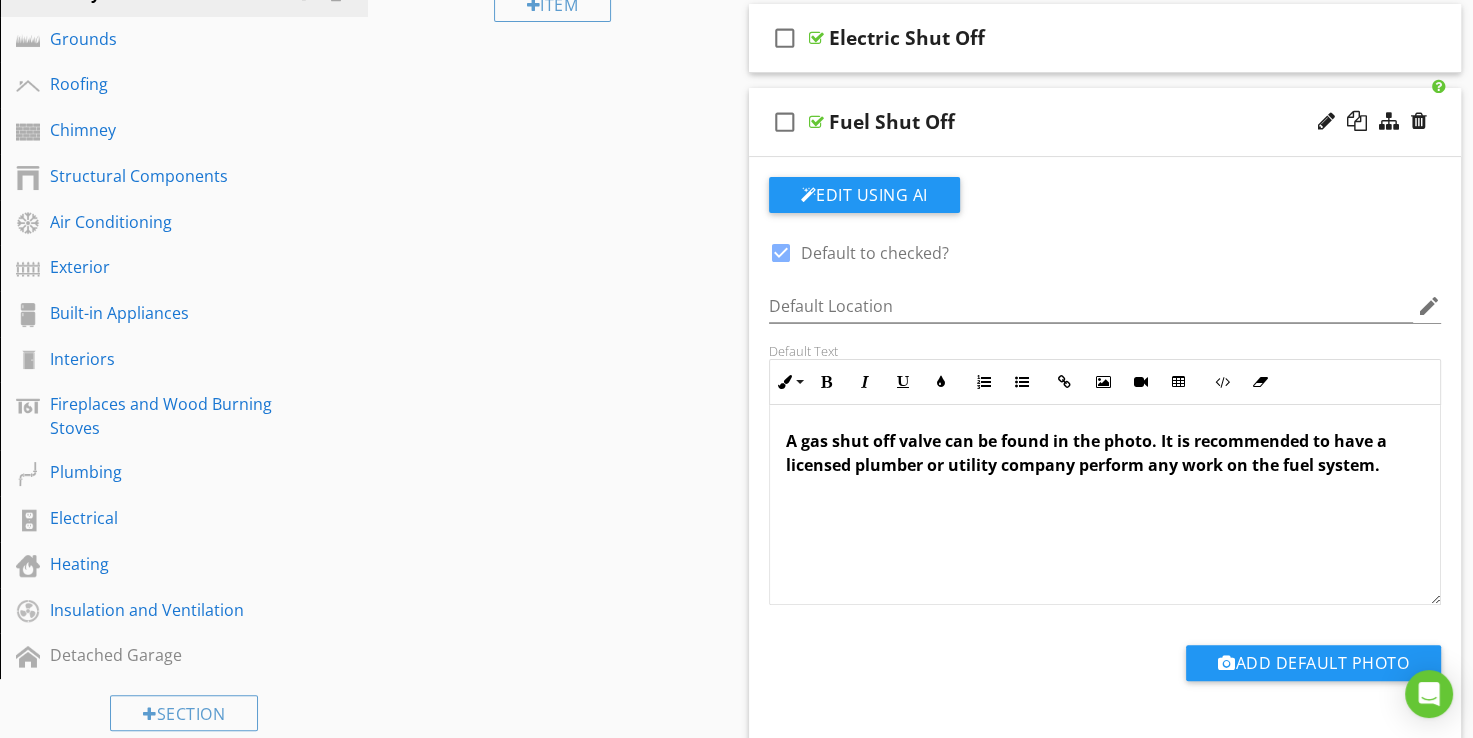 click at bounding box center (816, 122) 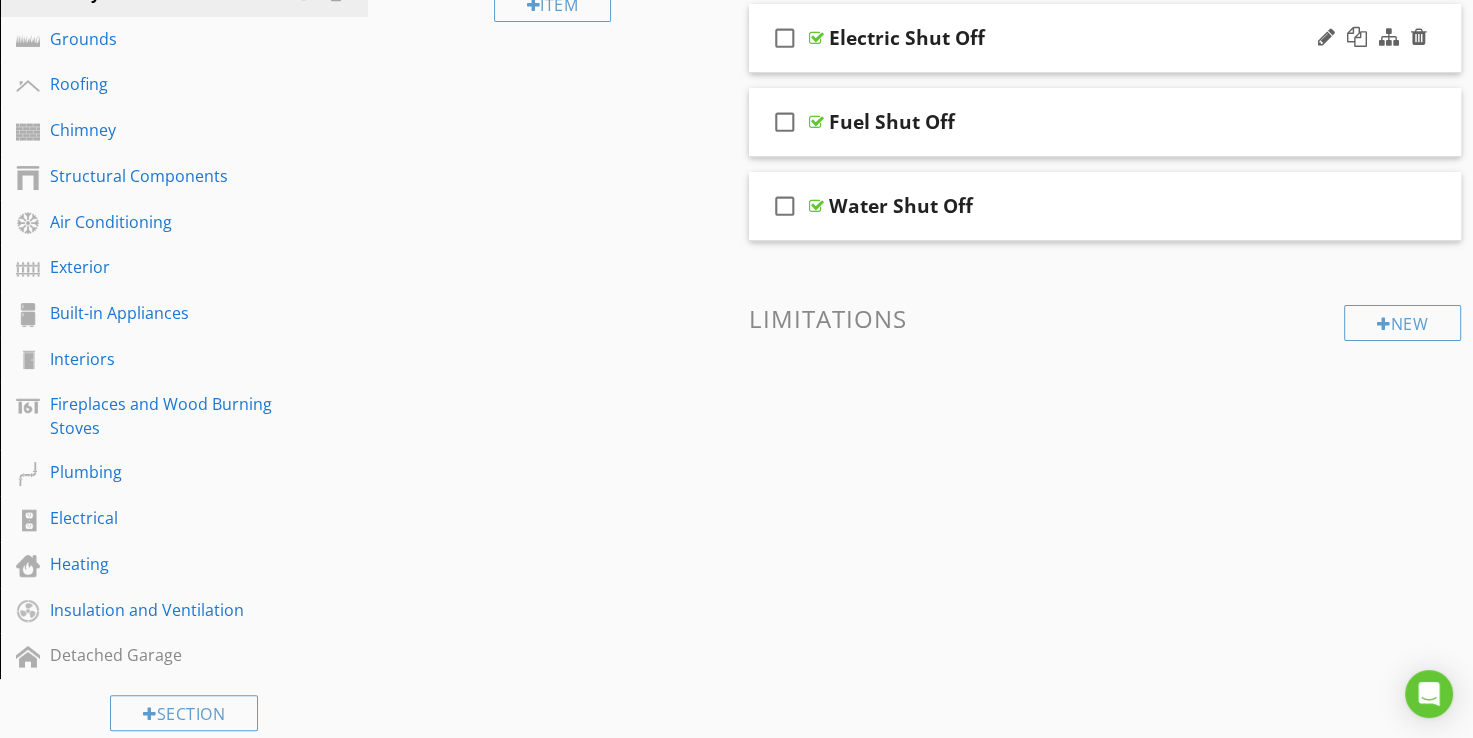 click at bounding box center (816, 38) 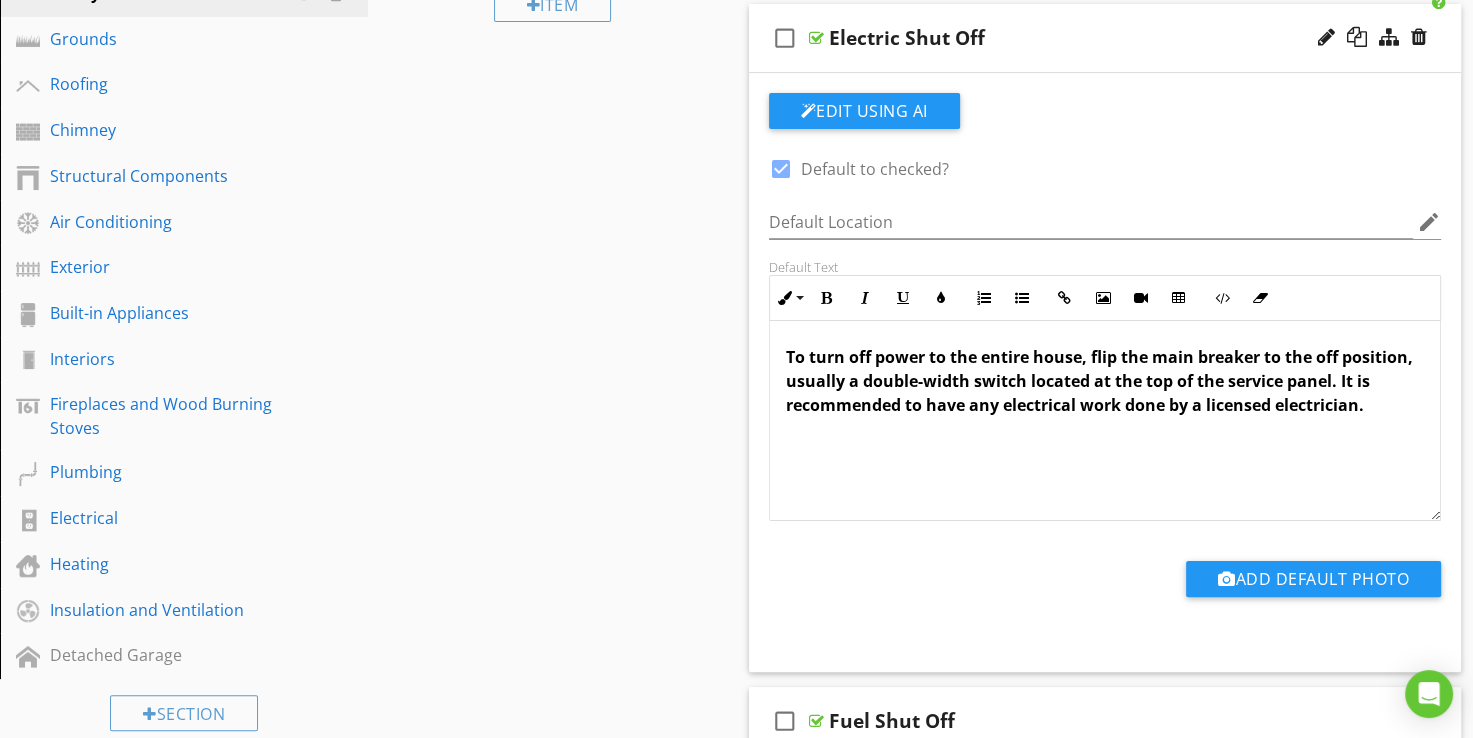 click at bounding box center (816, 38) 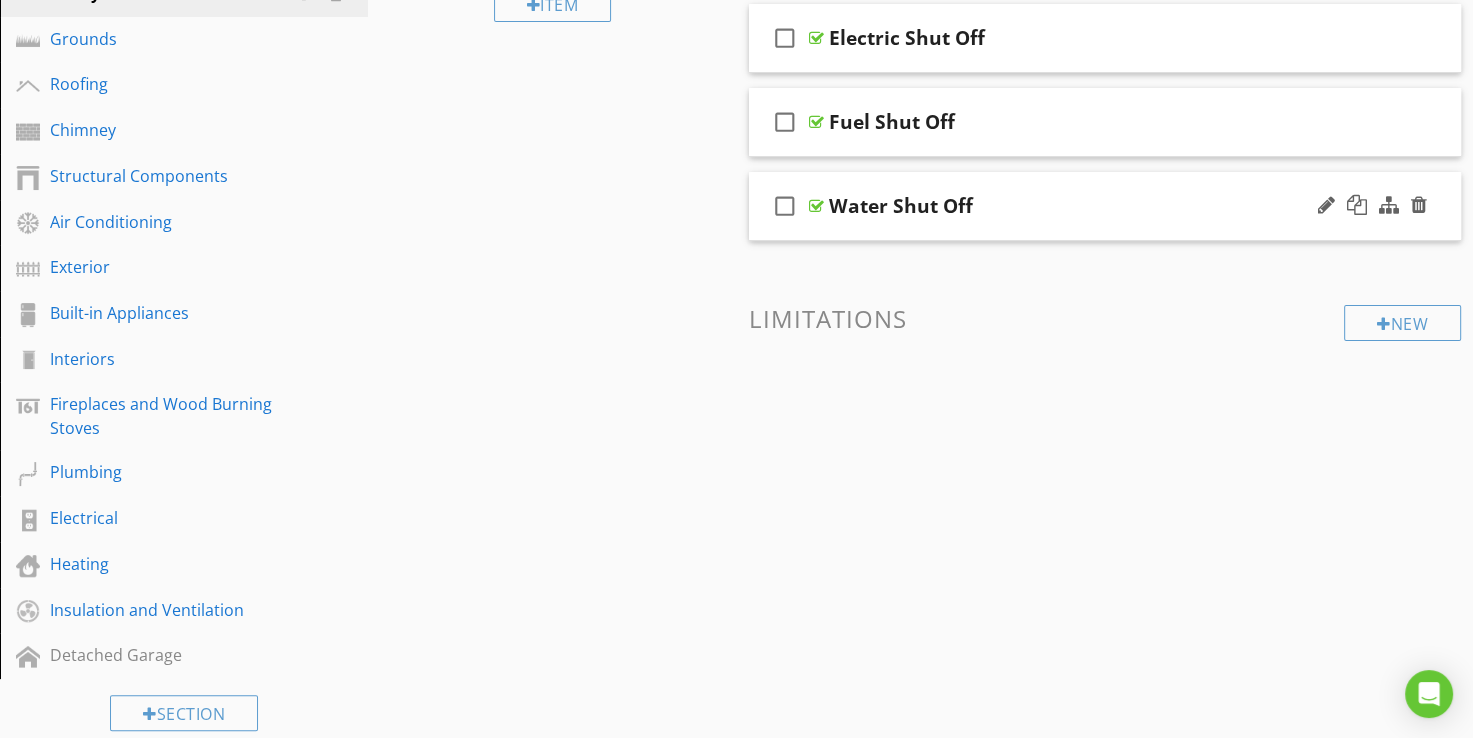 click at bounding box center [816, 206] 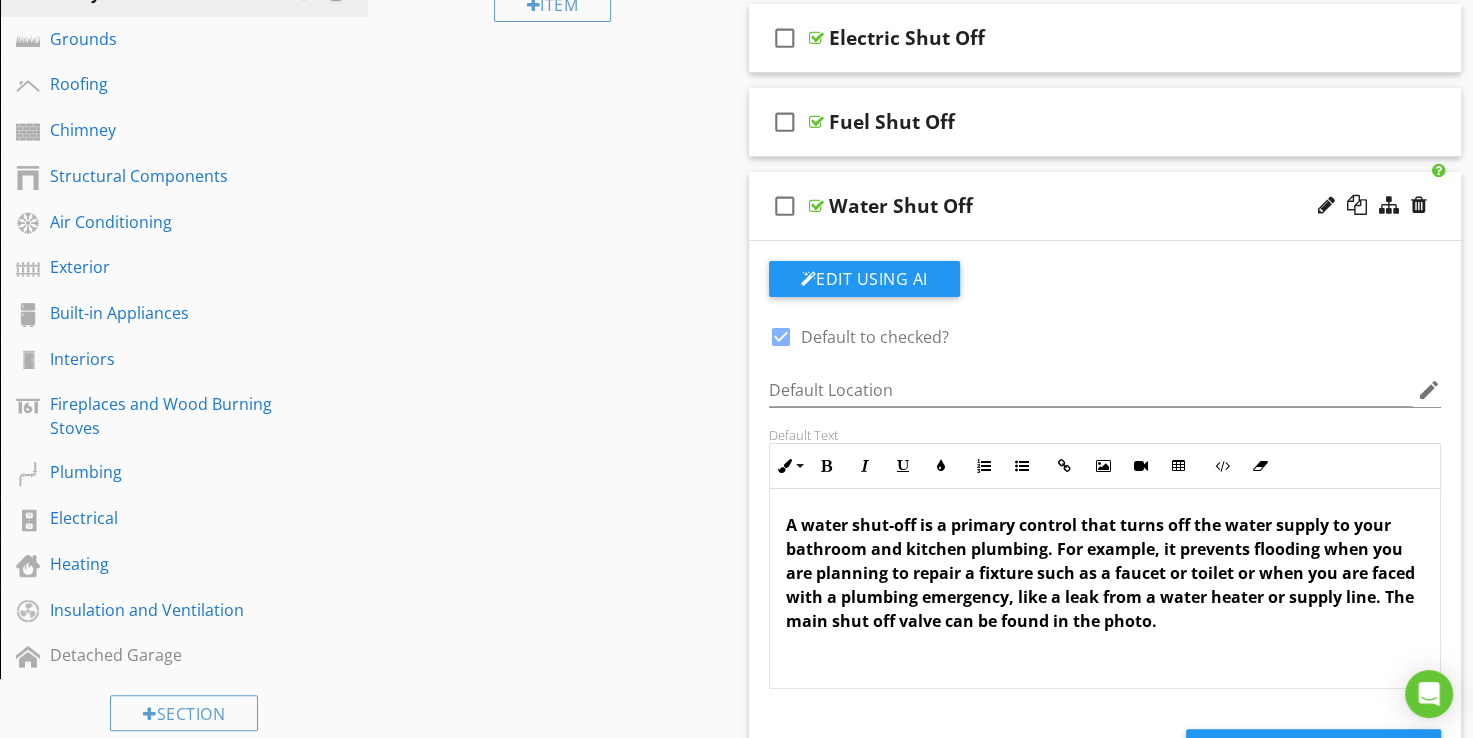 click at bounding box center [816, 206] 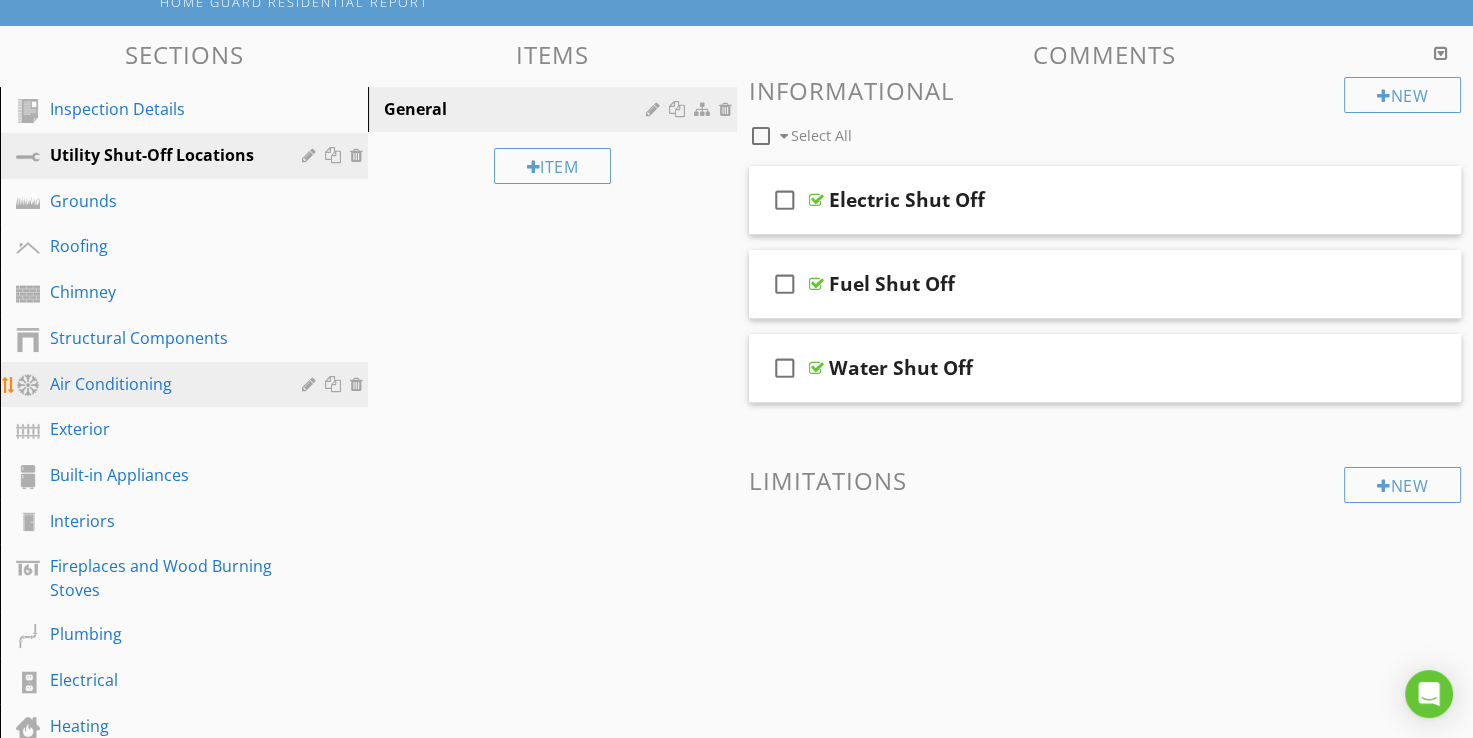 scroll, scrollTop: 236, scrollLeft: 0, axis: vertical 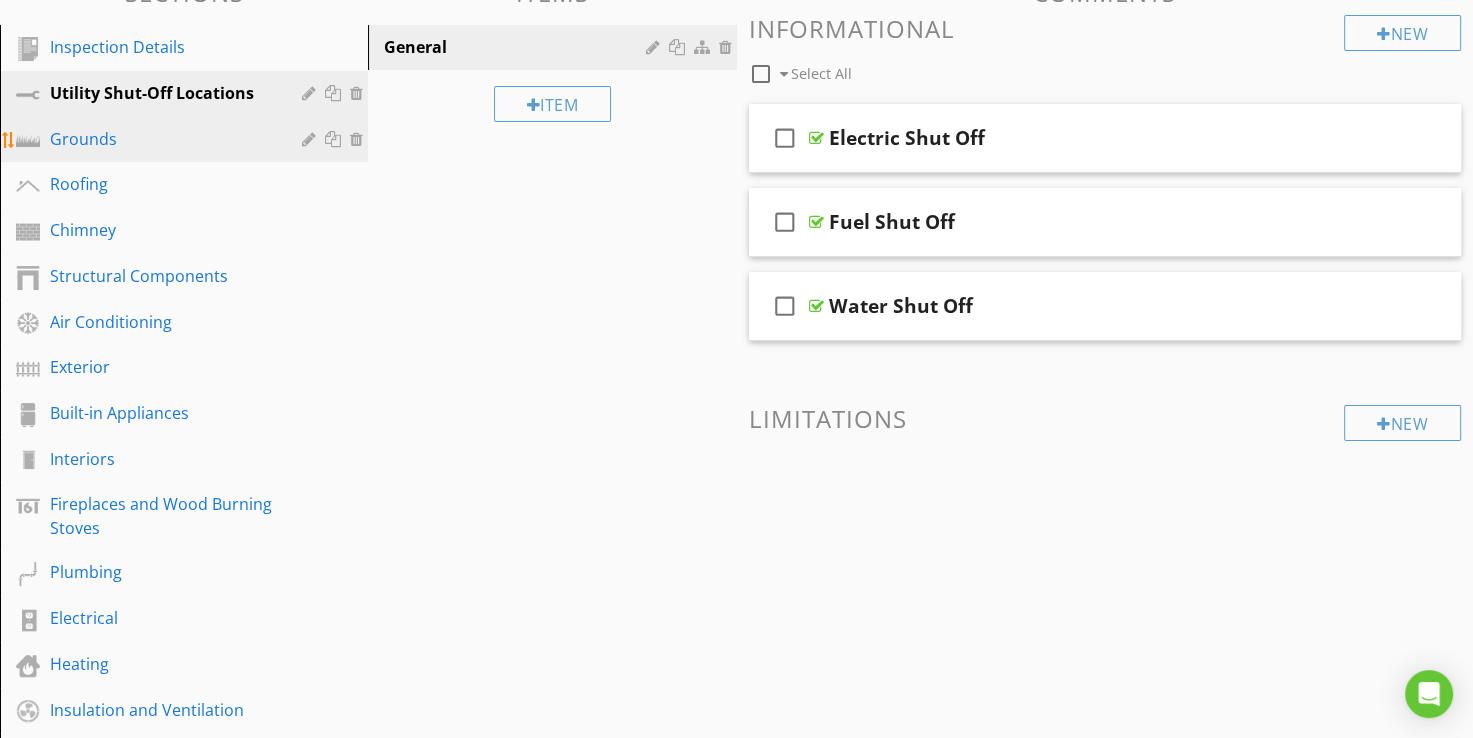 click on "Grounds" at bounding box center (161, 139) 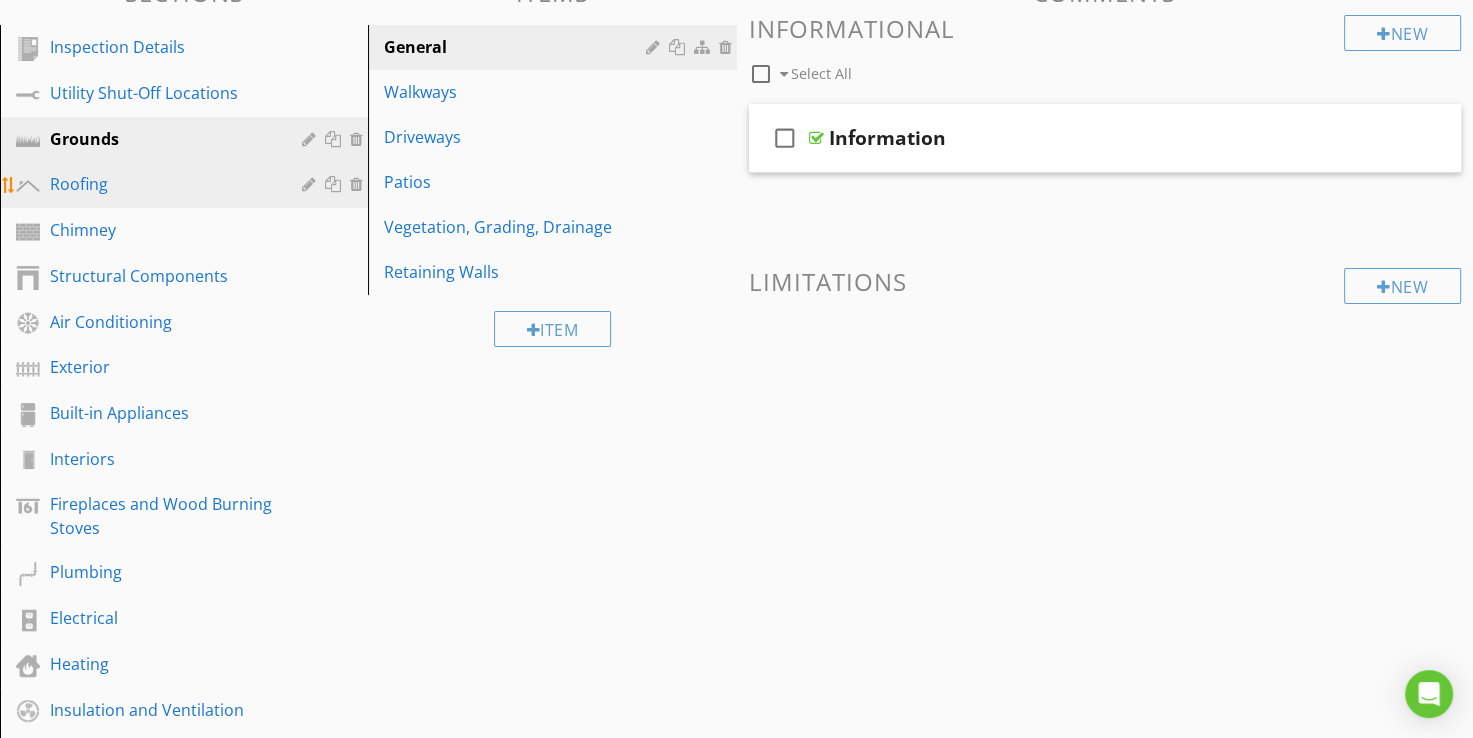 click on "Roofing" at bounding box center [161, 184] 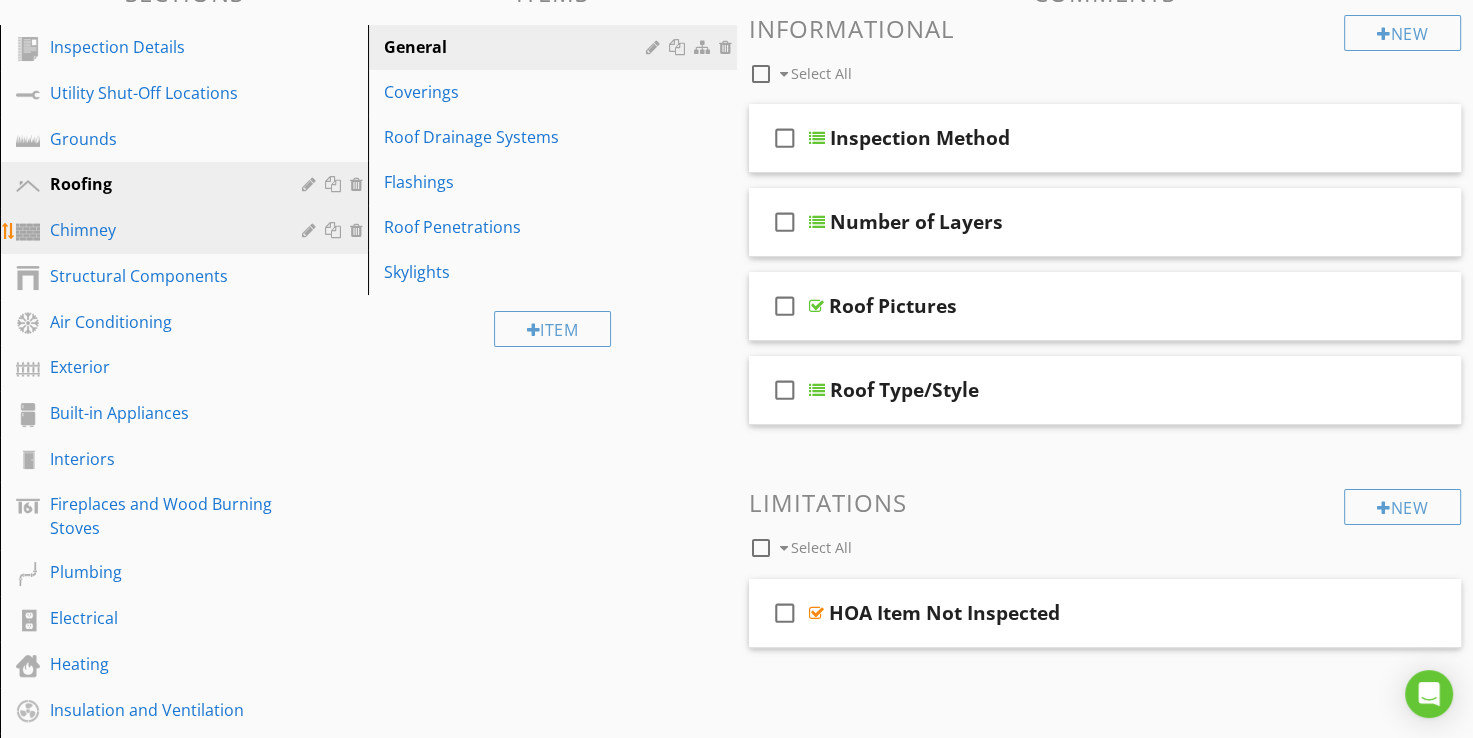 click on "Chimney" at bounding box center (161, 230) 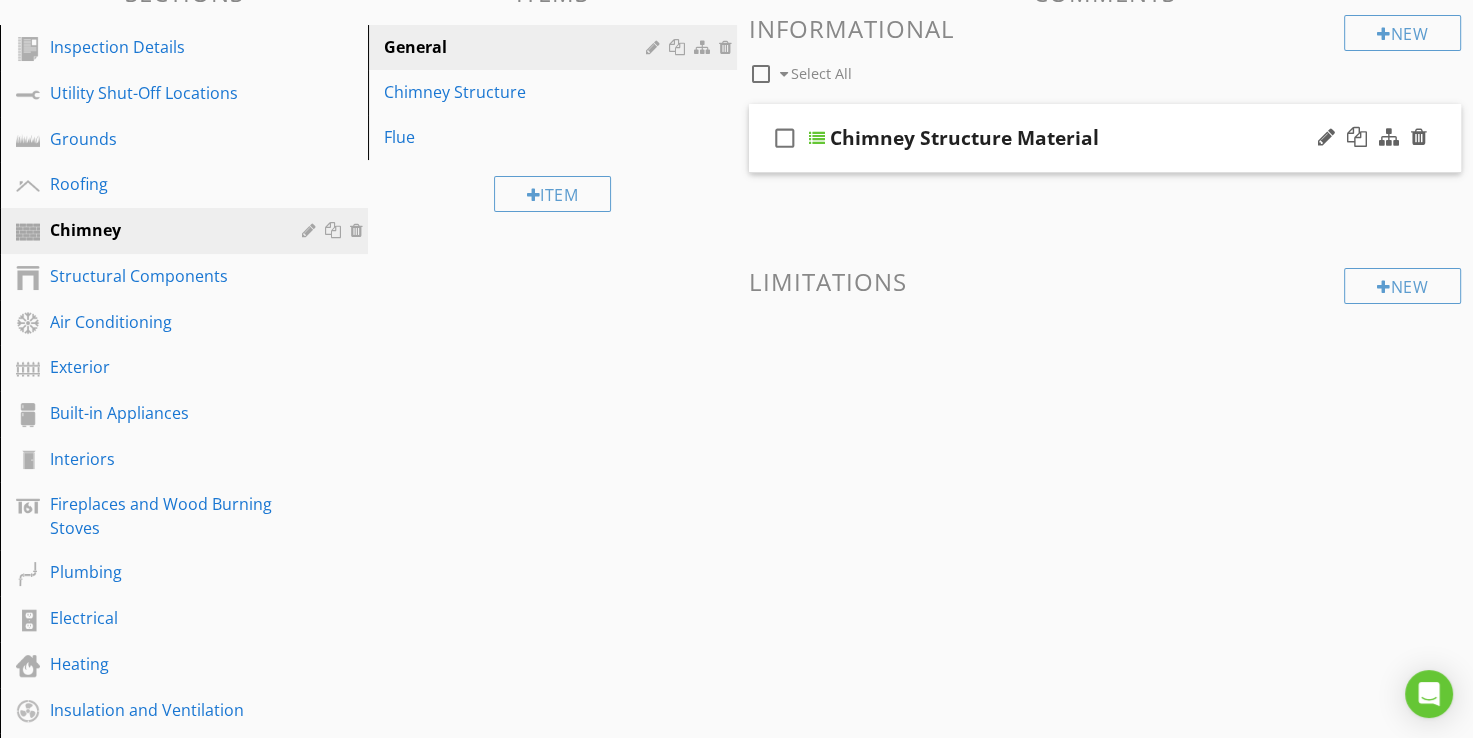 click at bounding box center [817, 138] 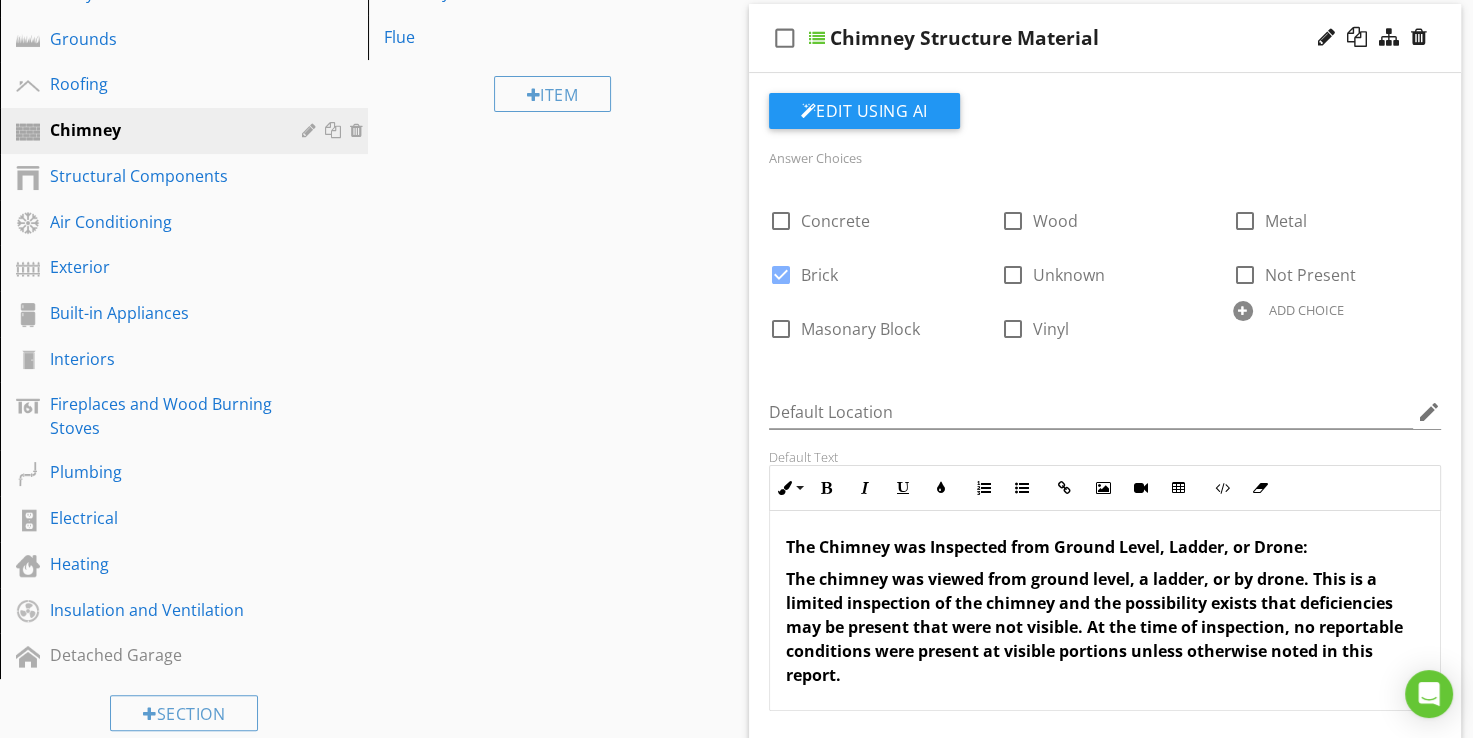 scroll, scrollTop: 236, scrollLeft: 0, axis: vertical 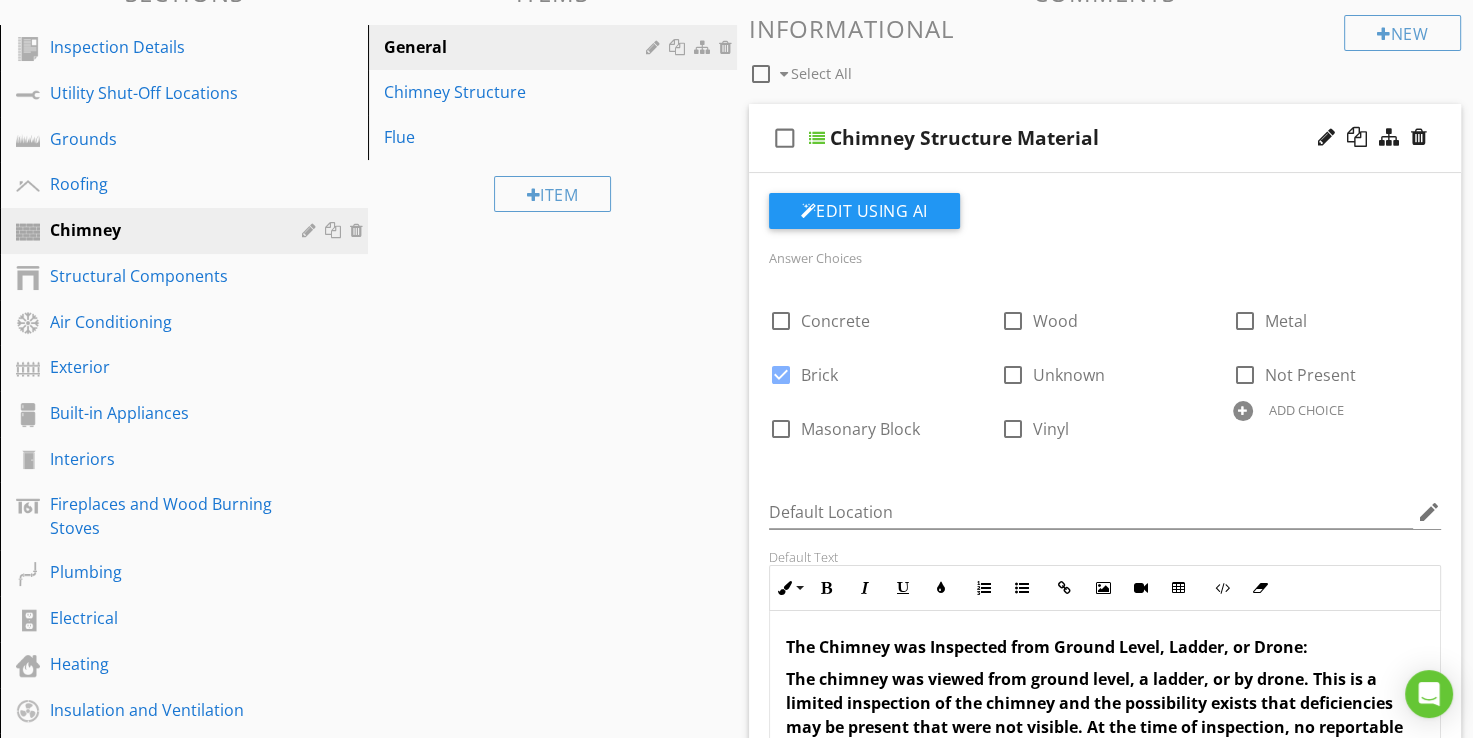 click at bounding box center (817, 138) 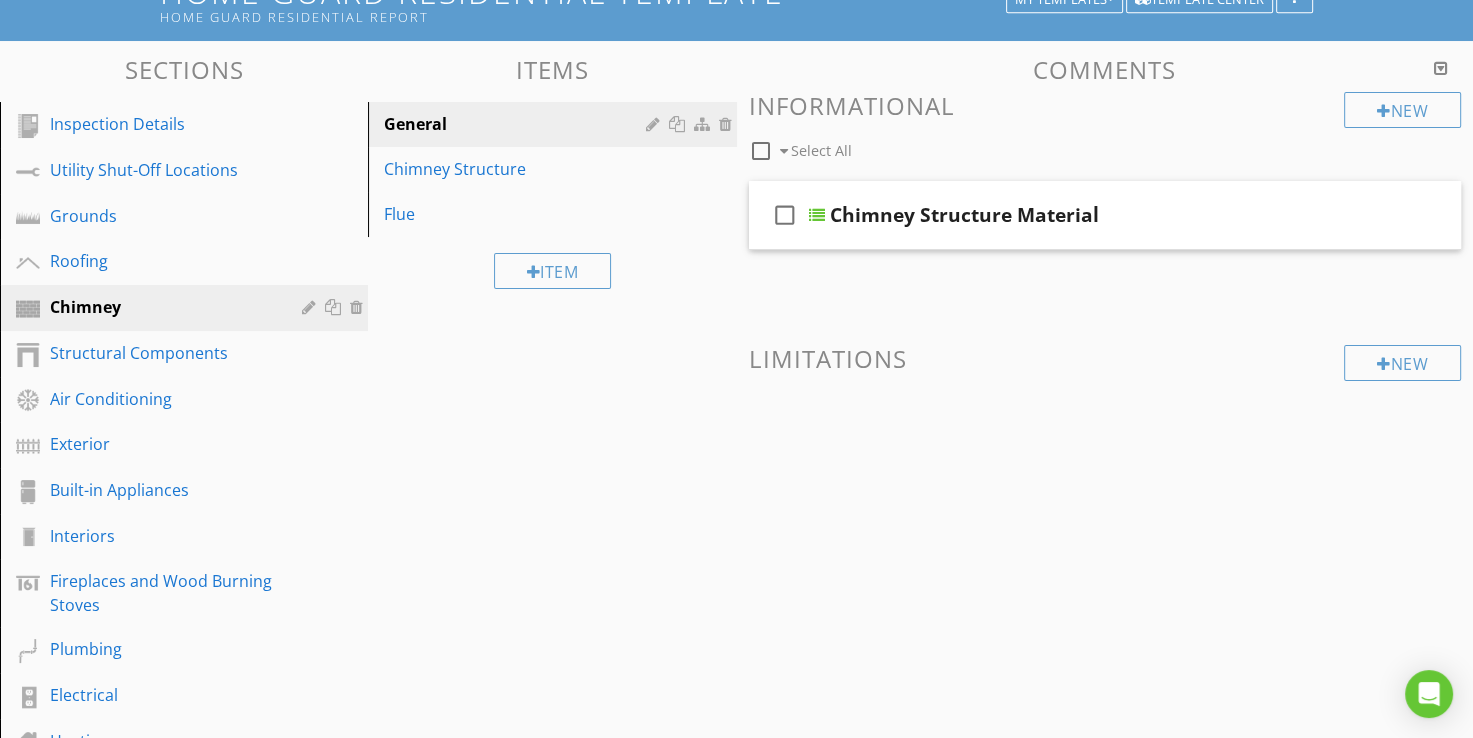 scroll, scrollTop: 136, scrollLeft: 0, axis: vertical 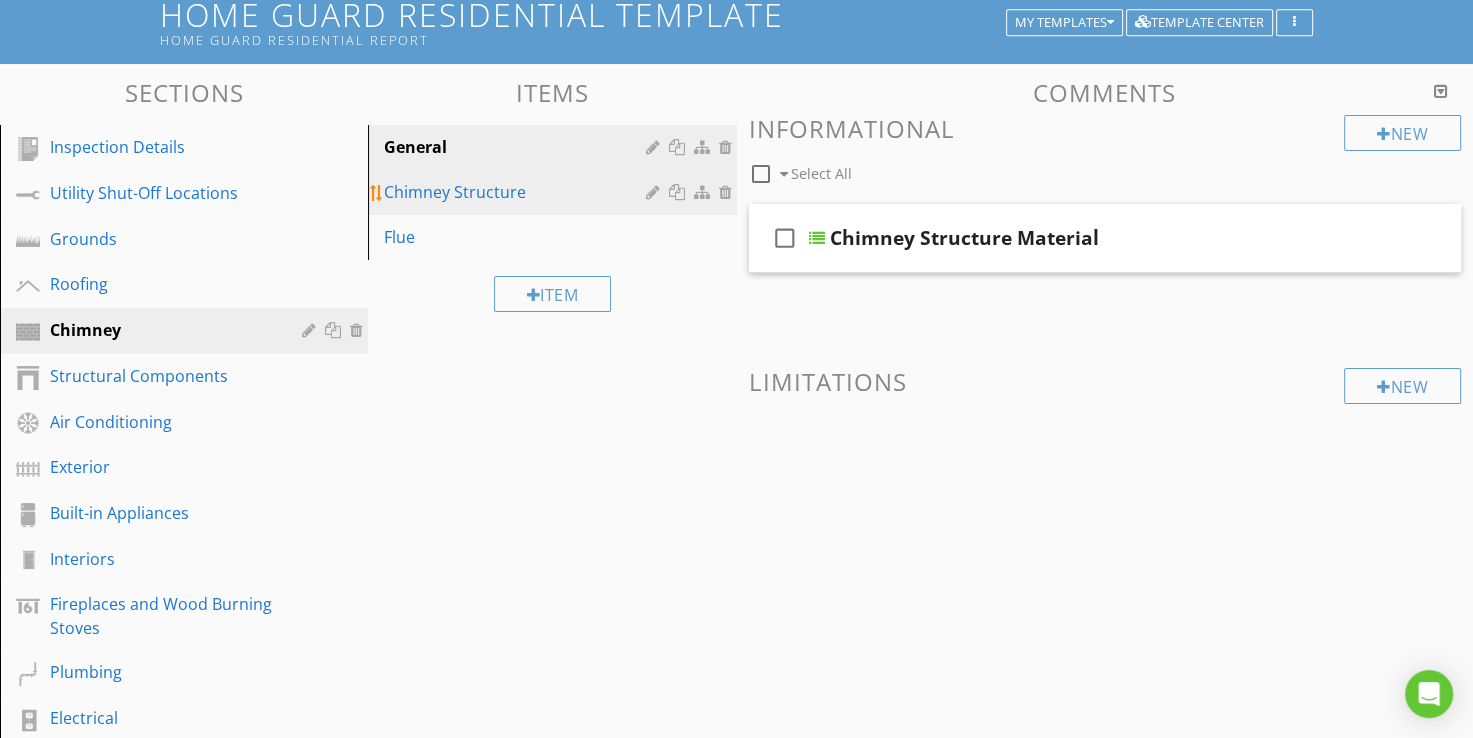 click on "Chimney Structure" at bounding box center (517, 192) 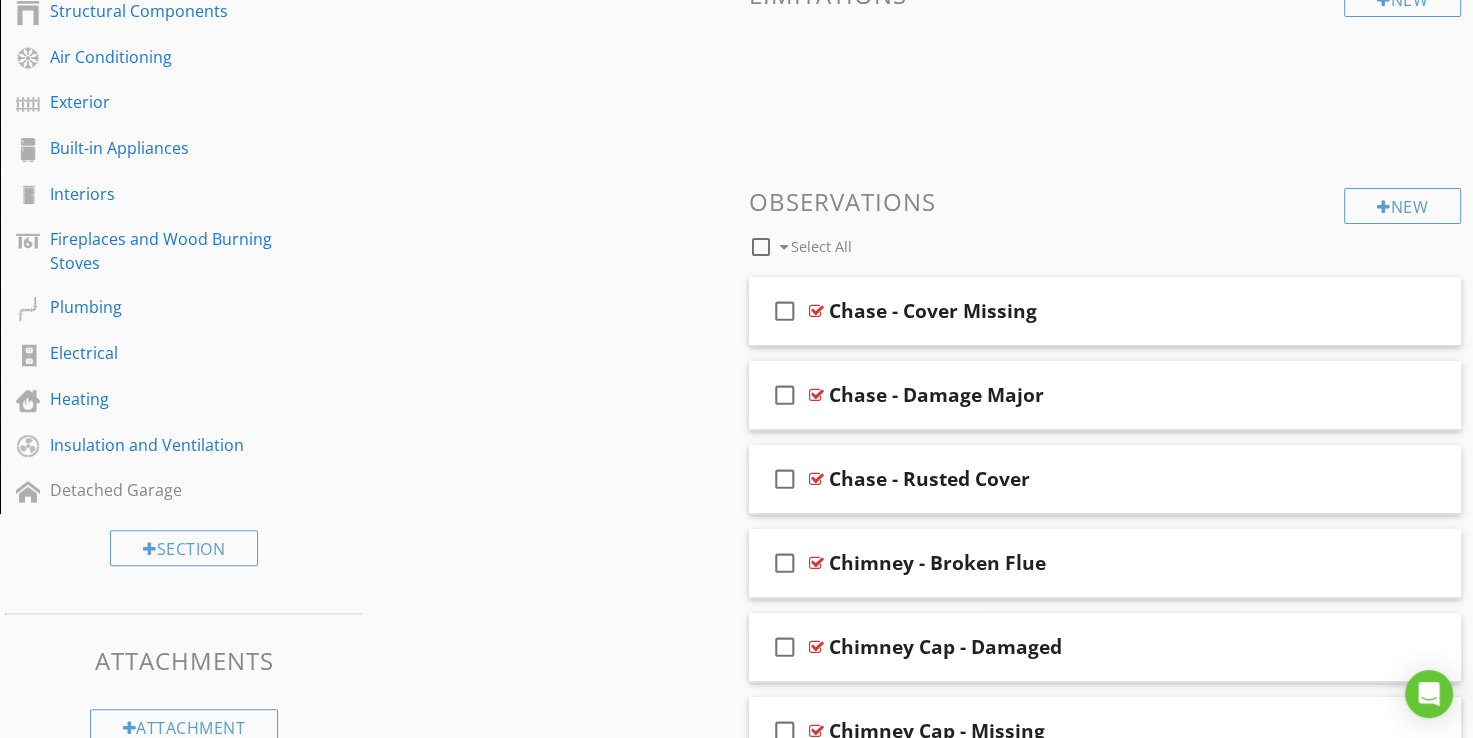 scroll, scrollTop: 536, scrollLeft: 0, axis: vertical 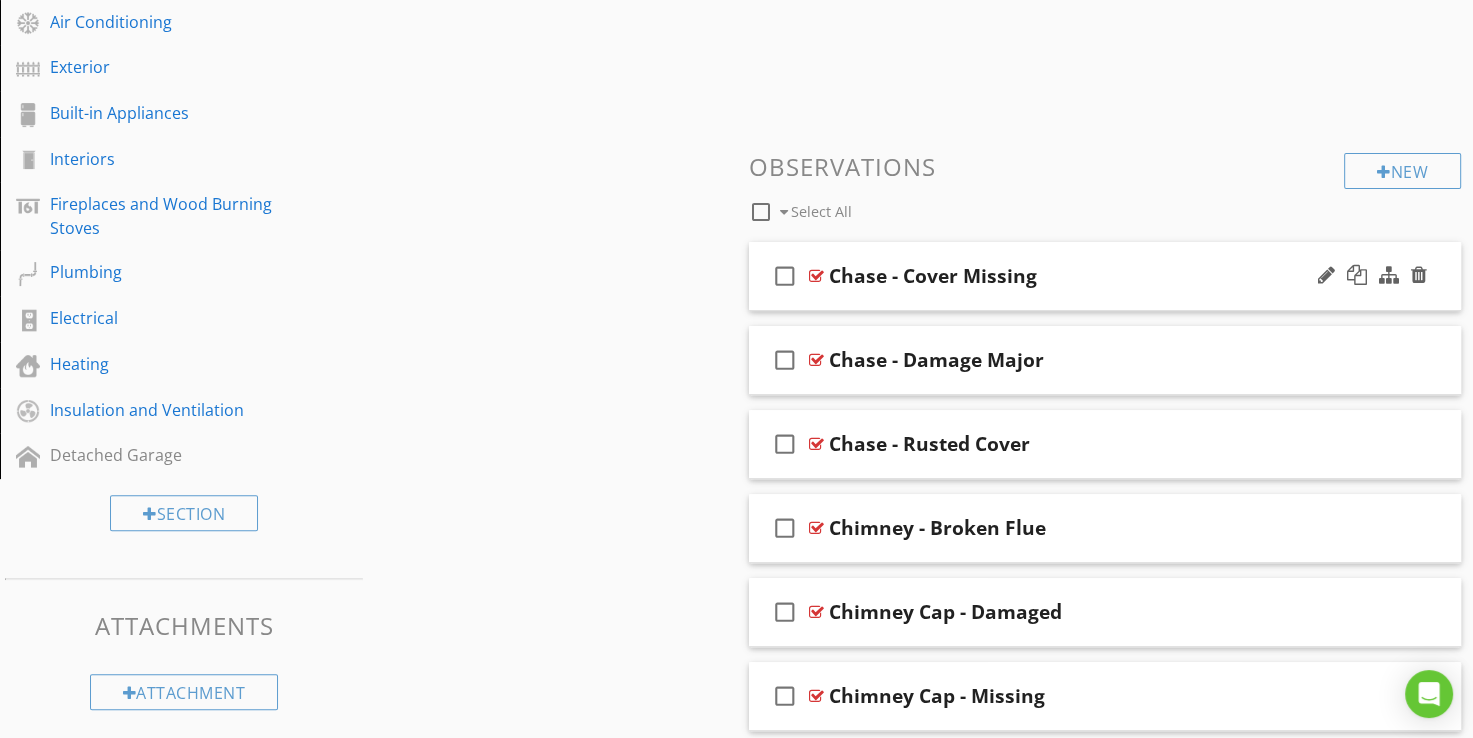 click at bounding box center (816, 276) 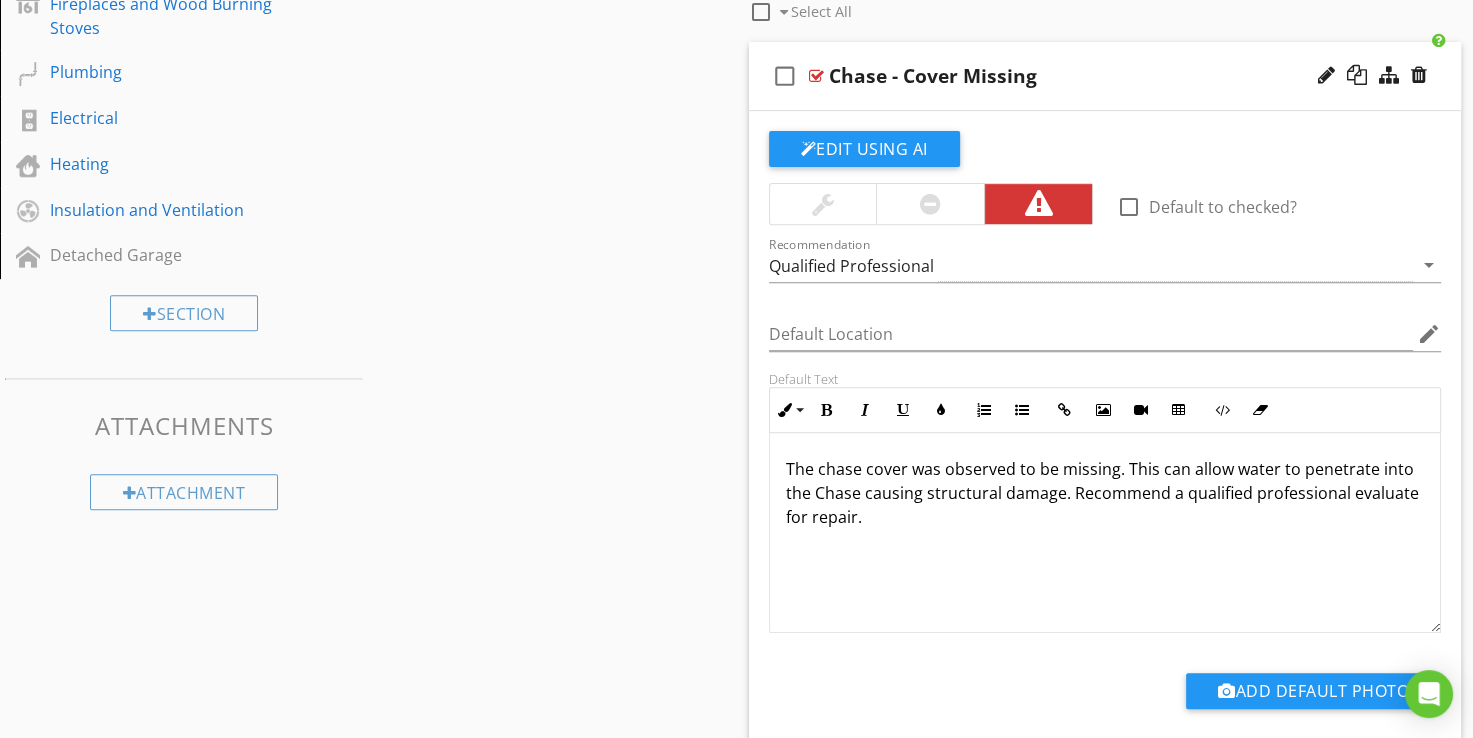 scroll, scrollTop: 636, scrollLeft: 0, axis: vertical 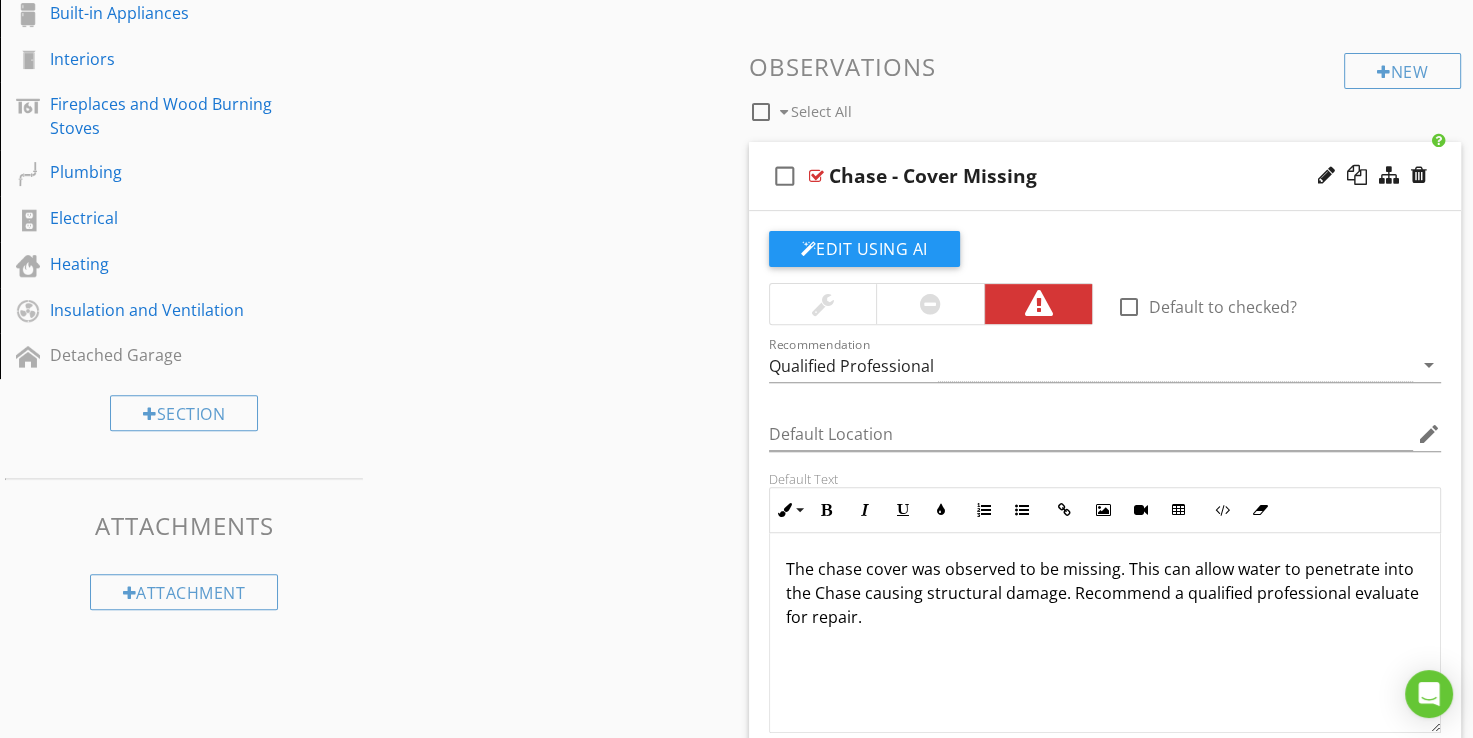 click at bounding box center (816, 176) 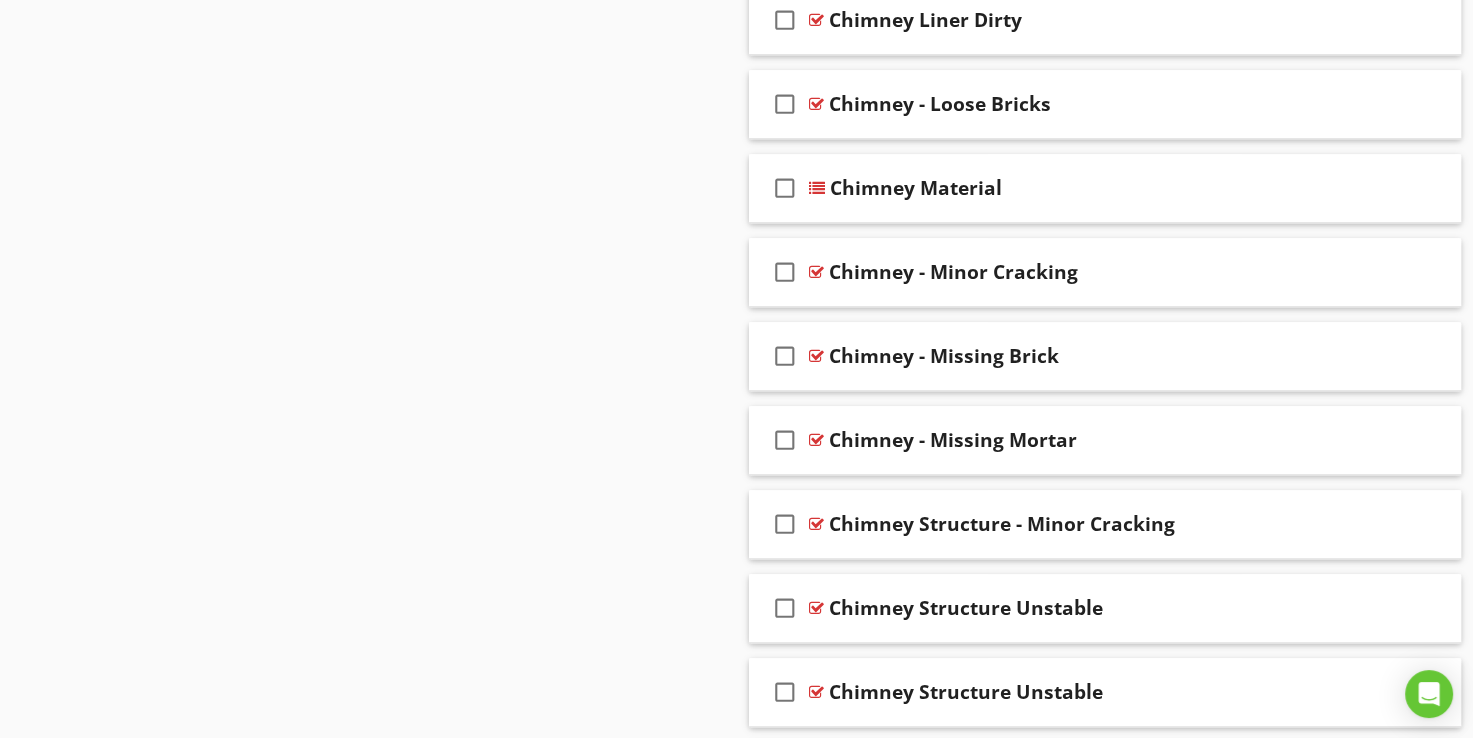 scroll, scrollTop: 1836, scrollLeft: 0, axis: vertical 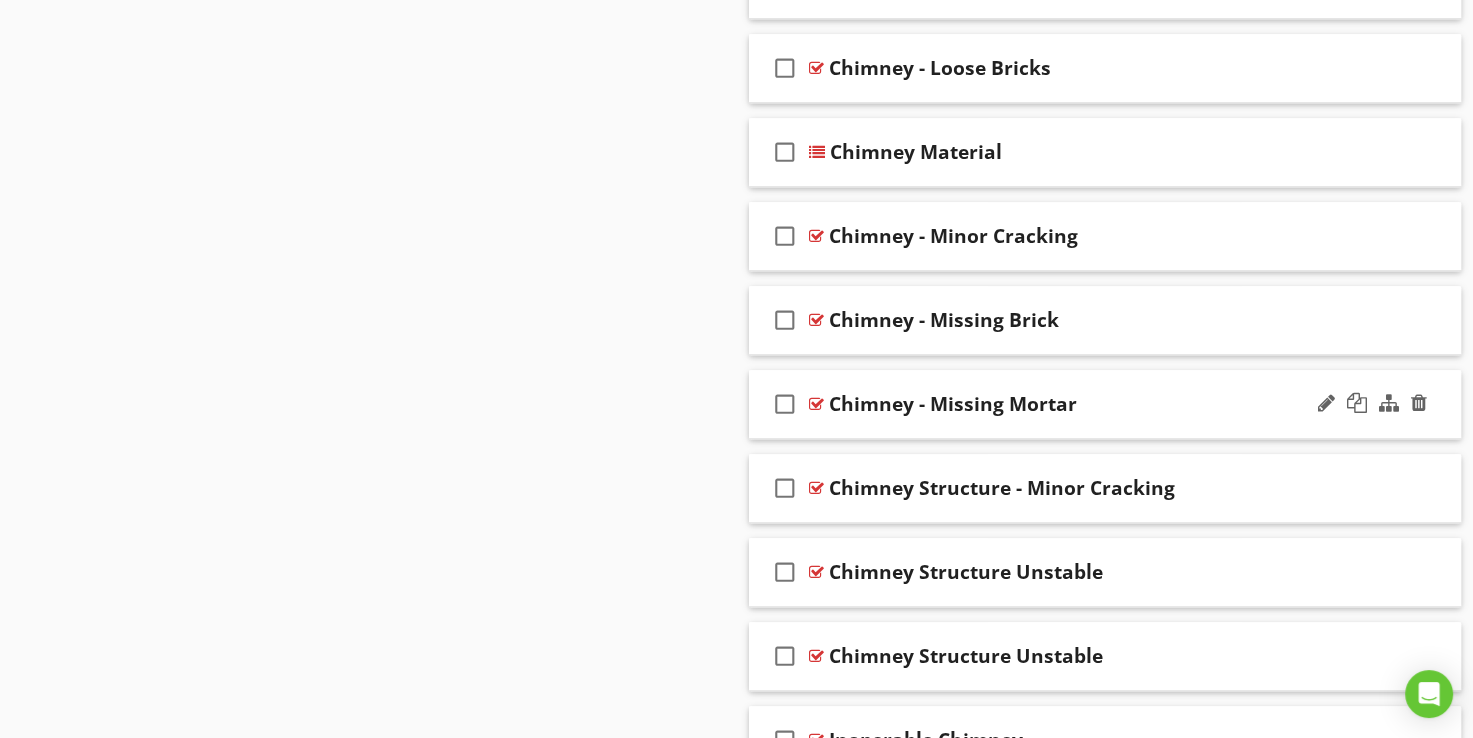 click at bounding box center [816, 404] 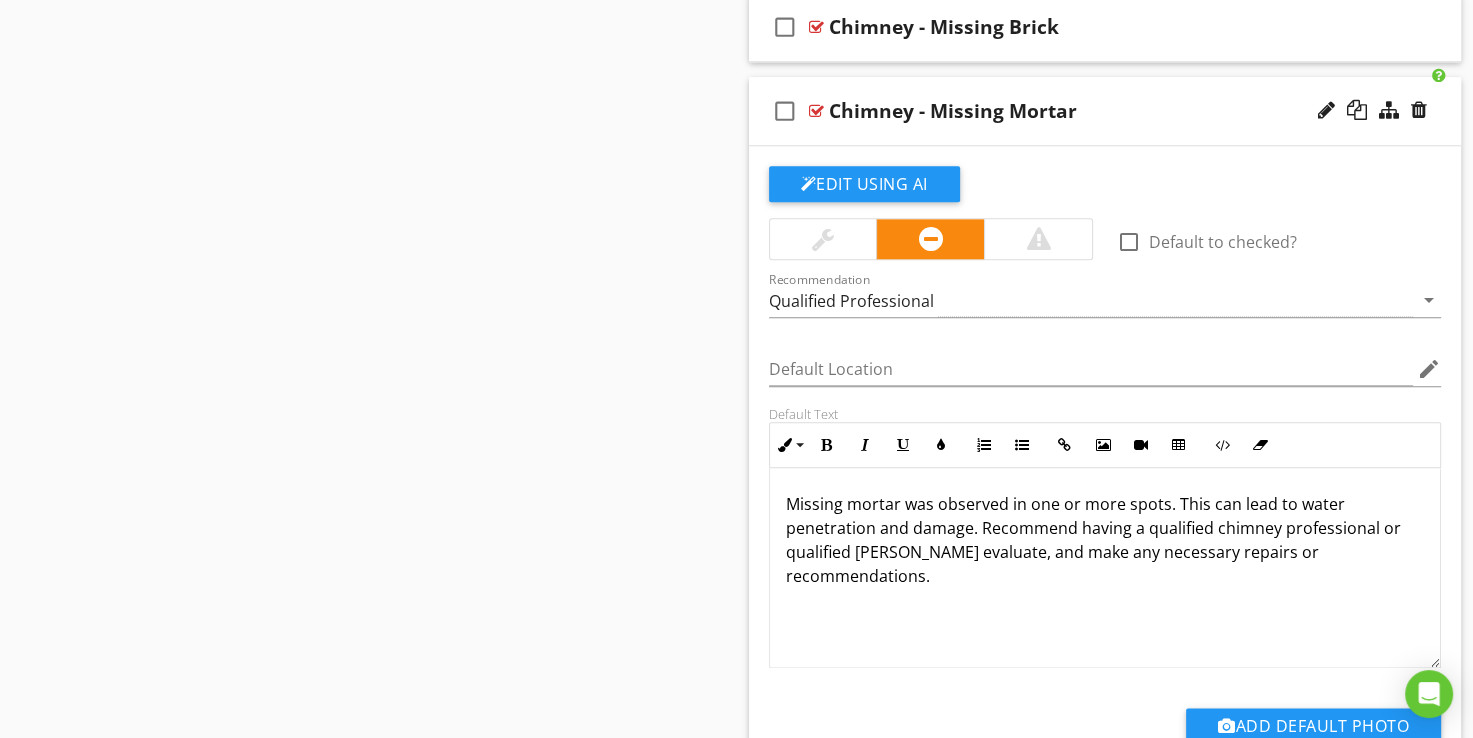 scroll, scrollTop: 2136, scrollLeft: 0, axis: vertical 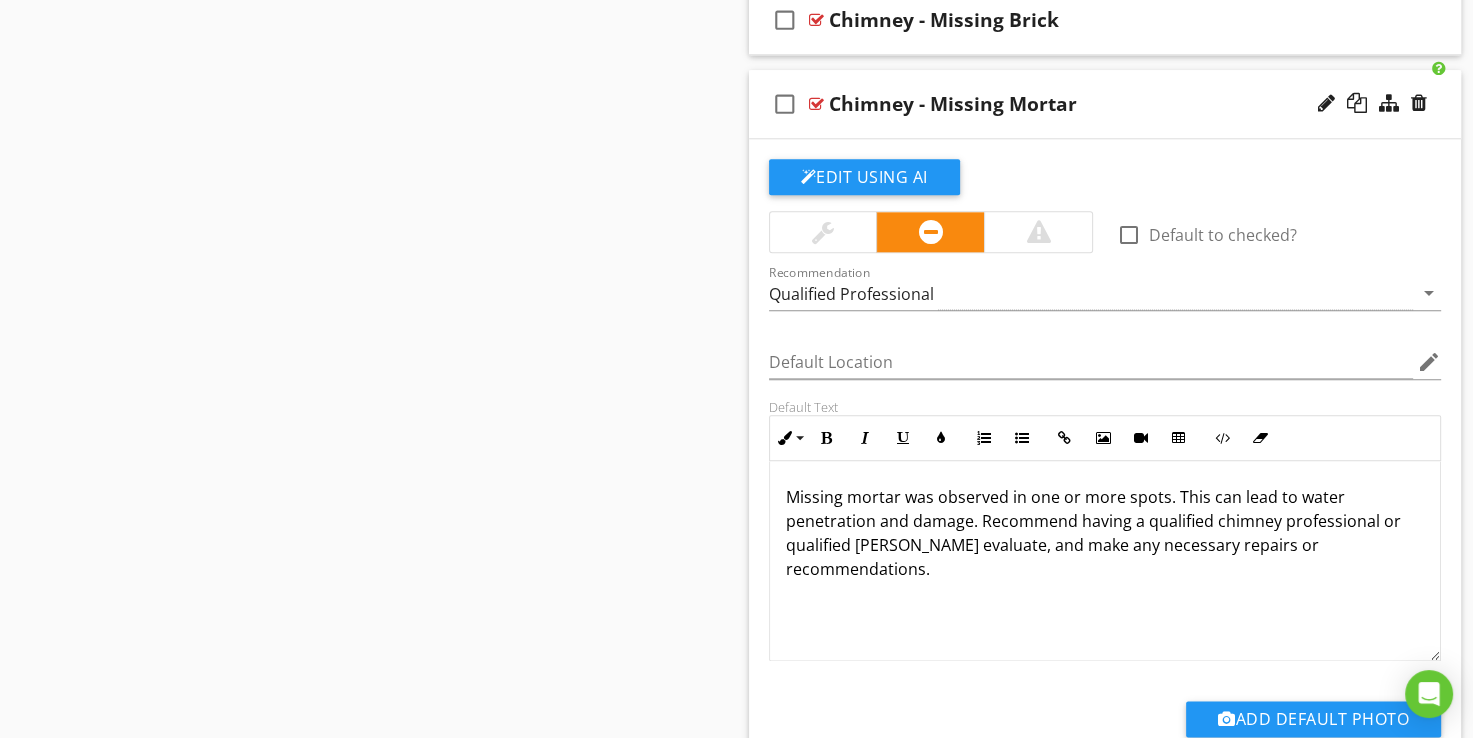 click at bounding box center (816, 104) 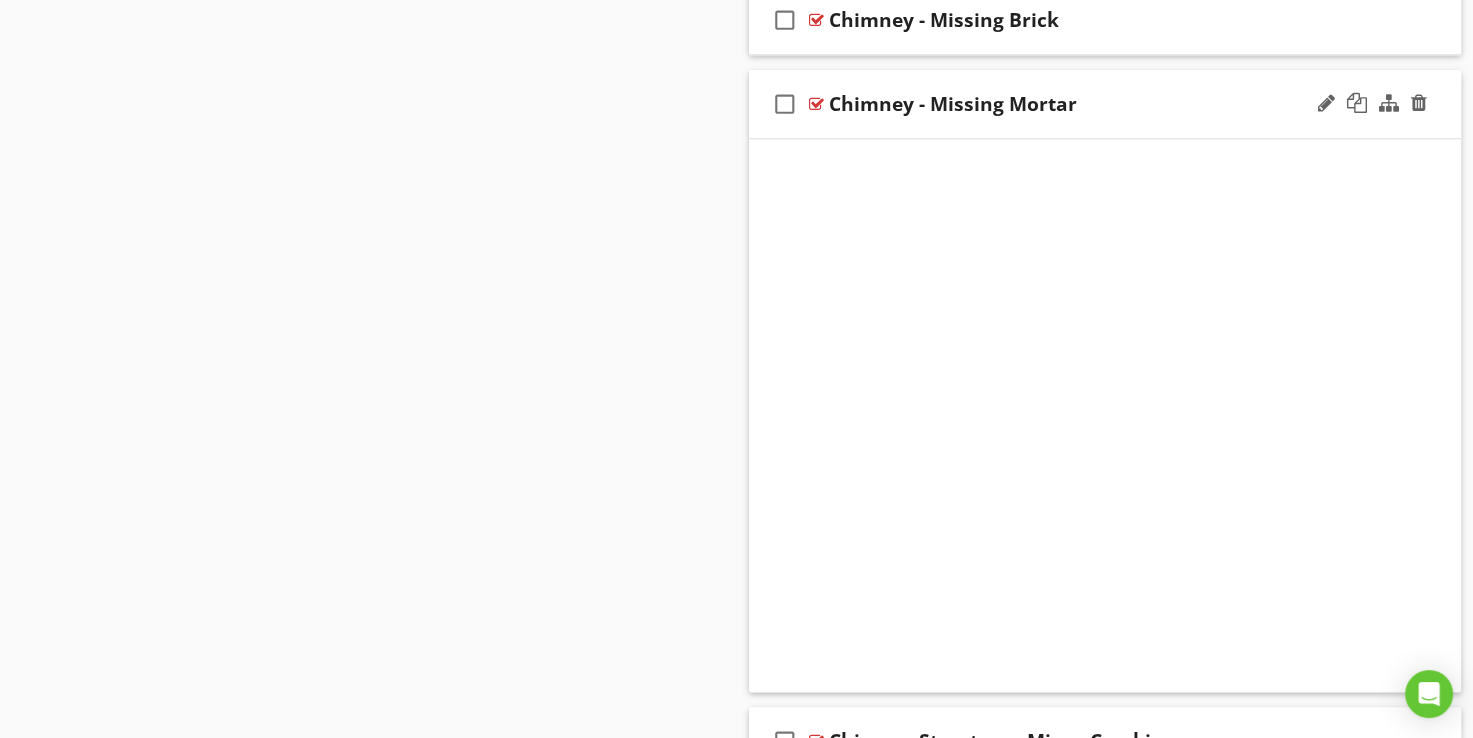 scroll, scrollTop: 2120, scrollLeft: 0, axis: vertical 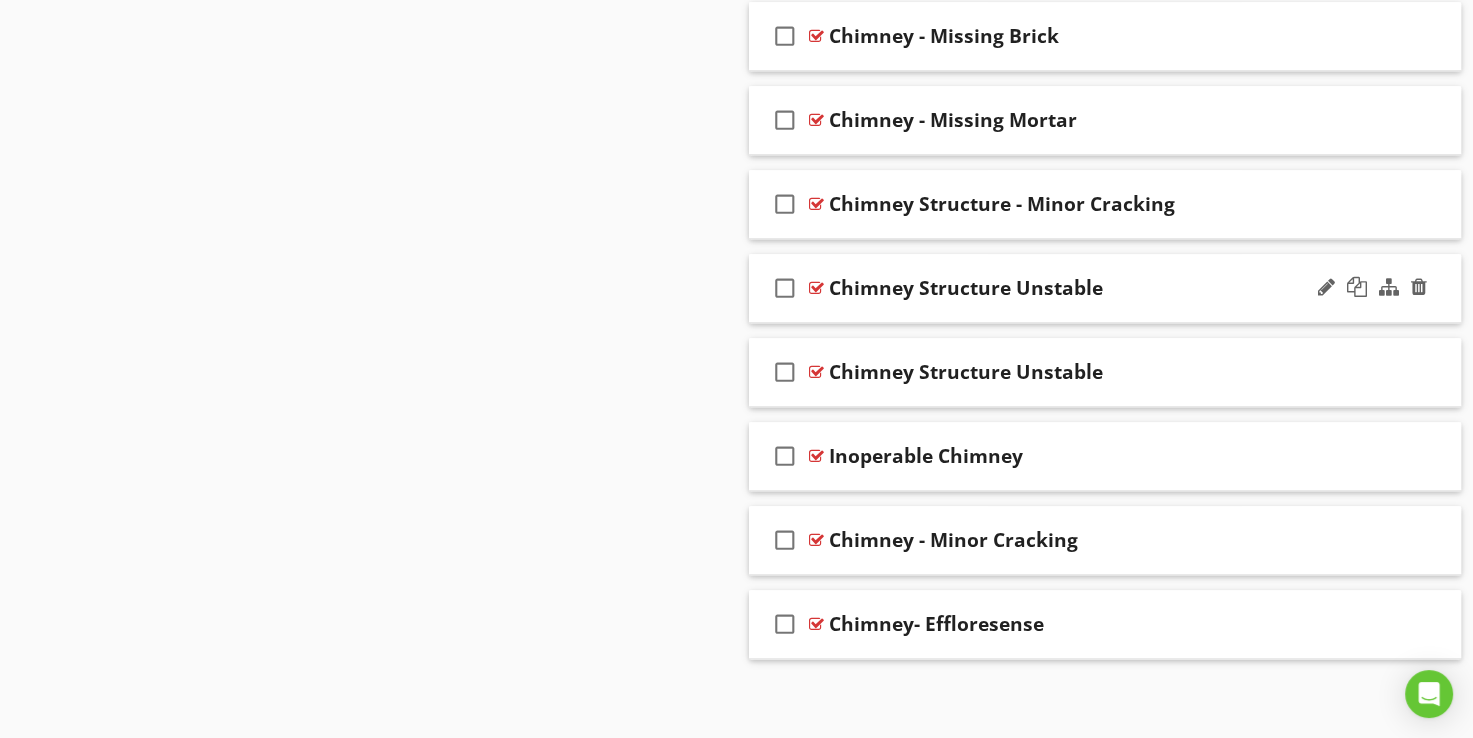 click at bounding box center (816, 288) 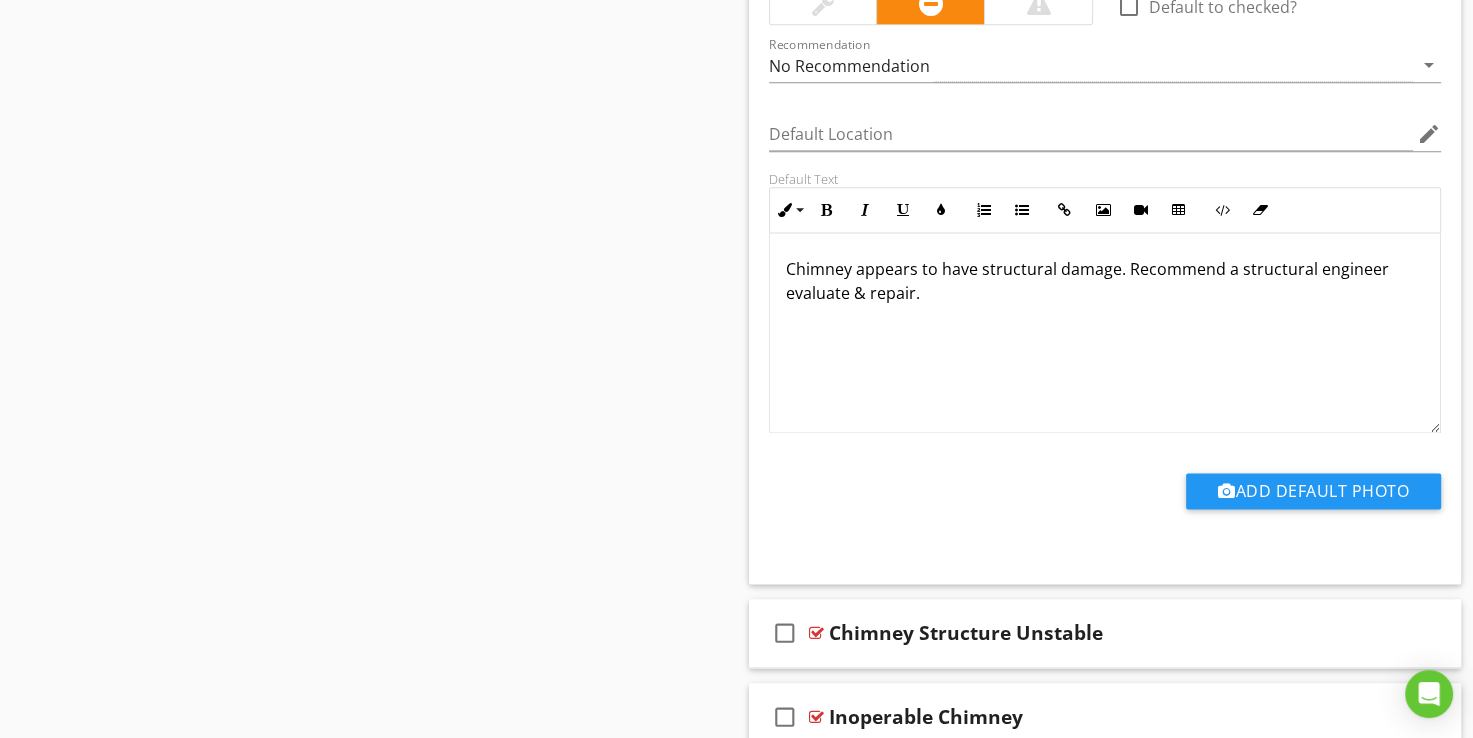 scroll, scrollTop: 2536, scrollLeft: 0, axis: vertical 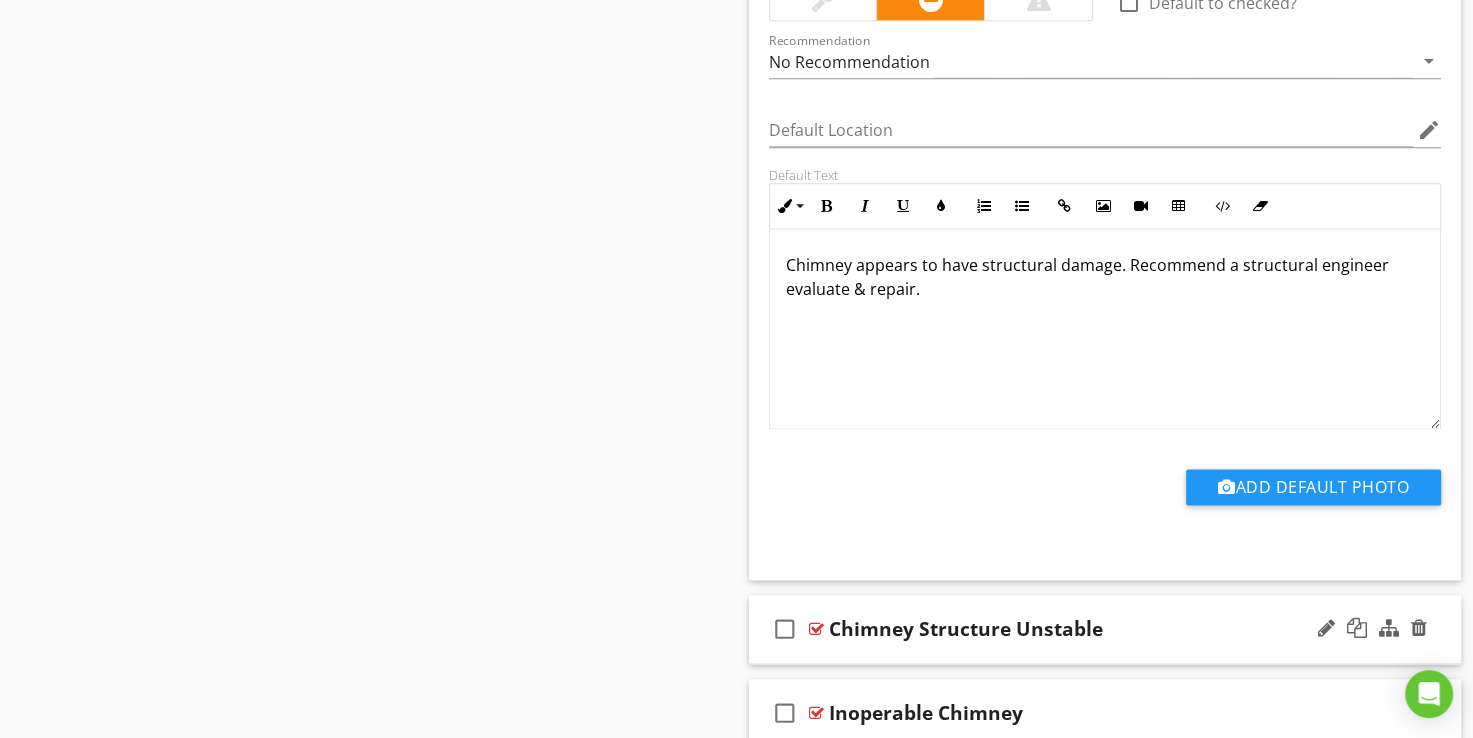 click at bounding box center [816, 629] 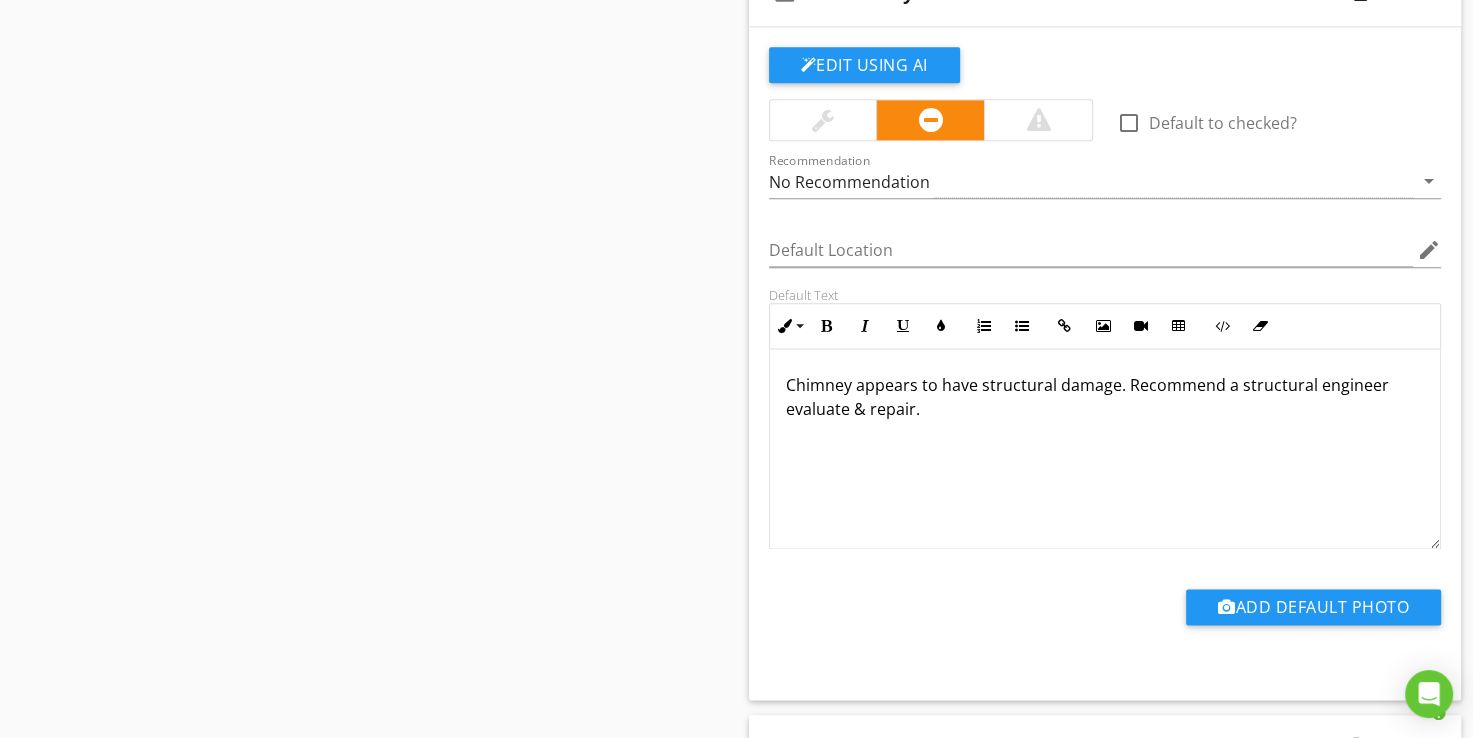 scroll, scrollTop: 2336, scrollLeft: 0, axis: vertical 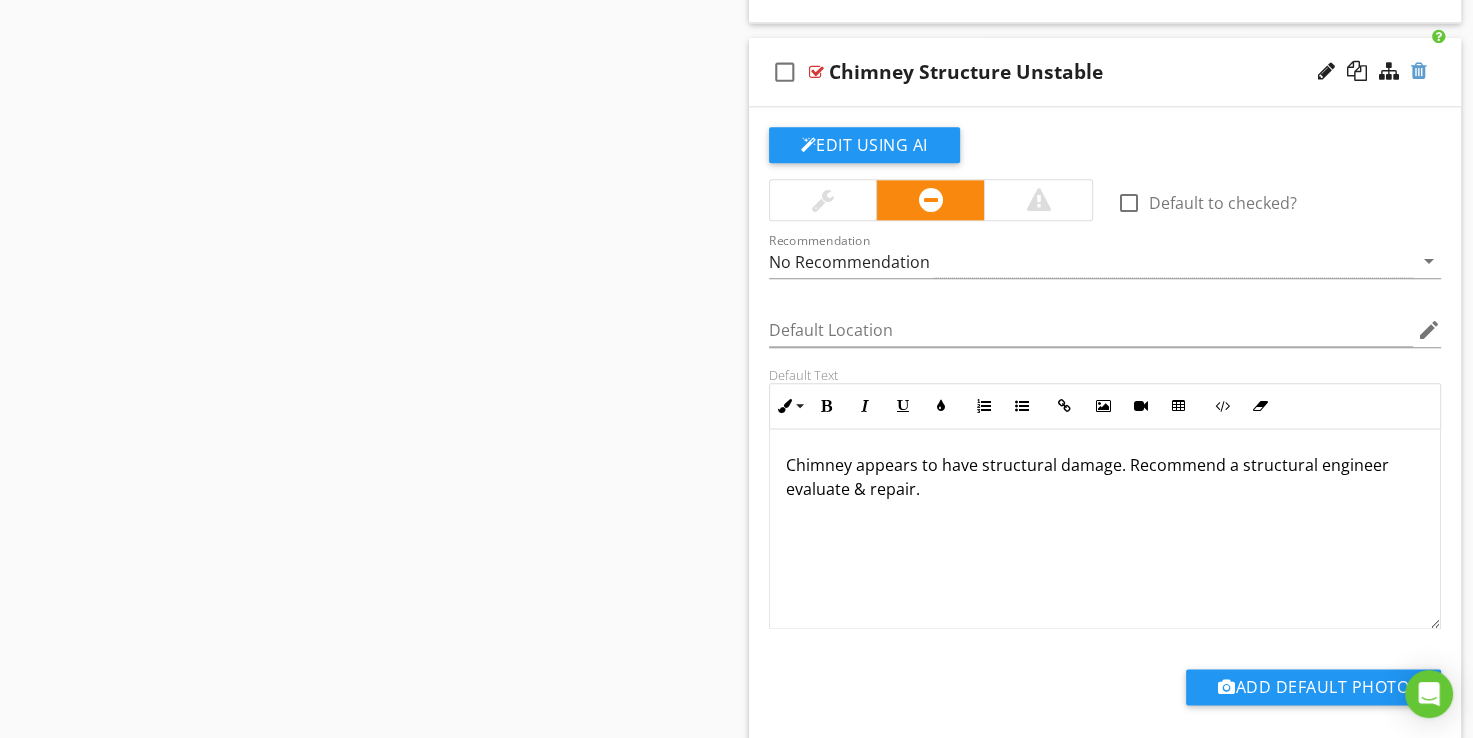 click at bounding box center (1419, 71) 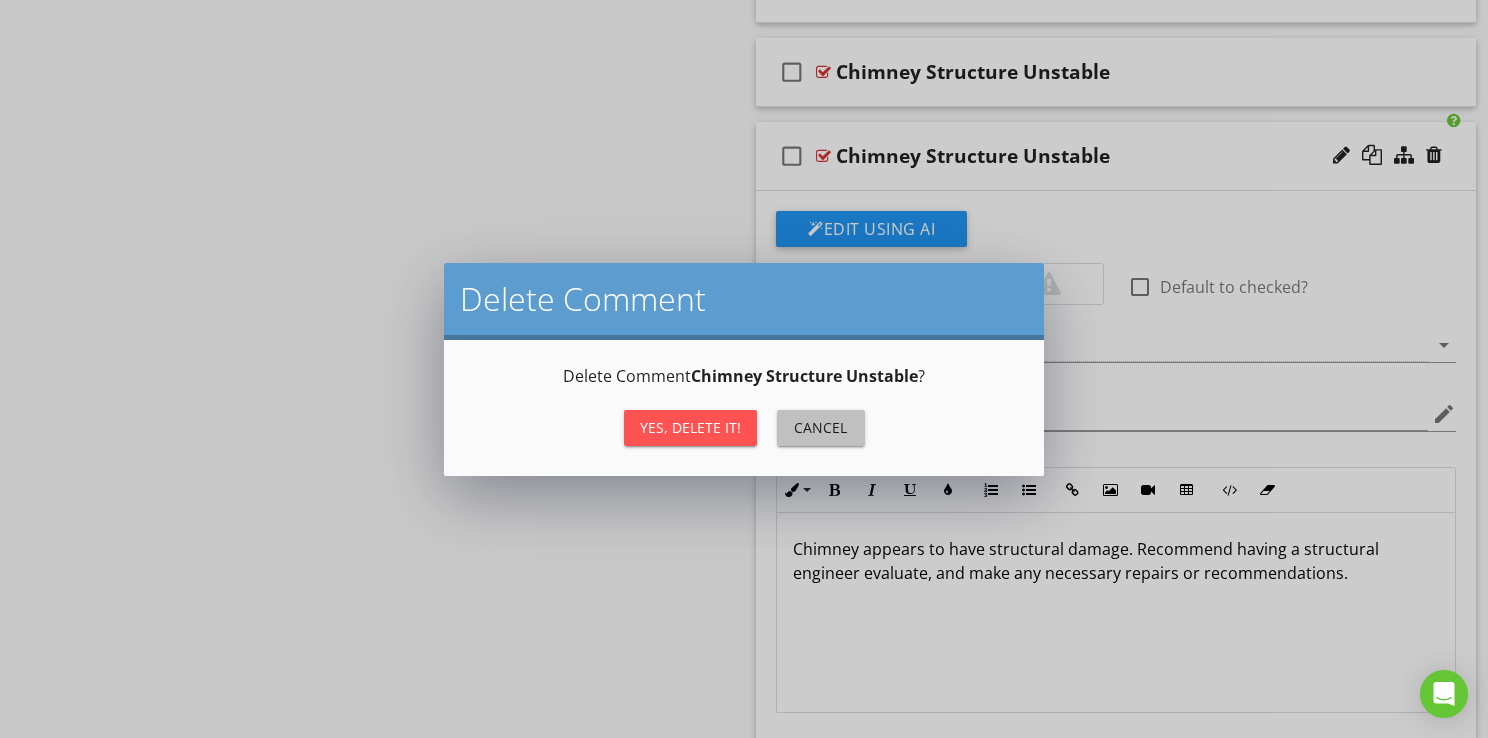 click on "Cancel" at bounding box center (821, 427) 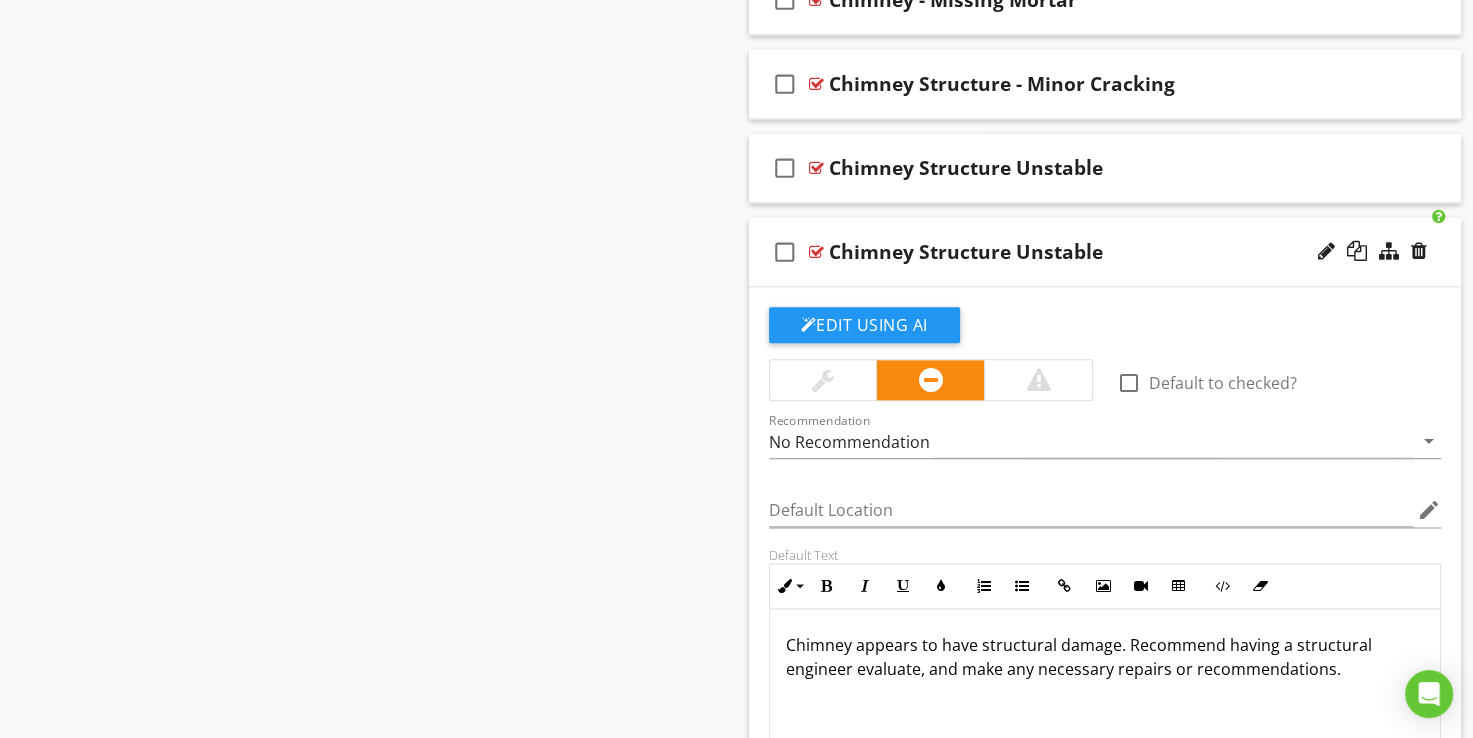 scroll, scrollTop: 2136, scrollLeft: 0, axis: vertical 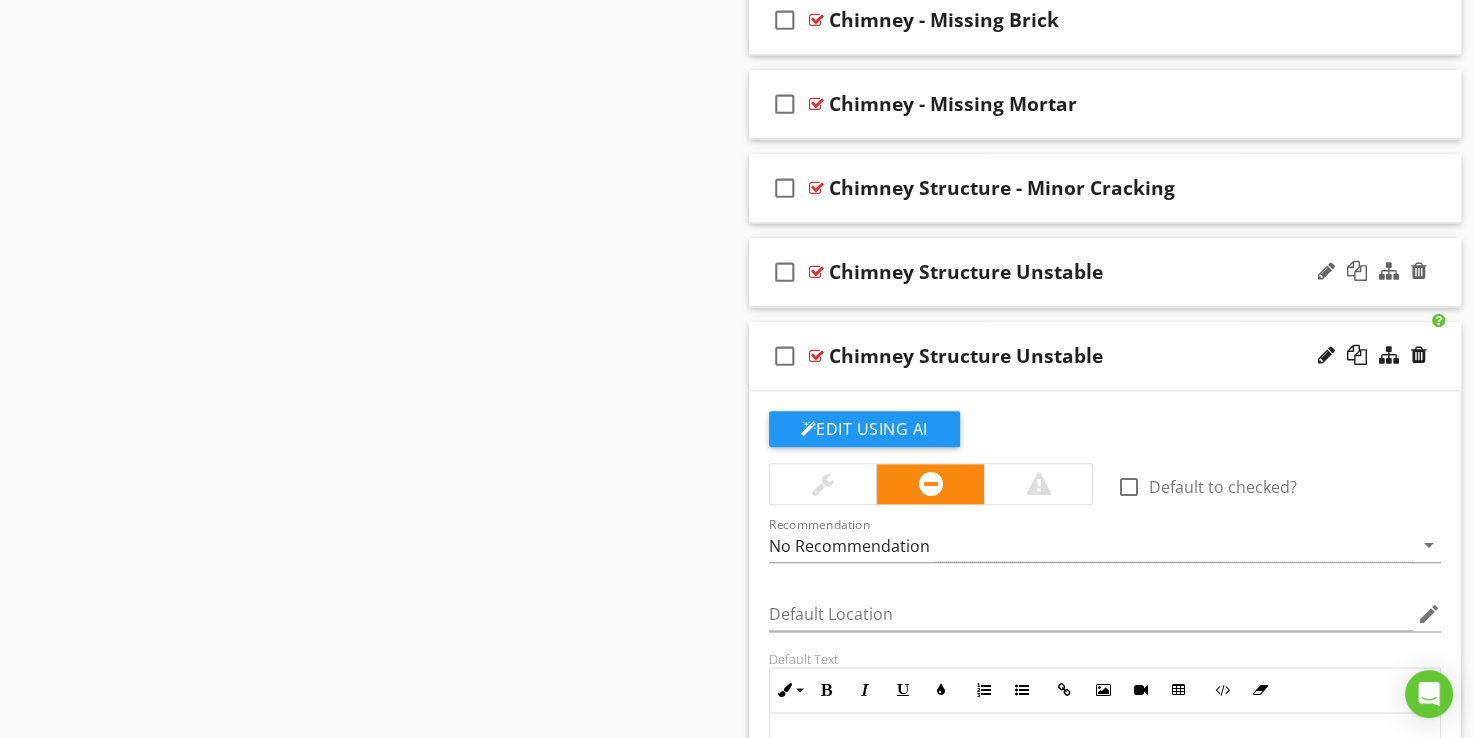 click at bounding box center [816, 272] 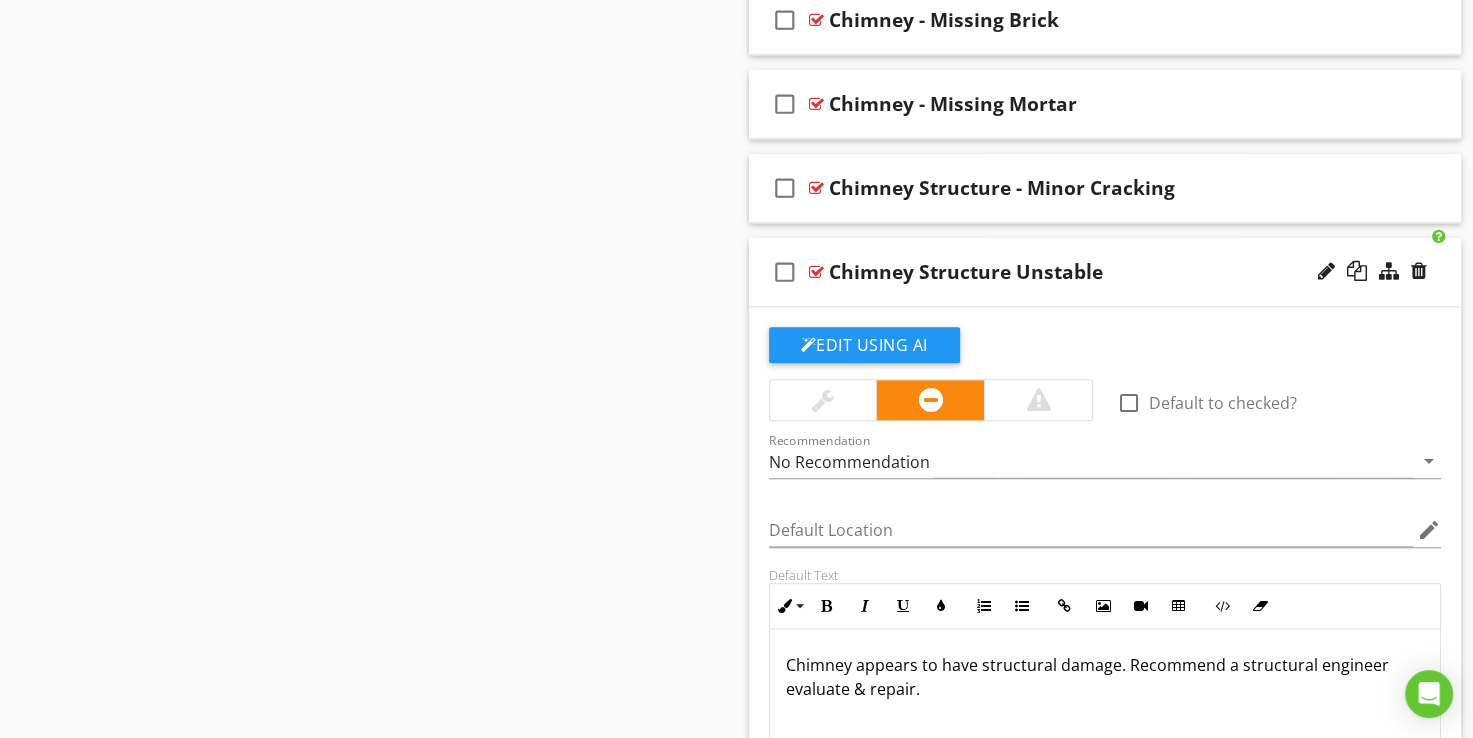 click at bounding box center [816, 272] 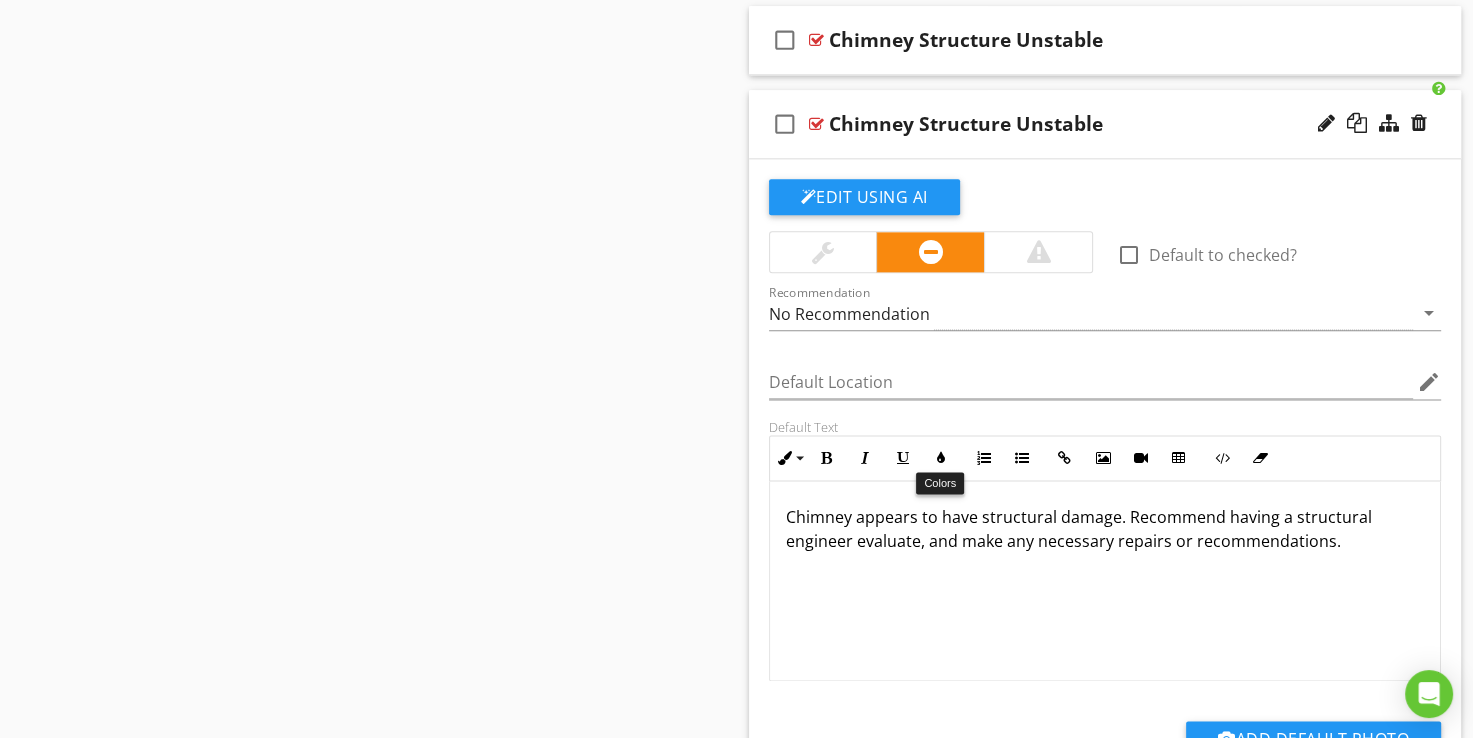 scroll, scrollTop: 2236, scrollLeft: 0, axis: vertical 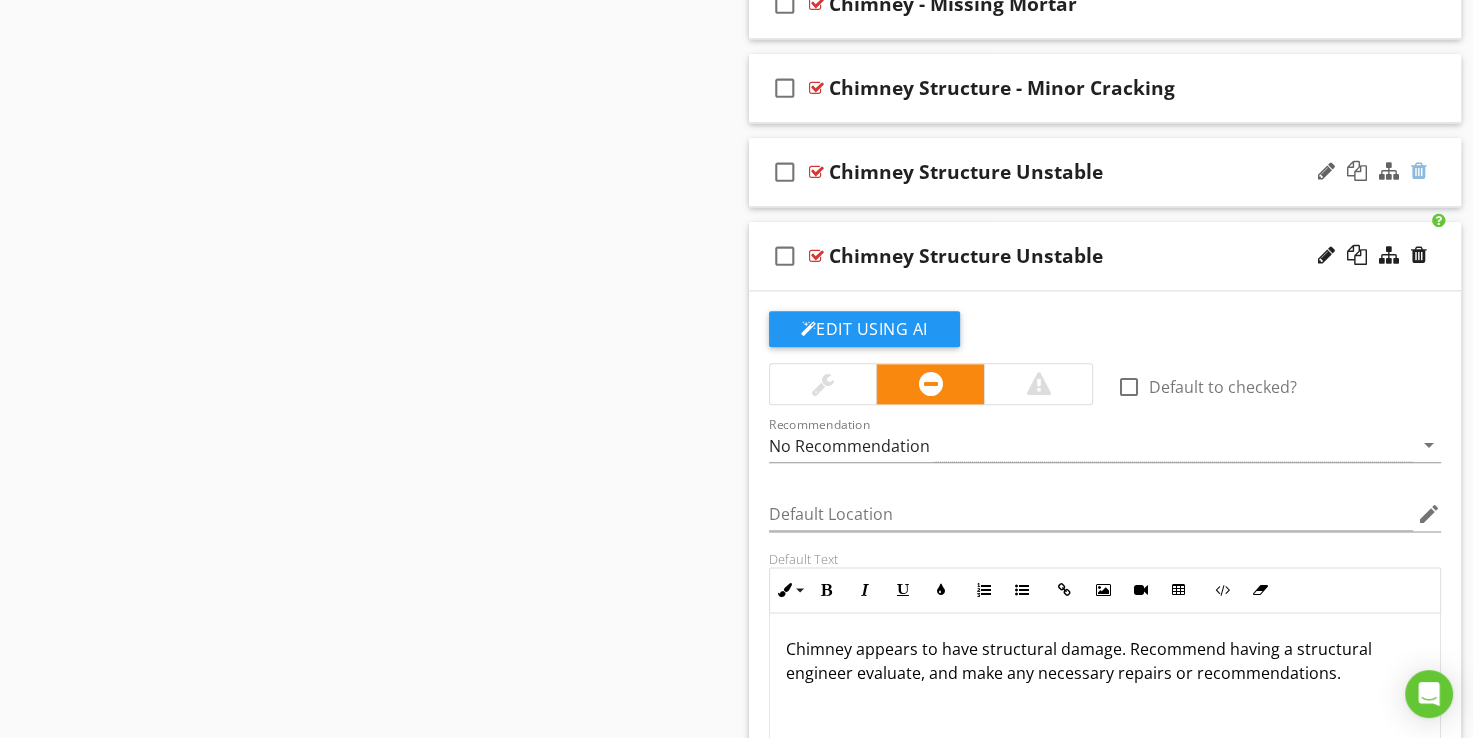 click at bounding box center [1419, 171] 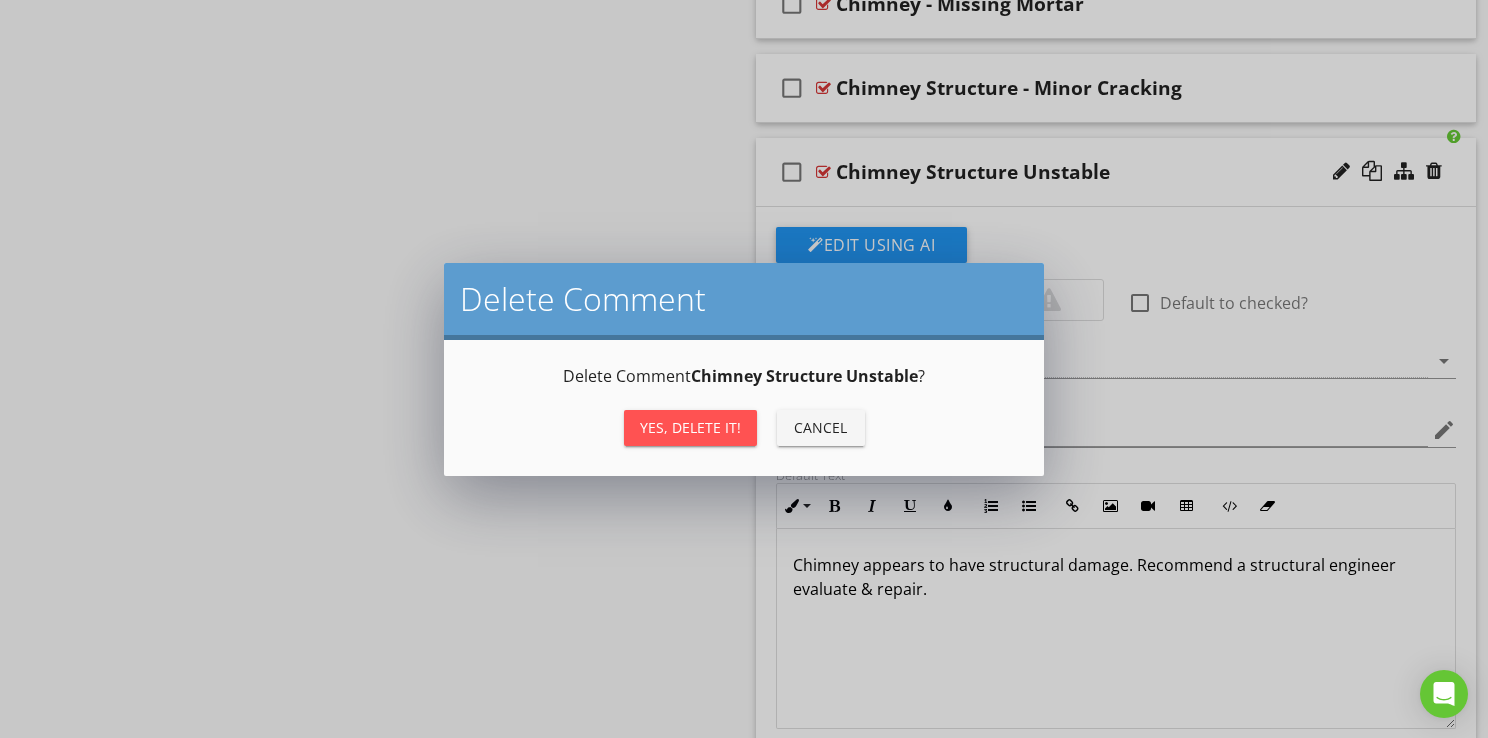 click on "Yes, Delete it!" at bounding box center [690, 427] 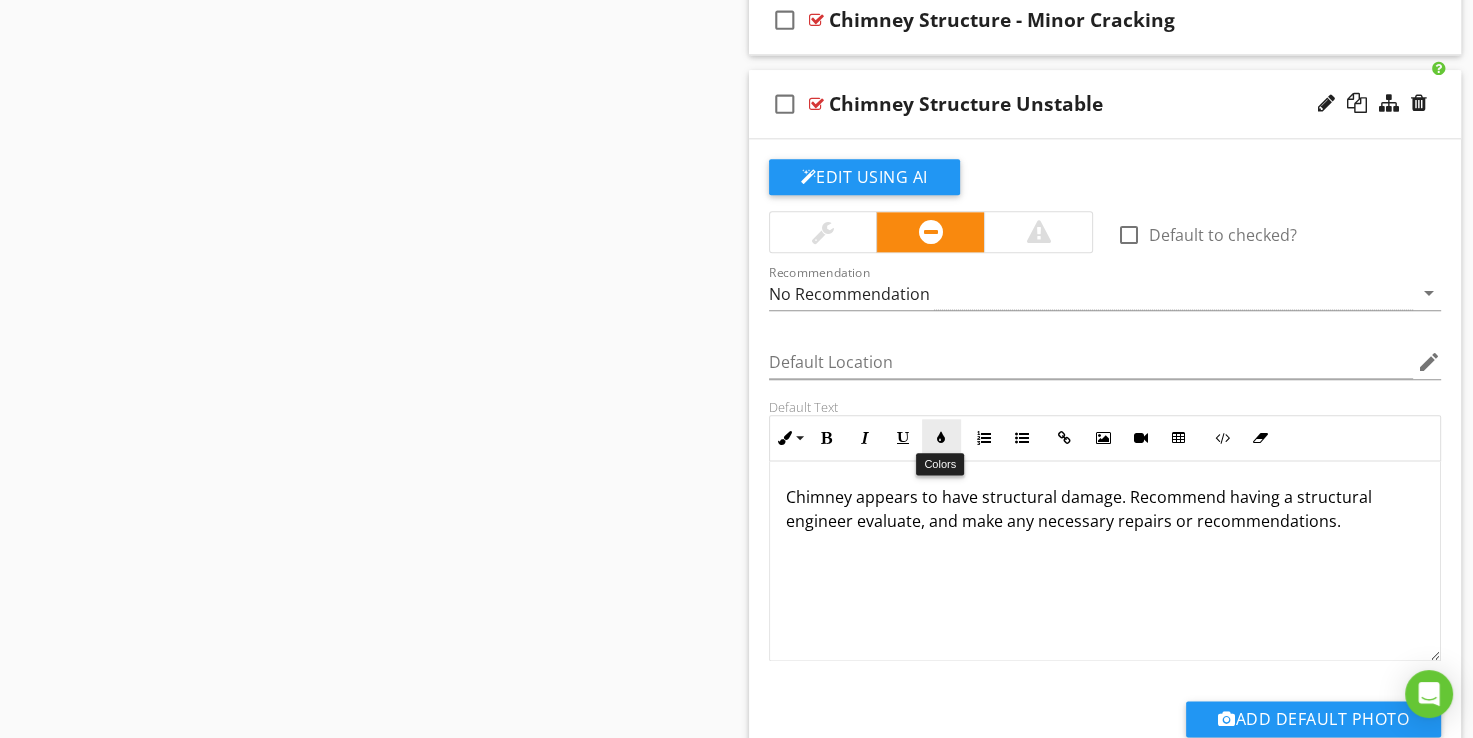scroll, scrollTop: 2336, scrollLeft: 0, axis: vertical 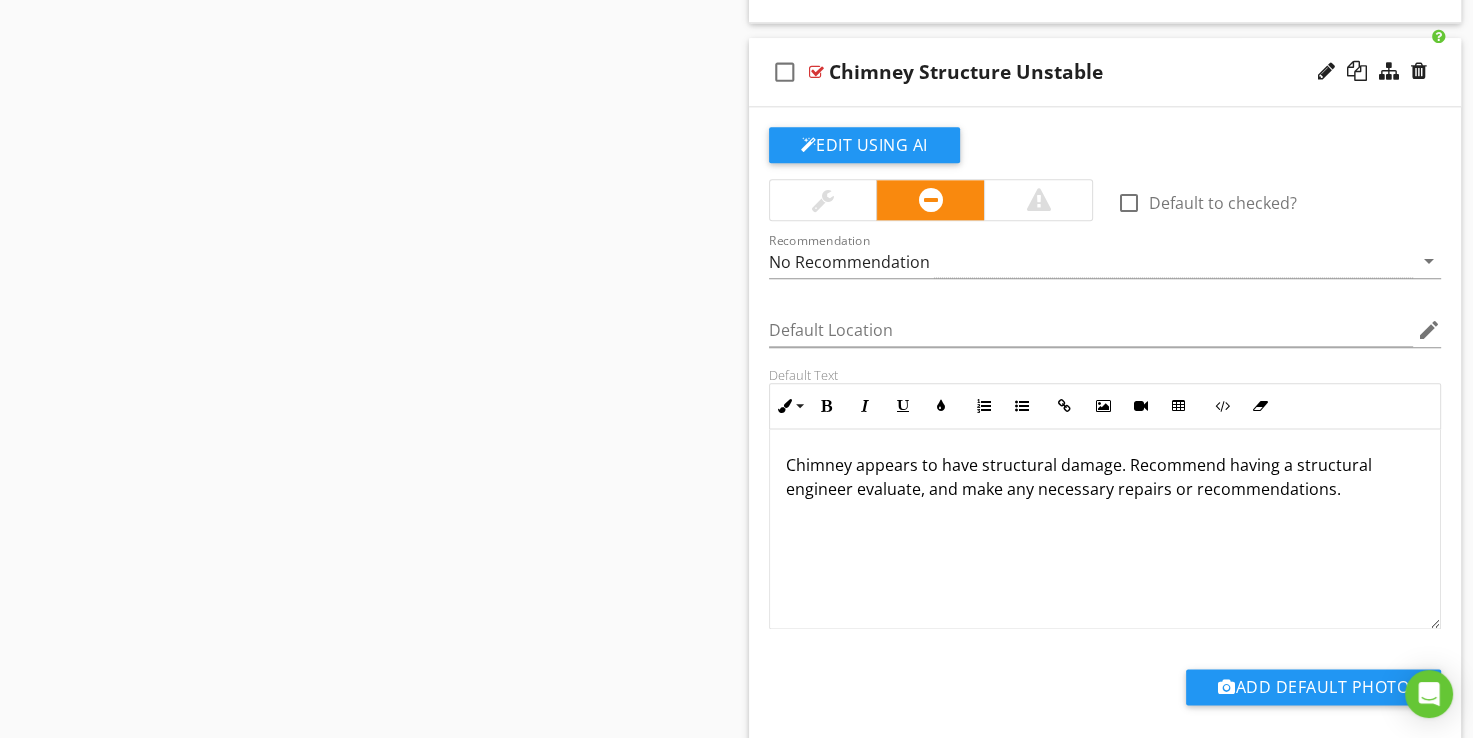 click on "Chimney appears to have structural damage. Recommend having a structural engineer evaluate, and make any necessary repairs or recommendations." at bounding box center (1105, 477) 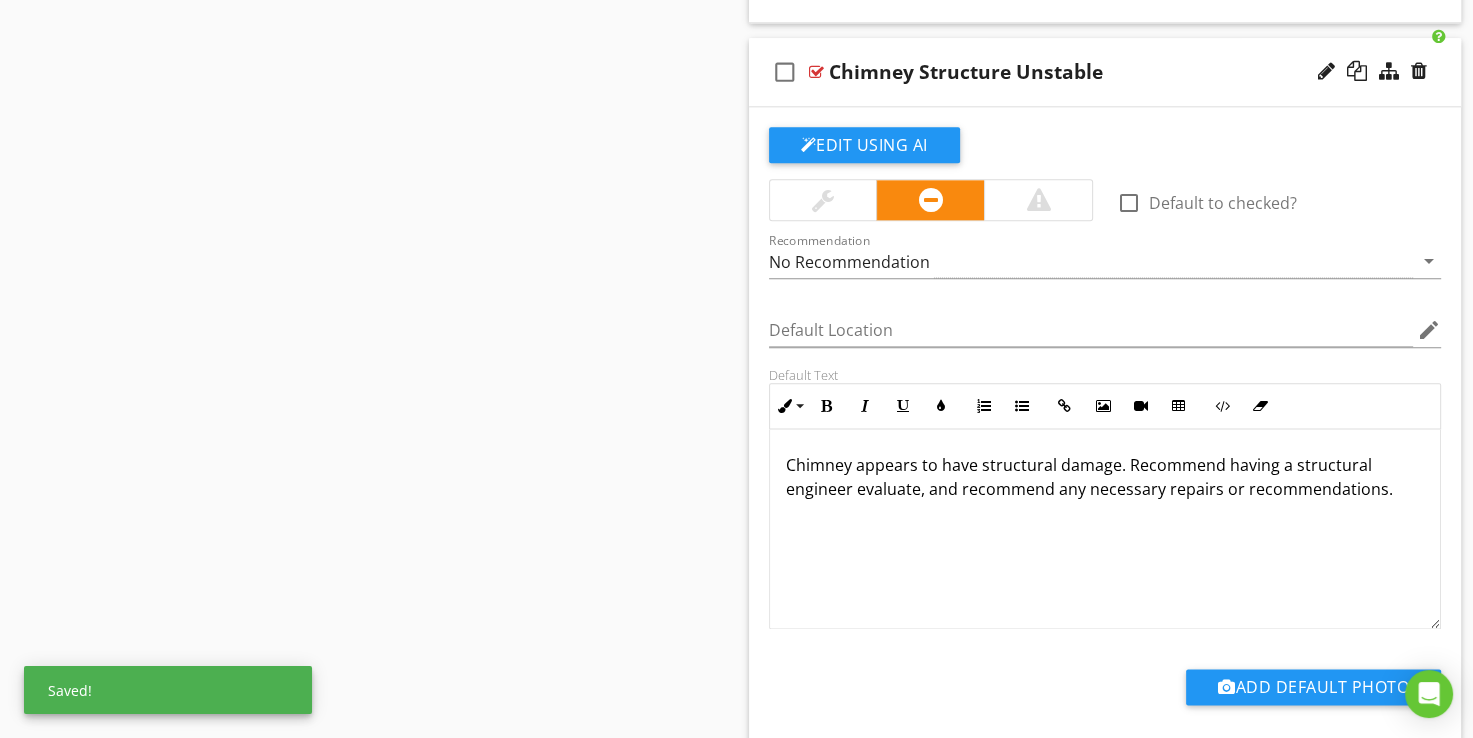 click on "Chimney appears to have structural damage. Recommend having a structural engineer evaluate, and recommend any necessary repairs or recommendations." at bounding box center (1105, 477) 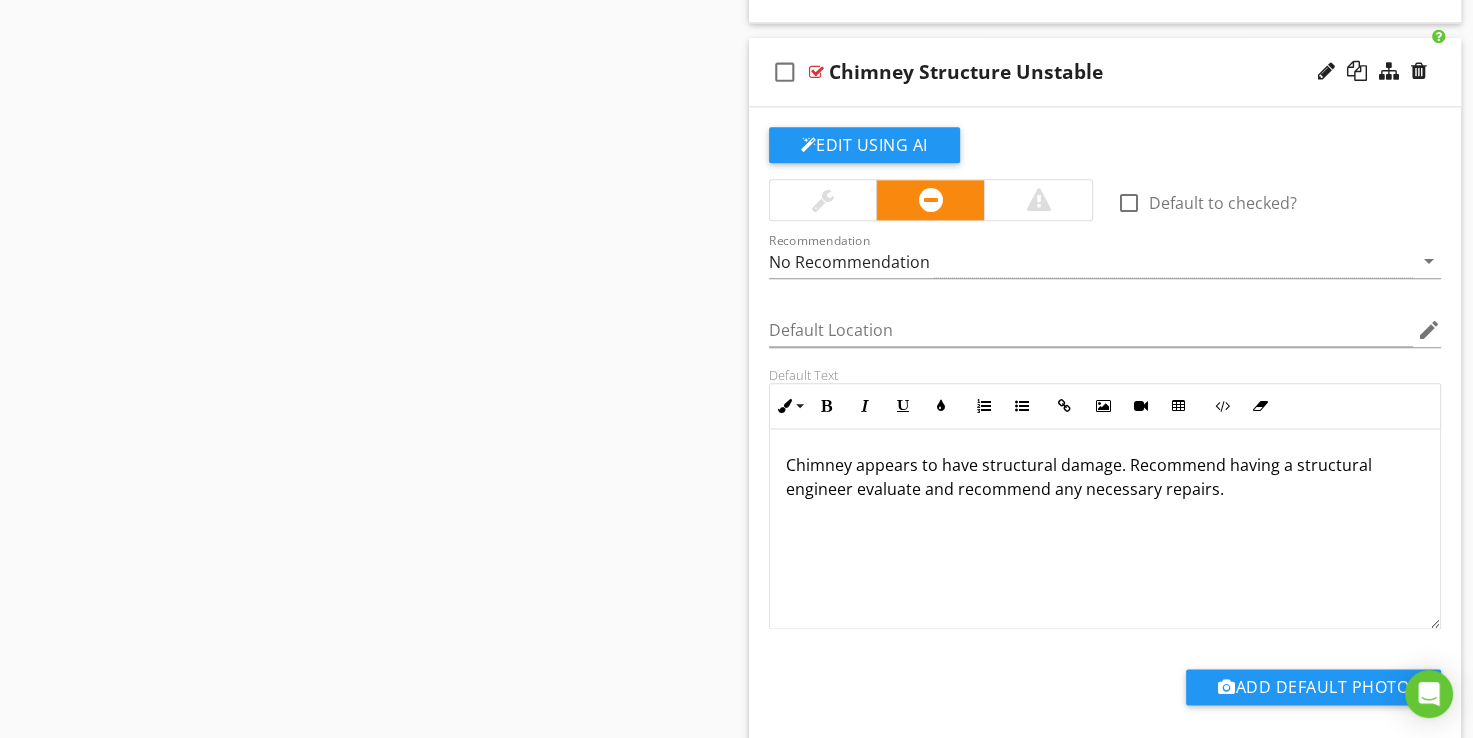click on "Chimney appears to have structural damage. Recommend having a structural engineer evaluate and recommend any necessary repairs." at bounding box center [1105, 477] 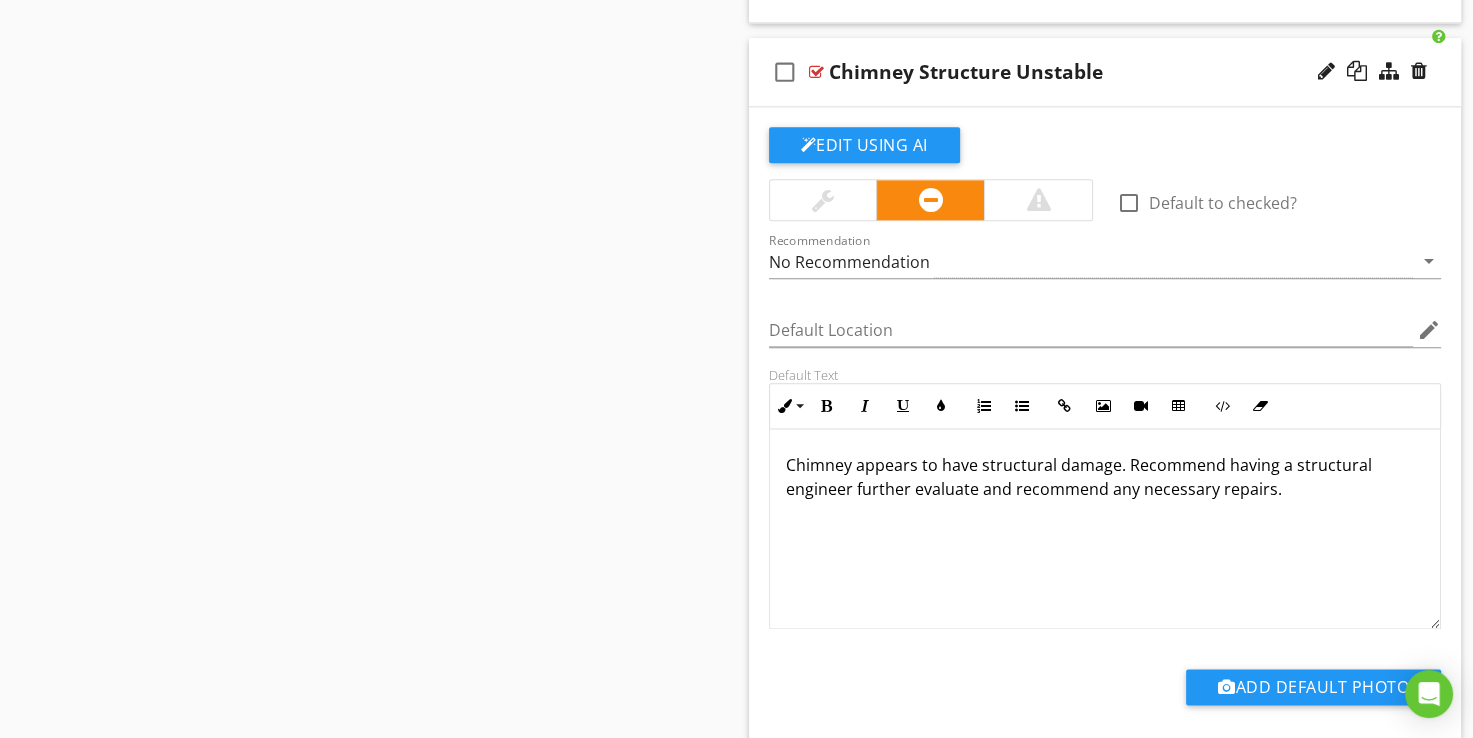 click on "Chimney appears to have structural damage. Recommend having a structural engineer further evaluate and recommend any necessary repairs." at bounding box center (1105, 477) 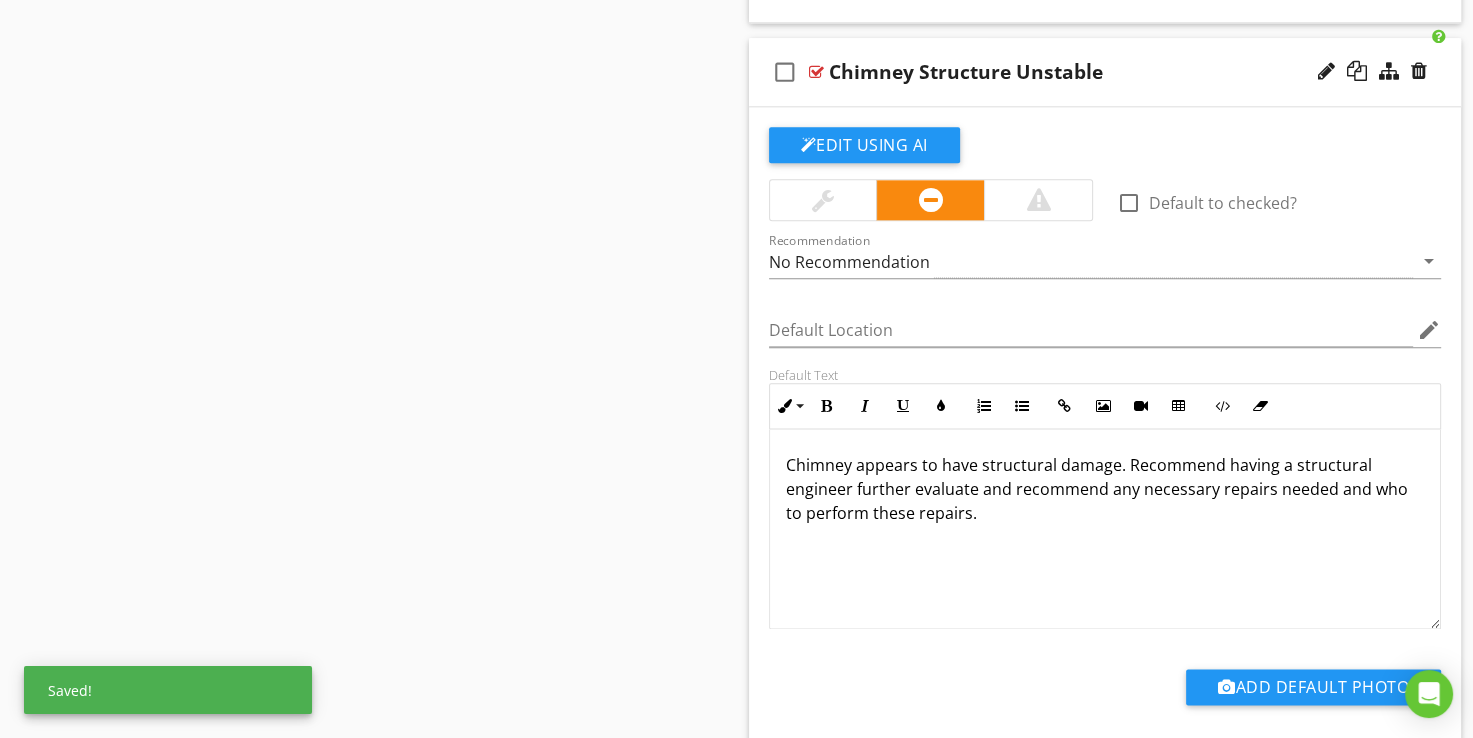 click on "Chimney appears to have structural damage. Recommend having a structural engineer further evaluate and recommend any necessary repairs needed and who to perform these repairs." at bounding box center [1105, 489] 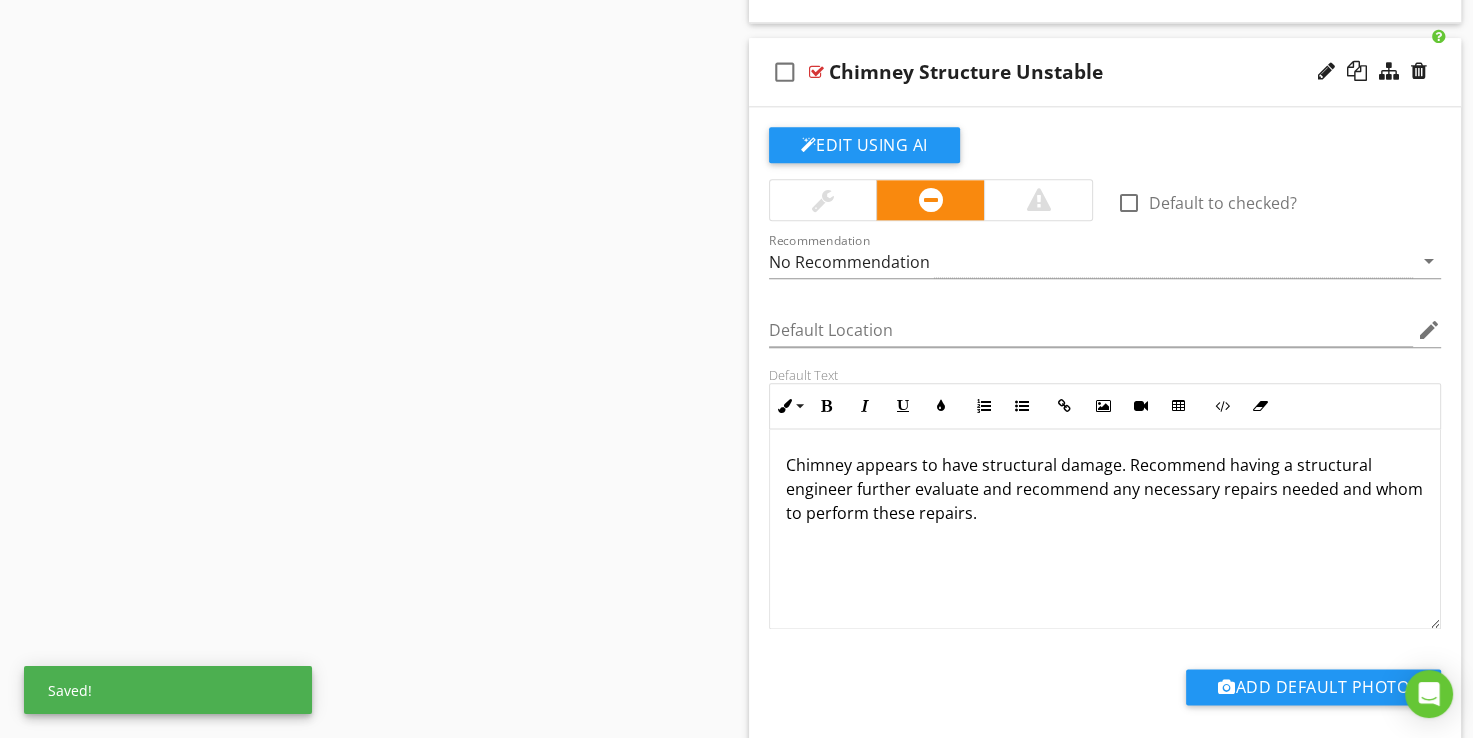 click on "Chimney appears to have structural damage. Recommend having a structural engineer further evaluate and recommend any necessary repairs needed and whom to perform these repairs." at bounding box center (1105, 529) 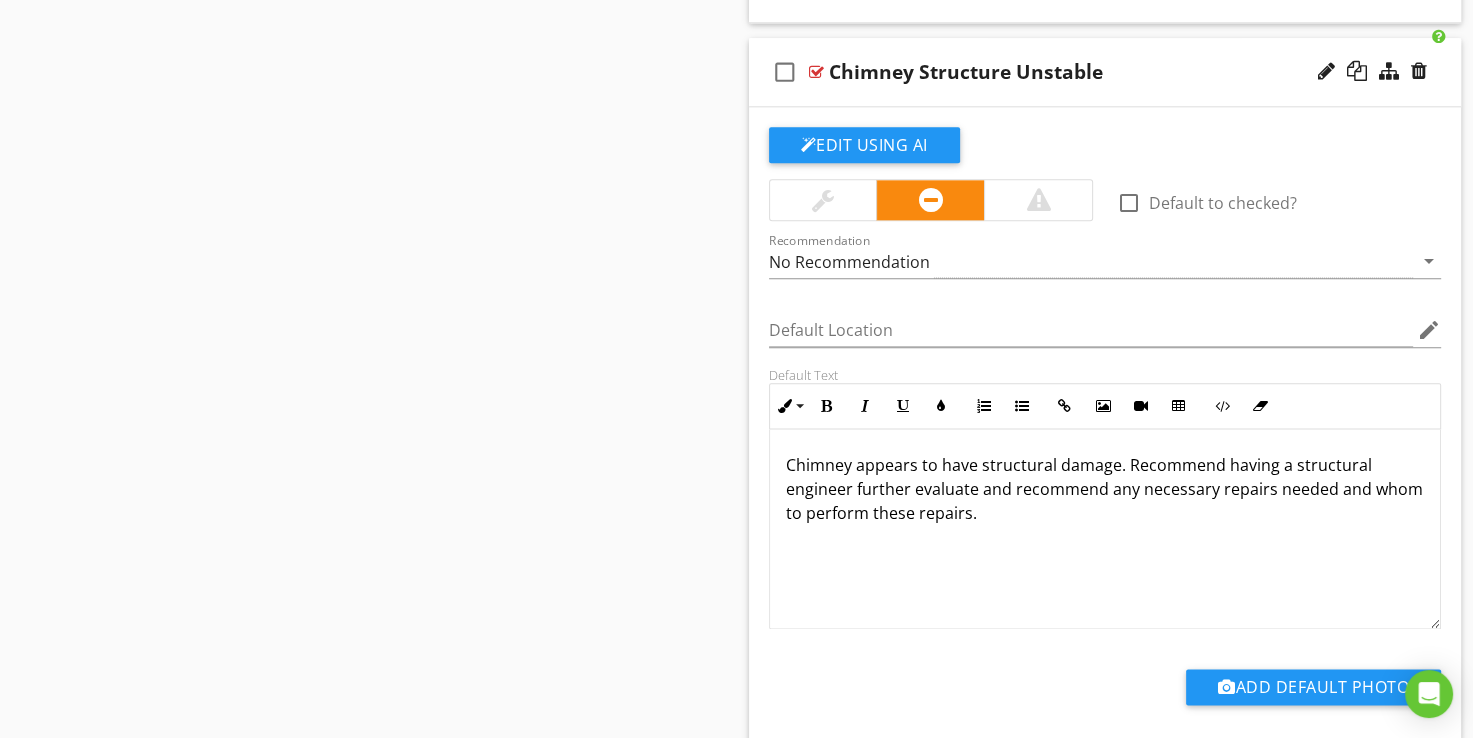 click on "Chimney appears to have structural damage. Recommend having a structural engineer further evaluate and recommend any necessary repairs needed and whom to perform these repairs." at bounding box center [1105, 489] 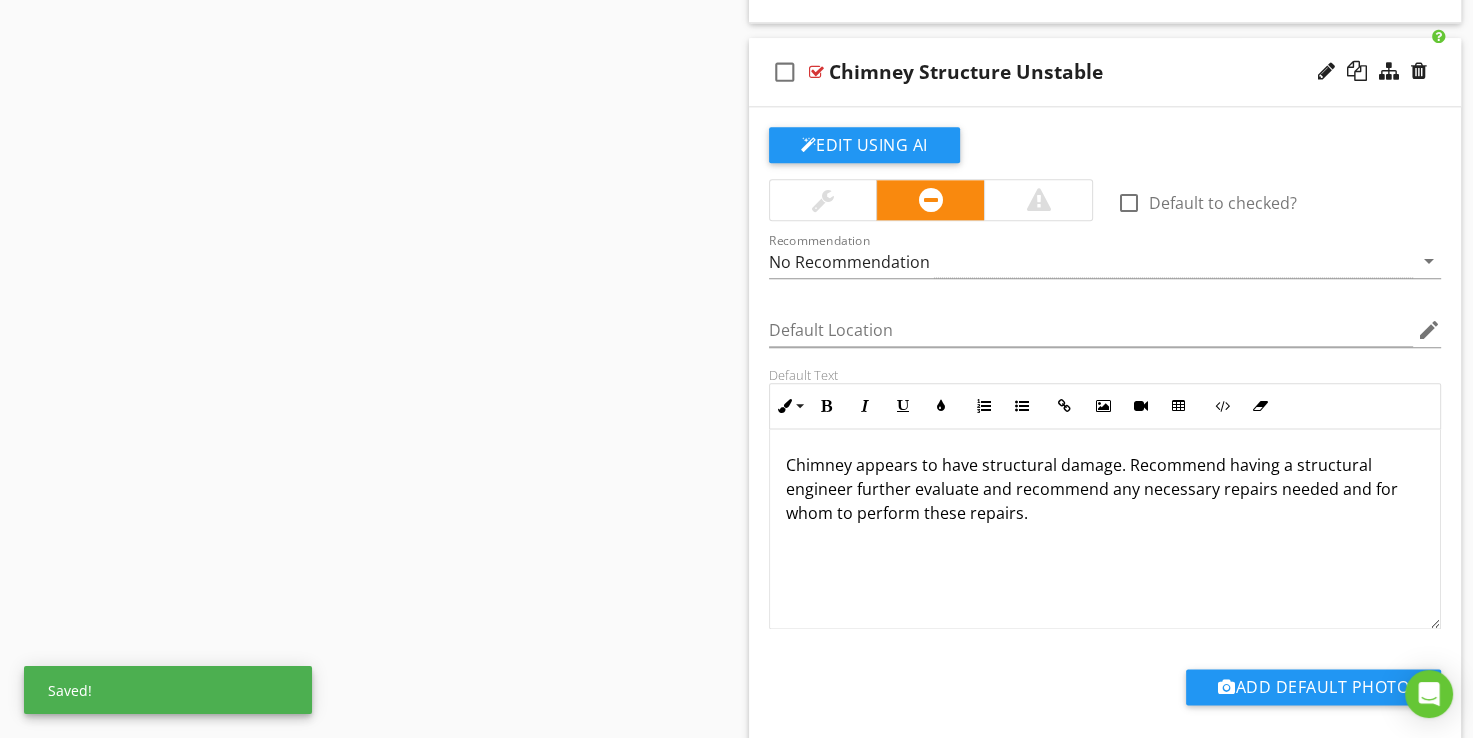 click on "Chimney appears to have structural damage. Recommend having a structural engineer further evaluate and recommend any necessary repairs needed and for whom to perform these repairs." at bounding box center (1105, 489) 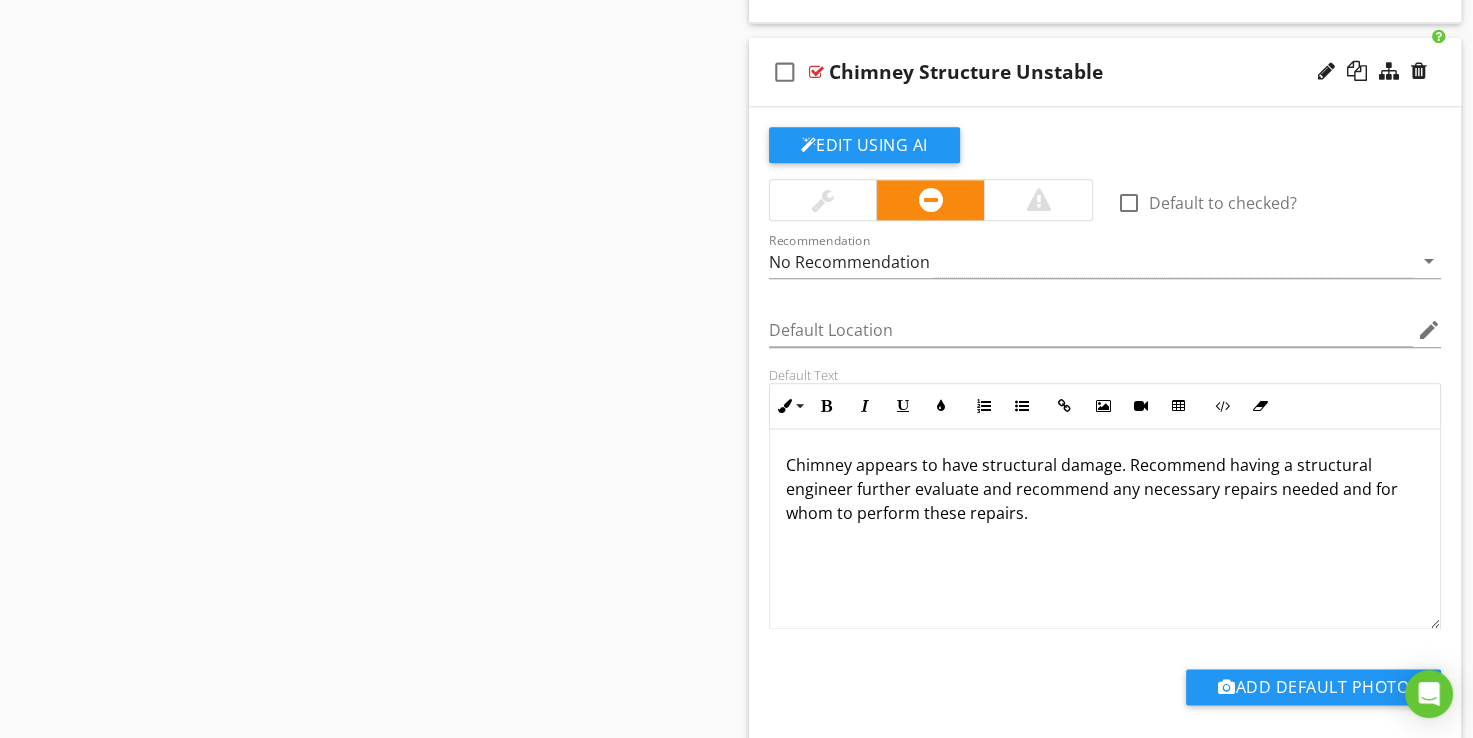 click on "Chimney appears to have structural damage. Recommend having a structural engineer further evaluate and recommend any necessary repairs needed and for whom to perform these repairs." at bounding box center (1105, 489) 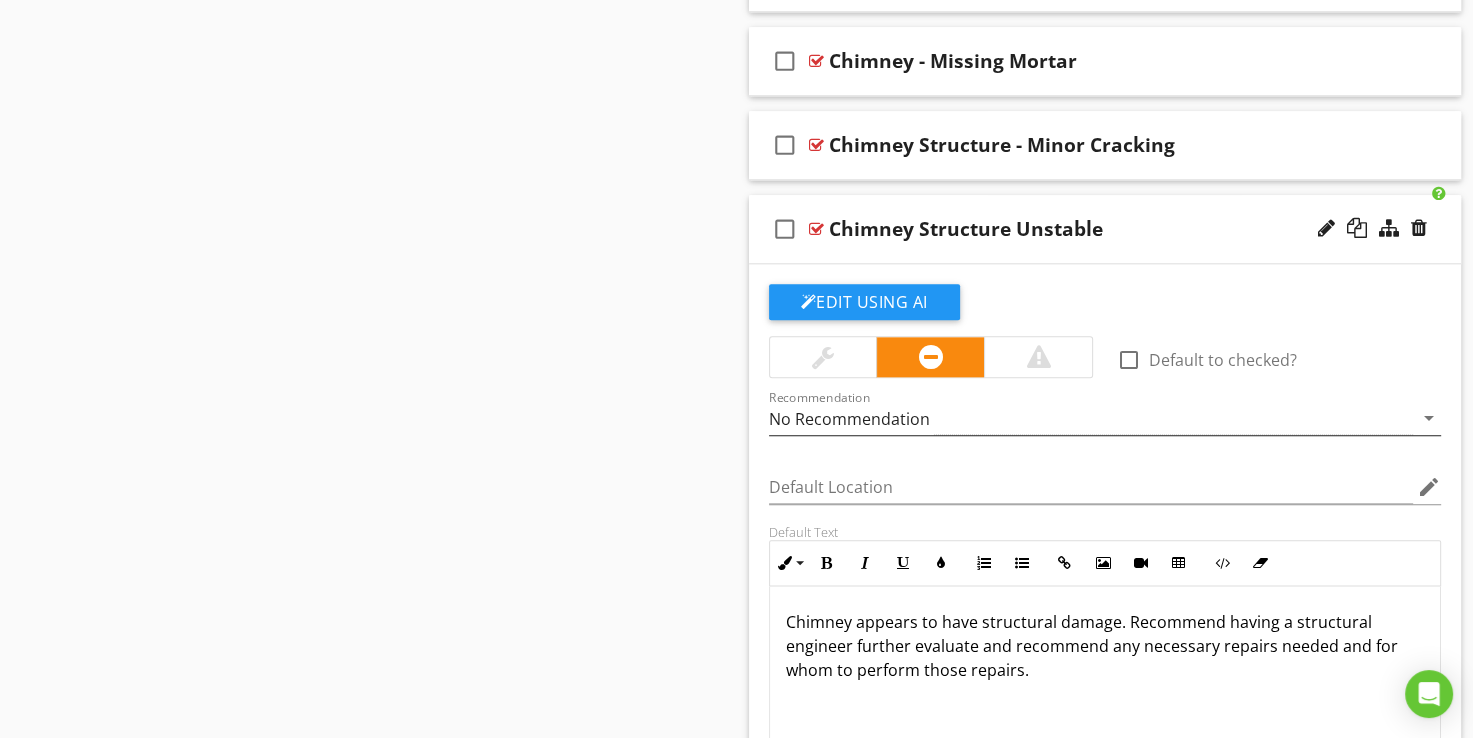 scroll, scrollTop: 2136, scrollLeft: 0, axis: vertical 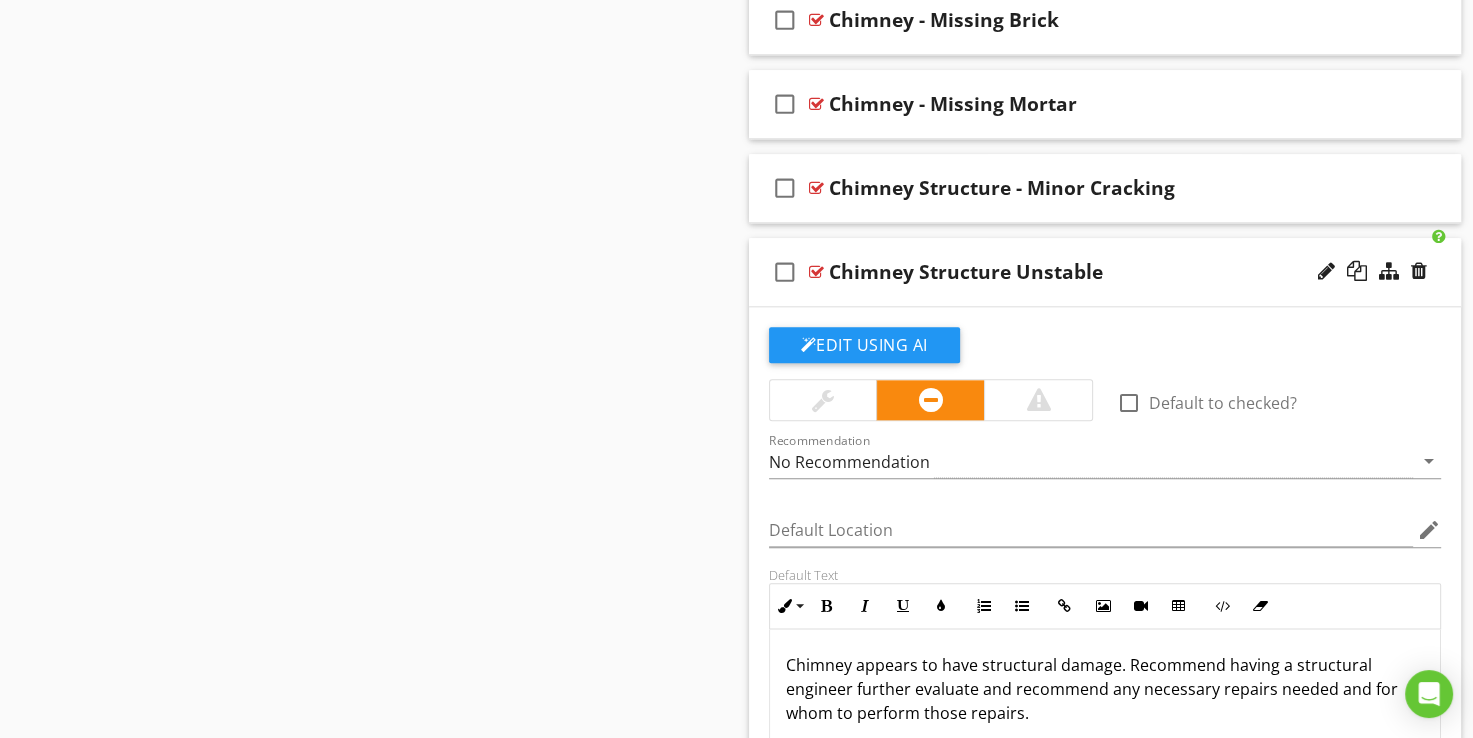 click at bounding box center (816, 272) 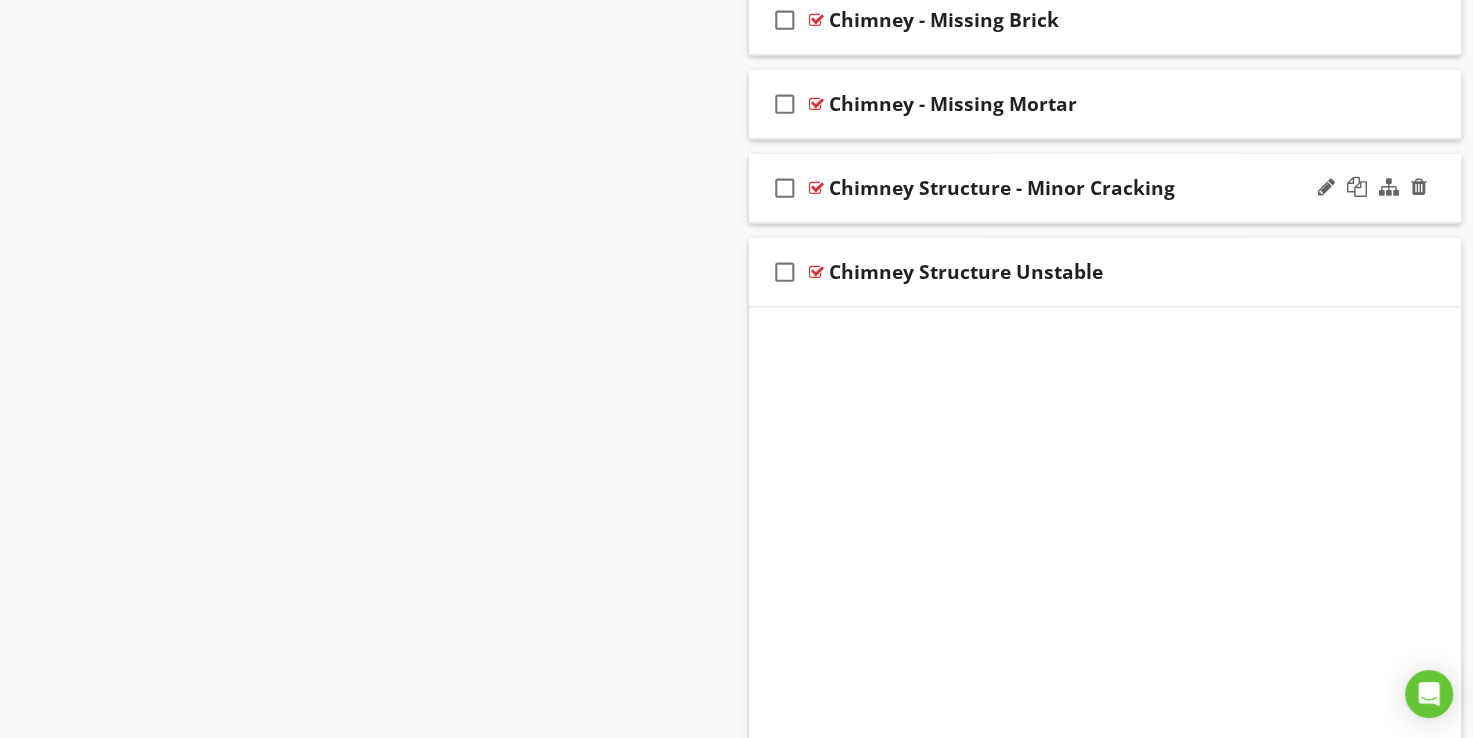 scroll, scrollTop: 2036, scrollLeft: 0, axis: vertical 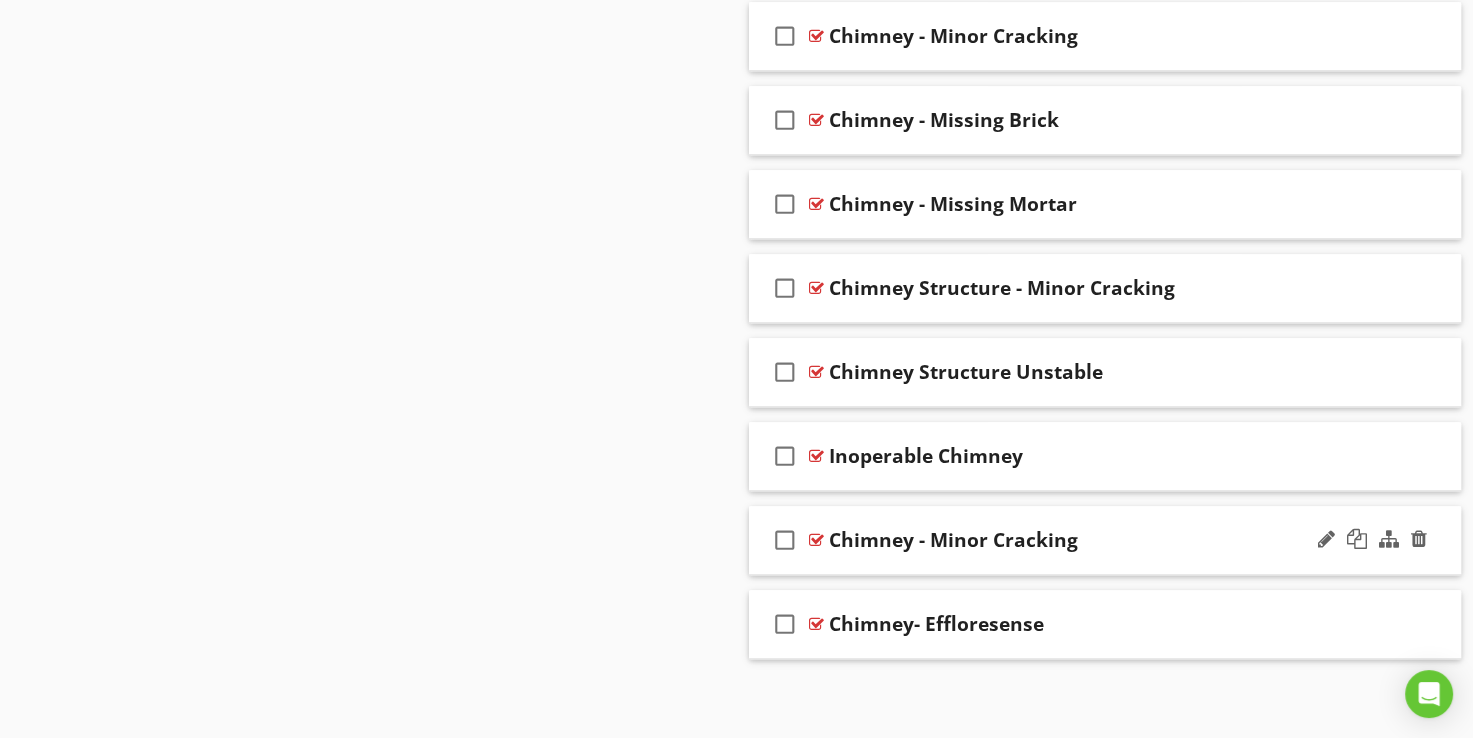 type 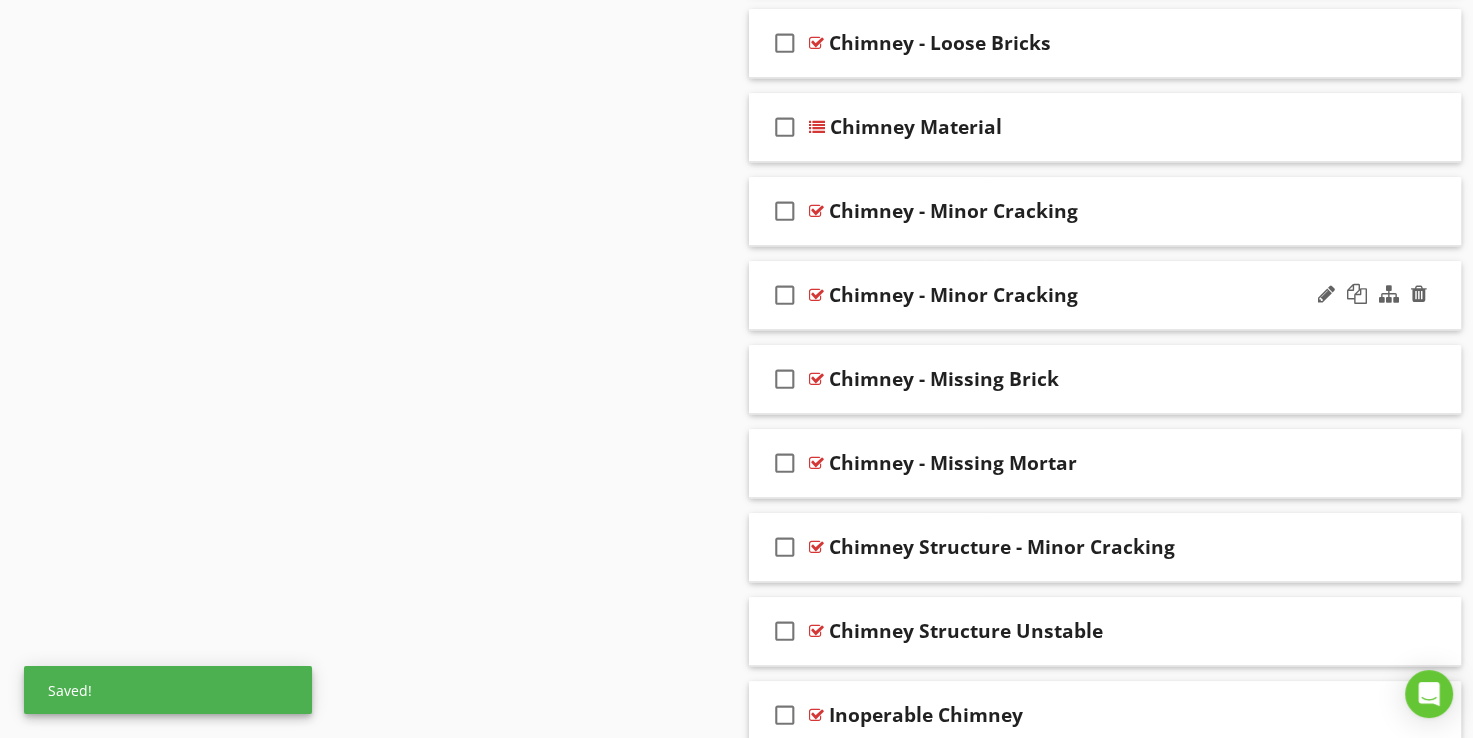 scroll, scrollTop: 1836, scrollLeft: 0, axis: vertical 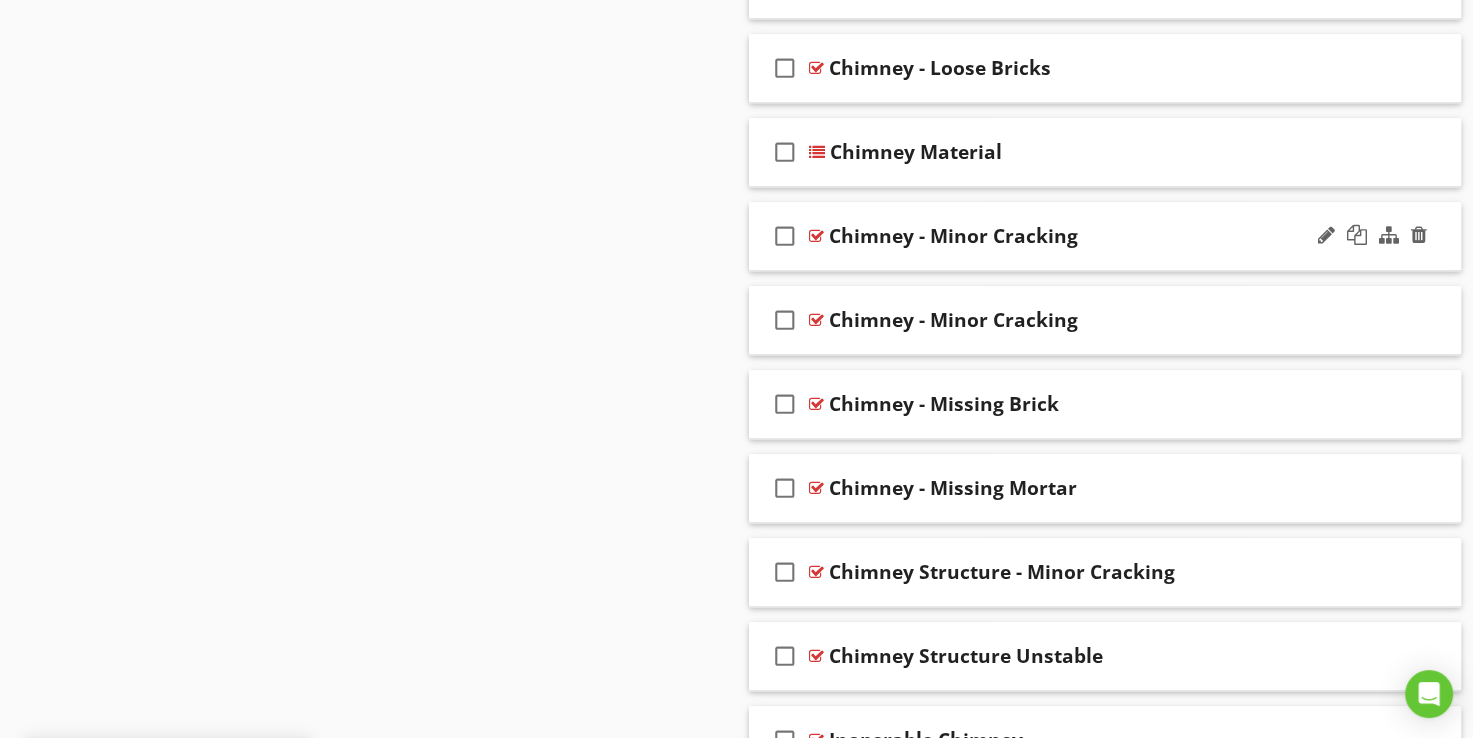 click at bounding box center [816, 236] 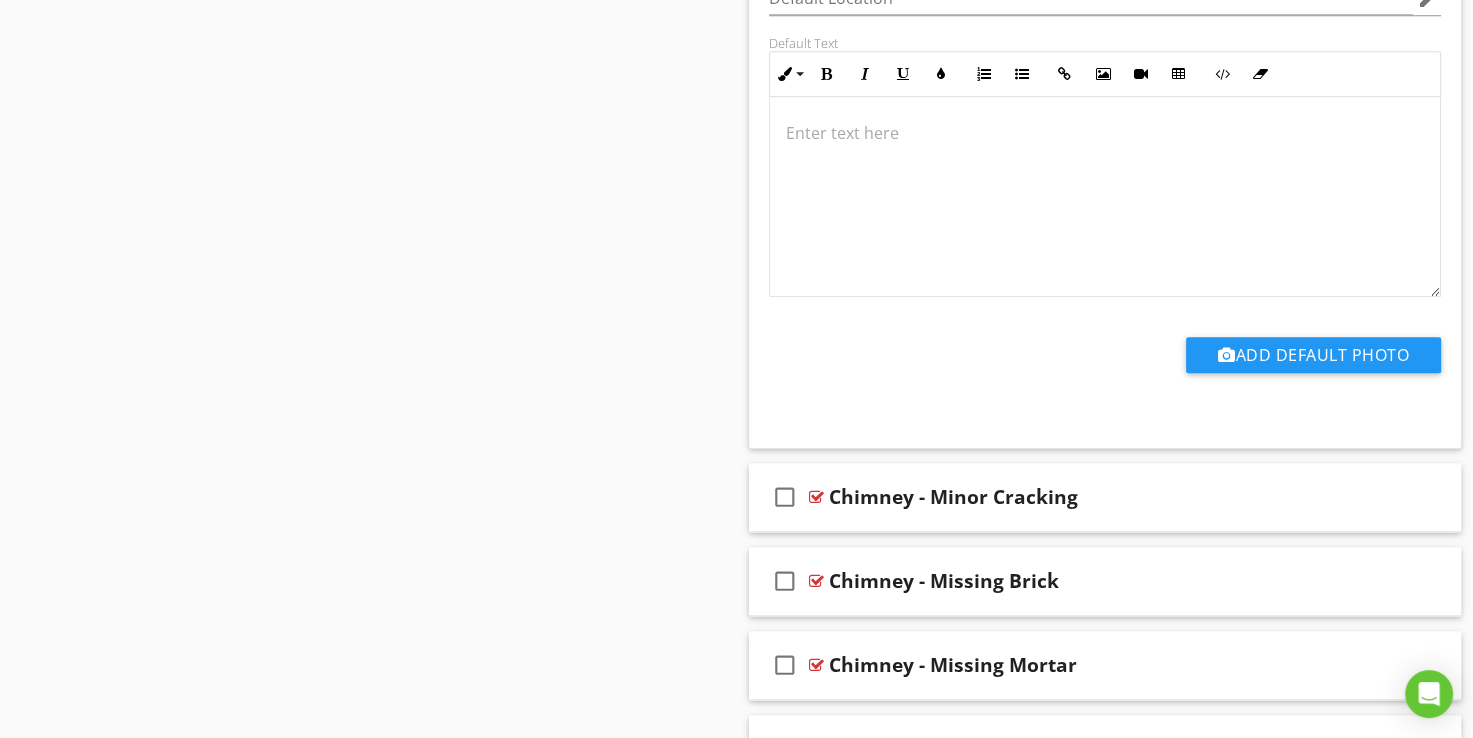 scroll, scrollTop: 2336, scrollLeft: 0, axis: vertical 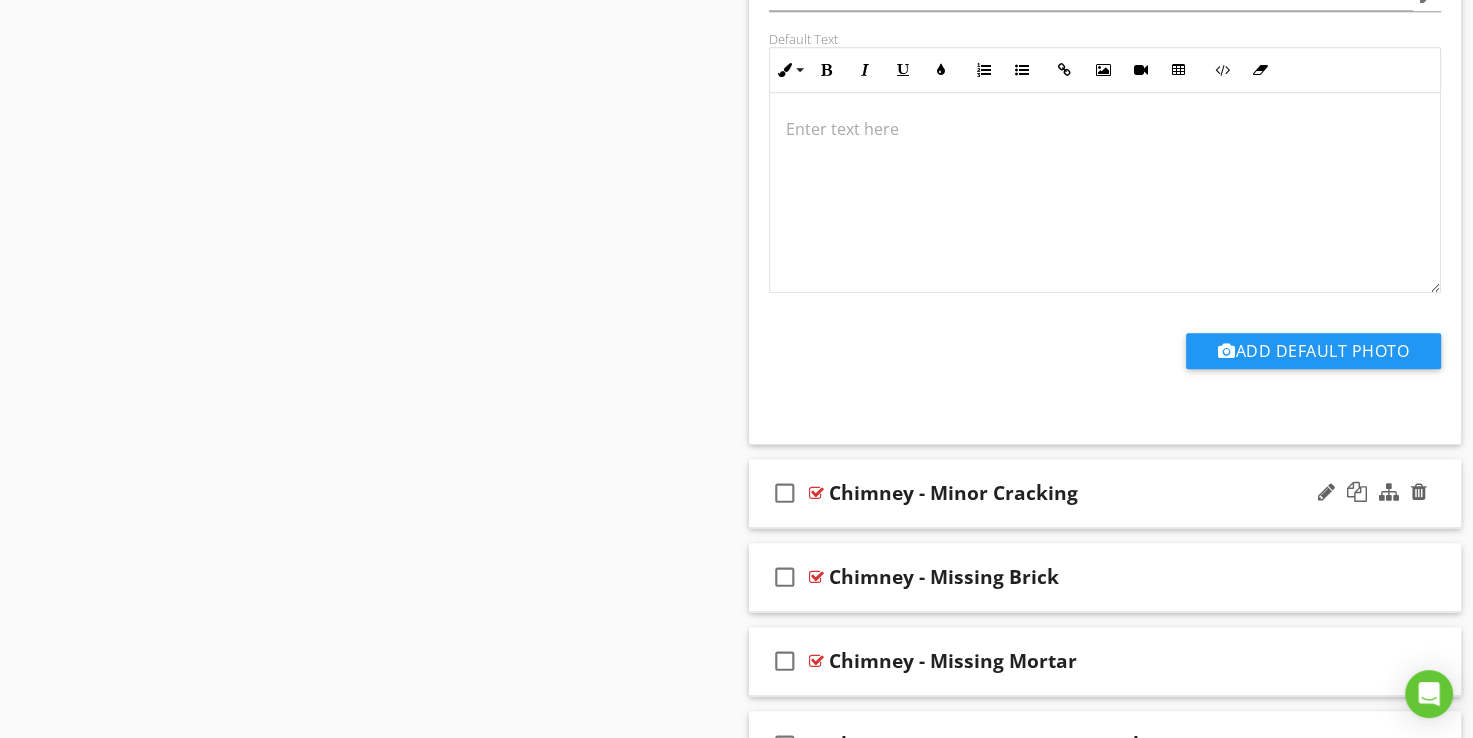 click at bounding box center [816, 493] 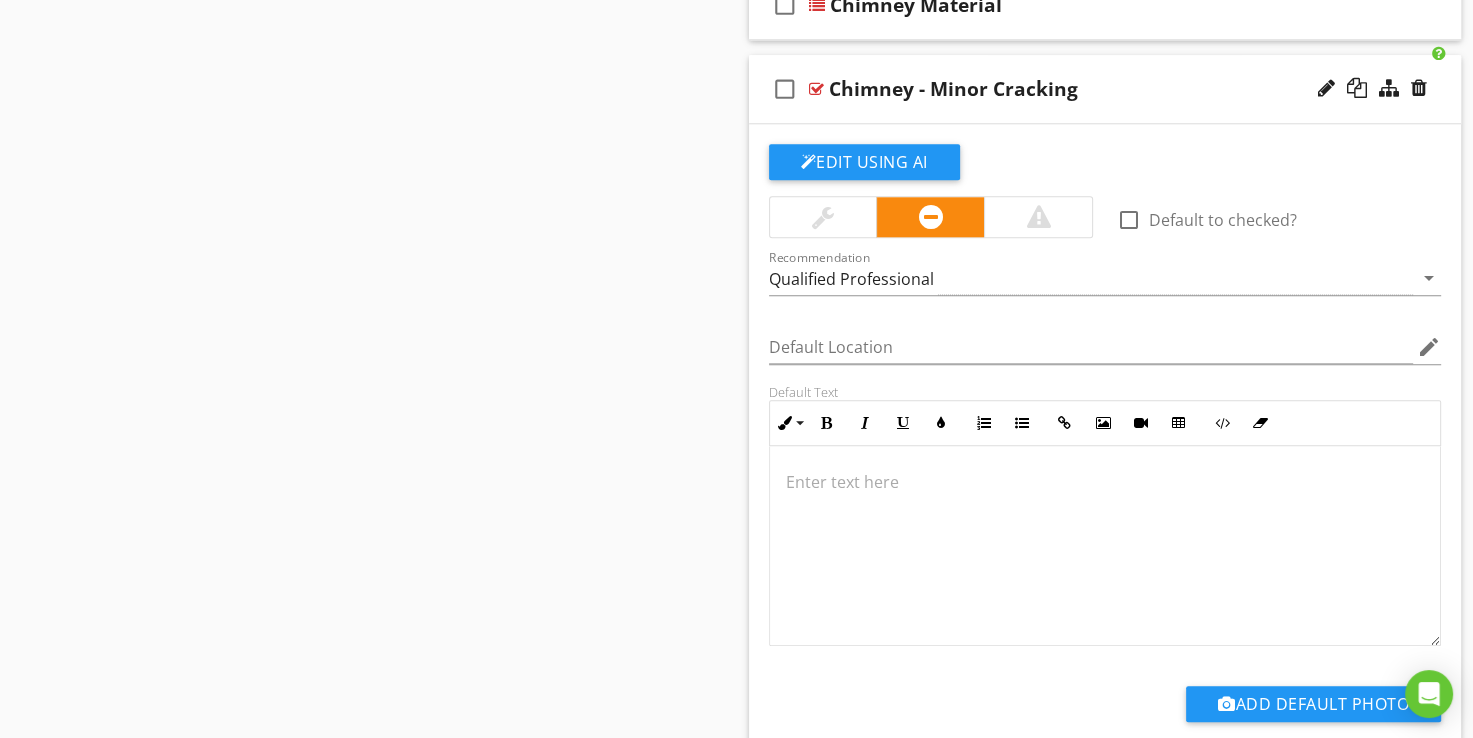 scroll, scrollTop: 1936, scrollLeft: 0, axis: vertical 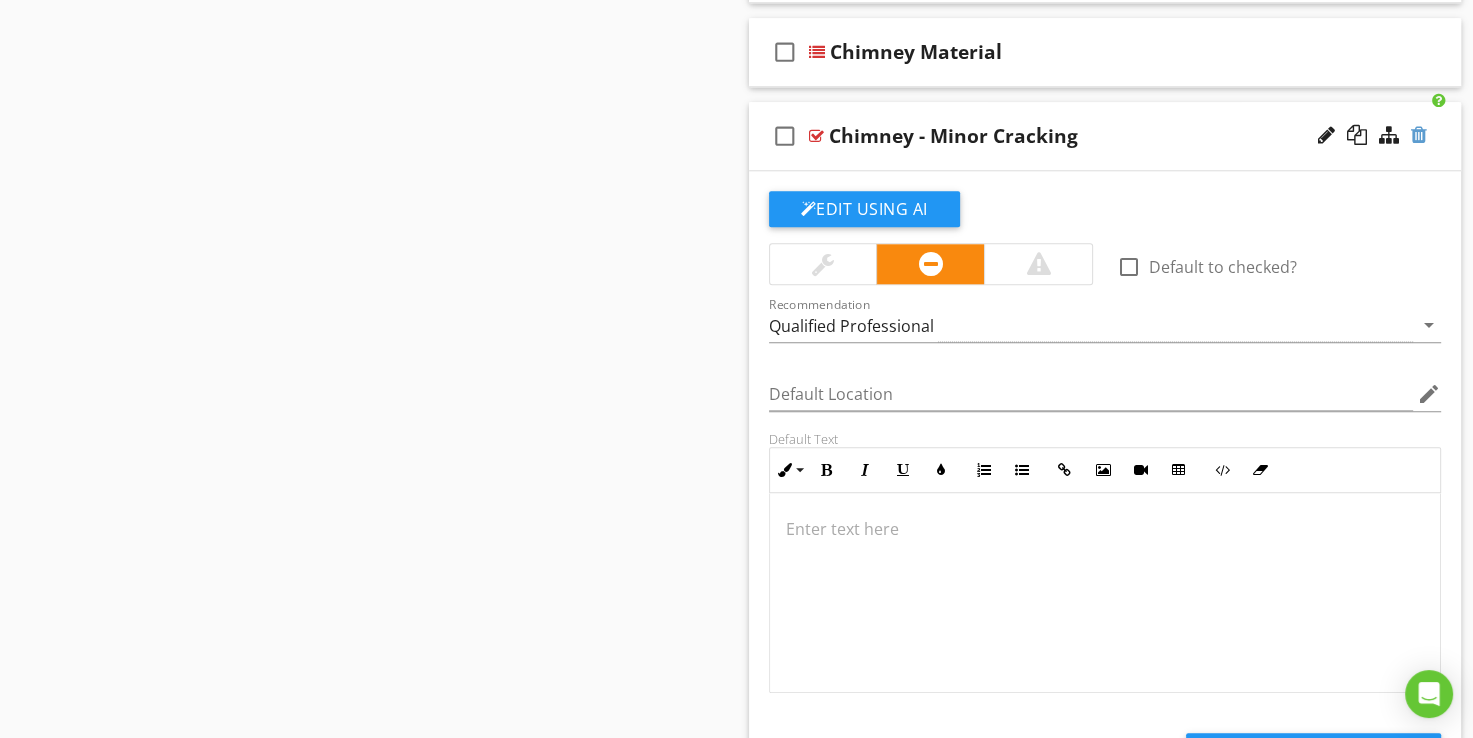 click at bounding box center (1419, 135) 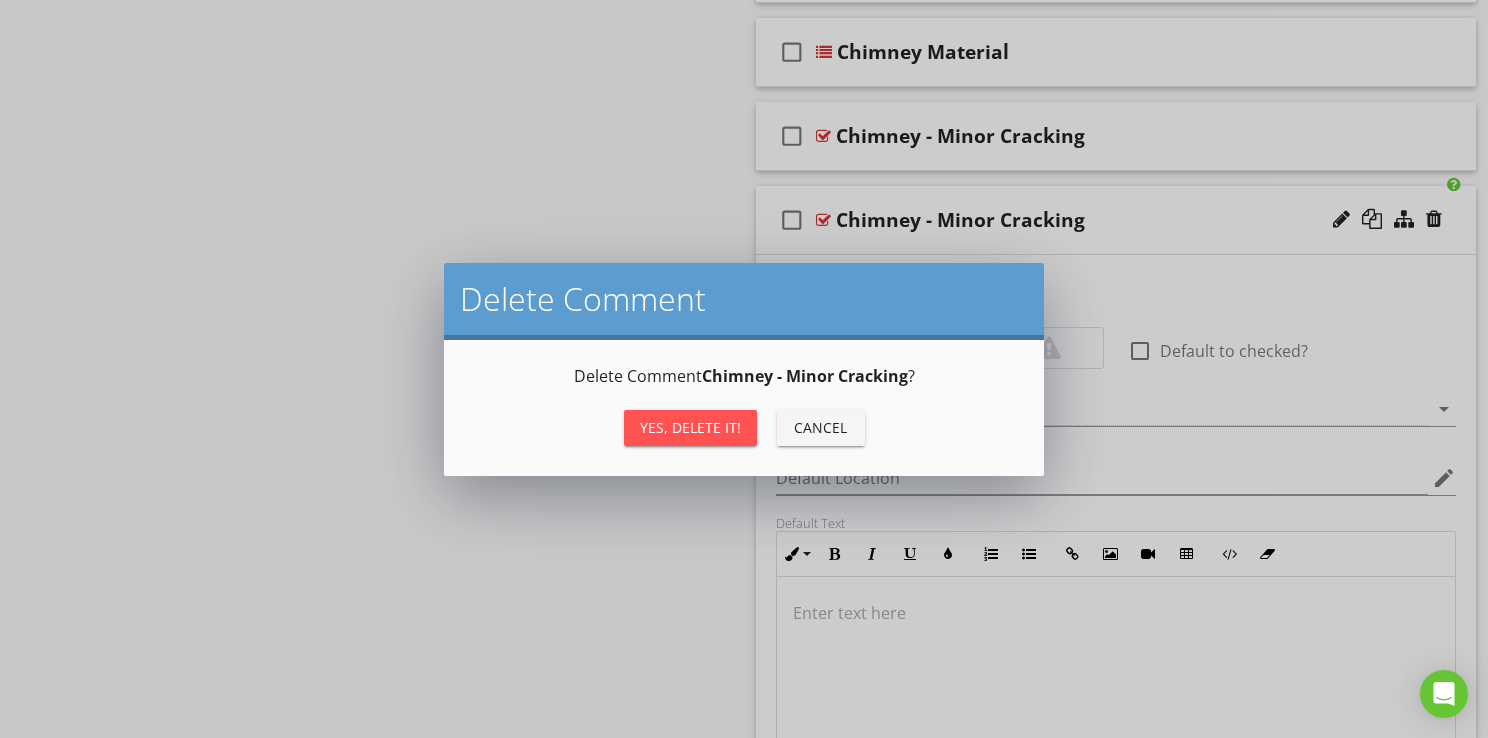 click on "Yes, Delete it!" at bounding box center (690, 427) 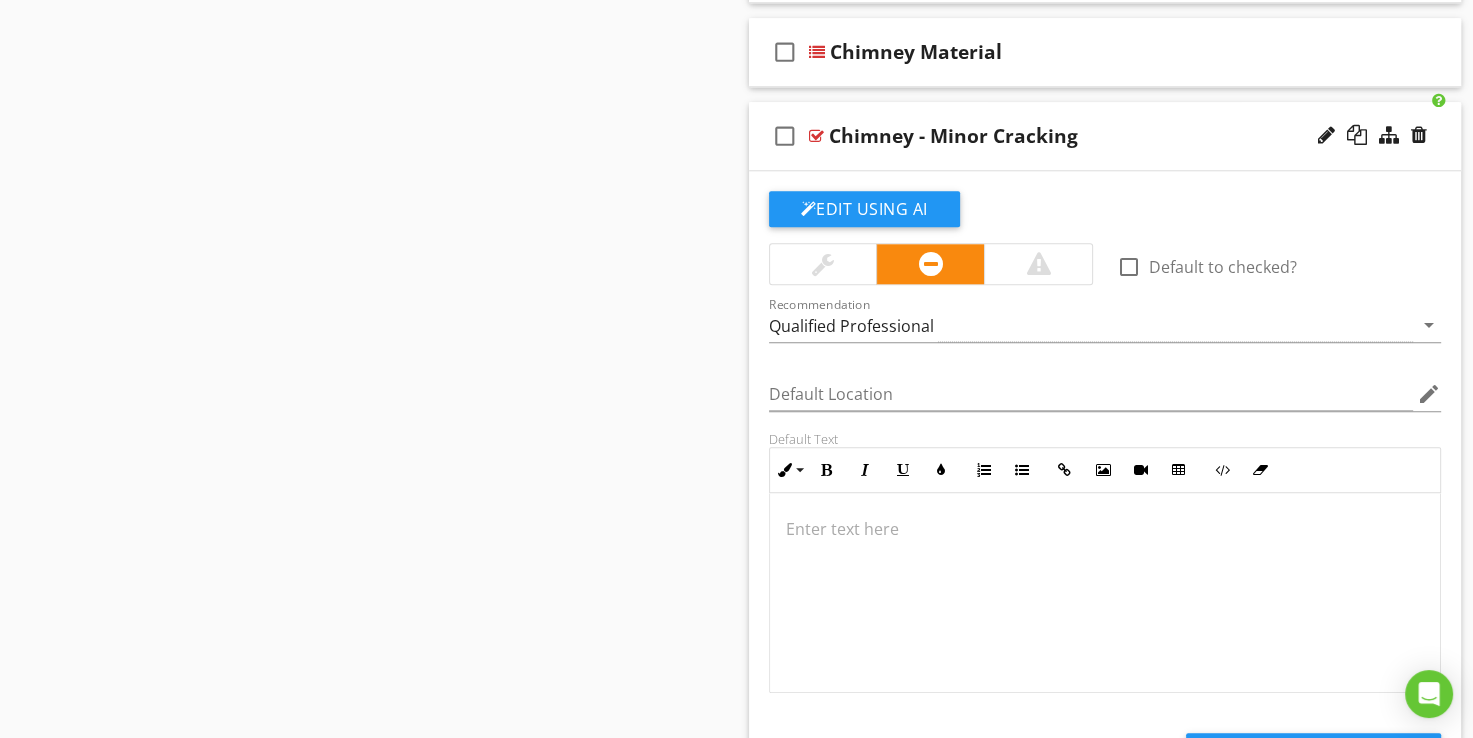 click at bounding box center (816, 136) 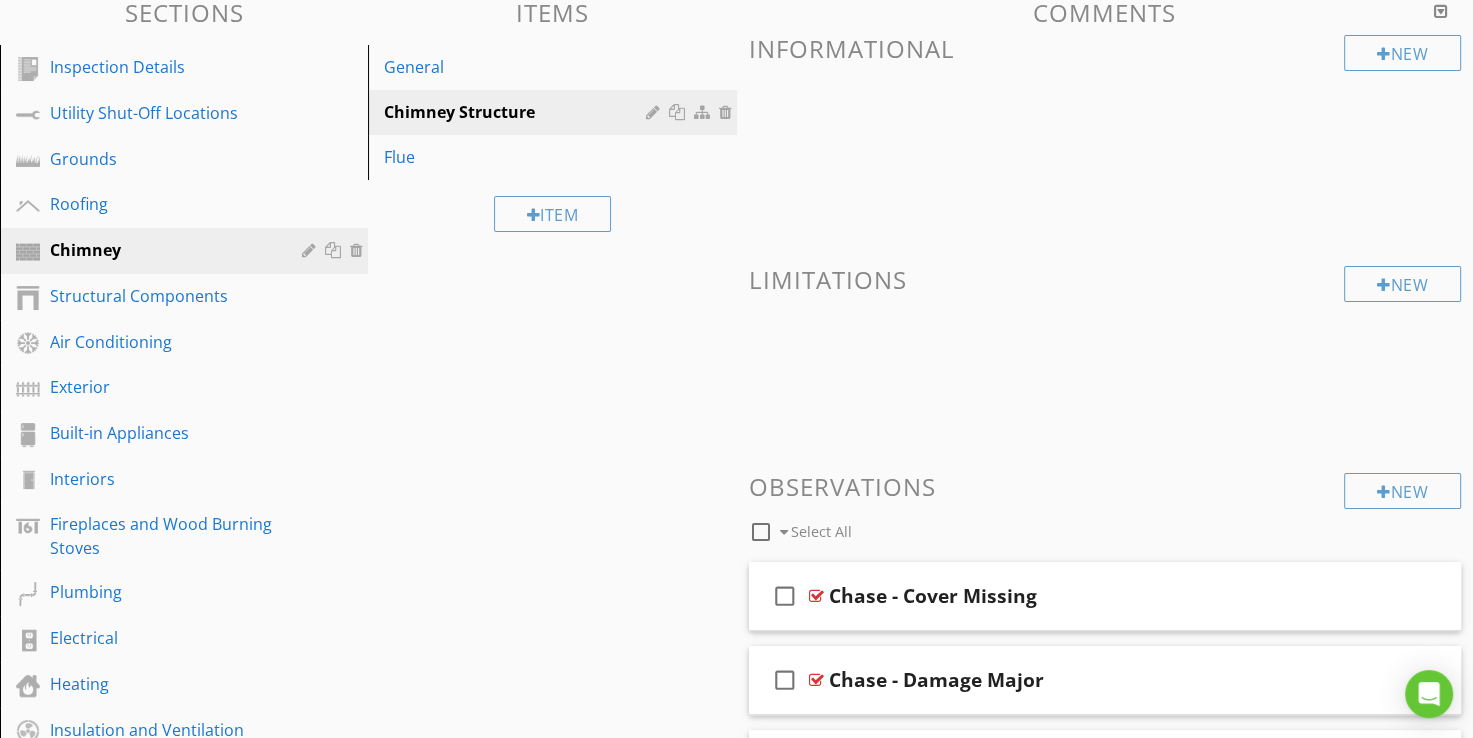 scroll, scrollTop: 252, scrollLeft: 0, axis: vertical 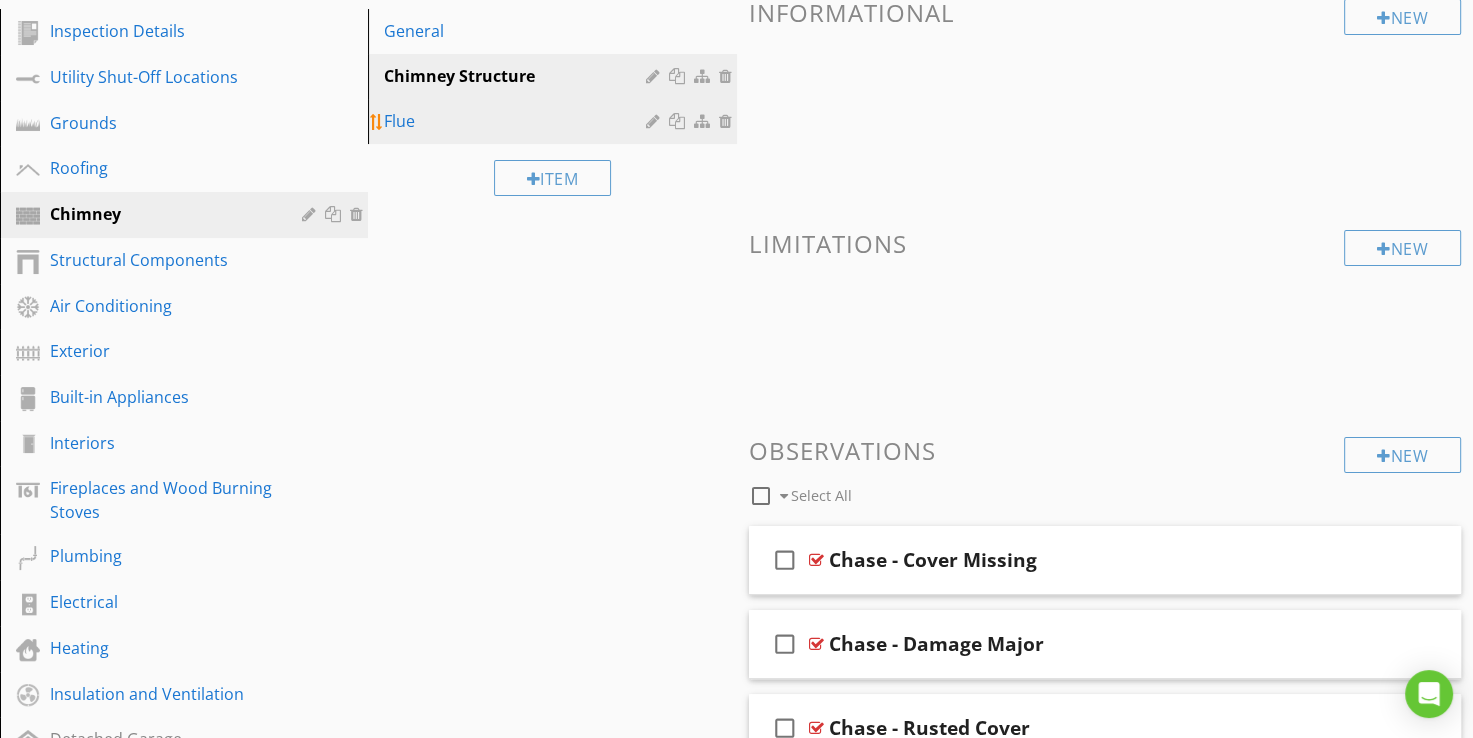 click on "Flue" at bounding box center [517, 121] 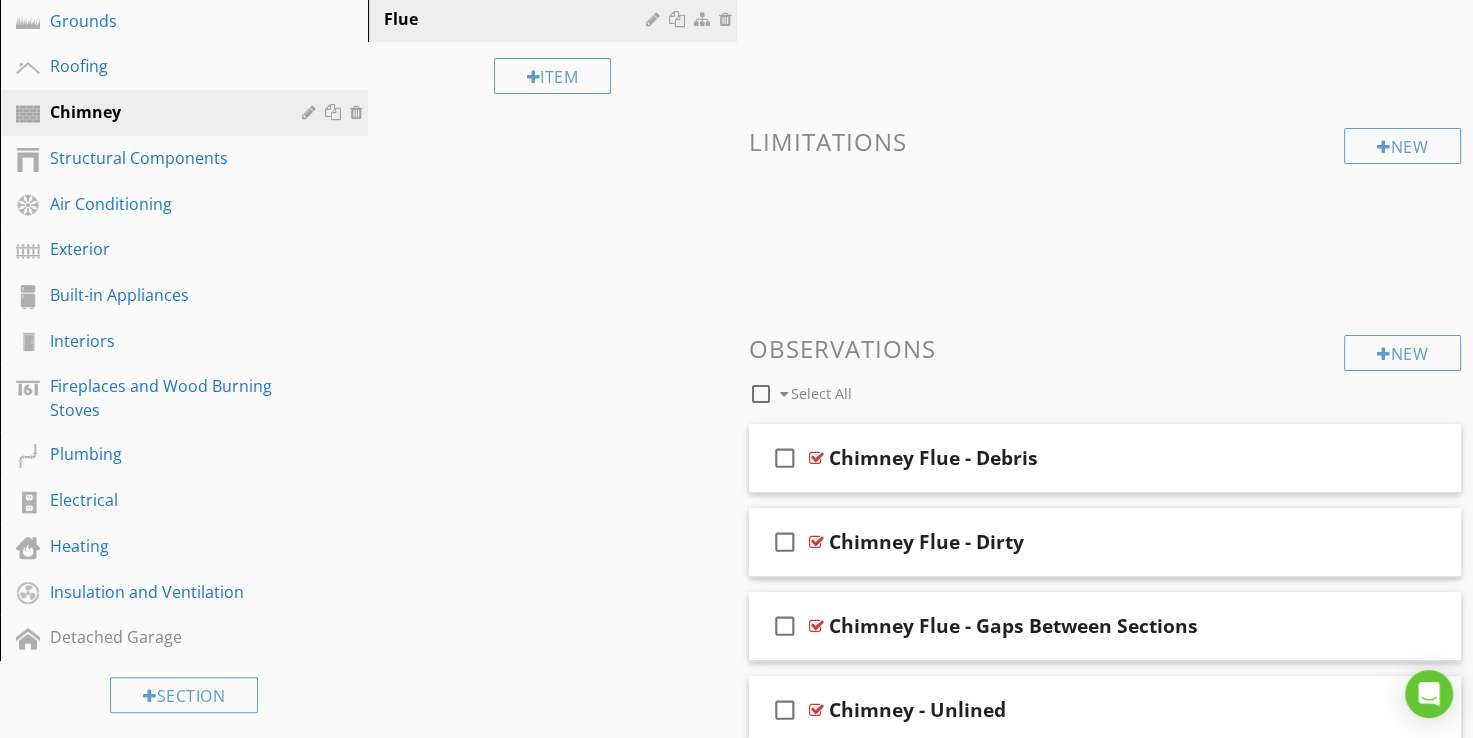 scroll, scrollTop: 352, scrollLeft: 0, axis: vertical 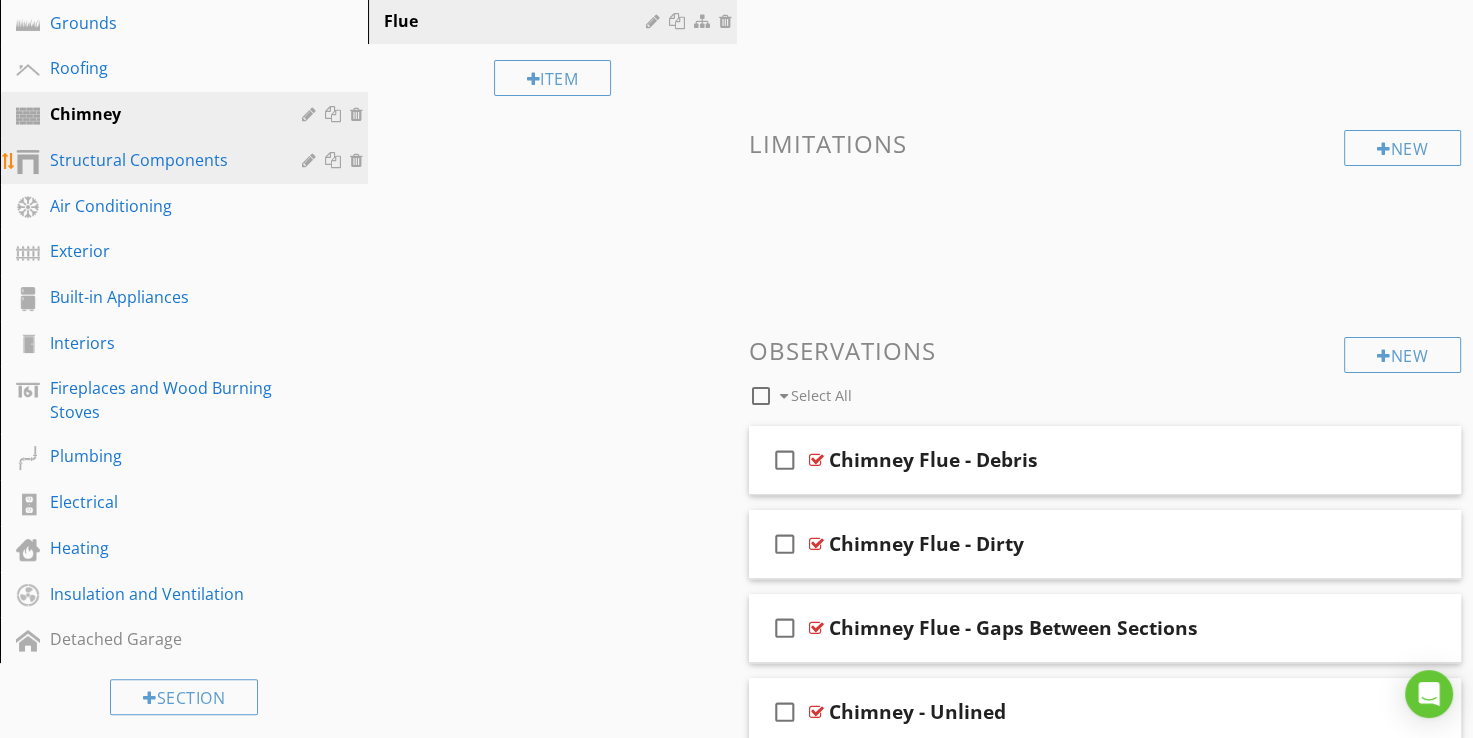 click on "Structural Components" at bounding box center [161, 160] 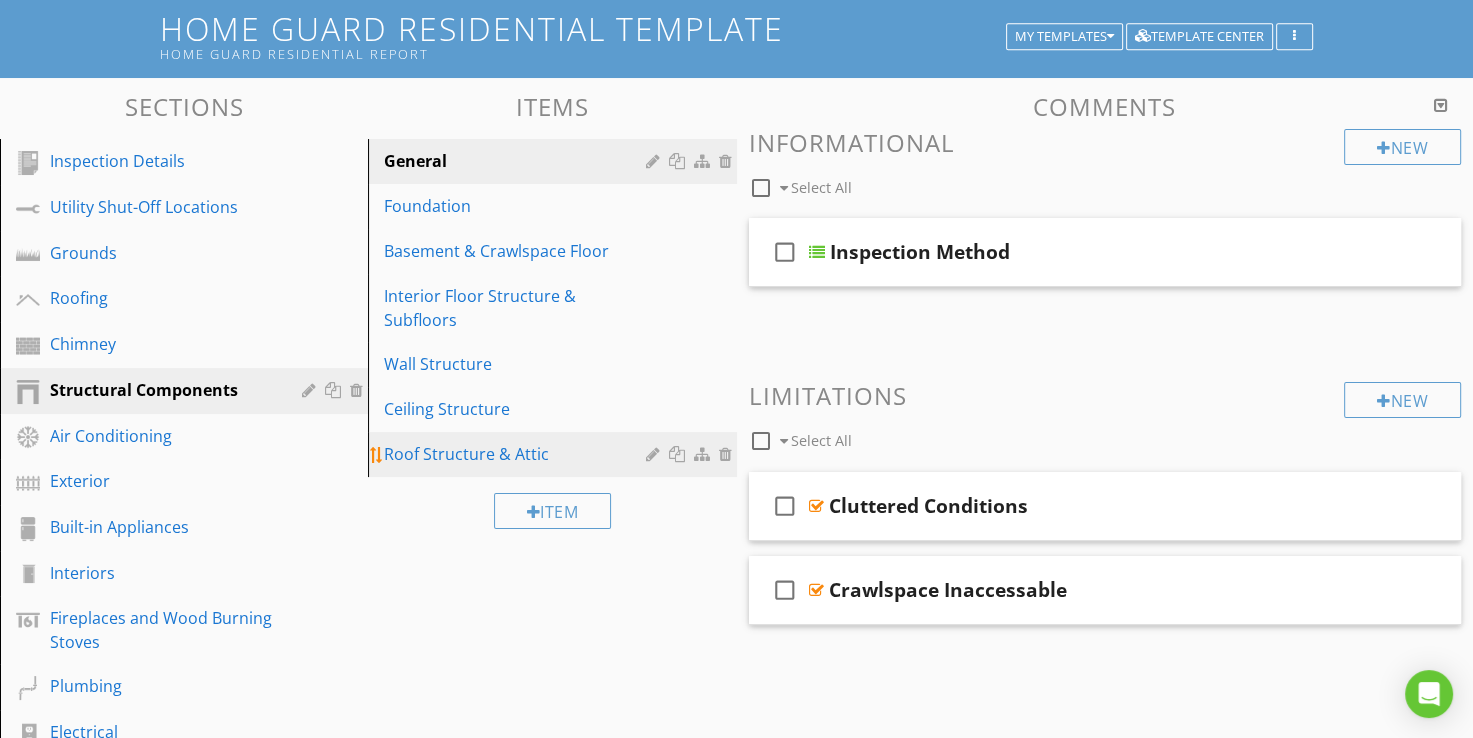 scroll, scrollTop: 152, scrollLeft: 0, axis: vertical 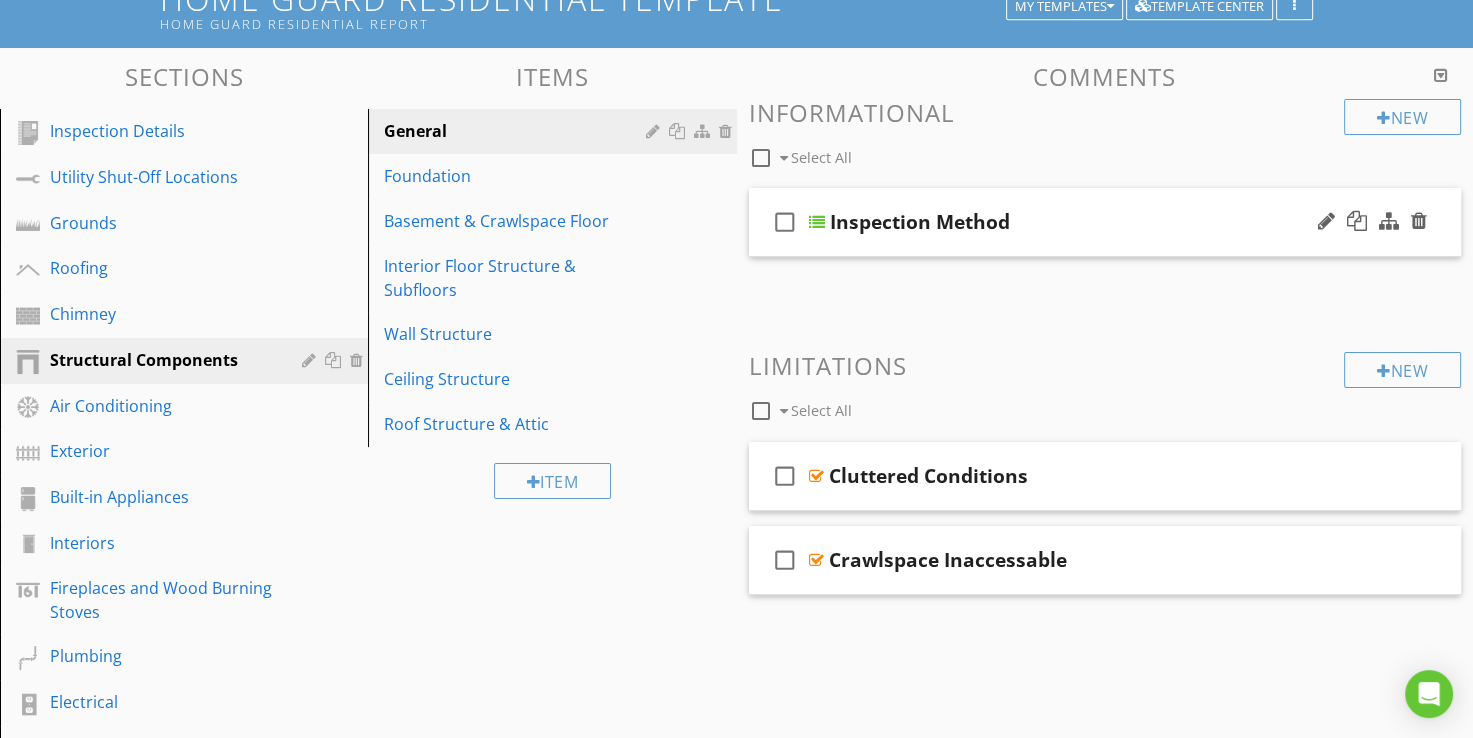 click at bounding box center (817, 222) 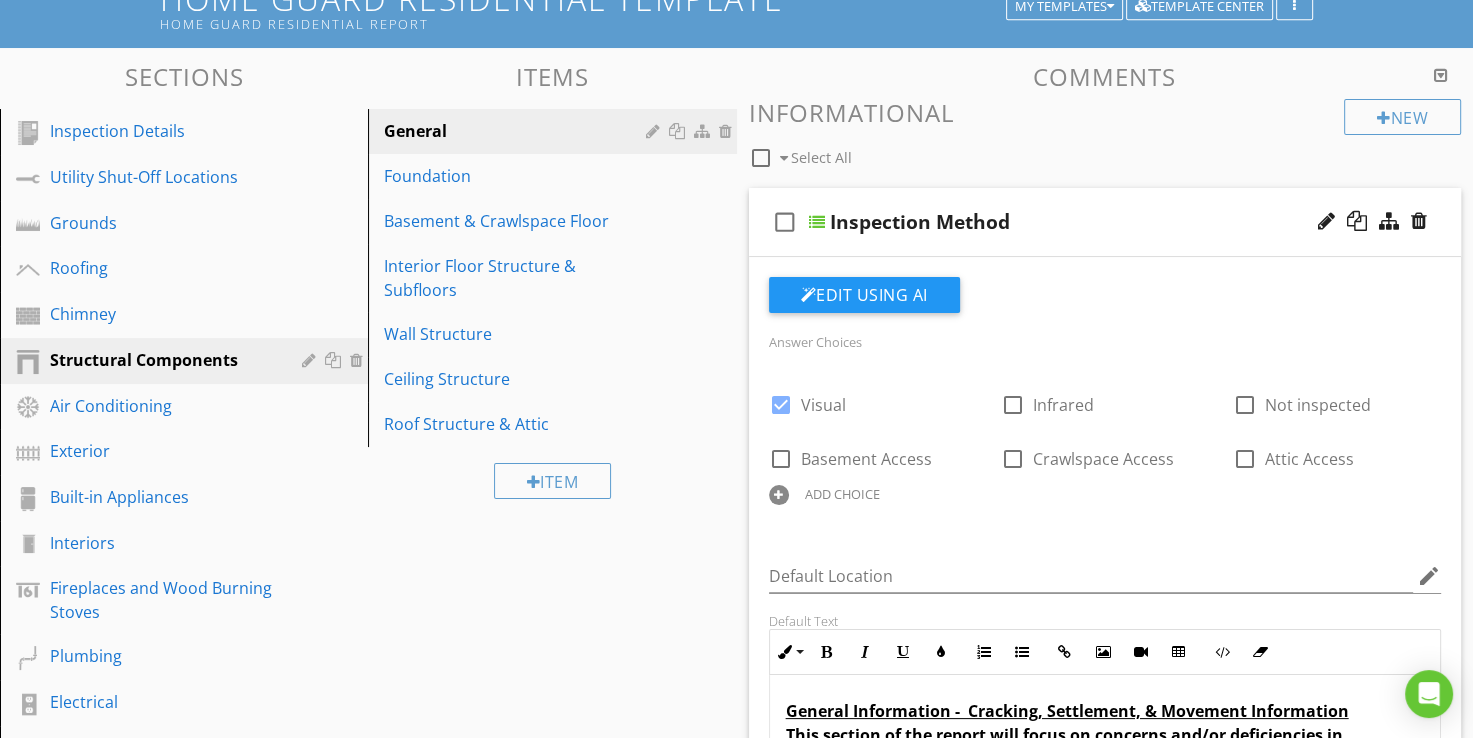 click at bounding box center (817, 222) 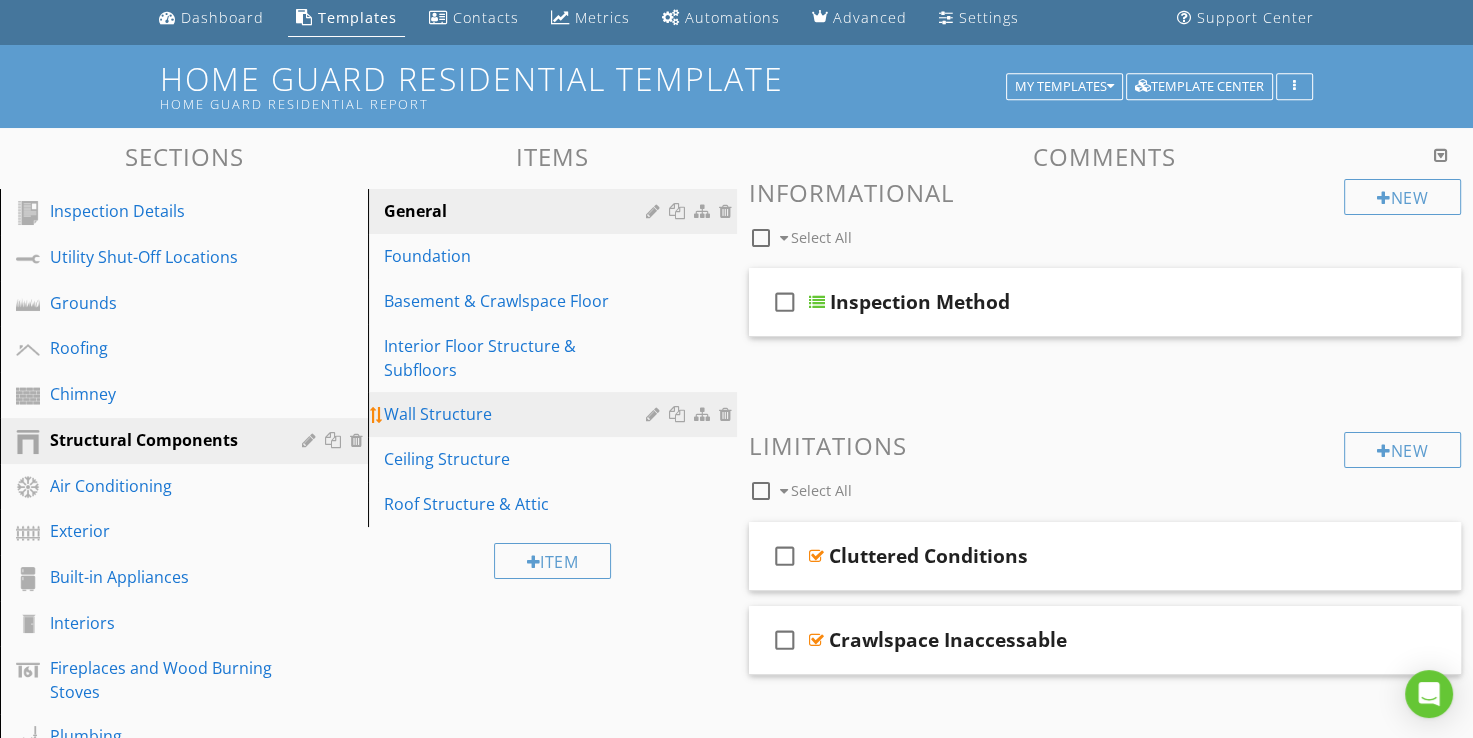 scroll, scrollTop: 136, scrollLeft: 0, axis: vertical 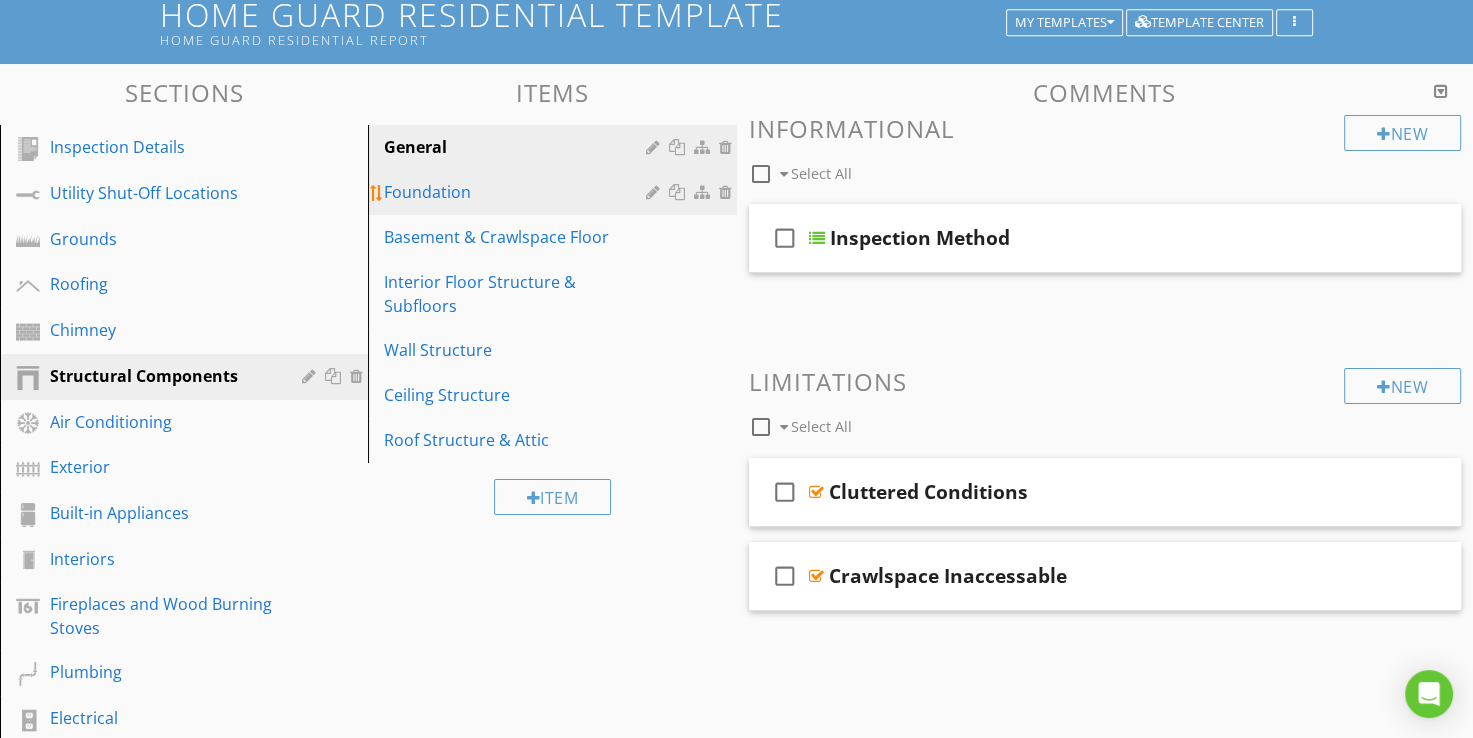 click on "Foundation" at bounding box center (517, 192) 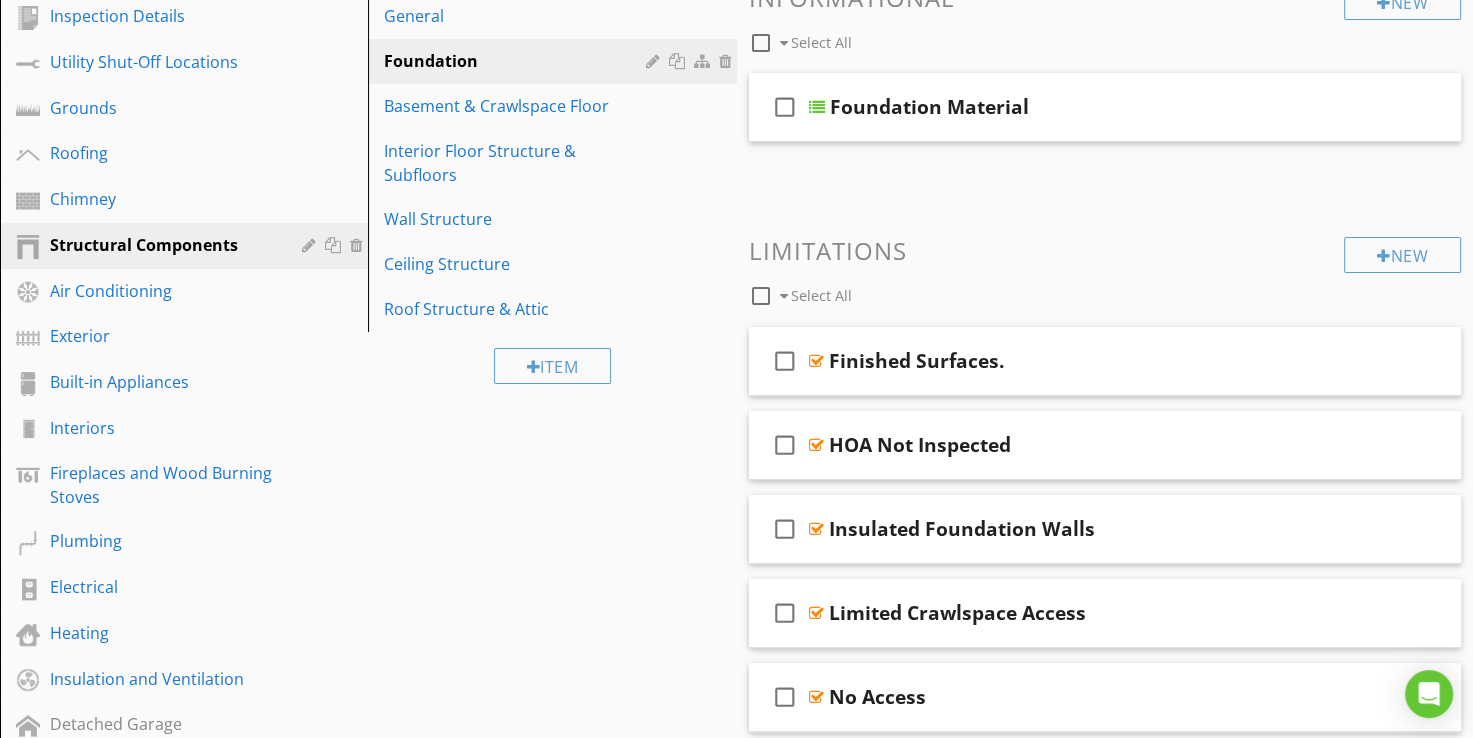 scroll, scrollTop: 236, scrollLeft: 0, axis: vertical 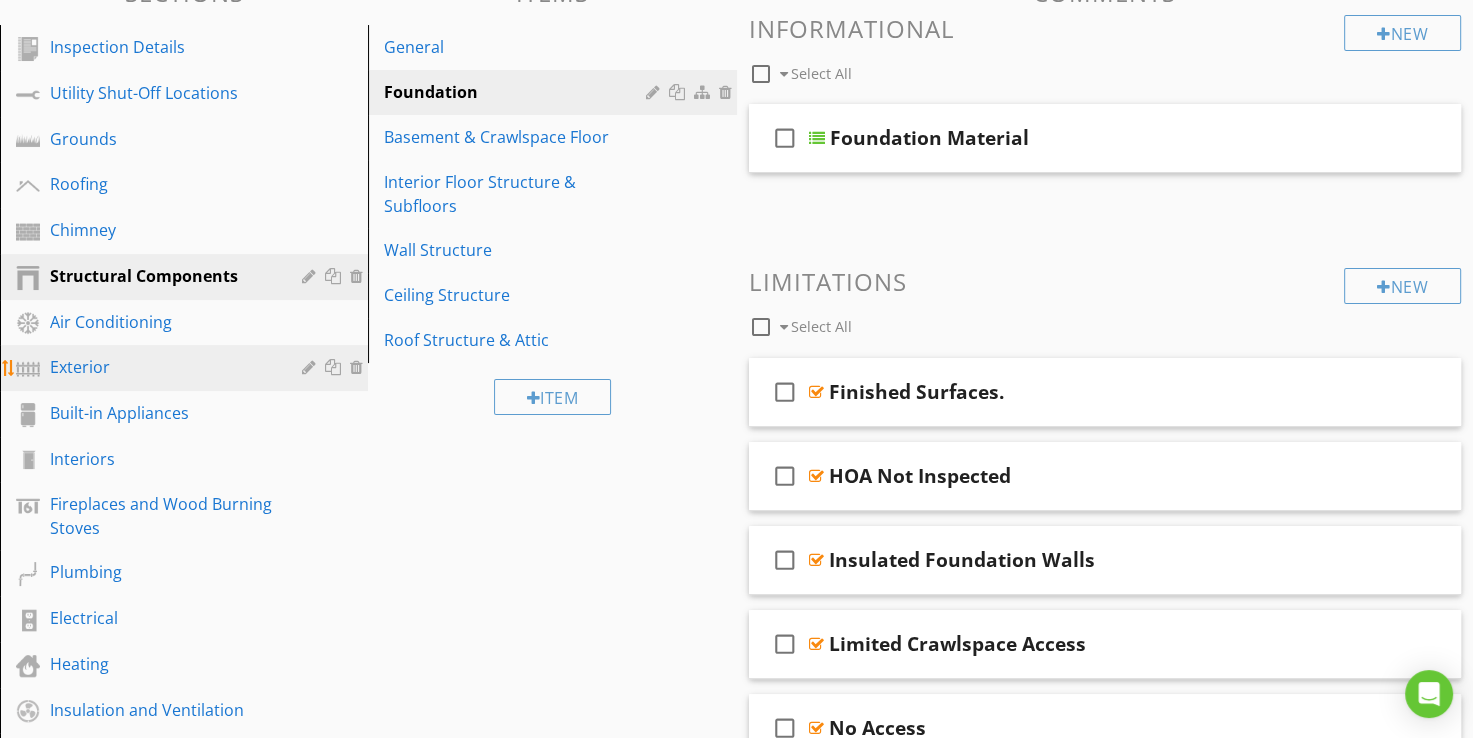 type 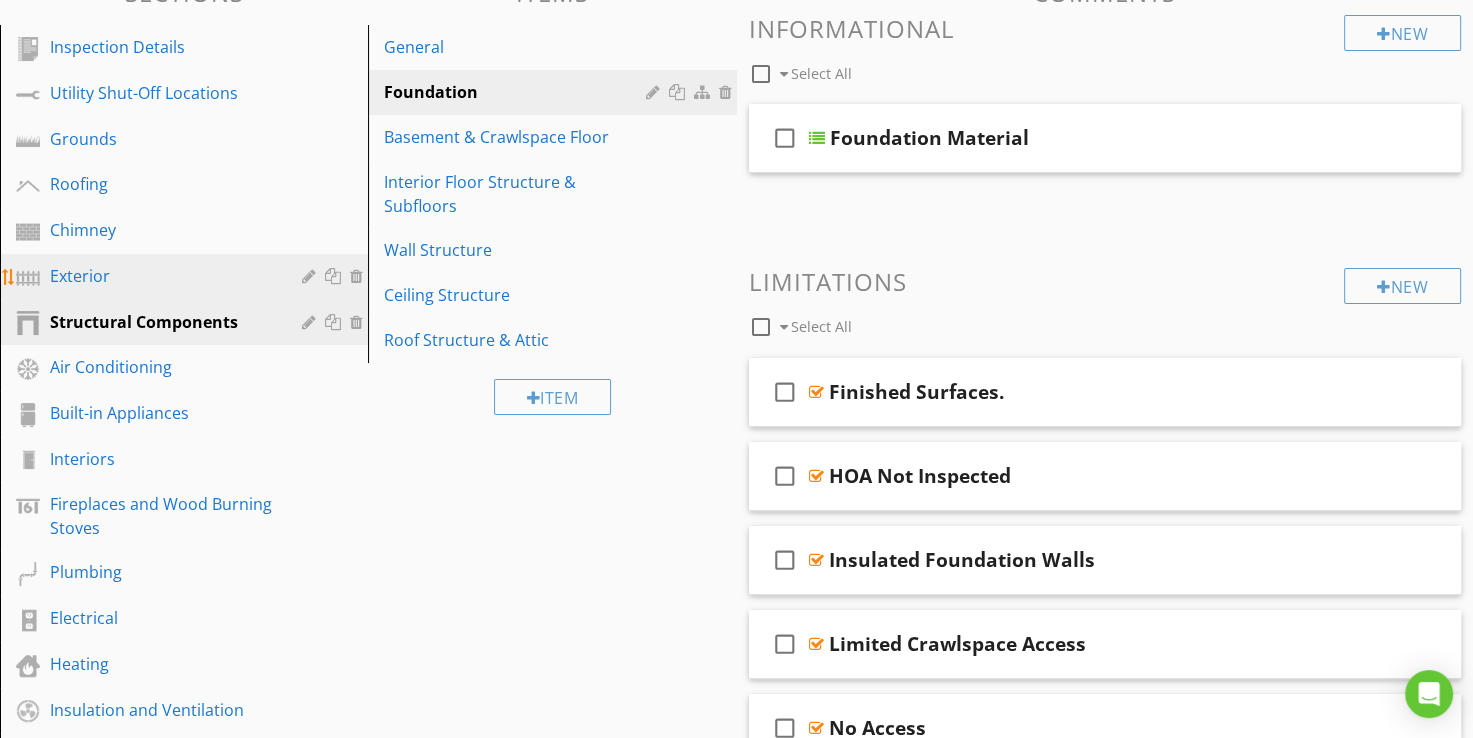click on "Exterior" at bounding box center (161, 276) 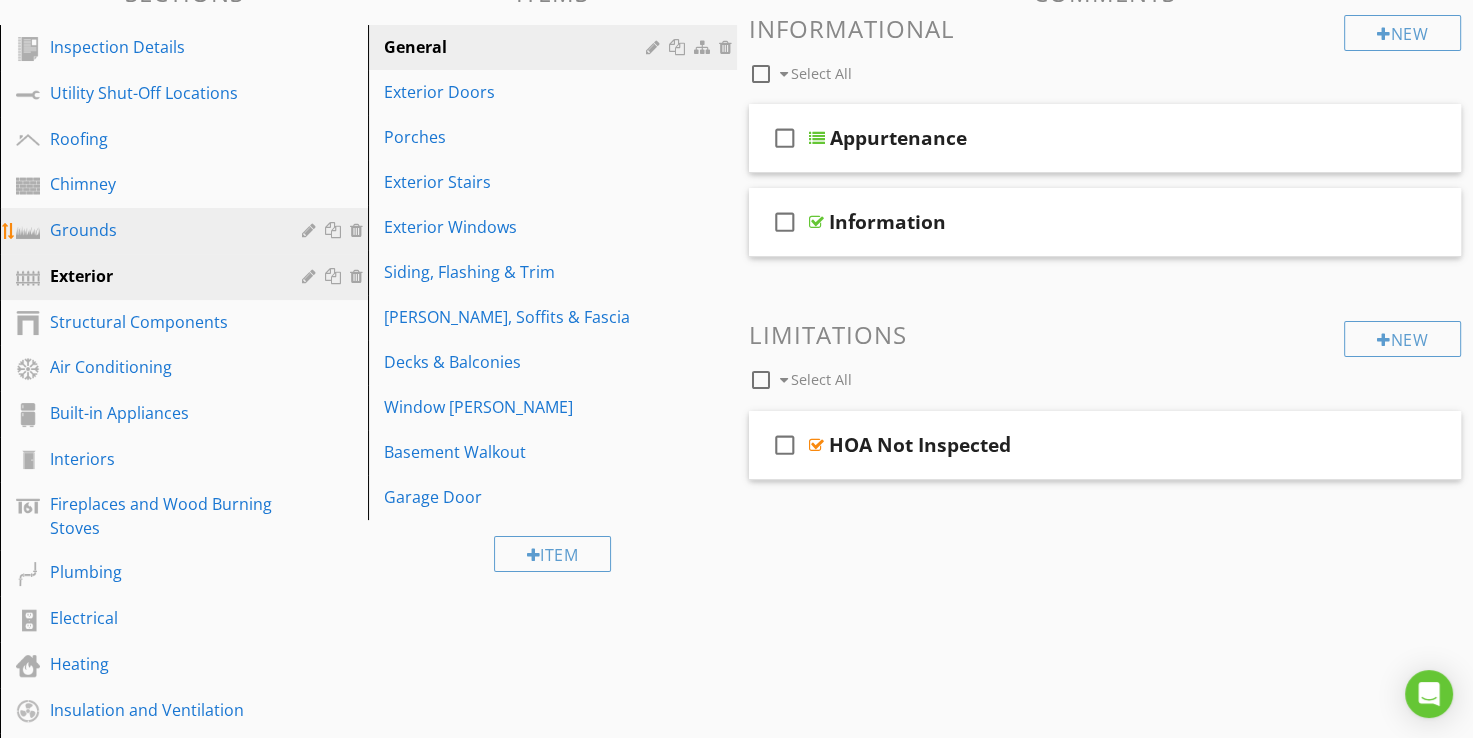 click on "Grounds" at bounding box center [161, 230] 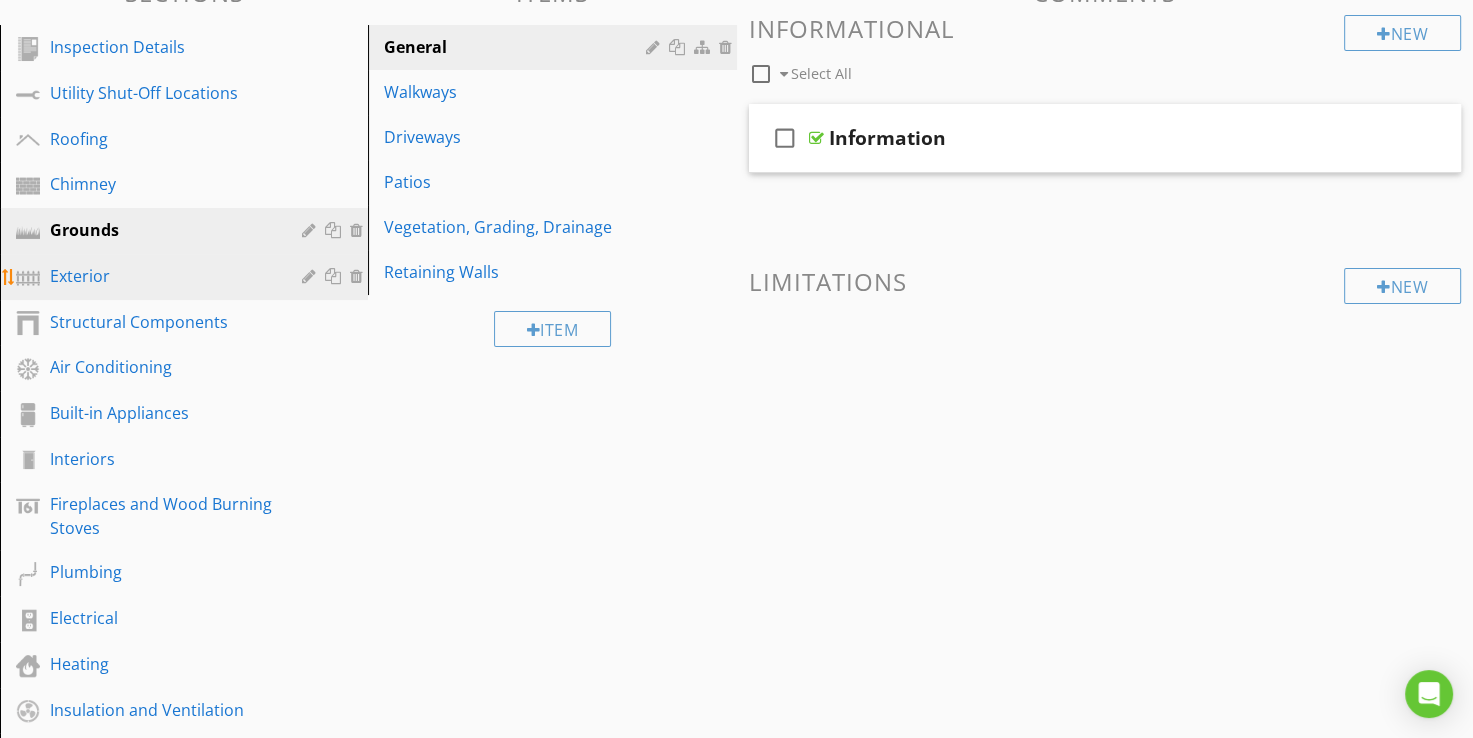 click on "Exterior" at bounding box center (161, 276) 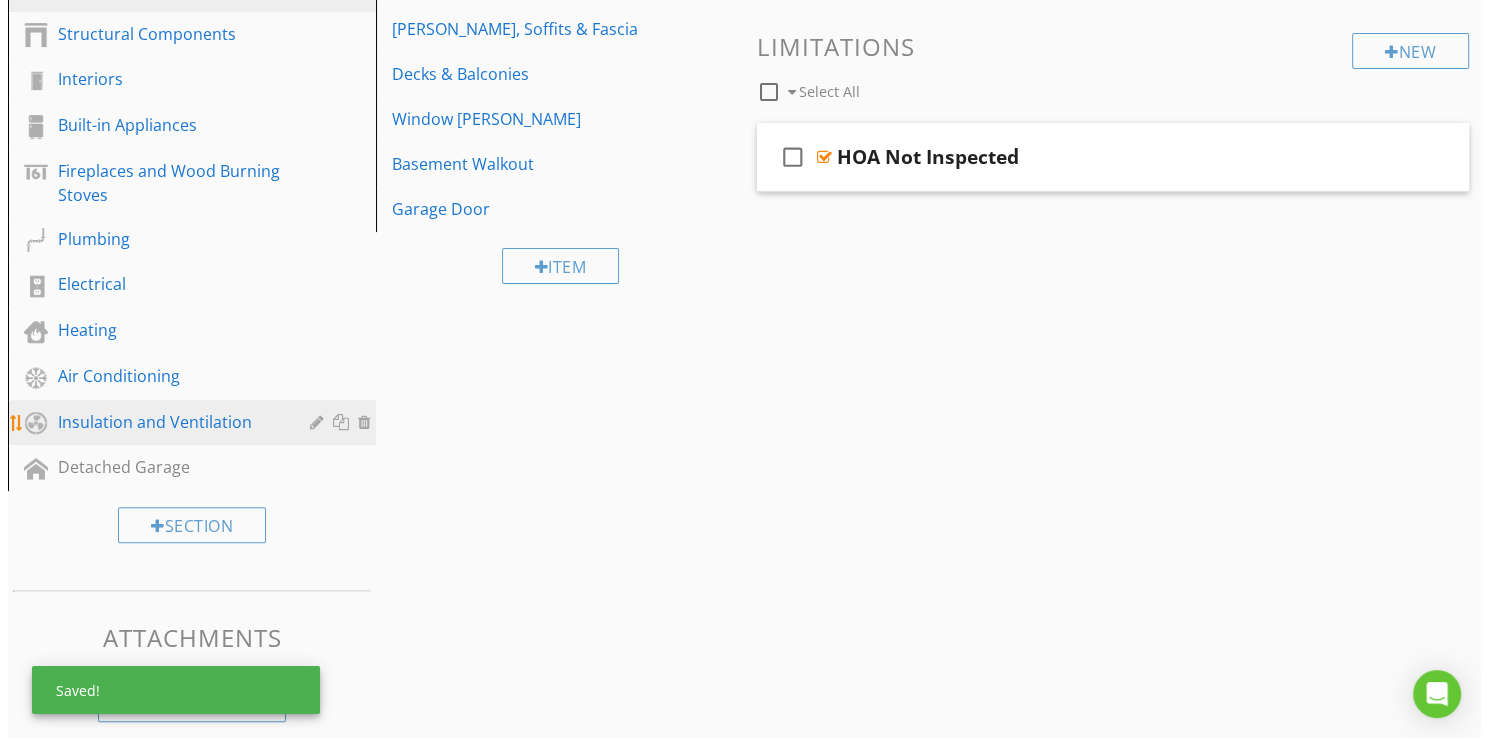scroll, scrollTop: 536, scrollLeft: 0, axis: vertical 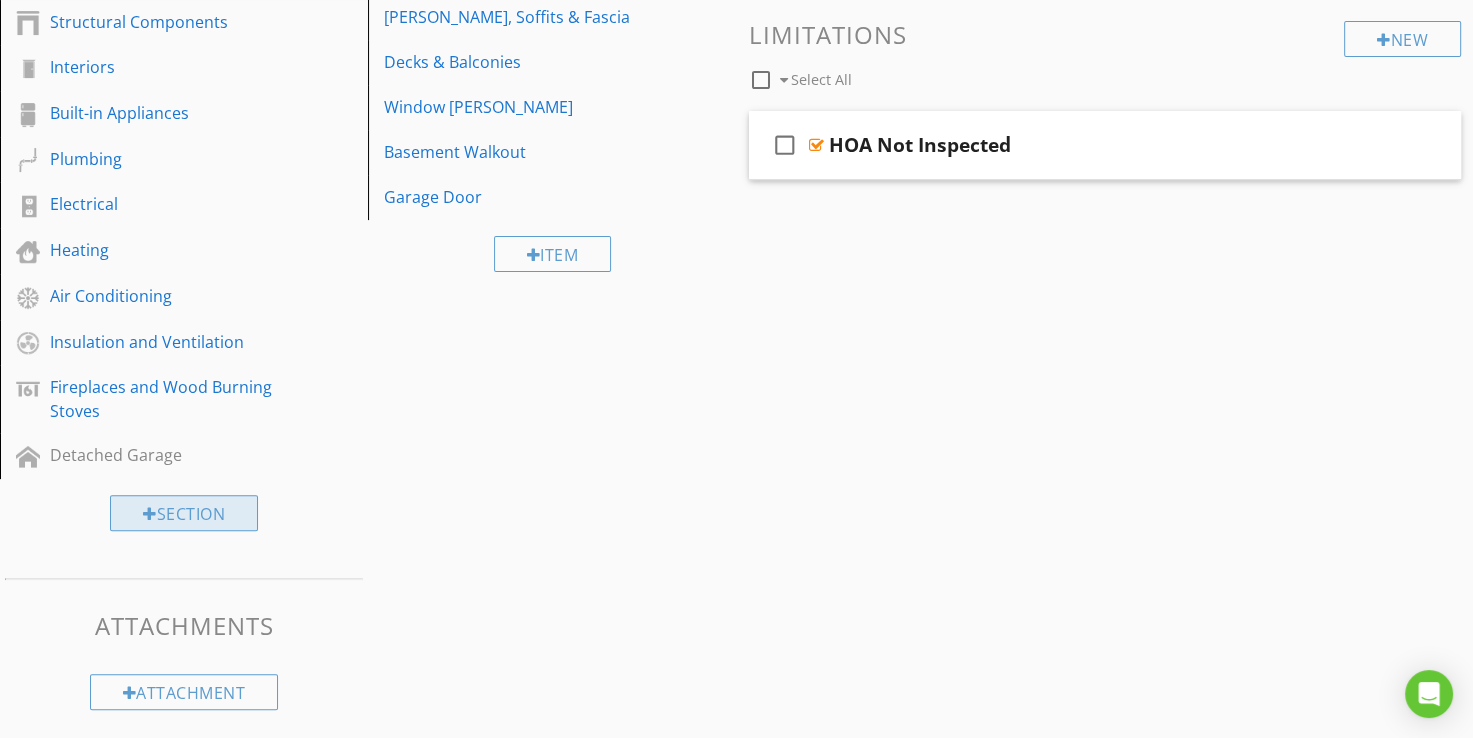 click on "Section" at bounding box center (184, 513) 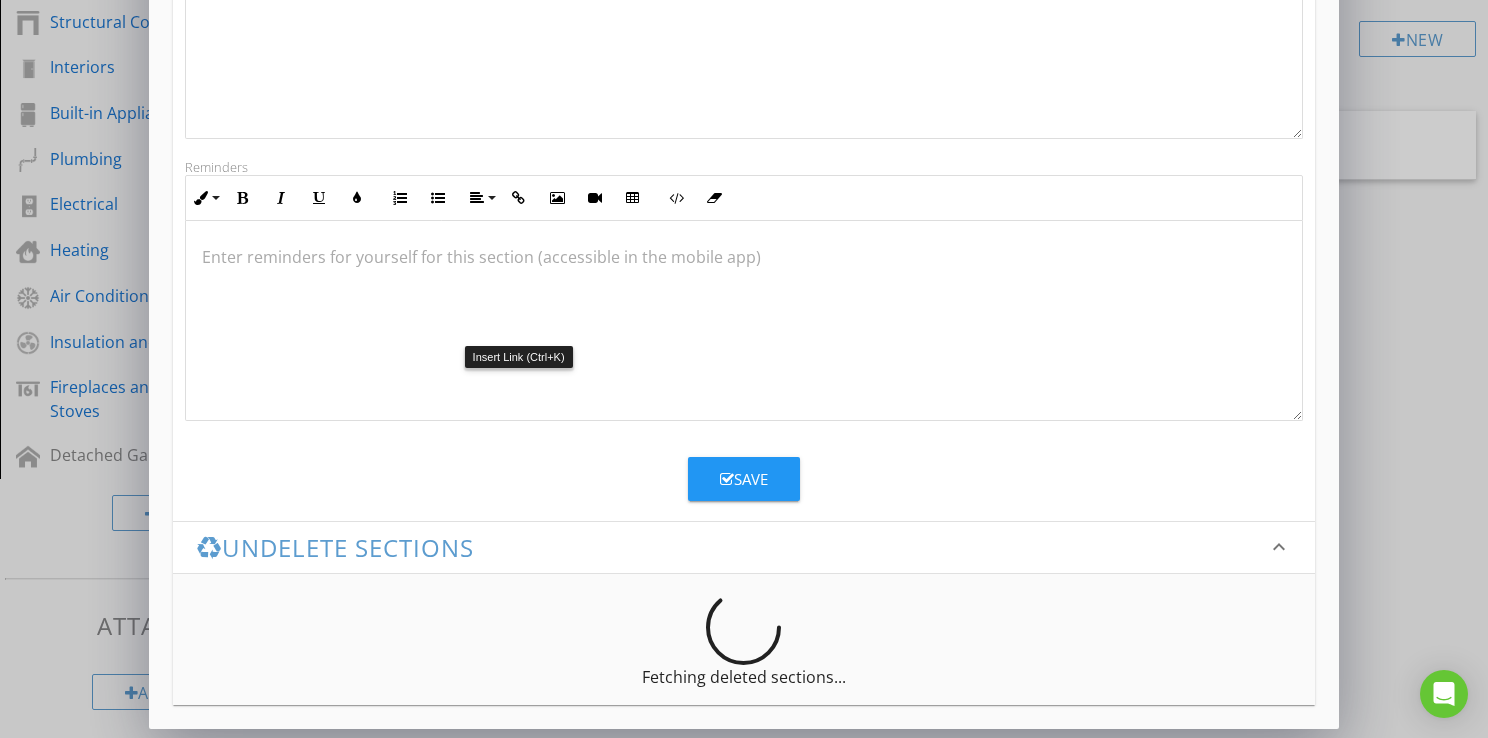 scroll, scrollTop: 631, scrollLeft: 0, axis: vertical 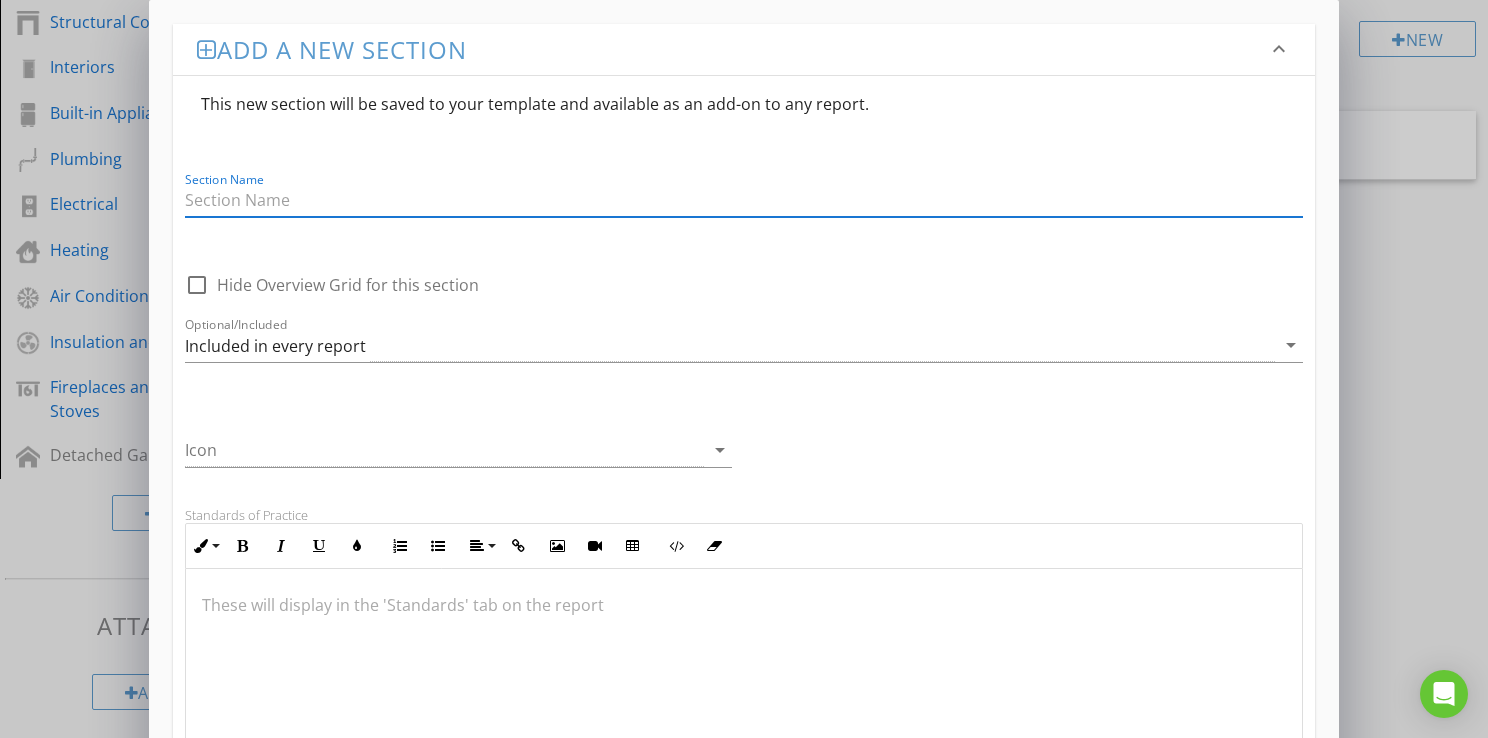 click on "Add a new section
keyboard_arrow_down
This new section will be saved to your template and available as an
add-on to any report.
Section Name     check_box_outline_blank Hide Overview Grid for this section     Optional/Included Included in every report arrow_drop_down   Icon arrow_drop_down     Standards of Practice   Inline Style XLarge Large Normal Small Light Small/Light Bold Italic Underline Colors Ordered List Unordered List Align Align Left Align Center Align Right Align Justify Insert Link Insert Image Insert Video Insert Table Code View Clear Formatting These will display in the 'Standards' tab on the report   Reminders   Inline Style XLarge Large Normal Small Light Small/Light Bold Italic Underline Colors Ordered List Unordered List Align Align Left Align Center Align Right Align Justify Insert Link Insert Image Insert Video Insert Table Code View Clear Formatting
Save
keyboard_arrow_down" at bounding box center (744, 685) 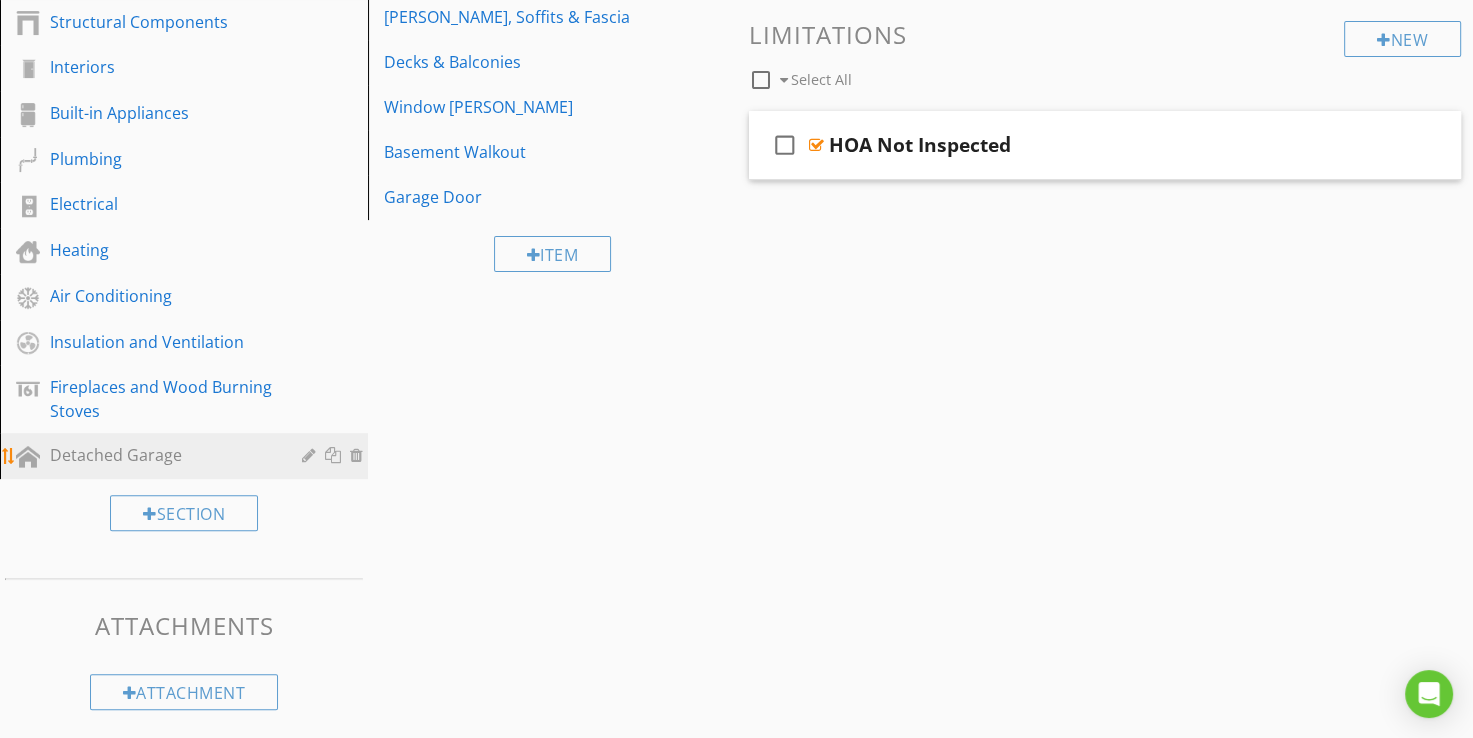 click on "Detached Garage" at bounding box center [161, 455] 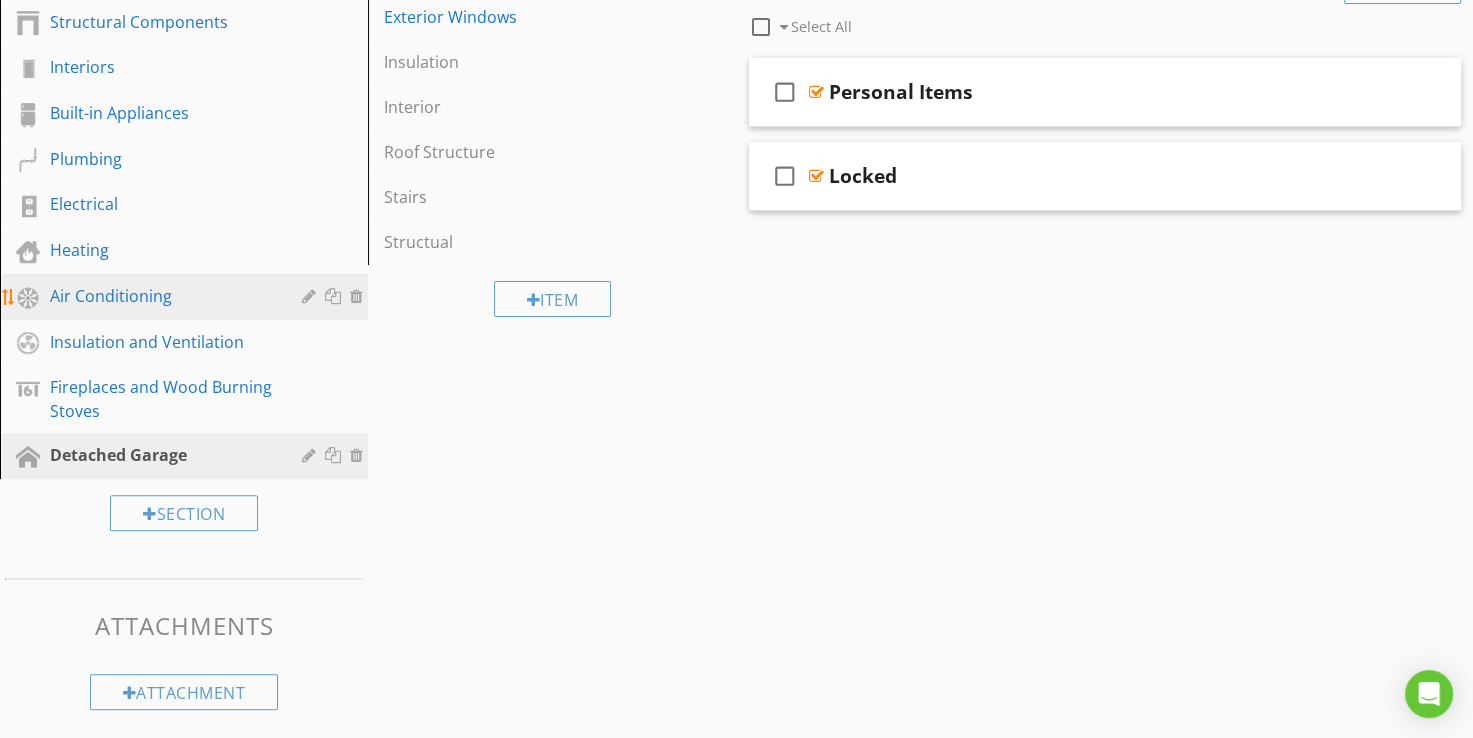 scroll, scrollTop: 336, scrollLeft: 0, axis: vertical 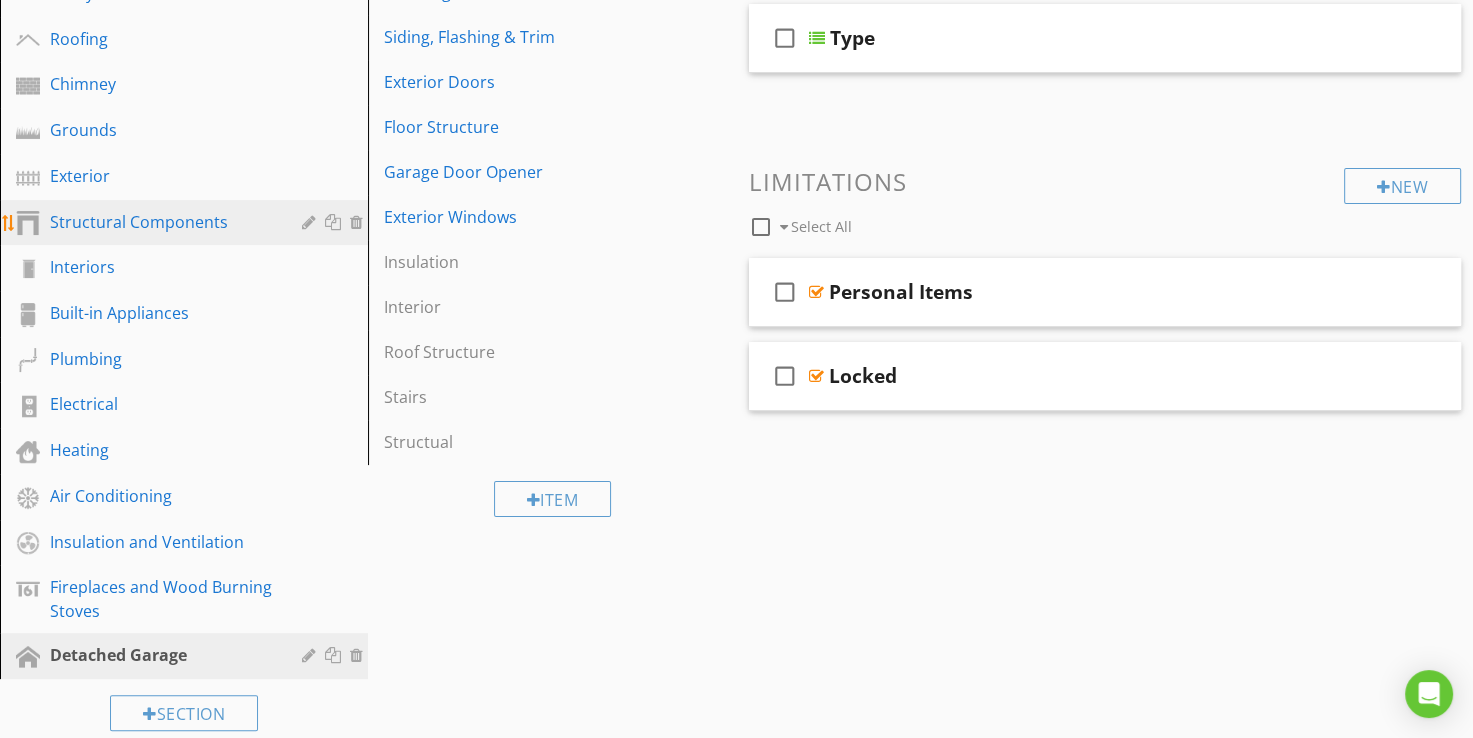 click on "Structural Components" at bounding box center (161, 222) 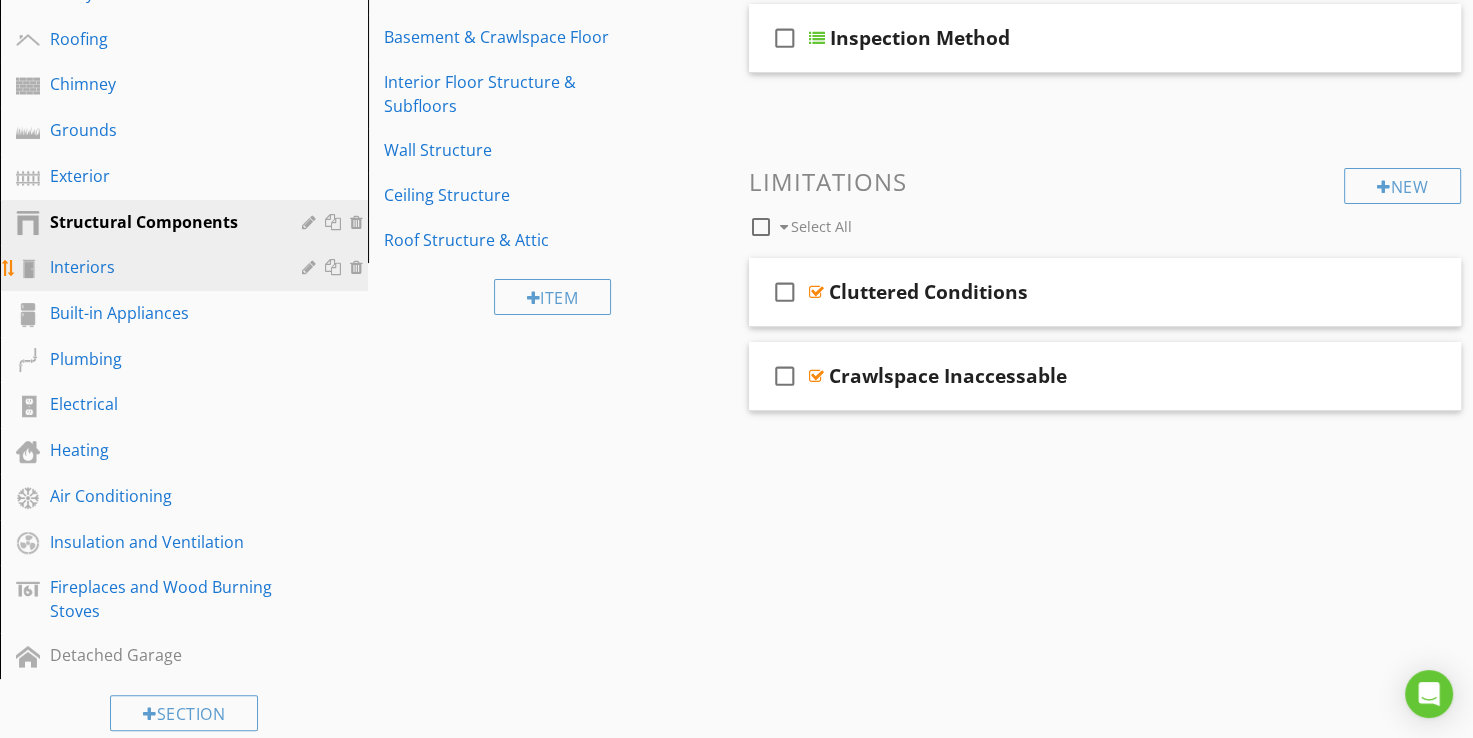 click on "Interiors" at bounding box center [161, 267] 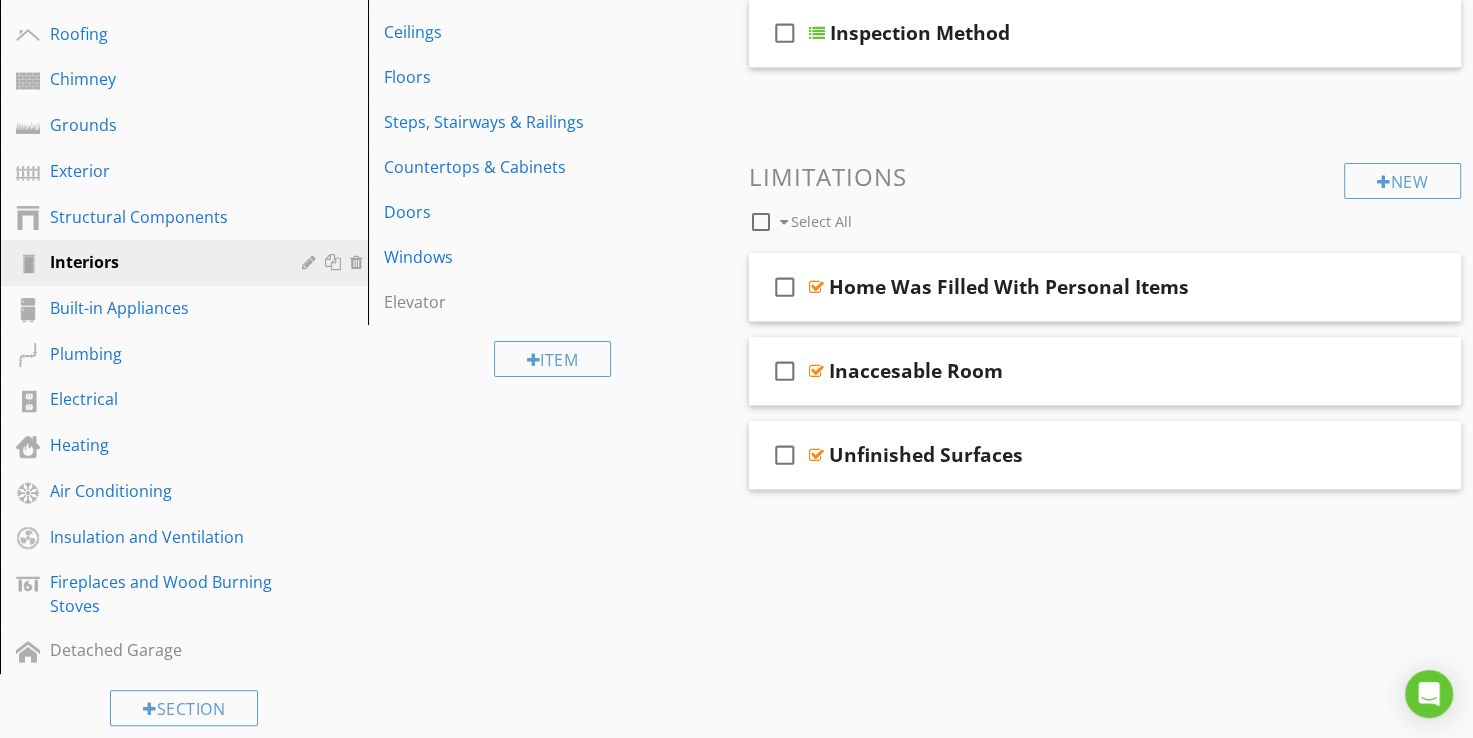 scroll, scrollTop: 236, scrollLeft: 0, axis: vertical 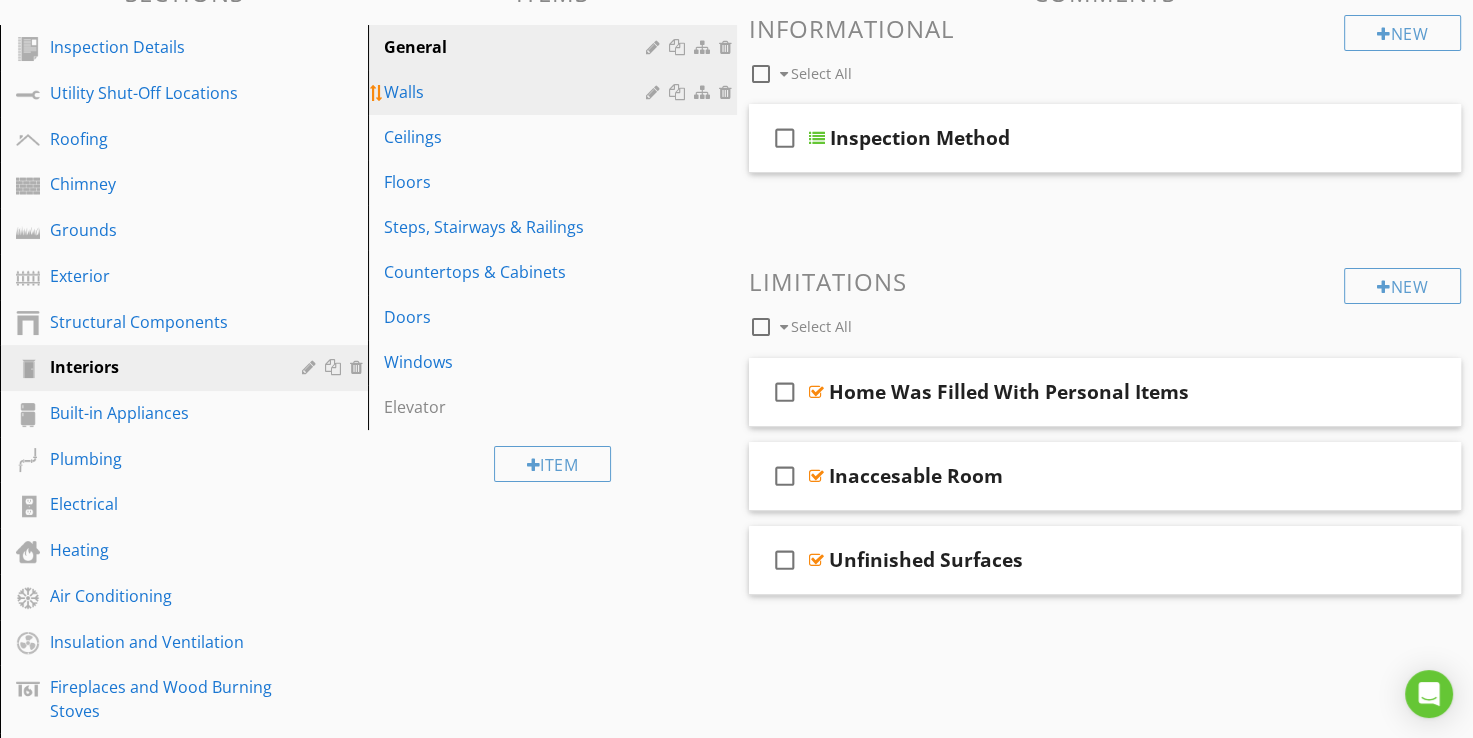 click on "Walls" at bounding box center [517, 92] 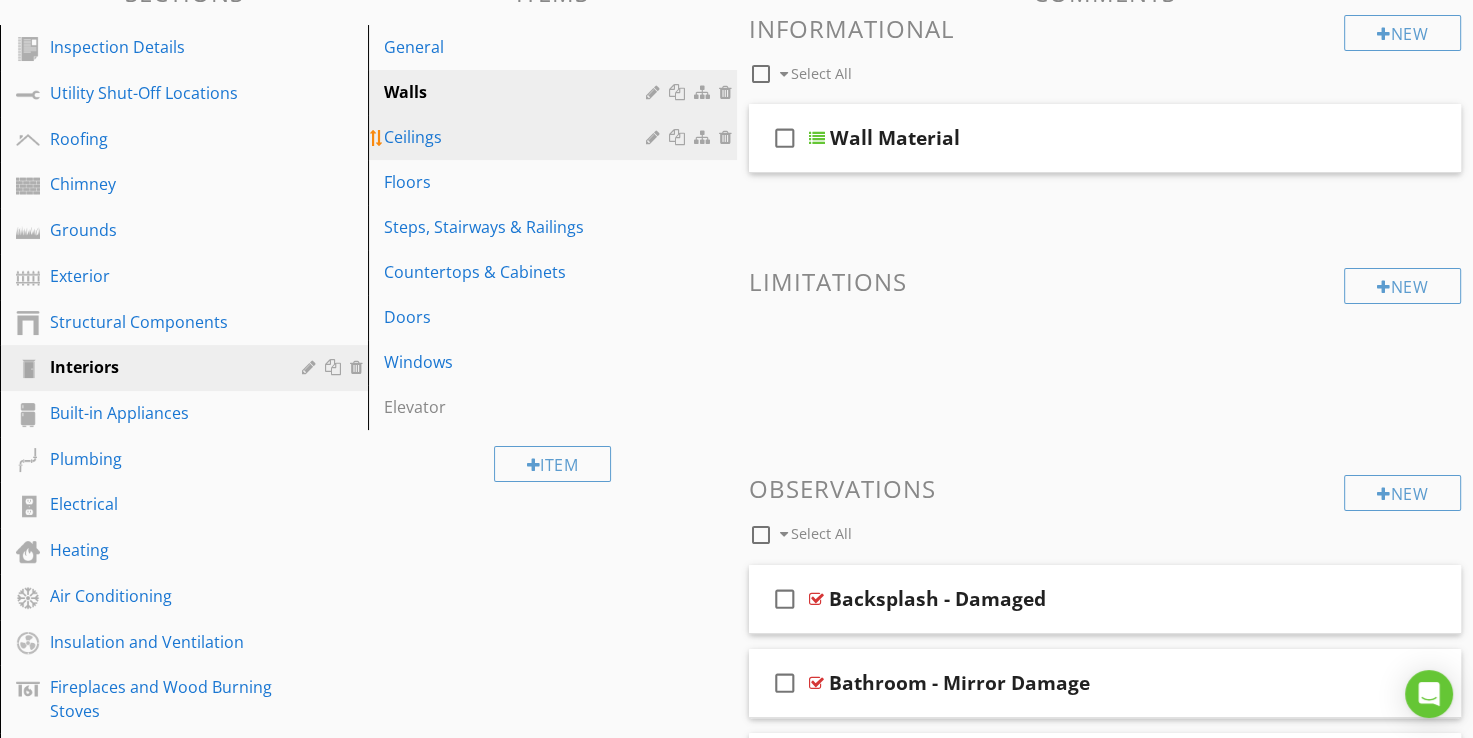 click on "Ceilings" at bounding box center (517, 137) 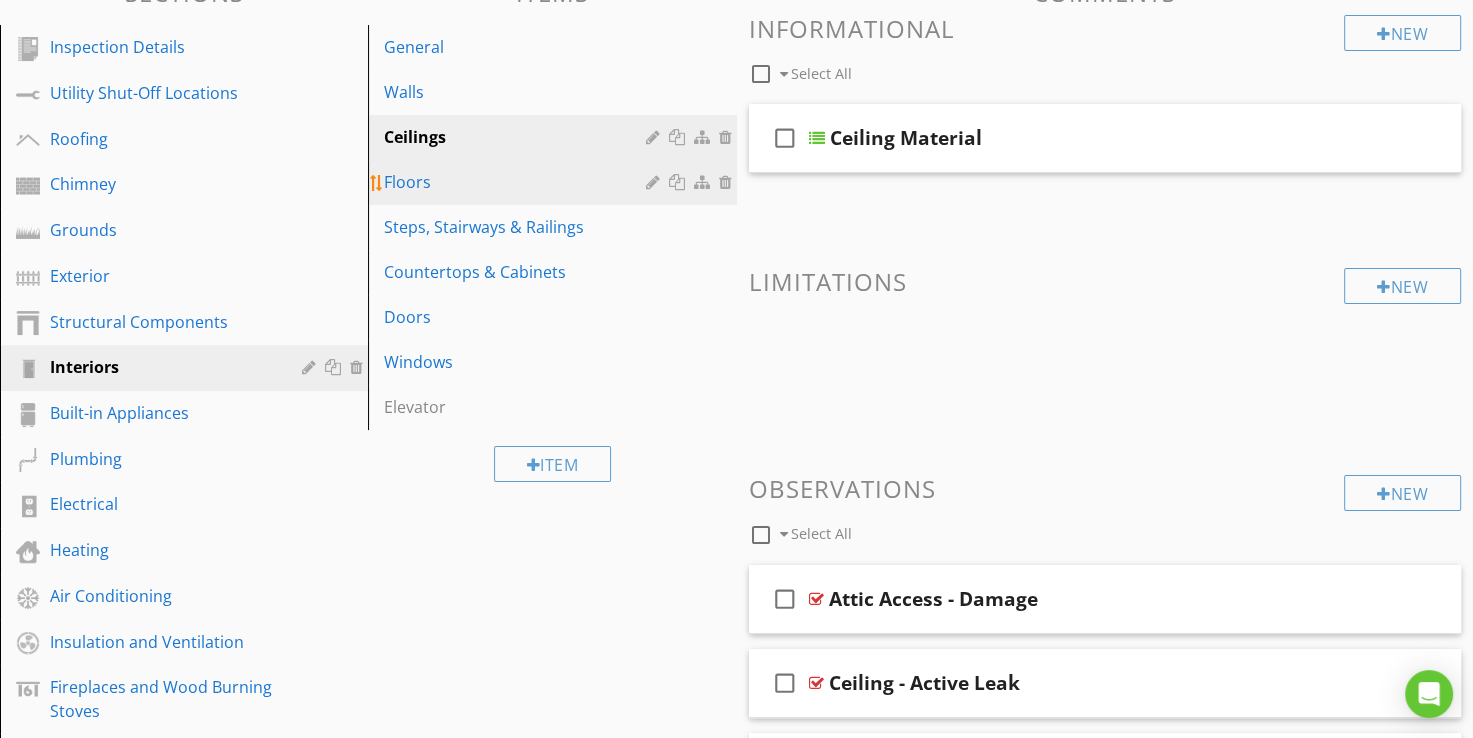 click on "Floors" at bounding box center [517, 182] 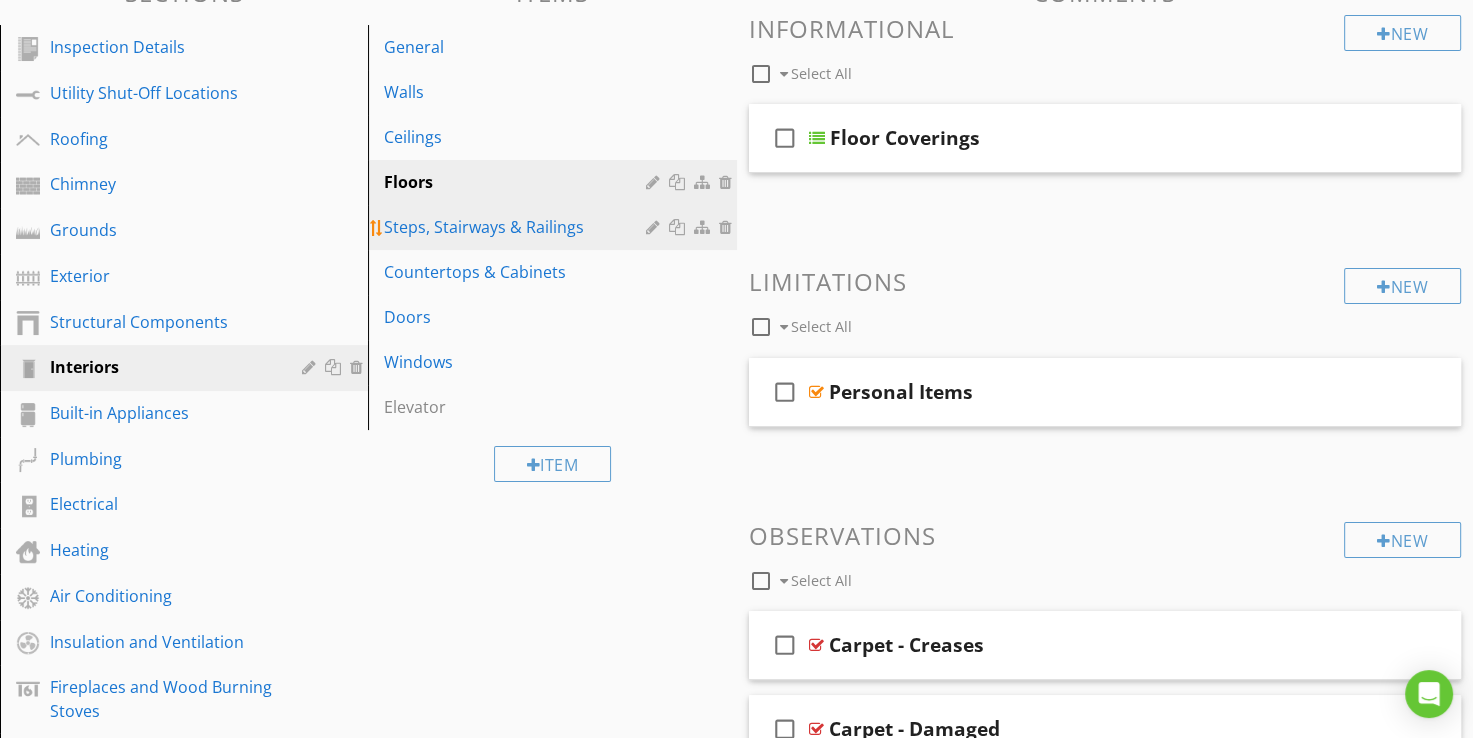 click on "Steps, Stairways & Railings" at bounding box center [517, 227] 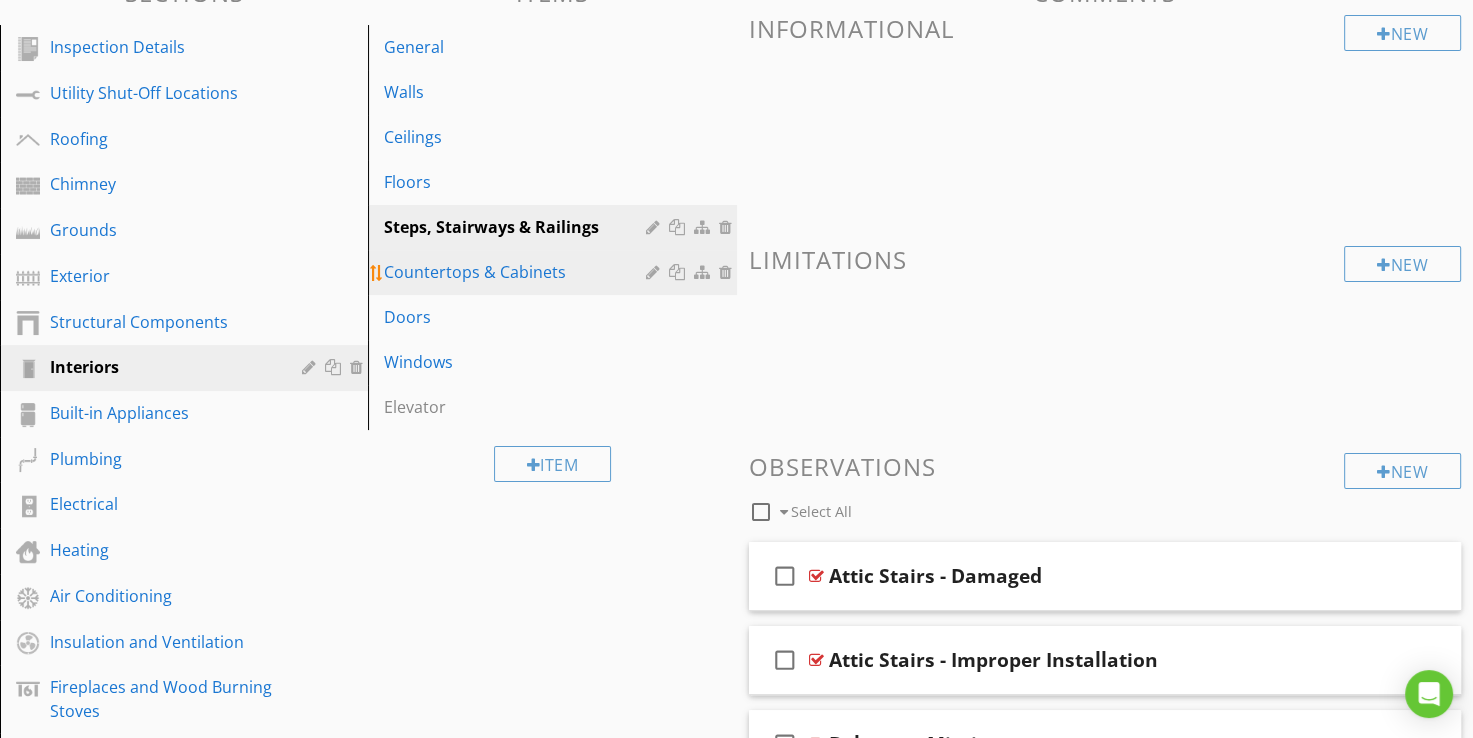 click on "Countertops & Cabinets" at bounding box center (517, 272) 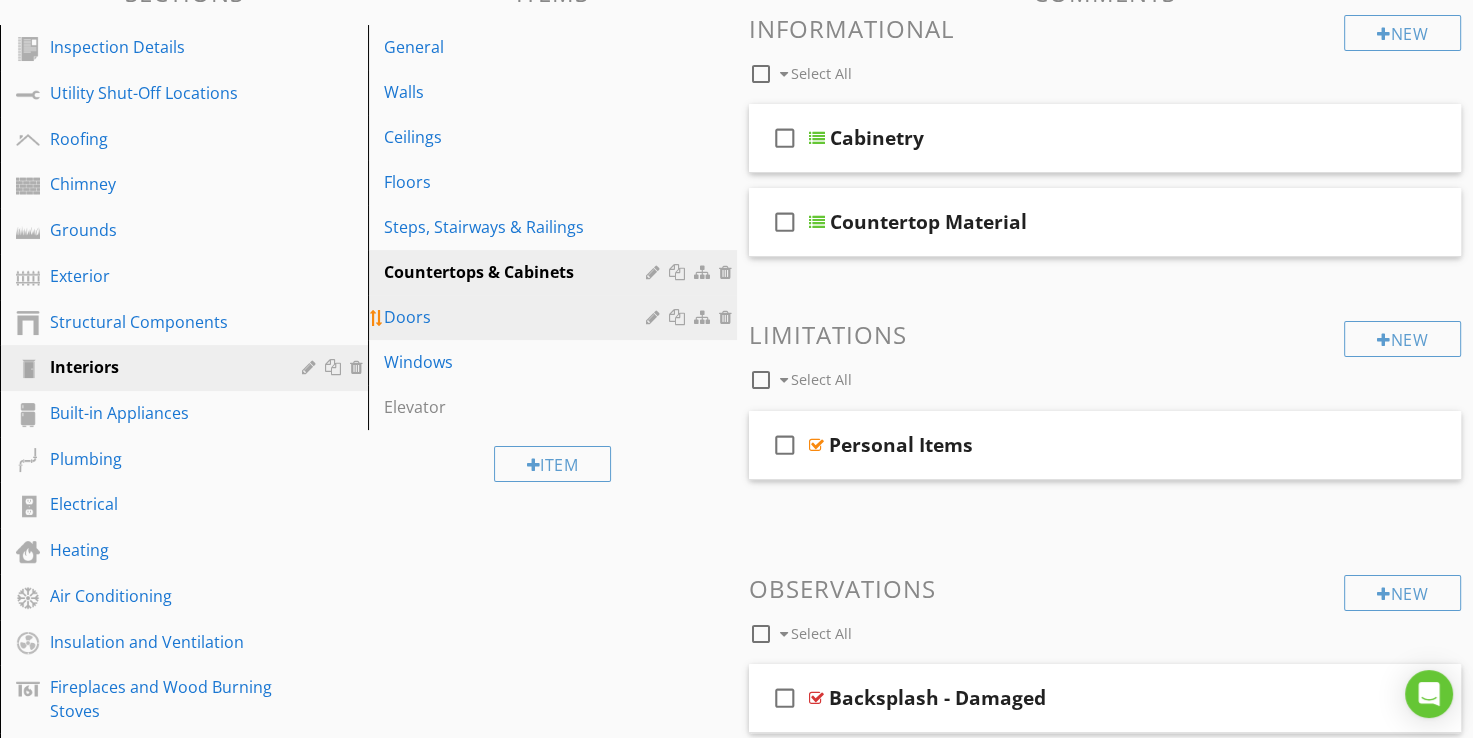 click on "Doors" at bounding box center [517, 317] 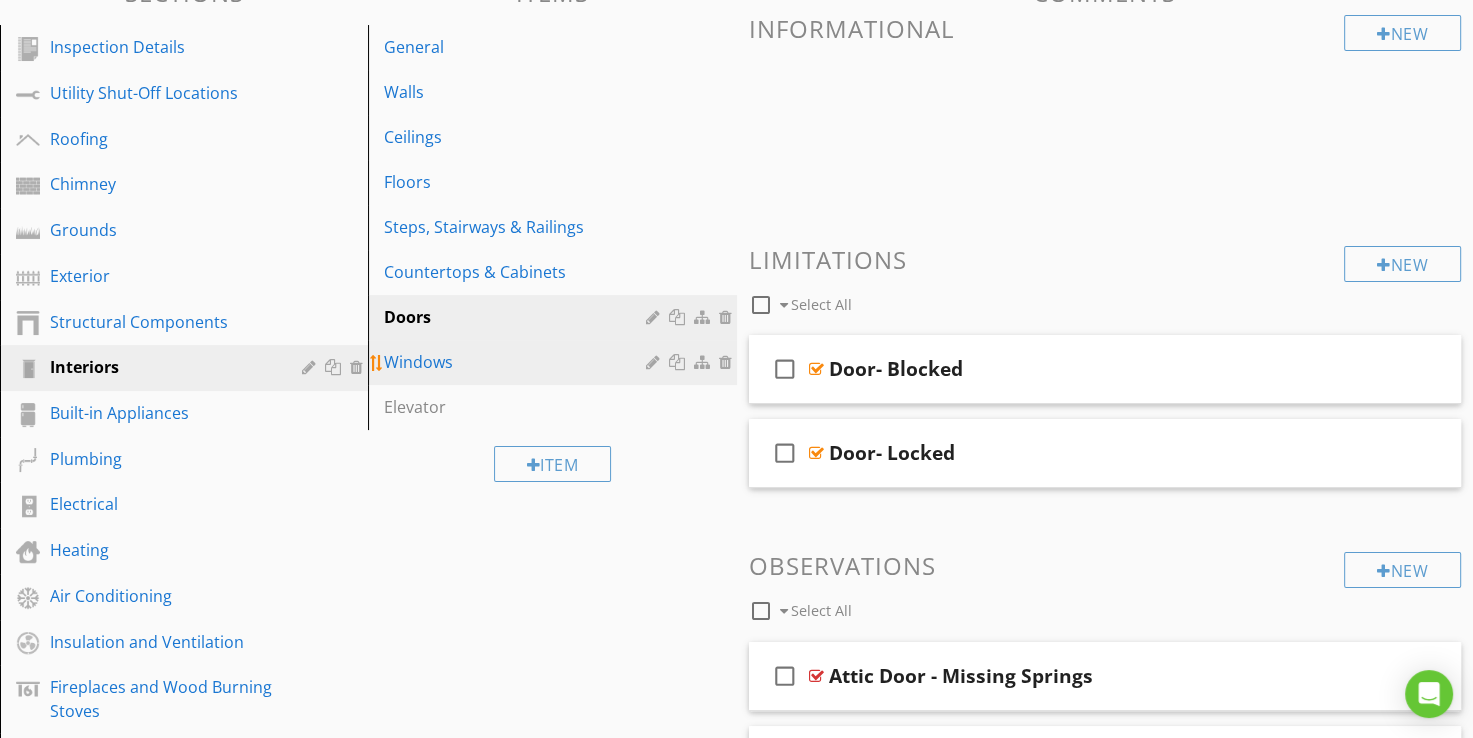 click on "Windows" at bounding box center [517, 362] 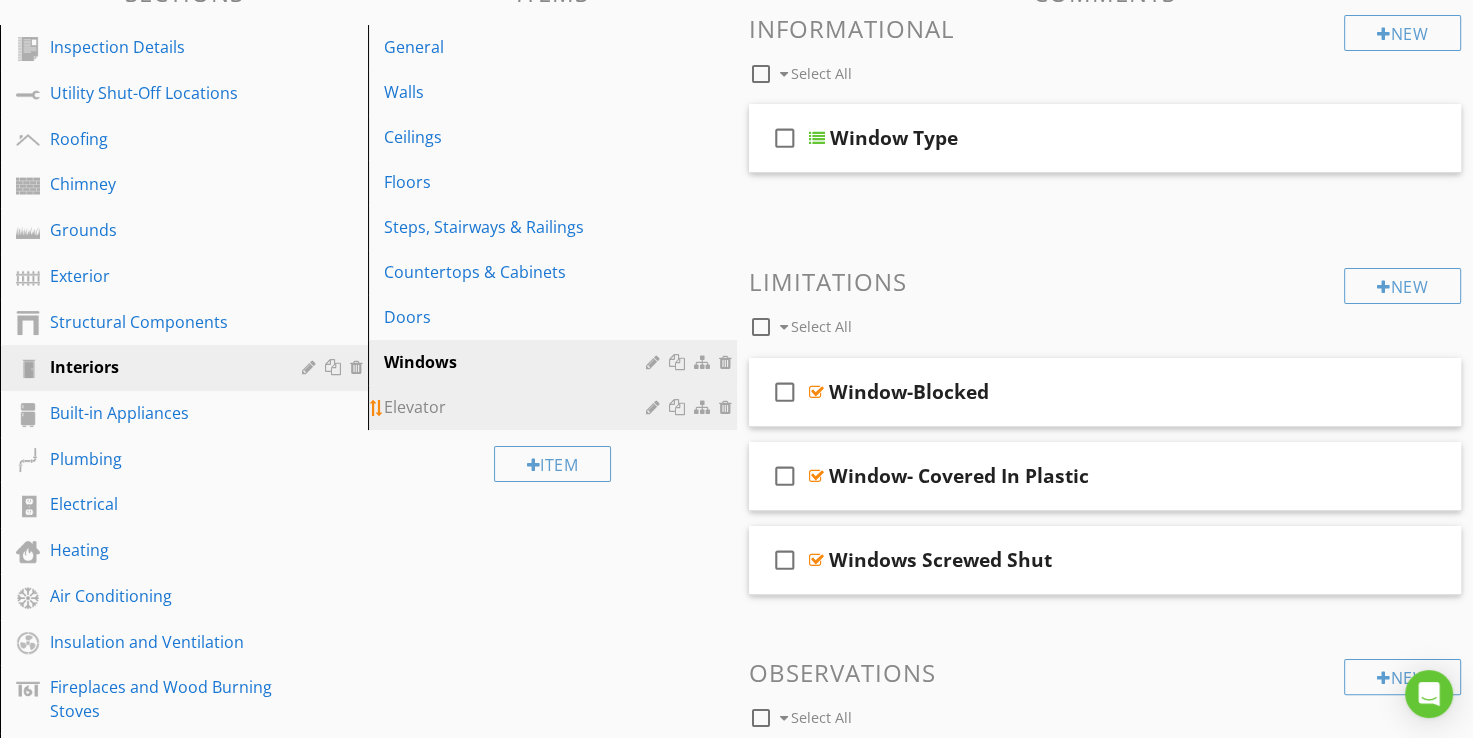 click on "Elevator" at bounding box center [517, 407] 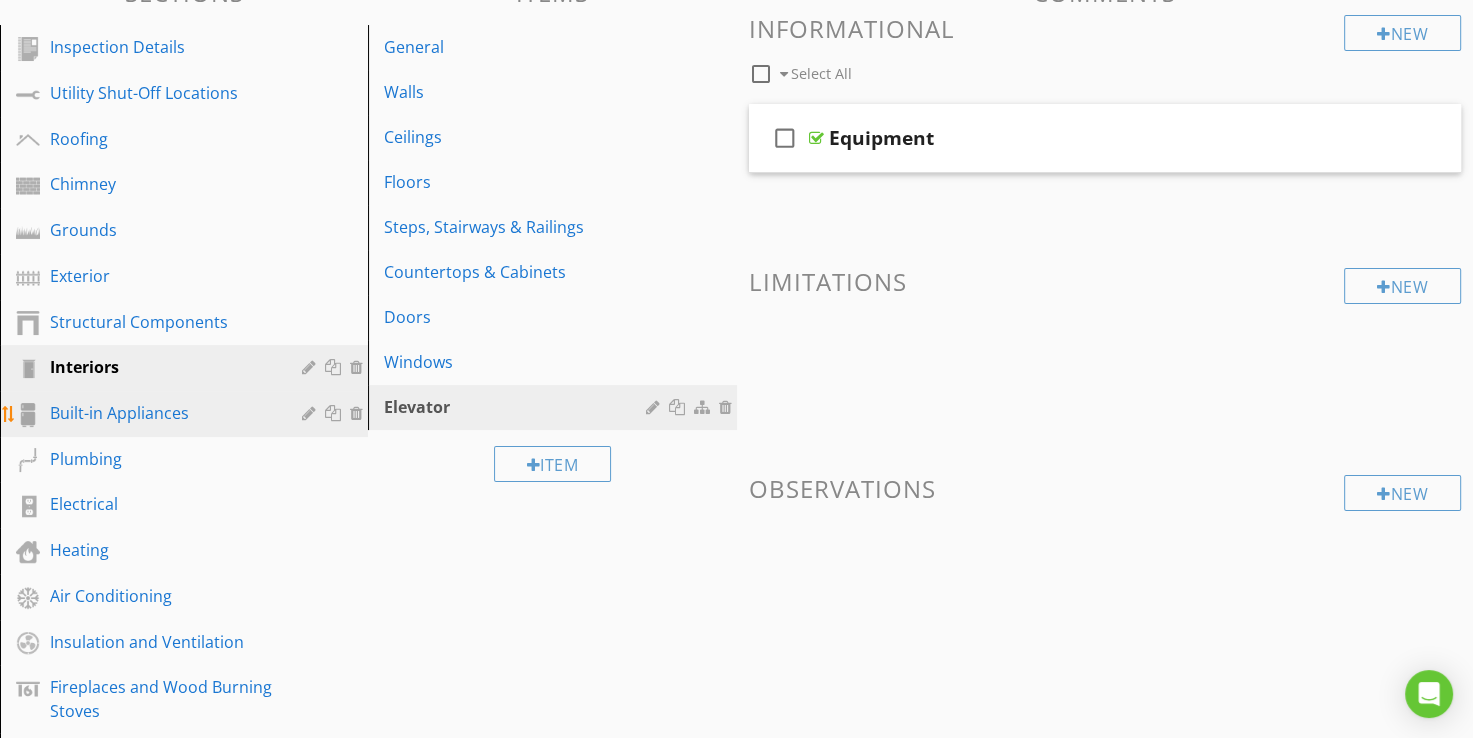 click on "Built-in Appliances" at bounding box center (161, 413) 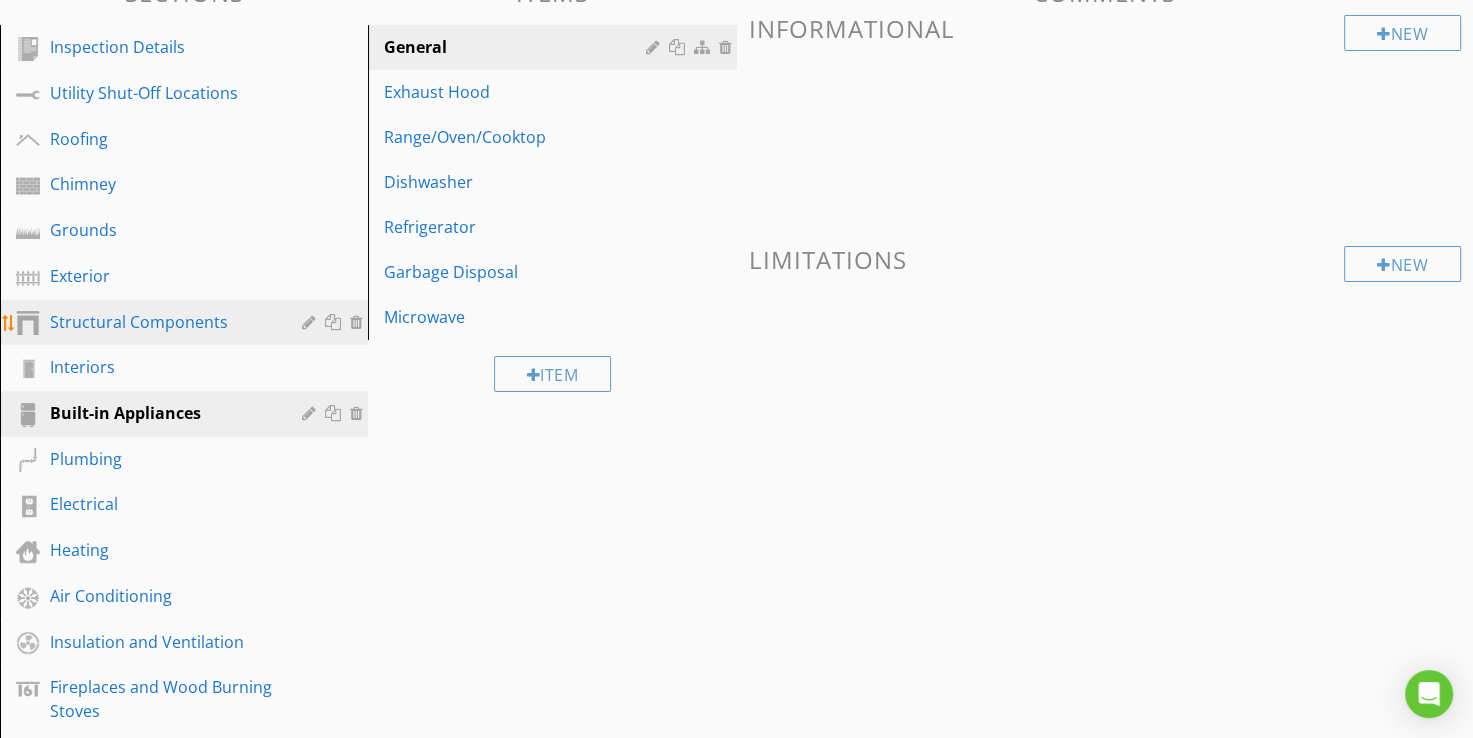 click on "Structural Components" at bounding box center (161, 322) 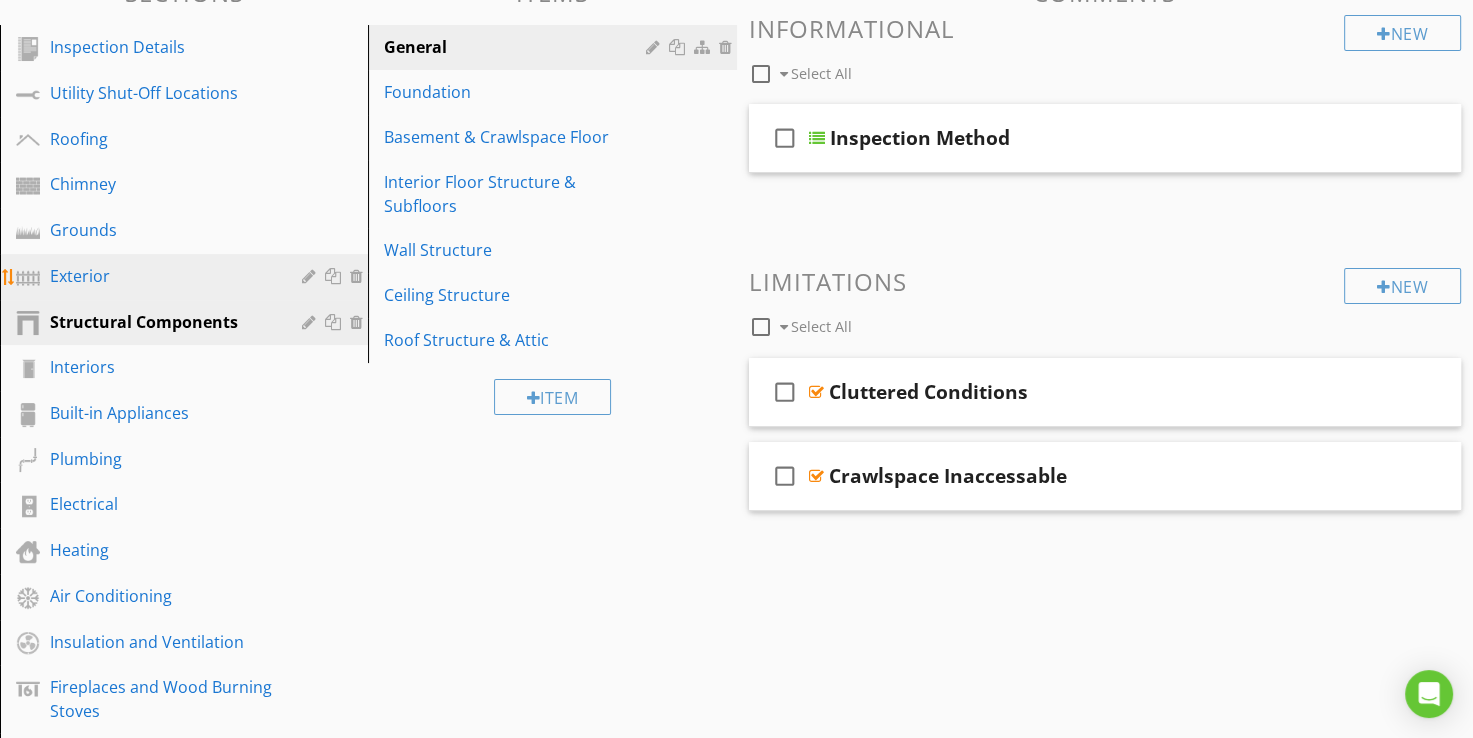 click on "Exterior" at bounding box center (161, 276) 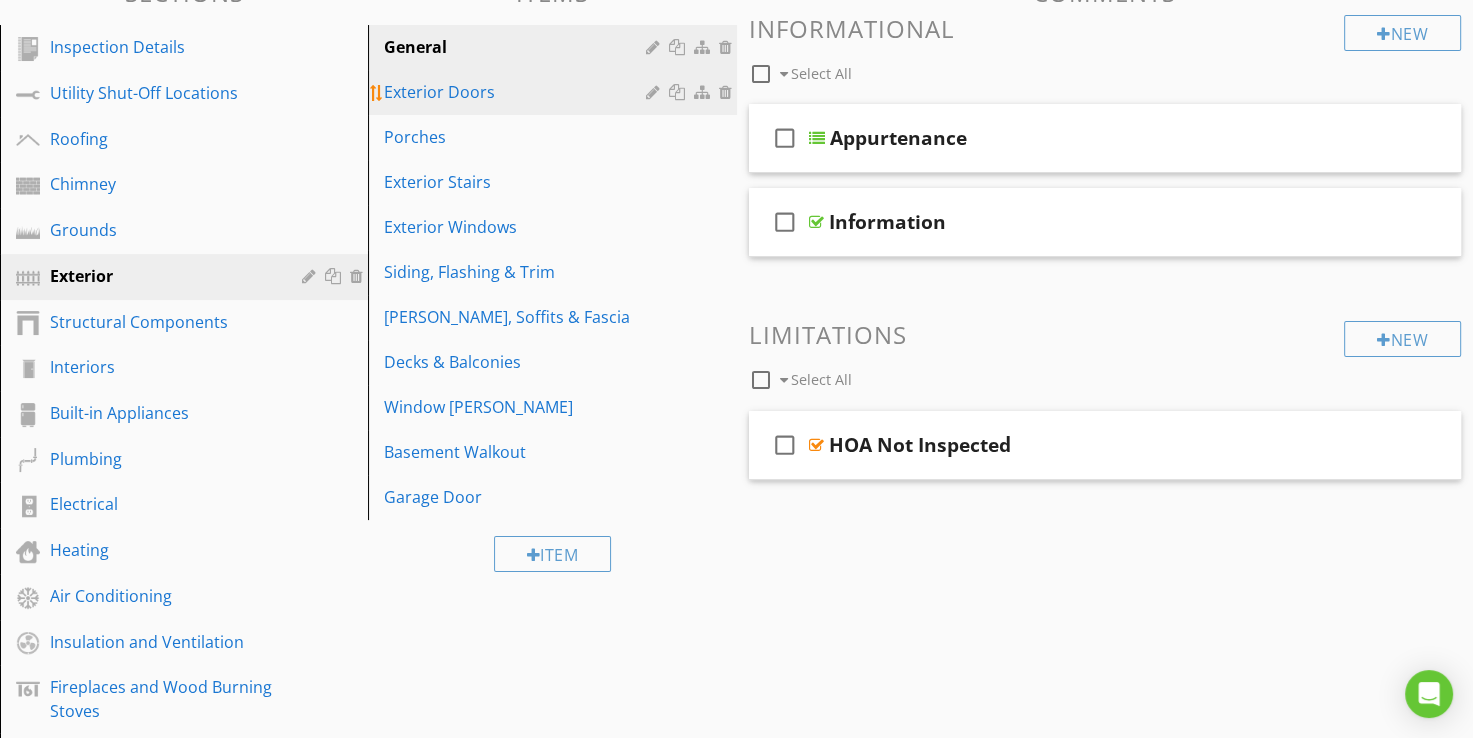 click on "Exterior Doors" at bounding box center [517, 92] 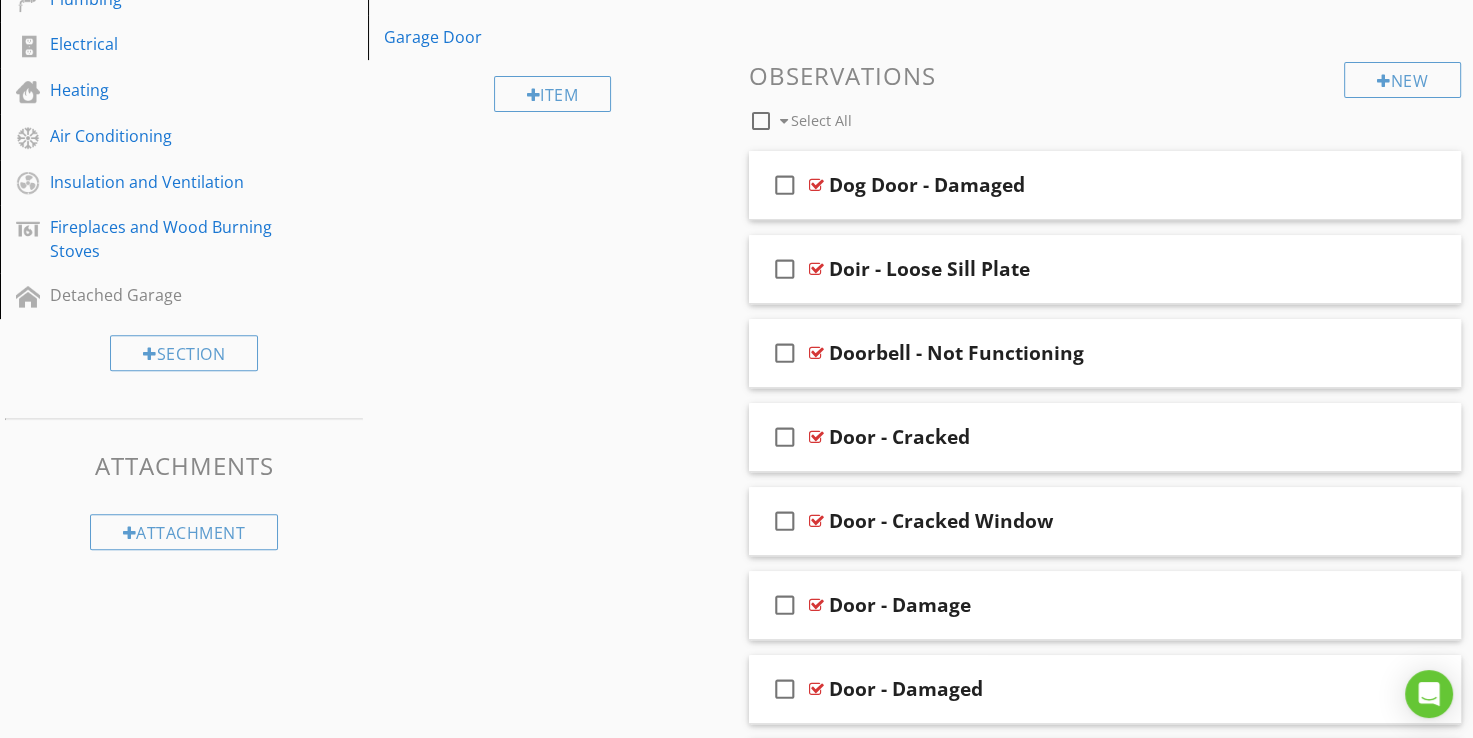 scroll, scrollTop: 700, scrollLeft: 0, axis: vertical 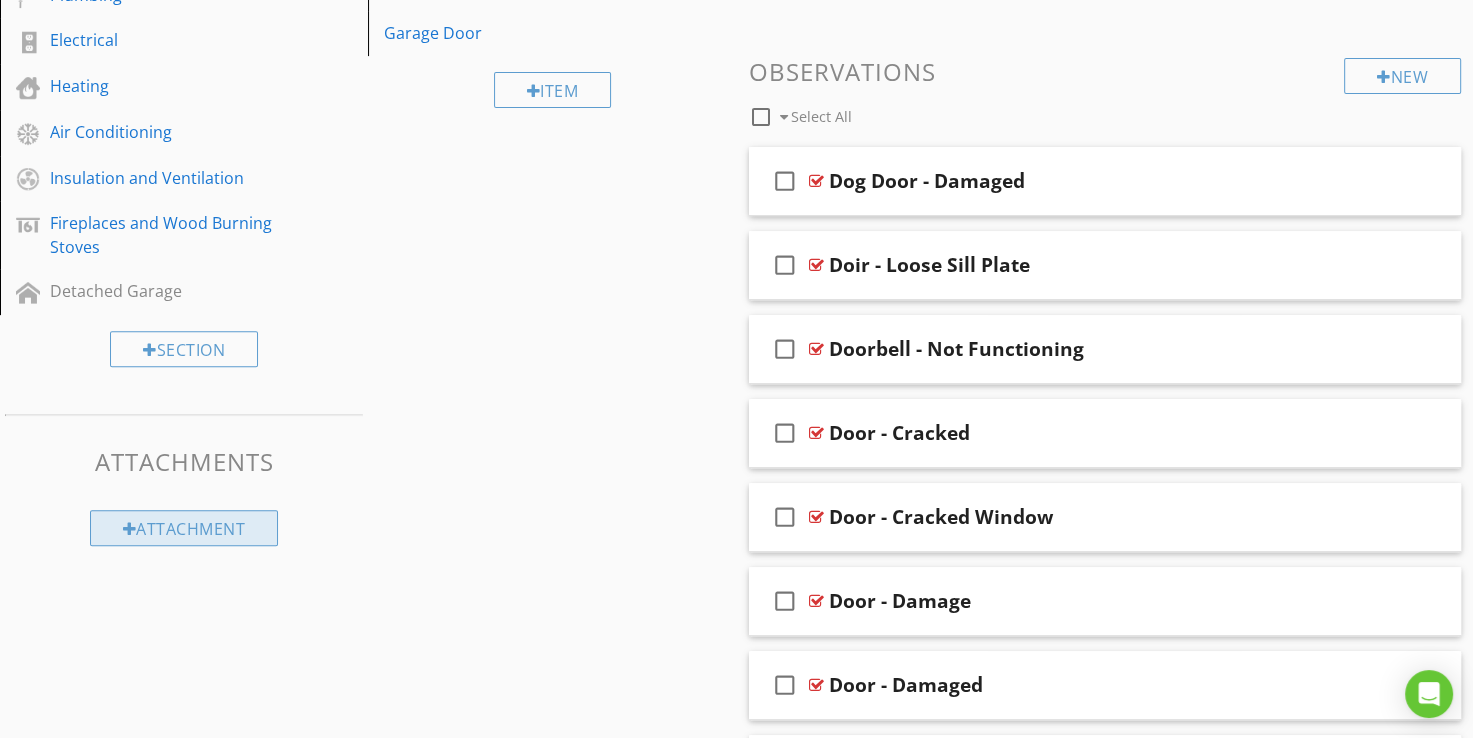 click on "Attachment" at bounding box center [184, 528] 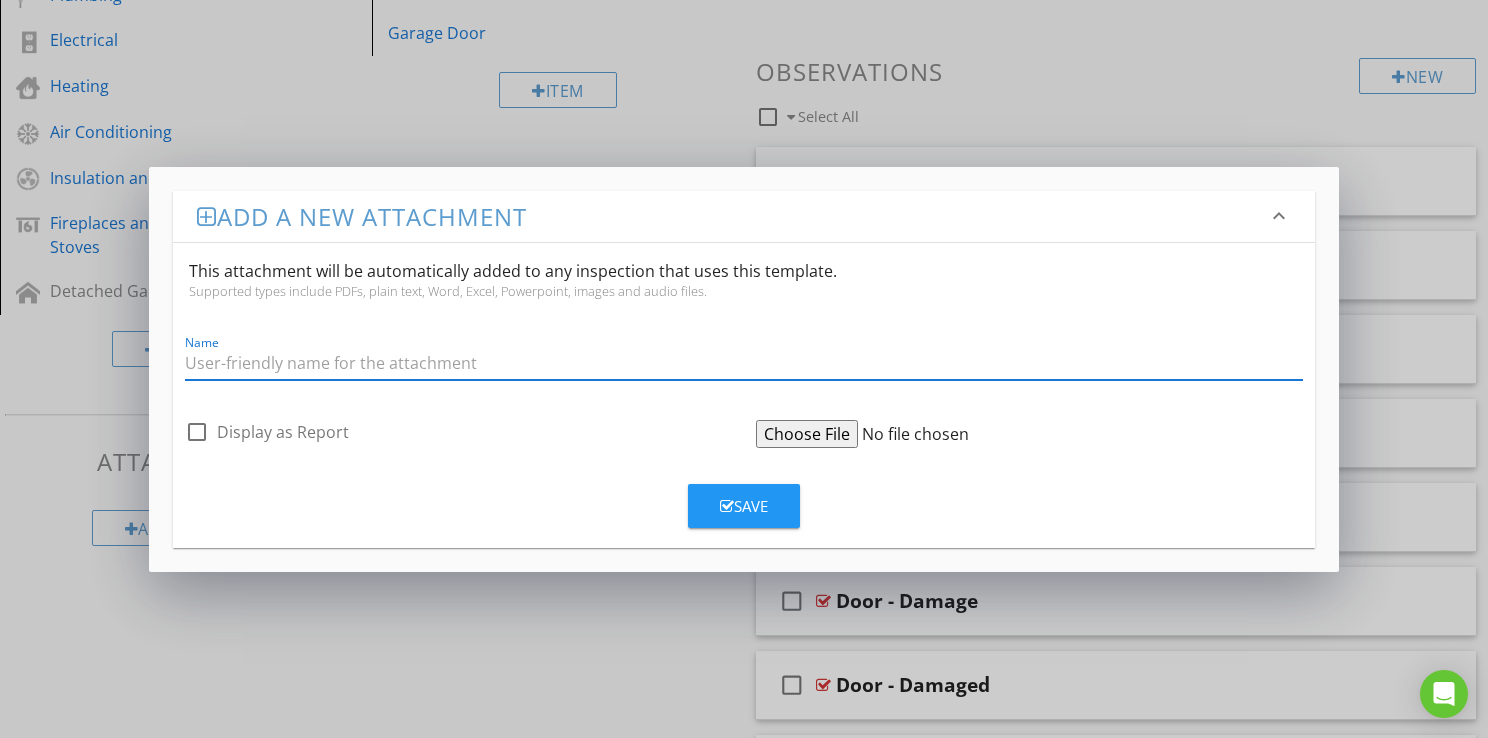 click on "Add a new attachment
keyboard_arrow_down
This attachment will be automatically added to any inspection that
uses this template.
Supported types include PDFs, plain text, Word, Excel, Powerpoint,
images and audio files.
Name   check_box_outline_blank Display as Report
Save" at bounding box center [744, 369] 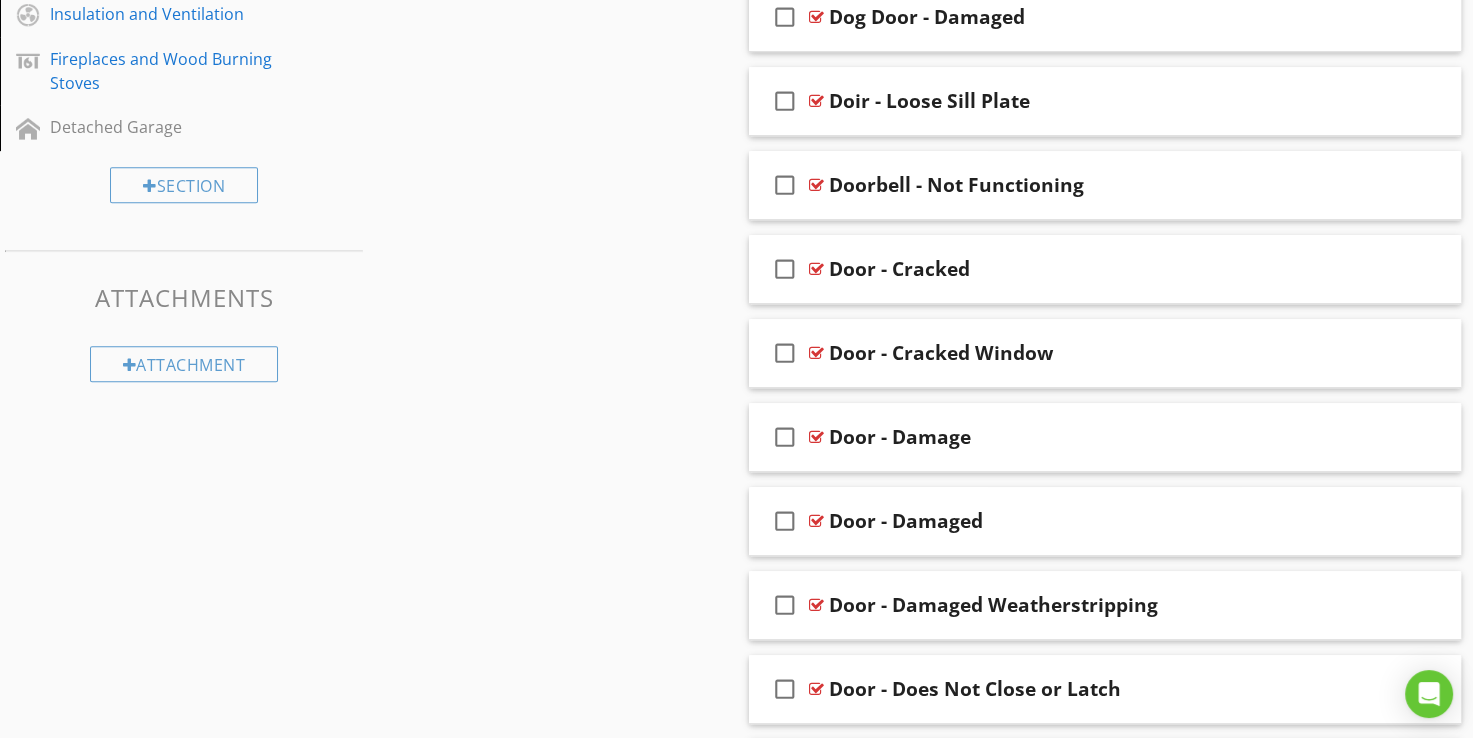 scroll, scrollTop: 900, scrollLeft: 0, axis: vertical 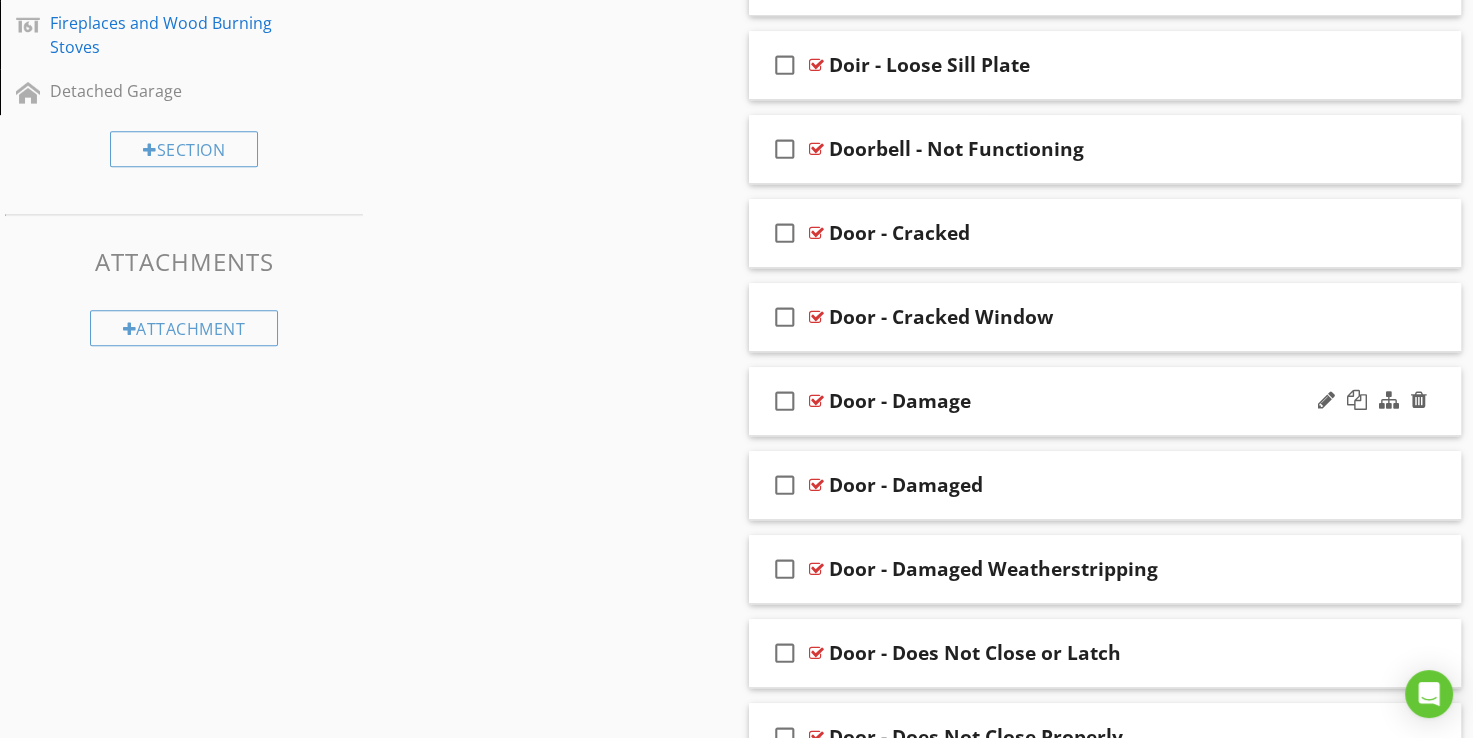 click at bounding box center (816, 401) 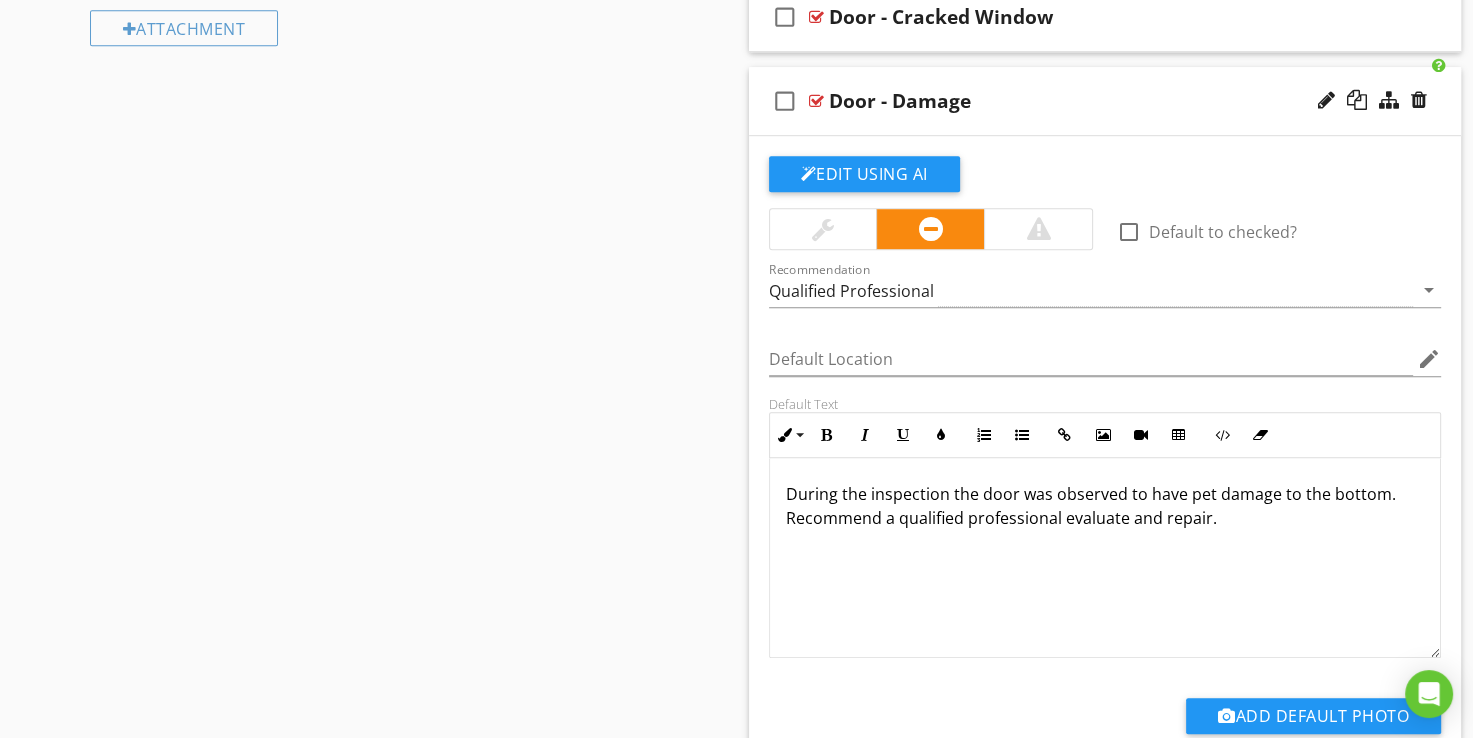 scroll, scrollTop: 1000, scrollLeft: 0, axis: vertical 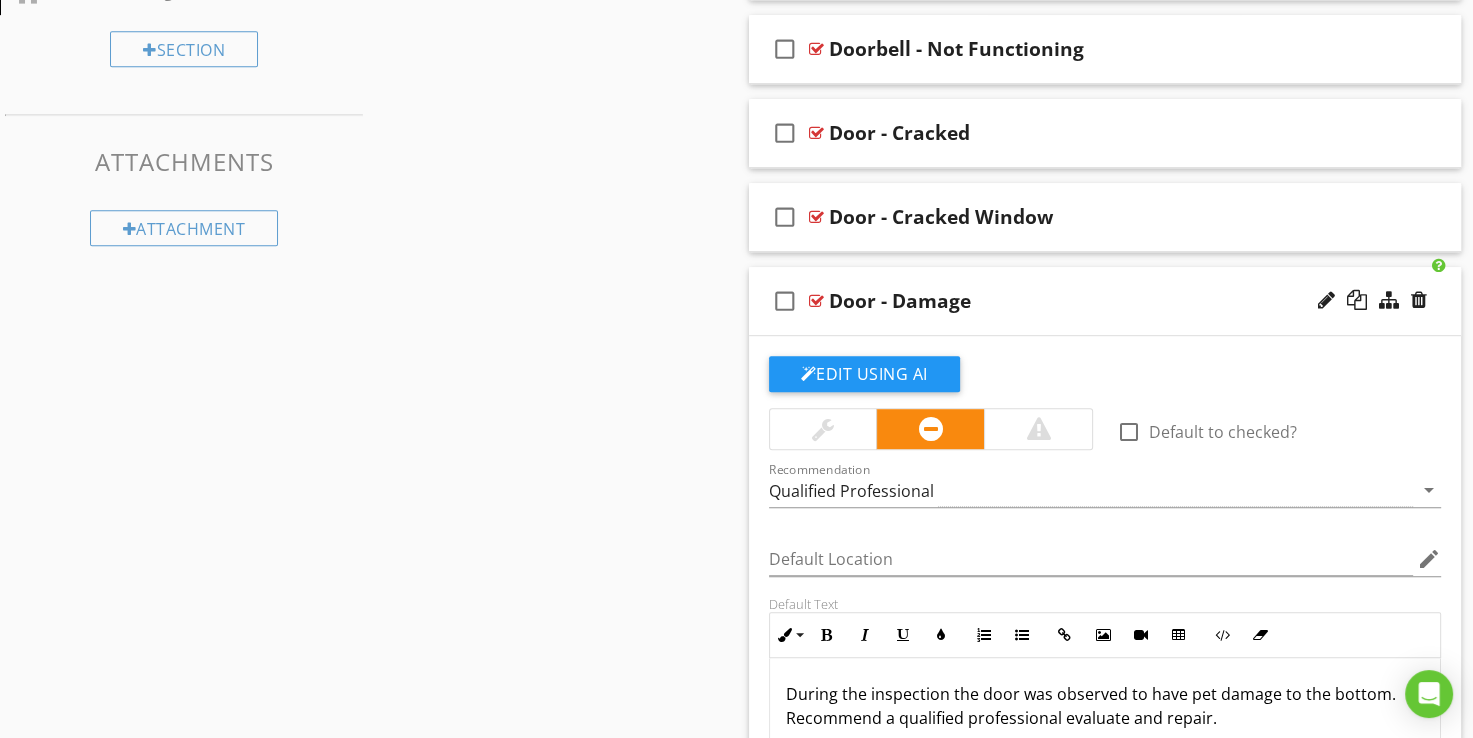 click at bounding box center (816, 301) 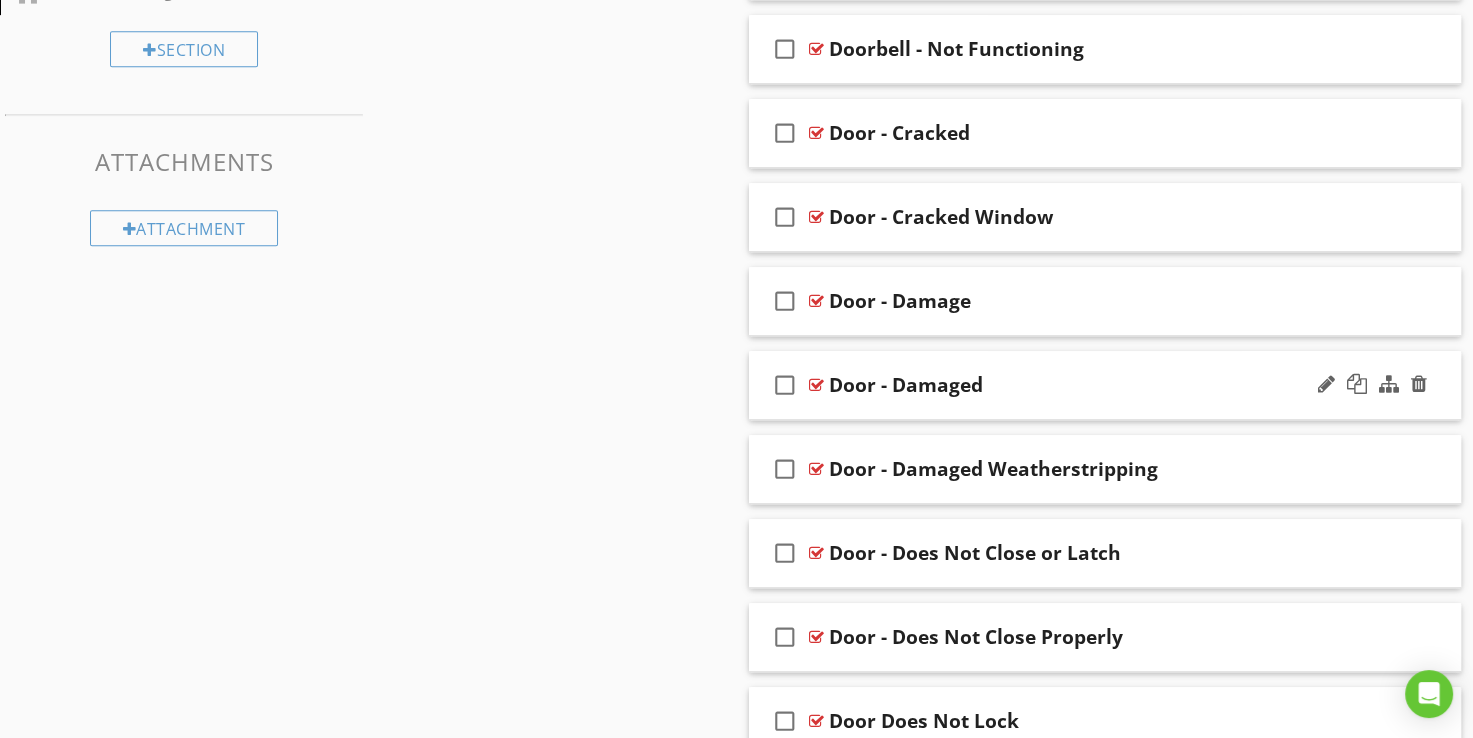 click at bounding box center [816, 385] 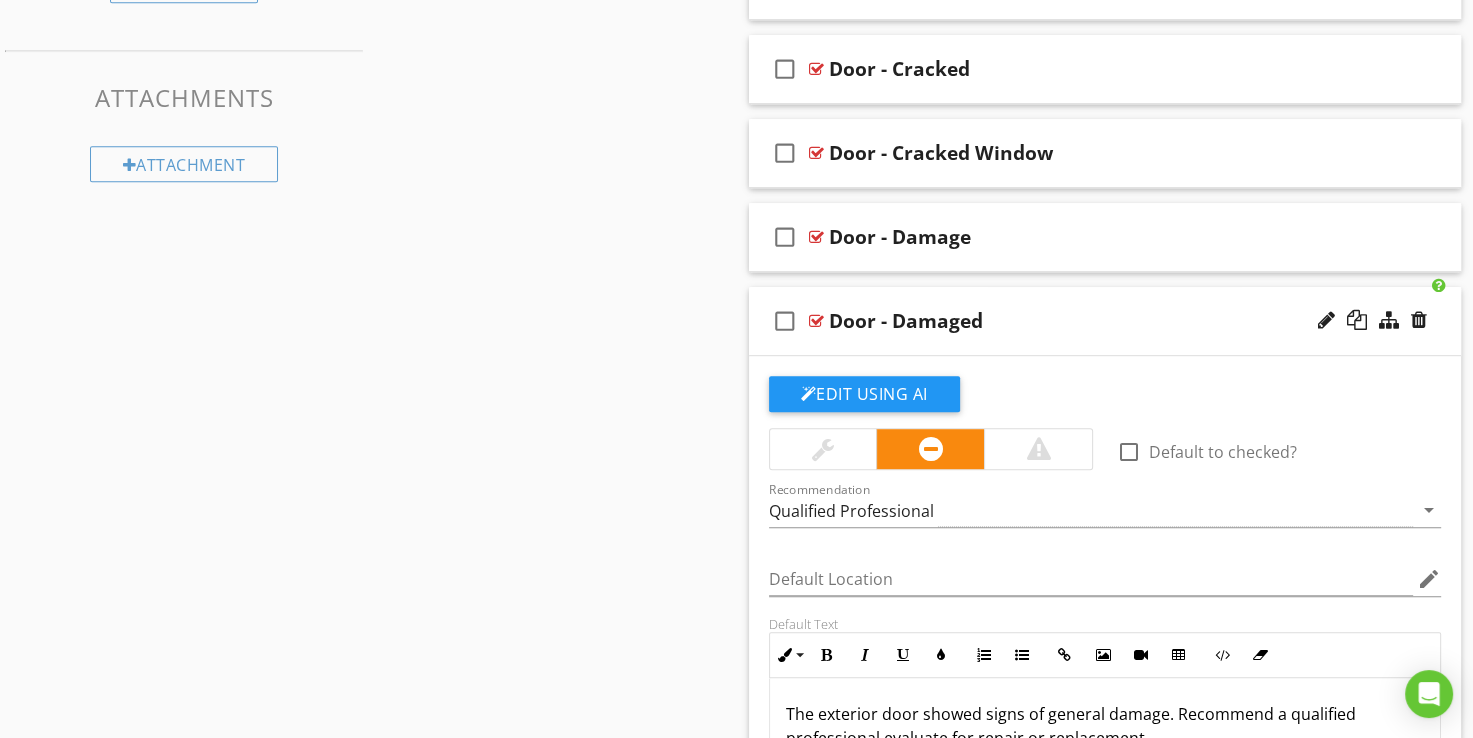 scroll, scrollTop: 1000, scrollLeft: 0, axis: vertical 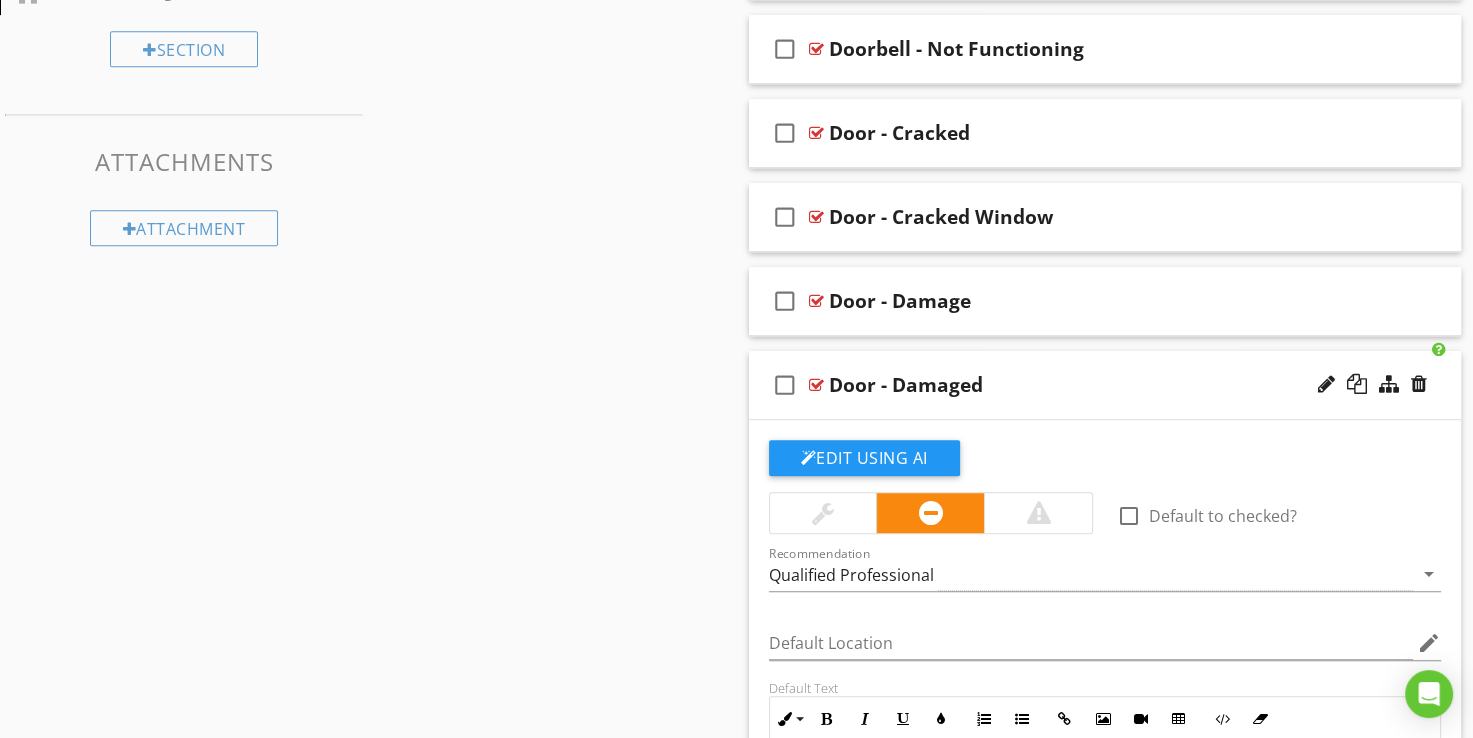 click at bounding box center (816, 385) 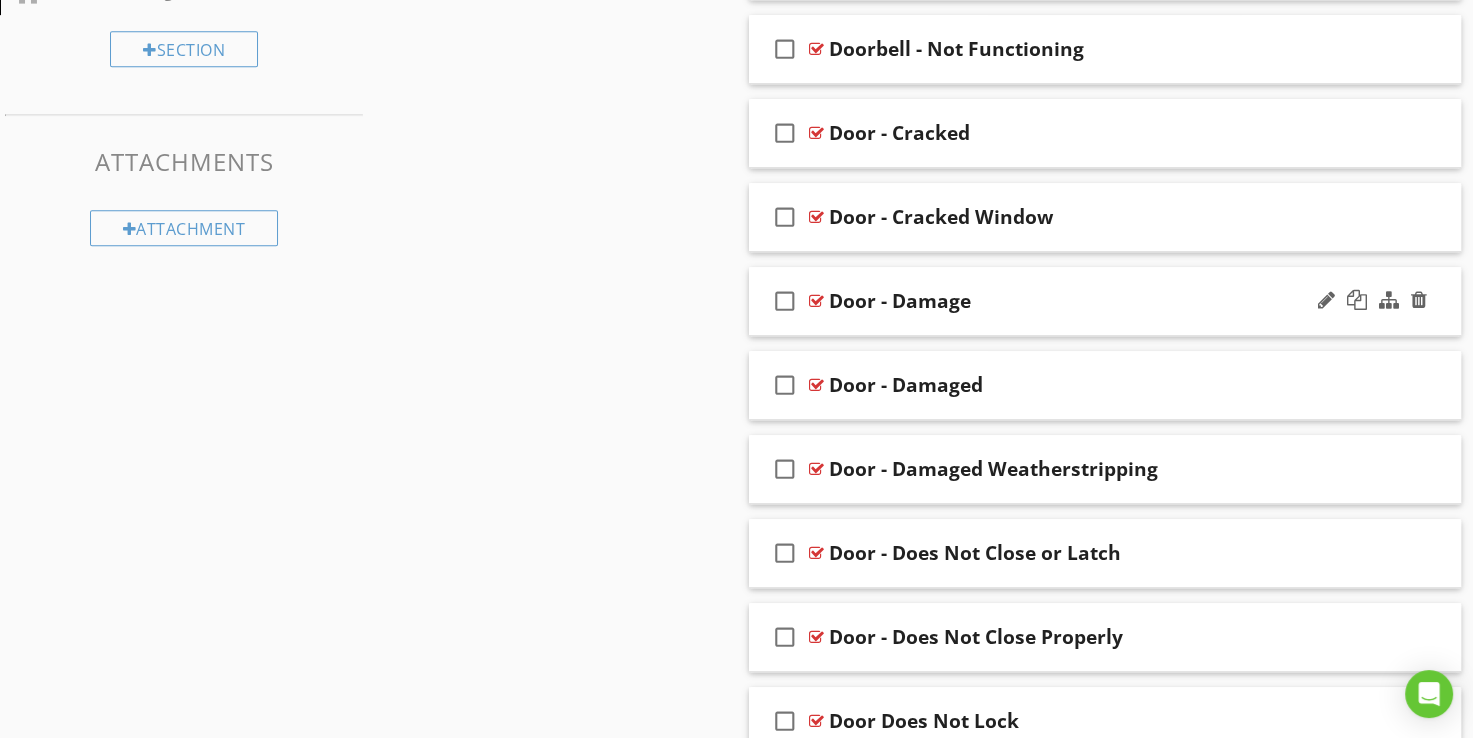 click on "Door -  Damage" at bounding box center [900, 301] 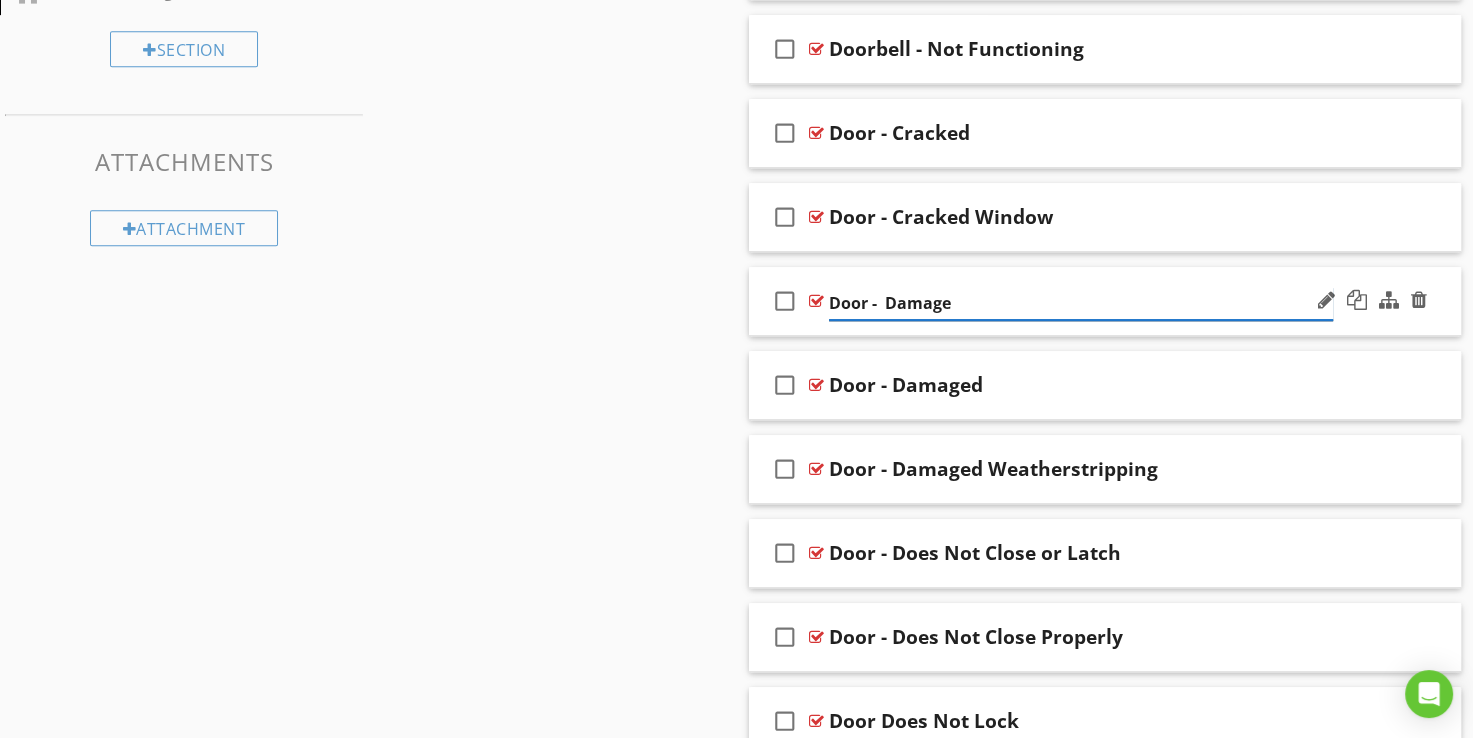 click on "Door -  Damage" at bounding box center [1081, 303] 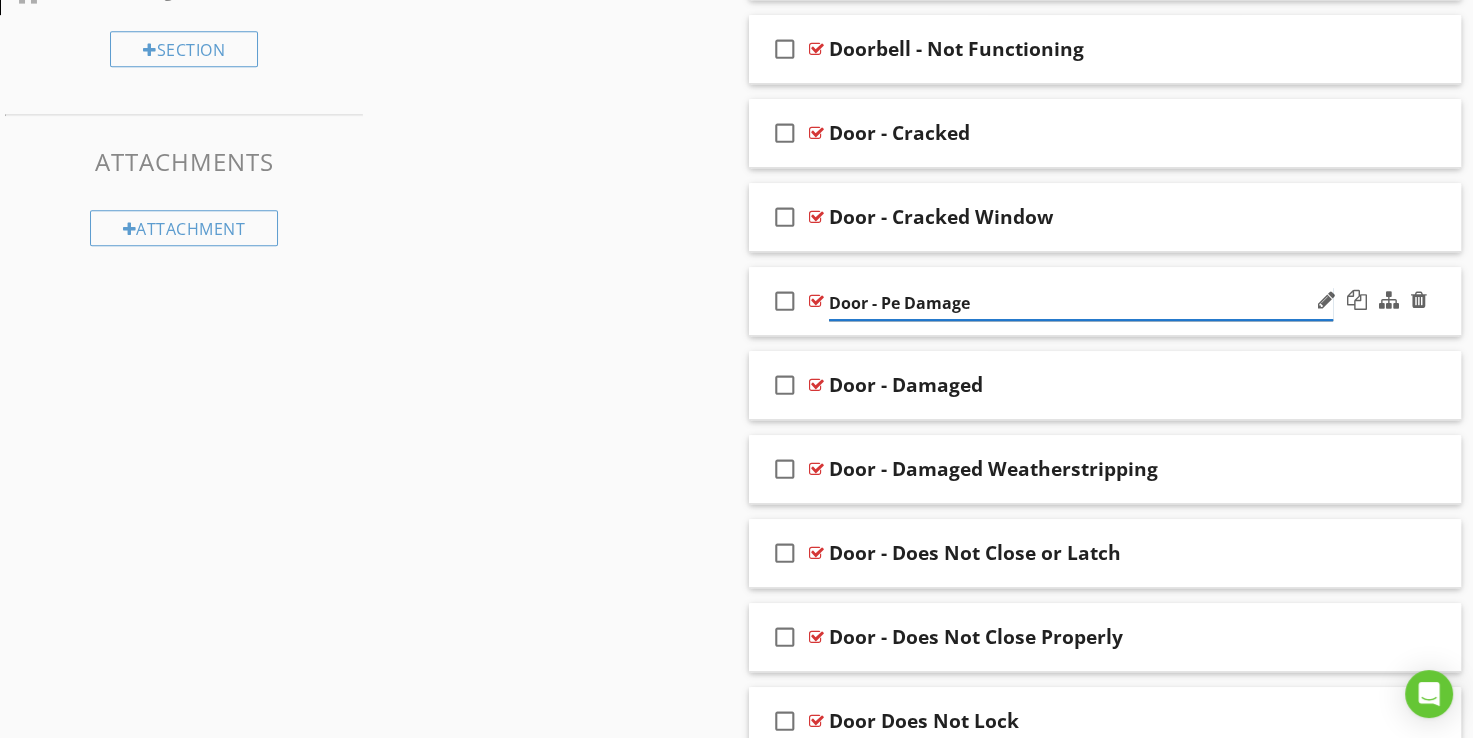 type on "Door - Pet Damage" 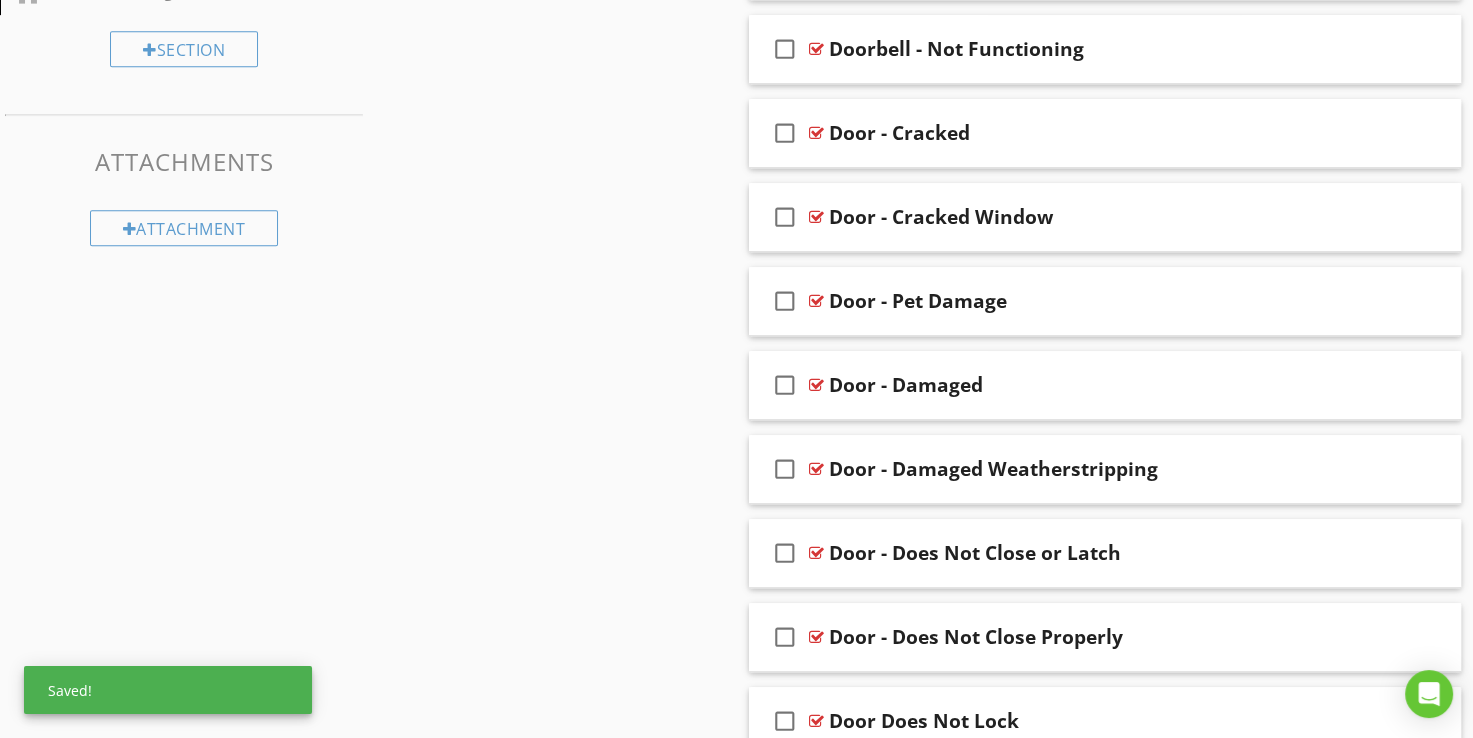 click on "Sections
Inspection Details           Utility Shut-Off Locations           Roofing           Chimney           Grounds           Exterior           Structural Components           Interiors           Built-in Appliances           Plumbing           Electrical           Heating           Air Conditioning           Insulation and Ventilation           Fireplaces and Wood Burning Stoves           Detached Garage
Section
Attachments
Attachment
Items
General           Exterior Doors           Porches            Exterior Stairs           Exterior Windows           Siding, [MEDICAL_DATA] & Trim           [PERSON_NAME], Soffits & [MEDICAL_DATA]           Decks & Balconies           Window [PERSON_NAME]           Basement Walkout           Garage Door
Item
Comments
New
Informational   check_box_outline_blank     Select All" at bounding box center [736, 1312] 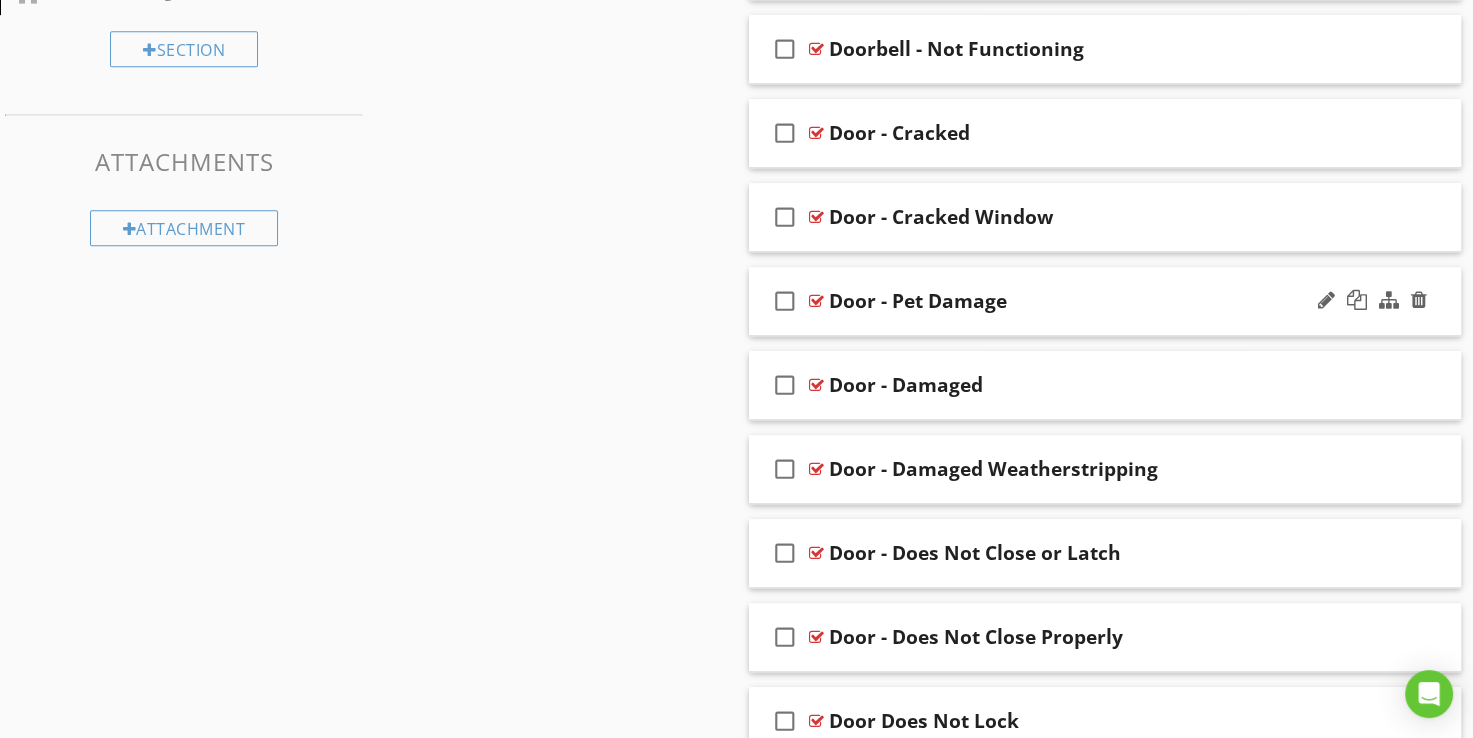click at bounding box center [816, 301] 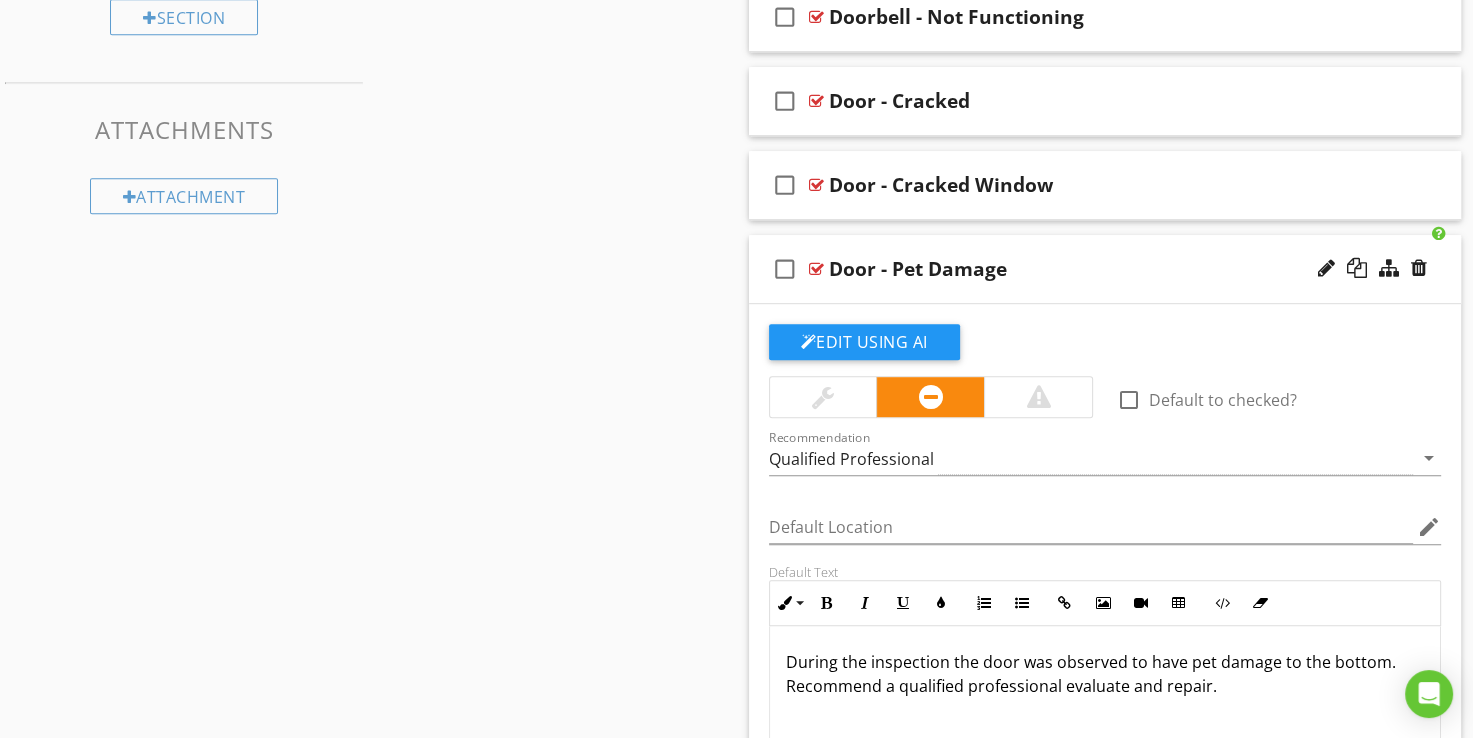 scroll, scrollTop: 1000, scrollLeft: 0, axis: vertical 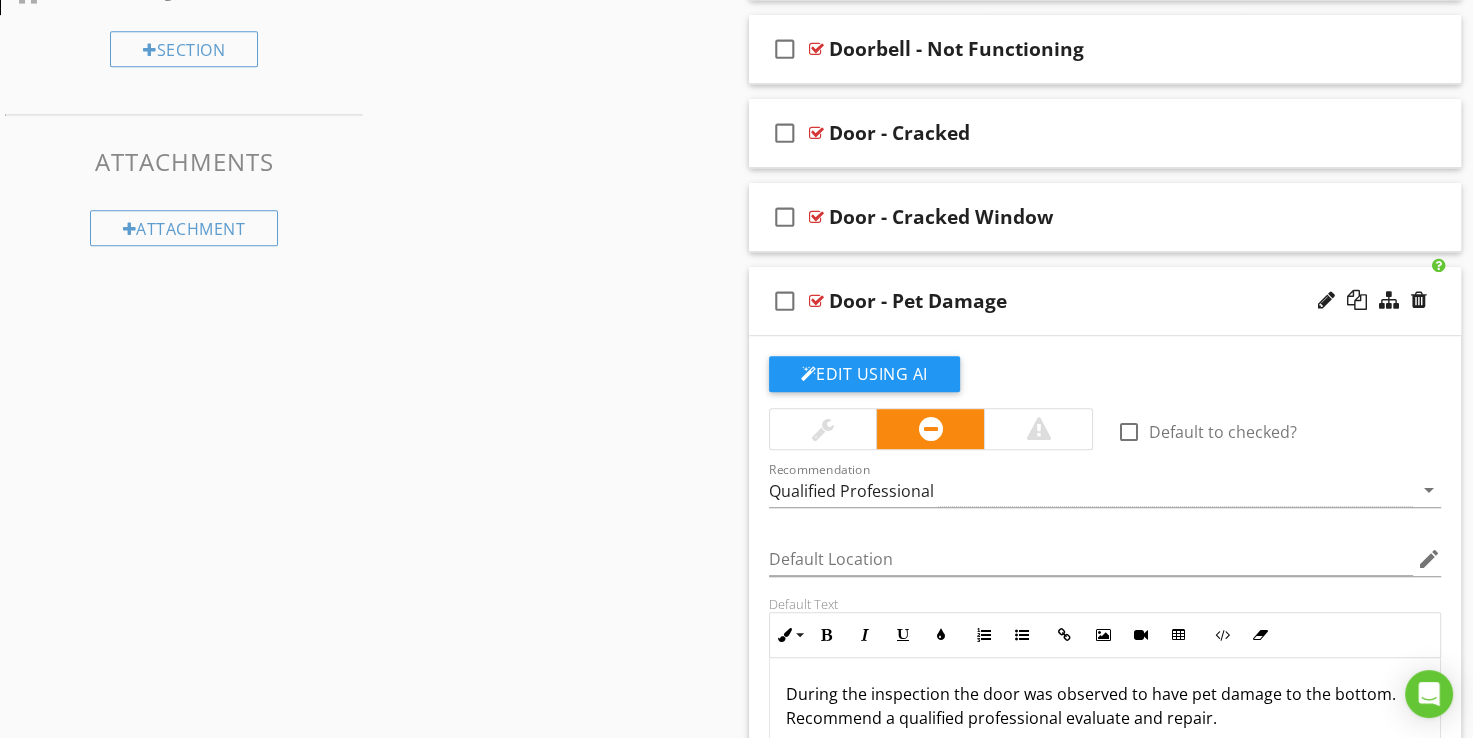 click at bounding box center (816, 301) 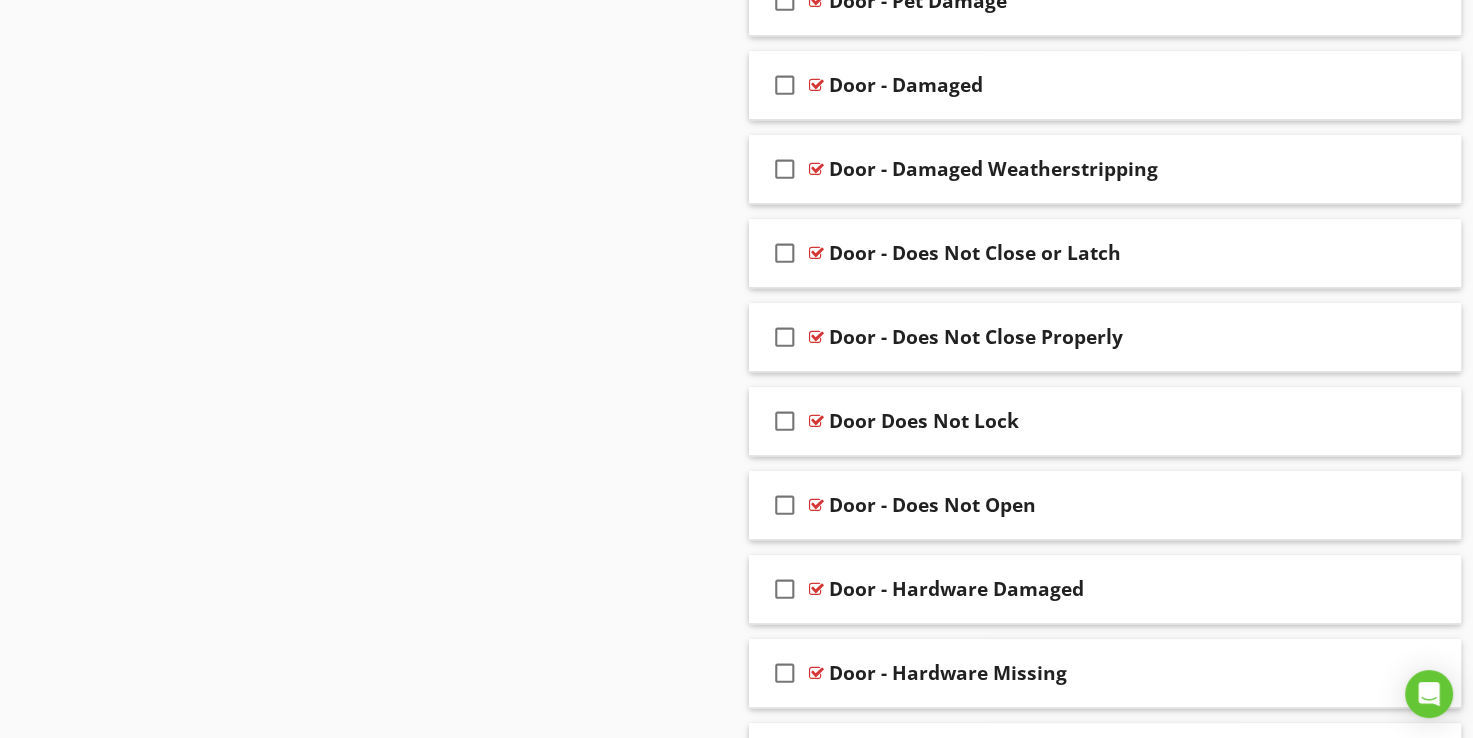scroll, scrollTop: 1400, scrollLeft: 0, axis: vertical 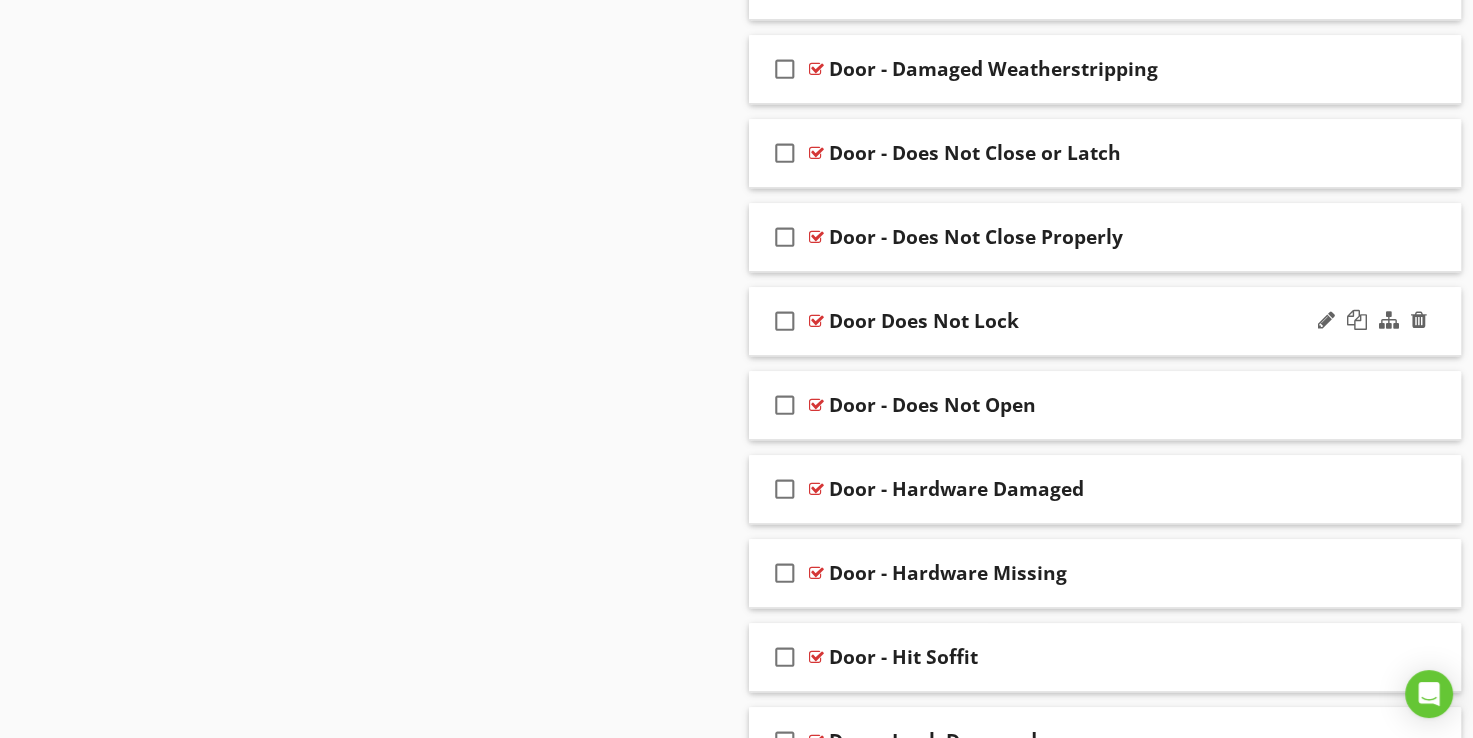 click on "Door Does Not Lock" at bounding box center [924, 321] 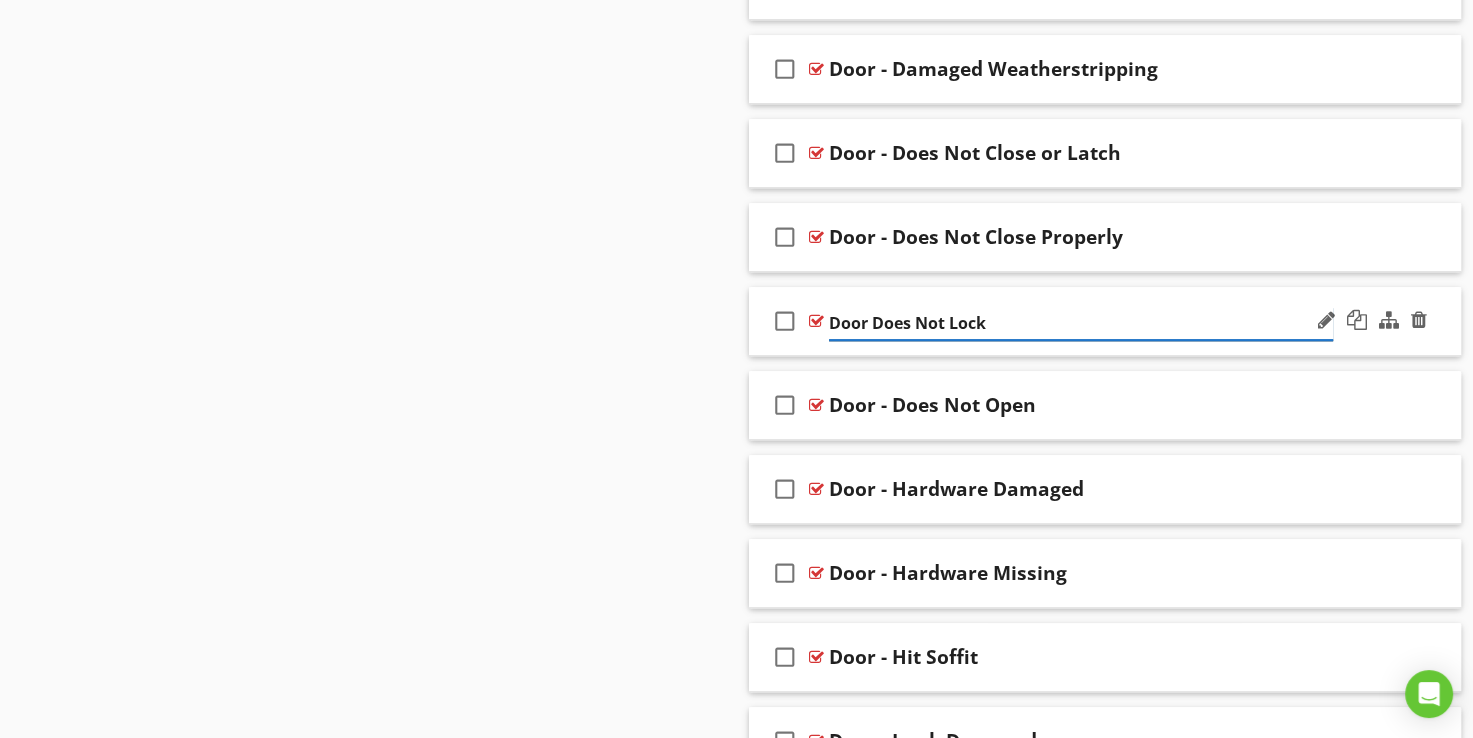 click on "Door Does Not Lock" at bounding box center [1081, 323] 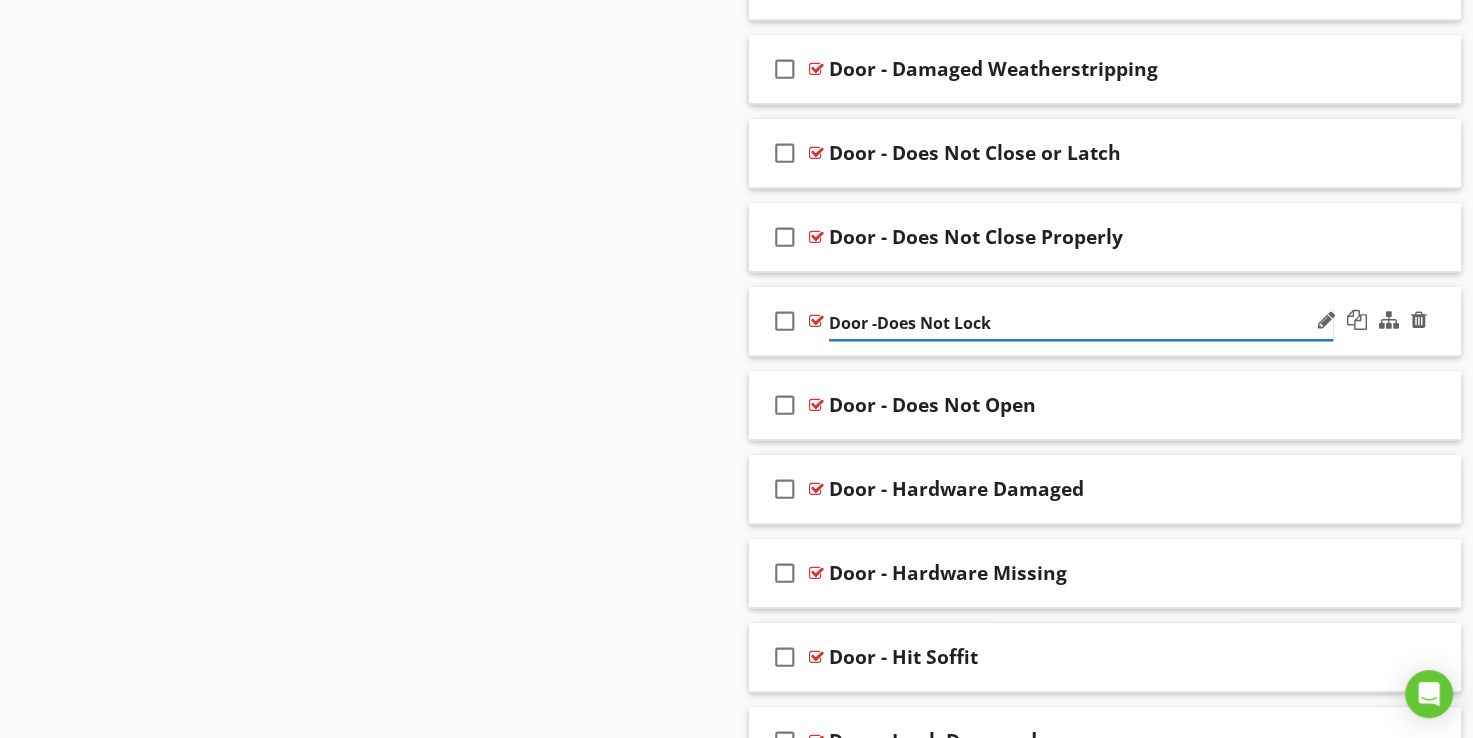 type on "Door - Does Not Lock" 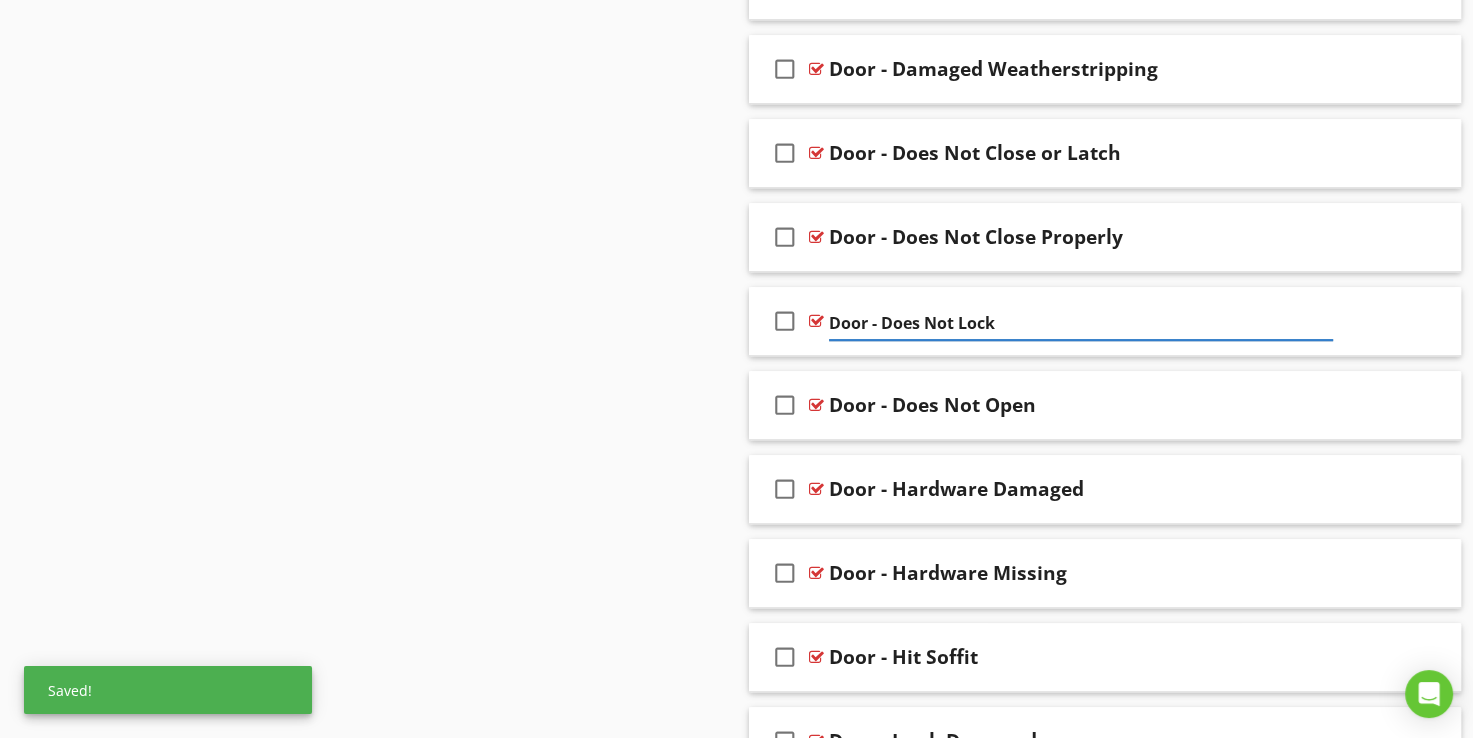 click on "Sections
Inspection Details           Utility Shut-Off Locations           Roofing           Chimney           Grounds           Exterior           Structural Components           Interiors           Built-in Appliances           Plumbing           Electrical           Heating           Air Conditioning           Insulation and Ventilation           Fireplaces and Wood Burning Stoves           Detached Garage
Section
Attachments
Attachment
Items
General           Exterior Doors           Porches            Exterior Stairs           Exterior Windows           Siding, [MEDICAL_DATA] & Trim           [PERSON_NAME], Soffits & [MEDICAL_DATA]           Decks & Balconies           Window [PERSON_NAME]           Basement Walkout           Garage Door
Item
Comments
New
Informational   check_box_outline_blank     Select All" at bounding box center (736, 912) 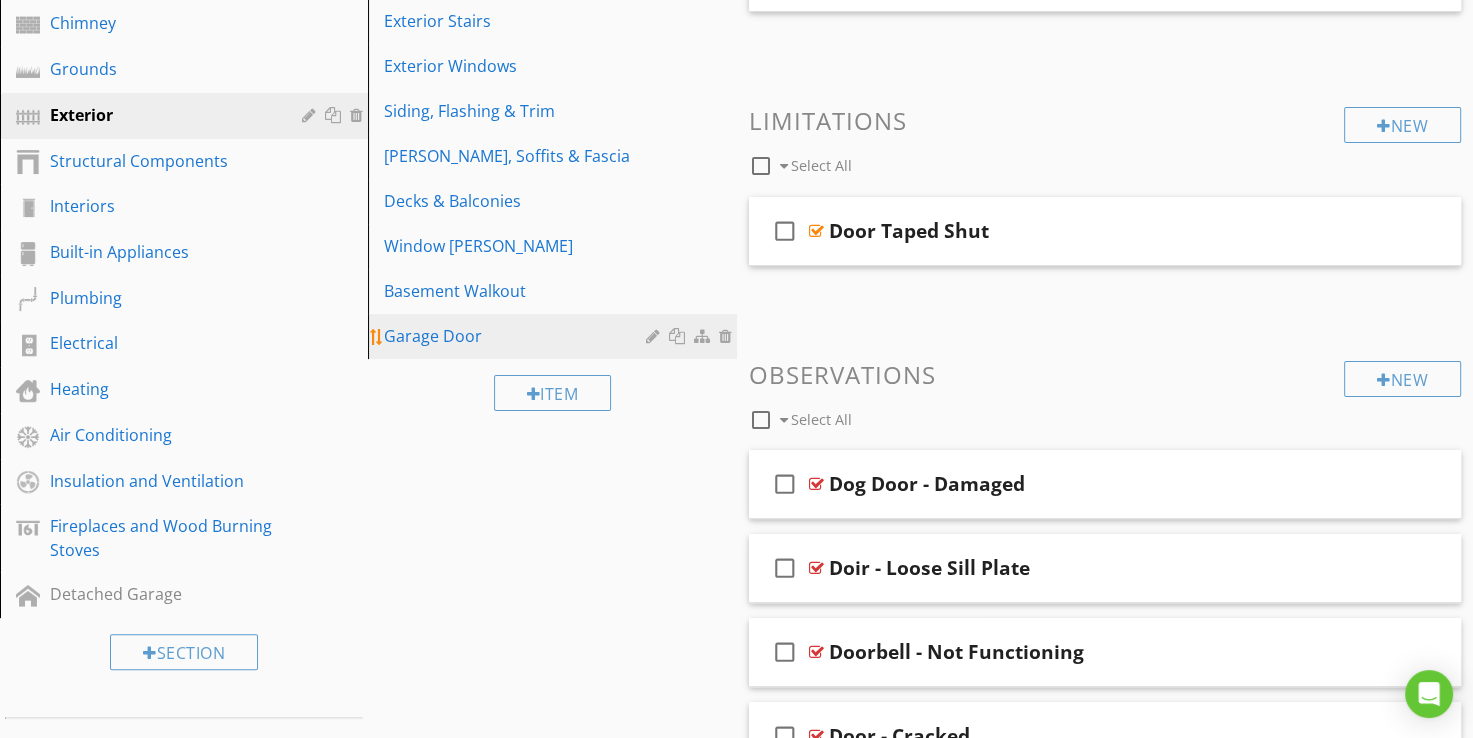 scroll, scrollTop: 0, scrollLeft: 0, axis: both 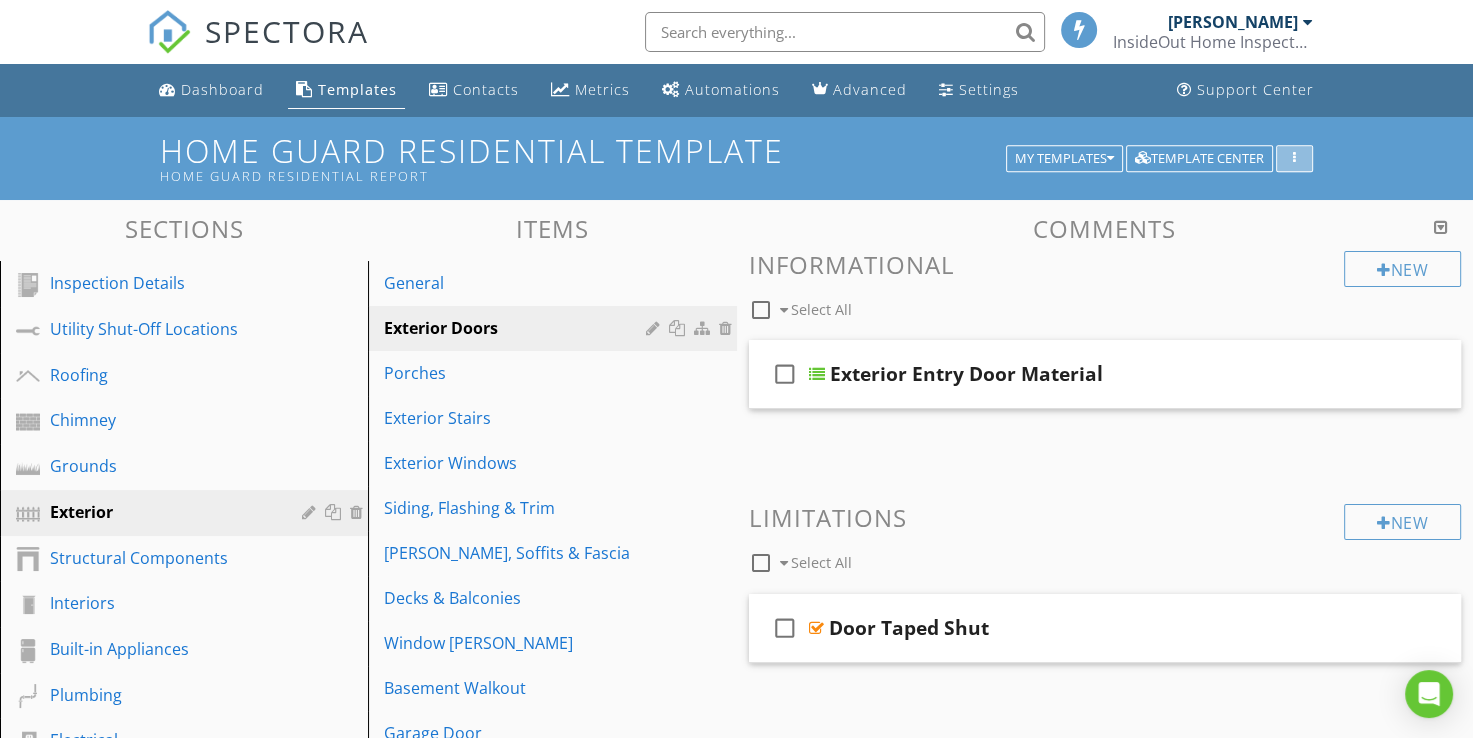 click at bounding box center (1294, 159) 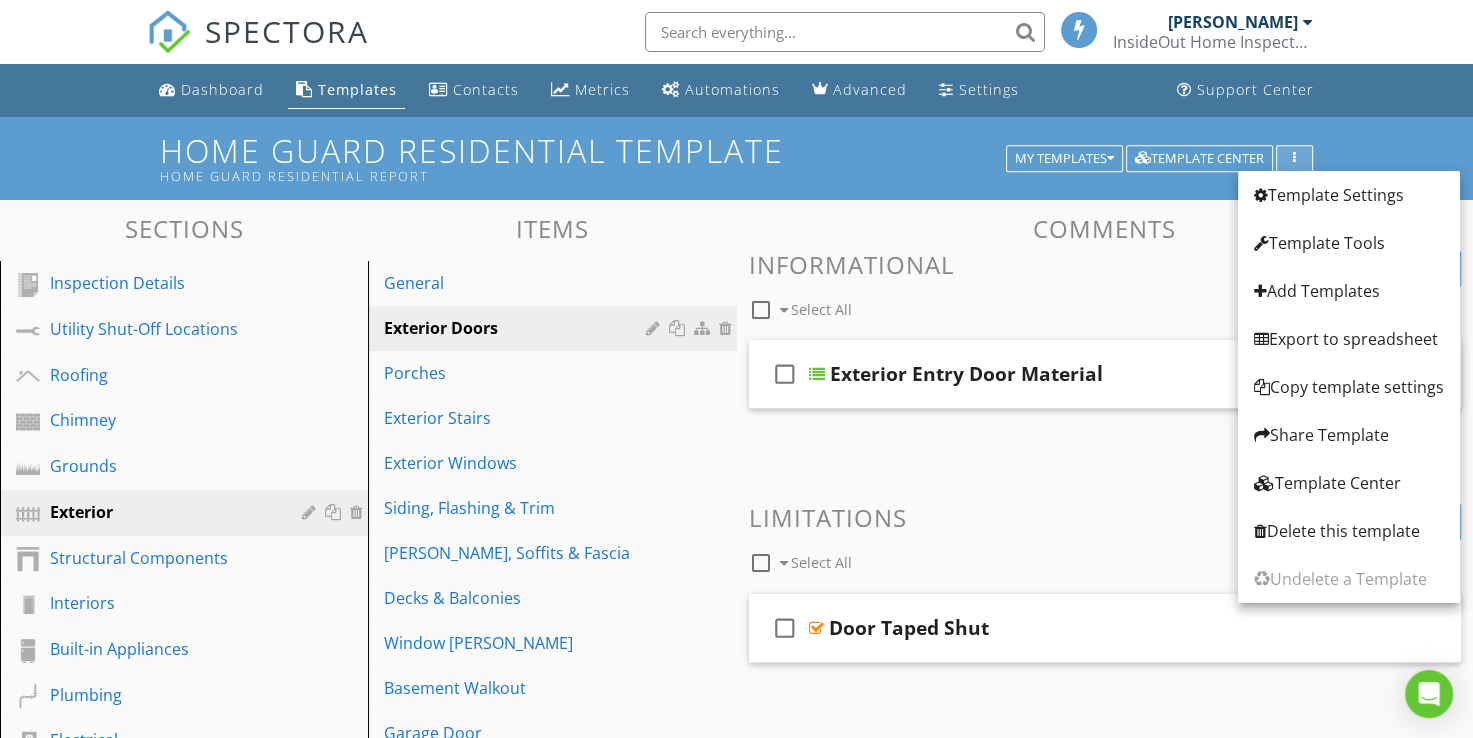 click at bounding box center [1294, 159] 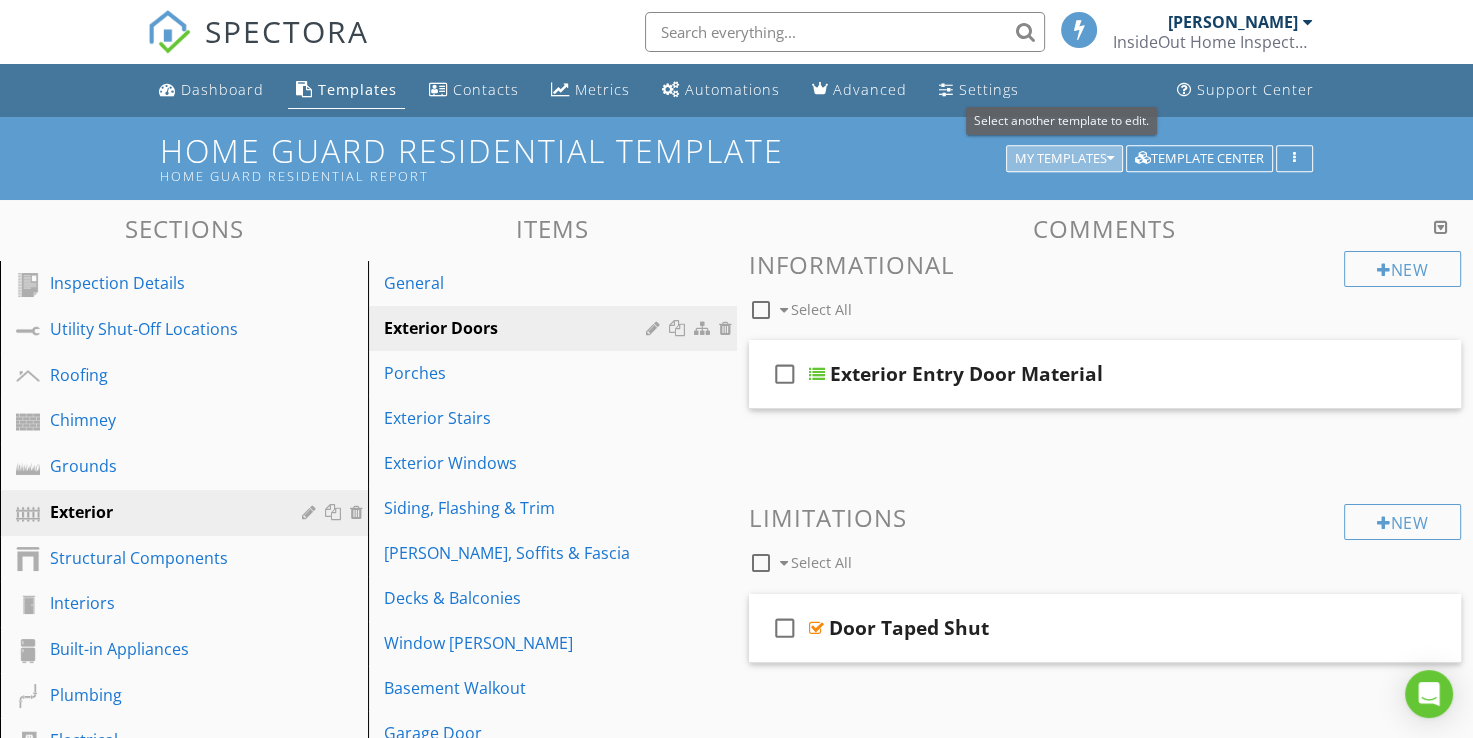 click at bounding box center (1110, 159) 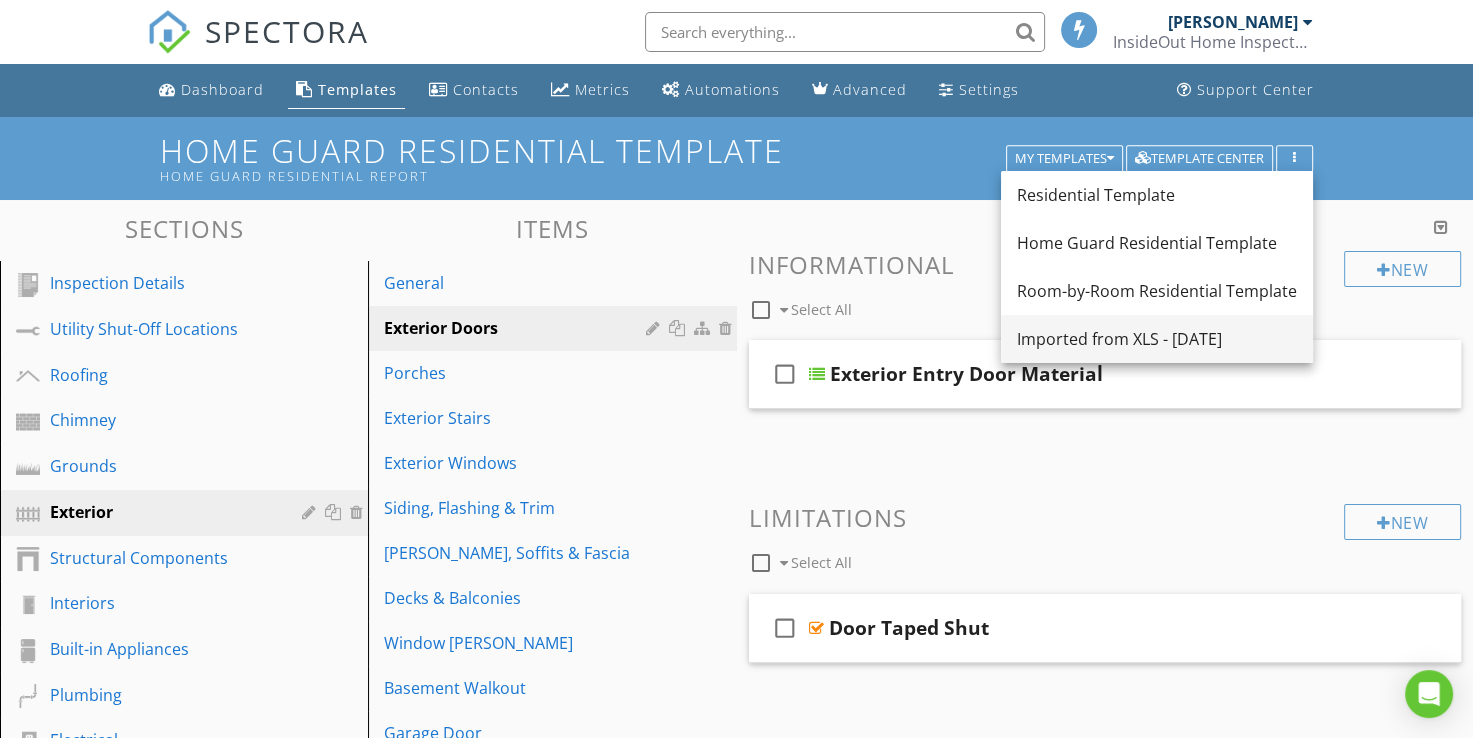 click on "Imported from XLS - [DATE]" at bounding box center [1157, 339] 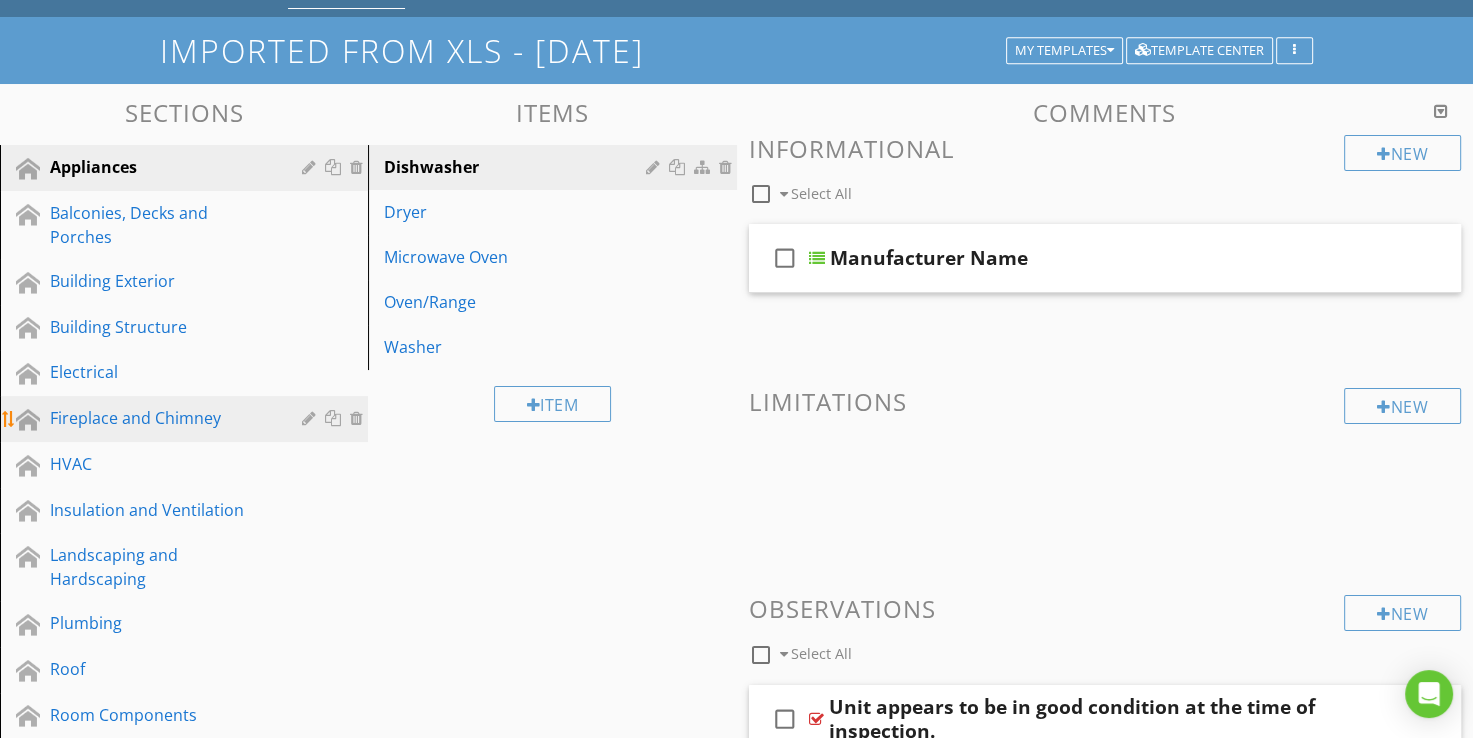 scroll, scrollTop: 200, scrollLeft: 0, axis: vertical 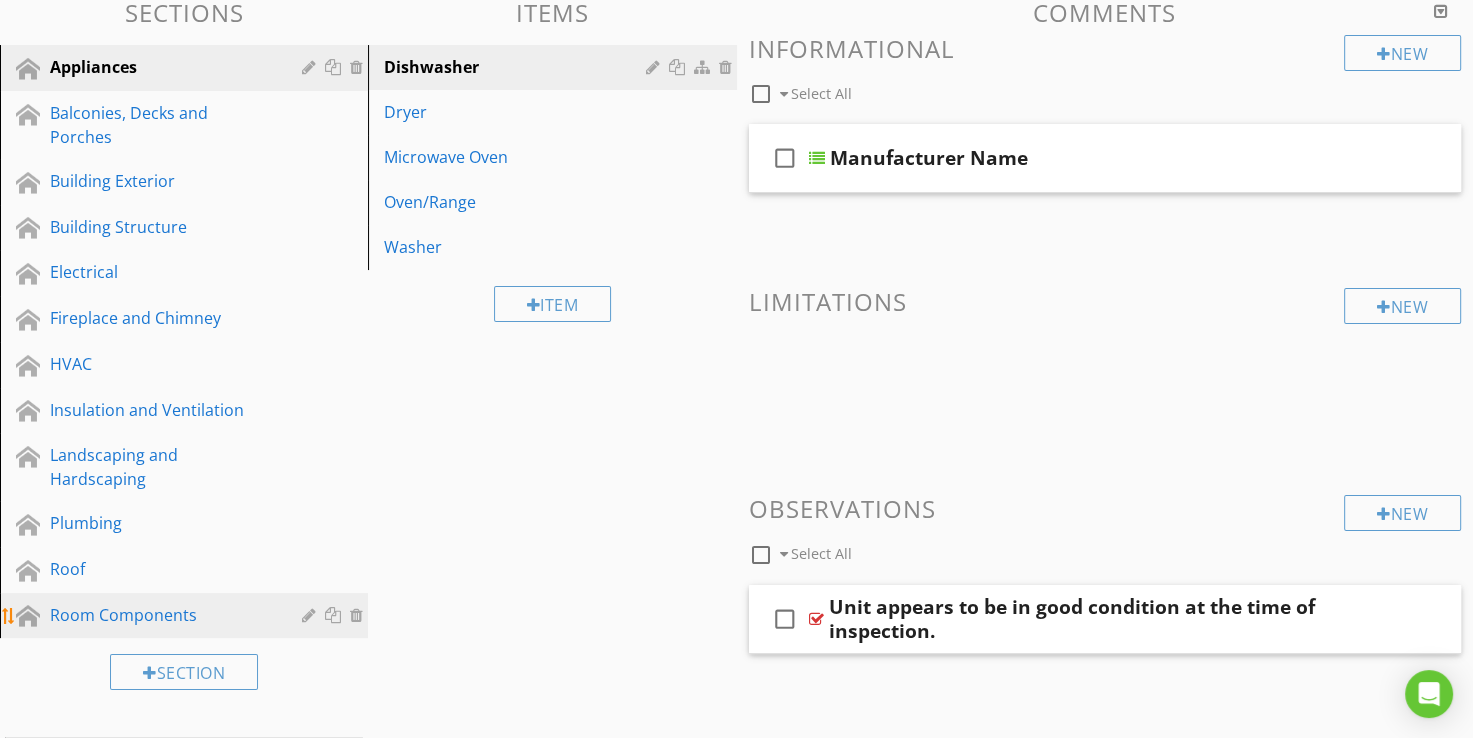 click on "Room Components" at bounding box center (161, 615) 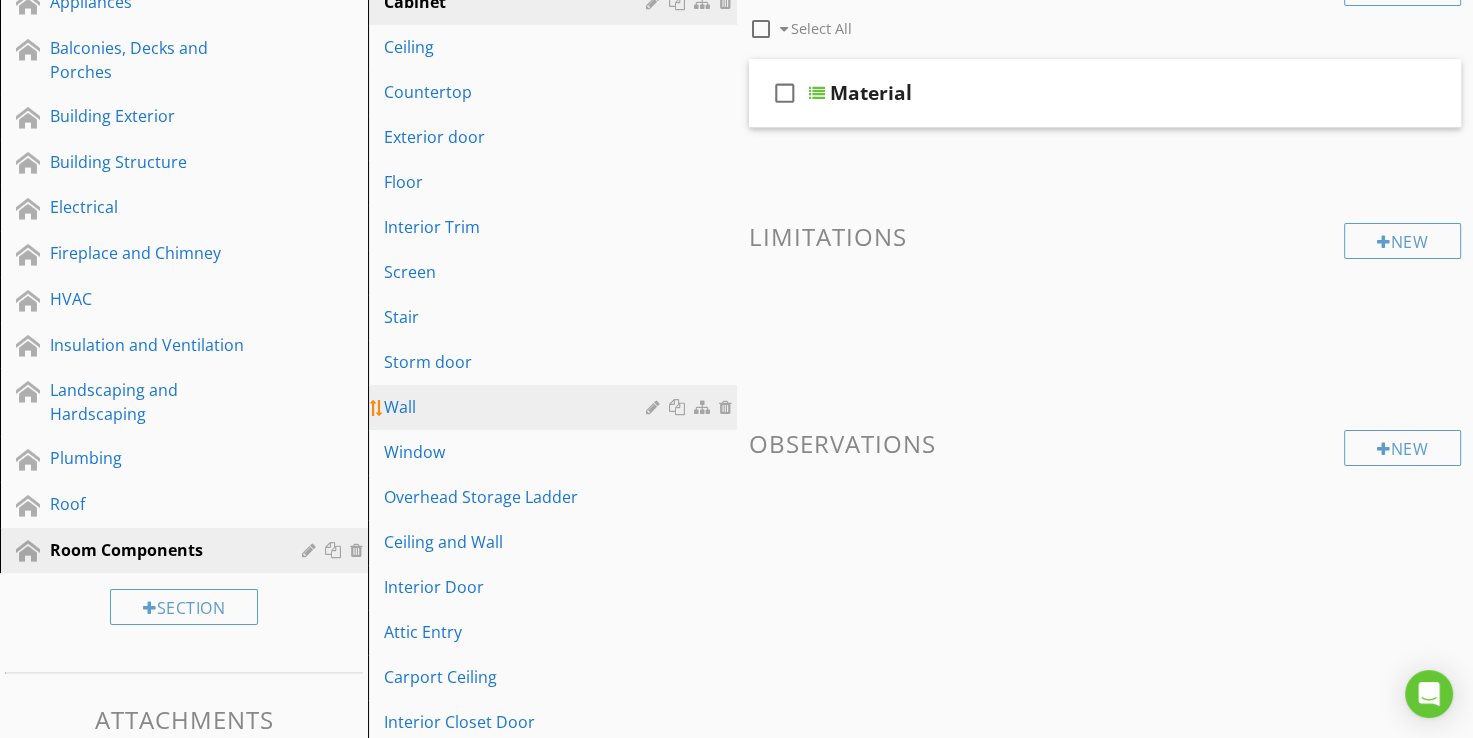 scroll, scrollTop: 158, scrollLeft: 0, axis: vertical 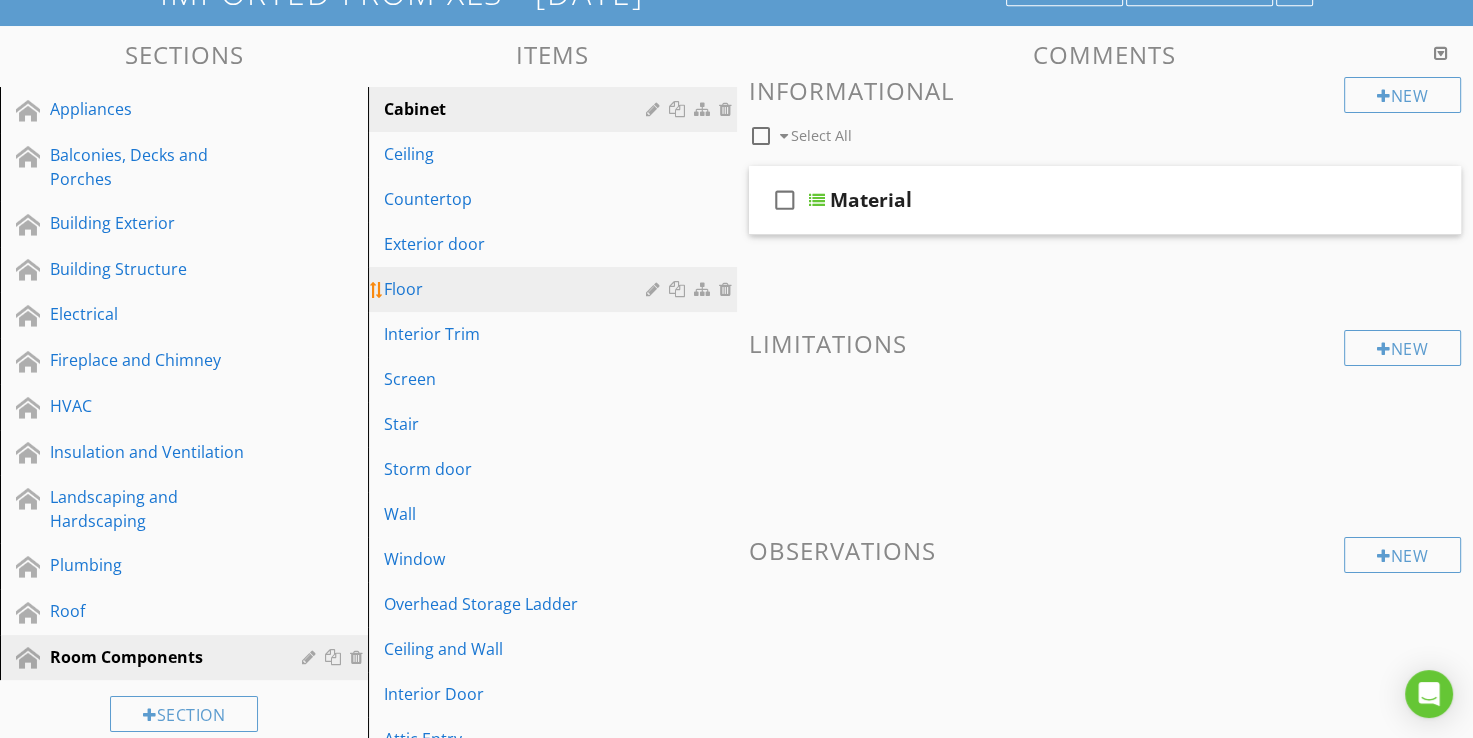 click on "Floor" at bounding box center [517, 289] 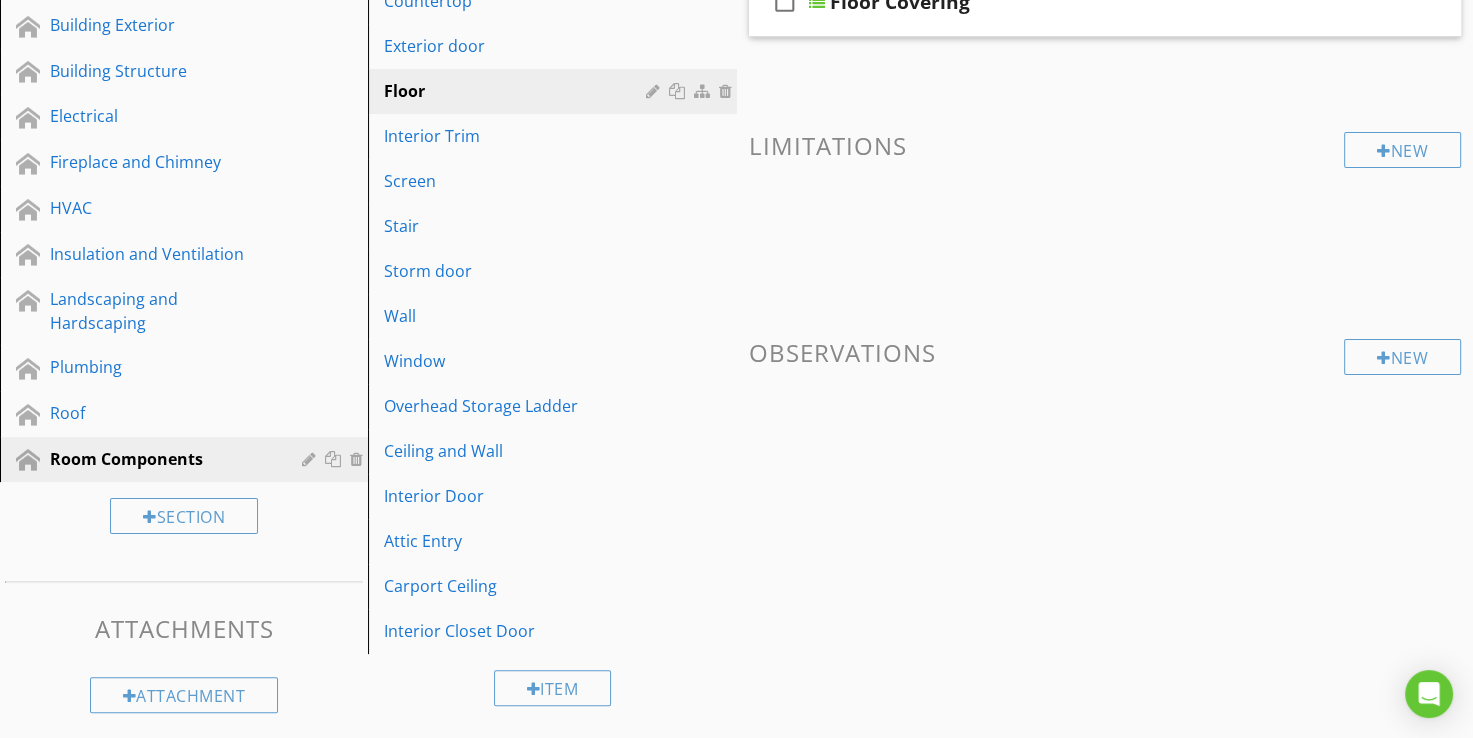 scroll, scrollTop: 358, scrollLeft: 0, axis: vertical 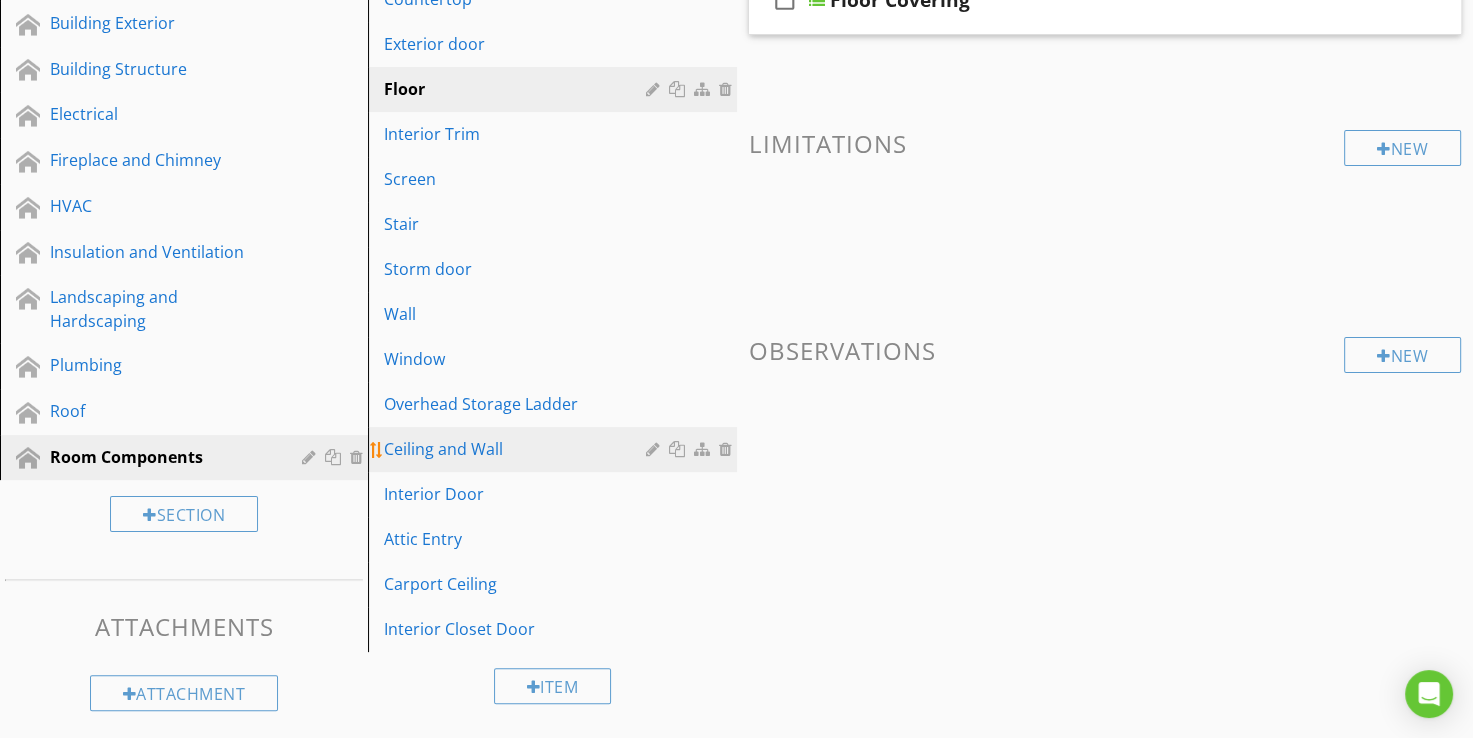 click on "Ceiling and Wall" at bounding box center (517, 449) 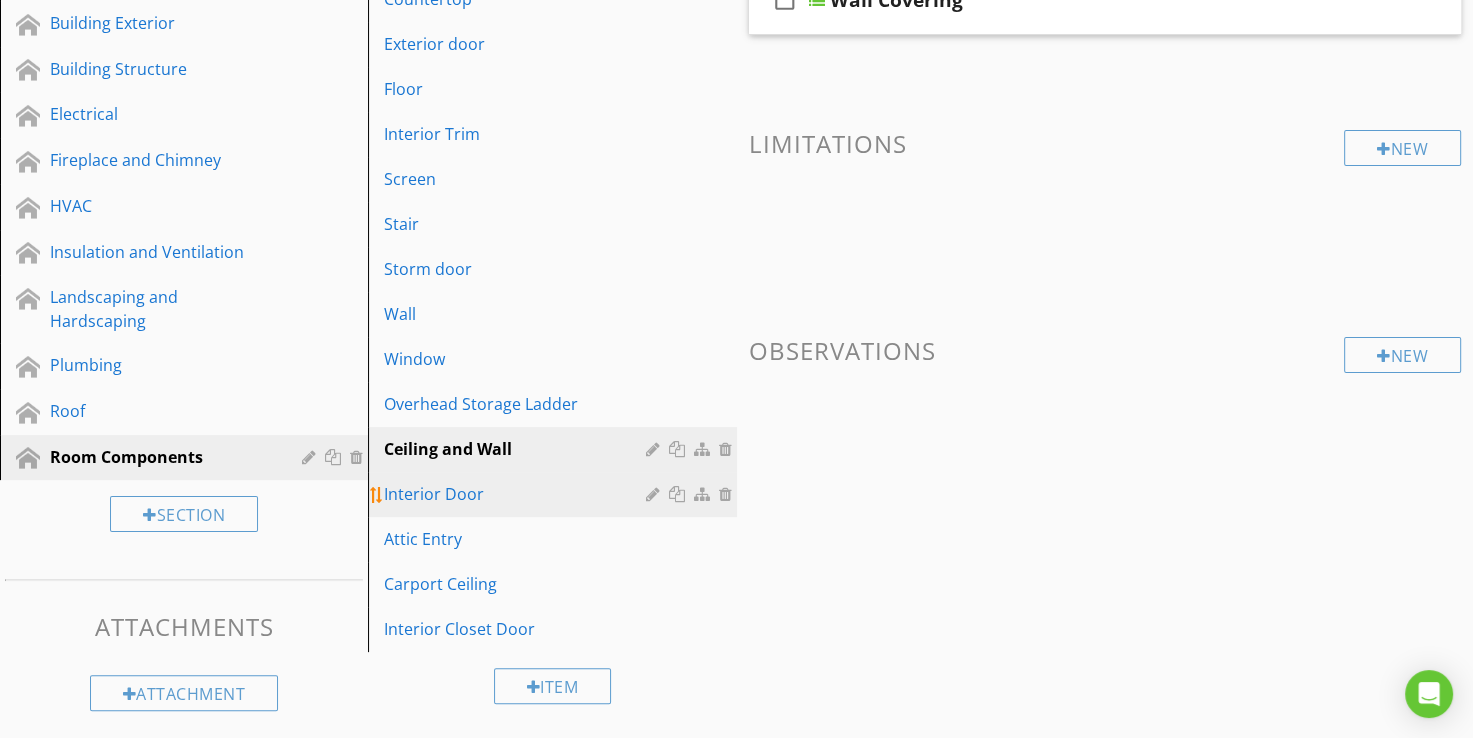 click on "Interior Door" at bounding box center (517, 494) 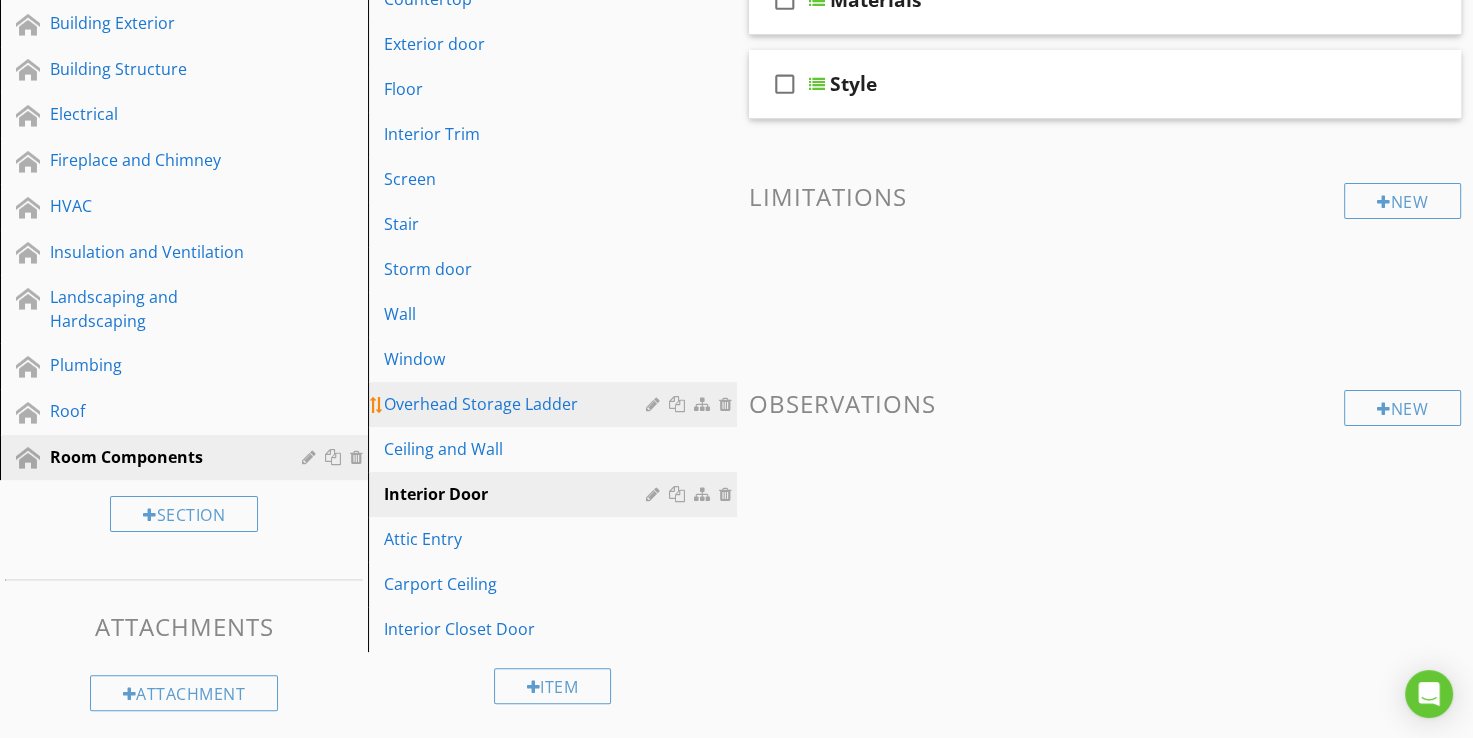 click on "Overhead Storage Ladder" at bounding box center [517, 404] 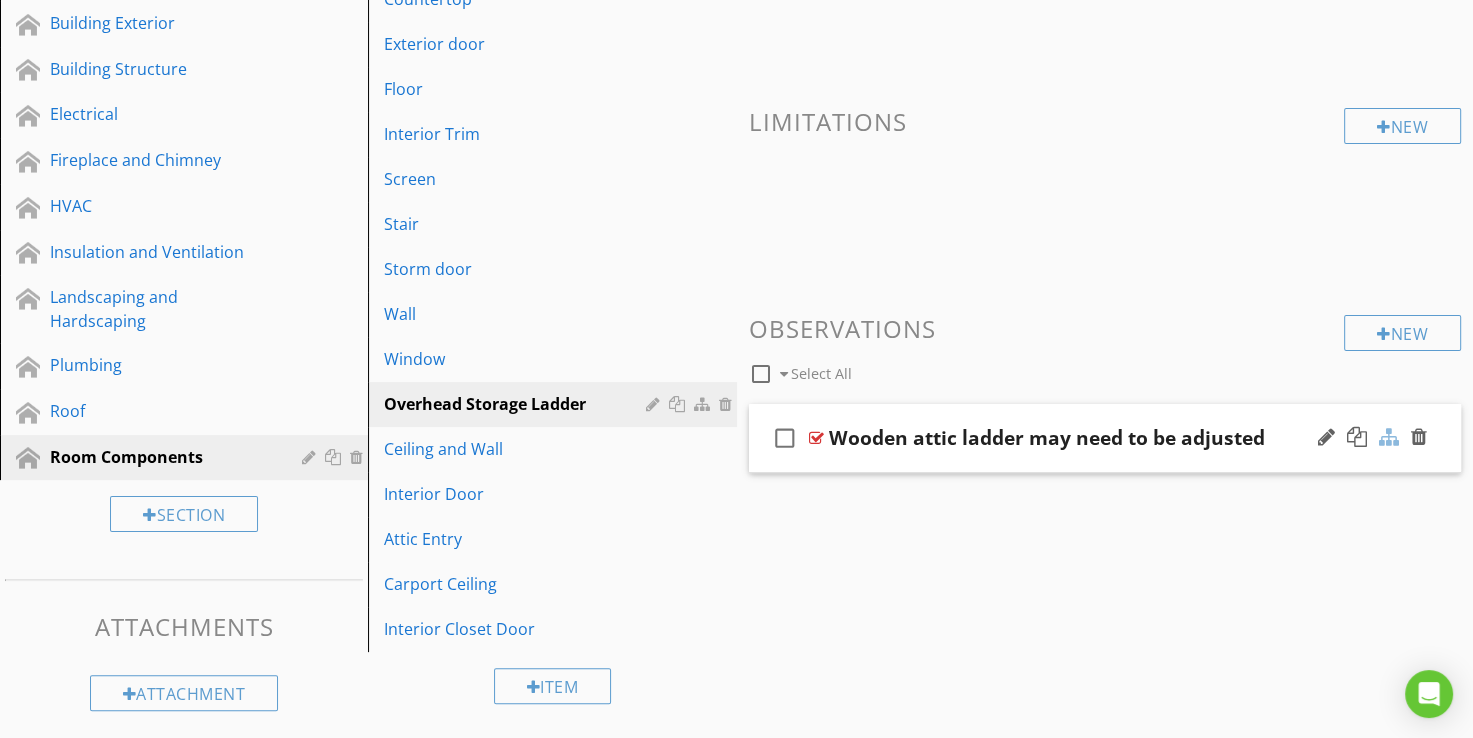 click at bounding box center [1389, 437] 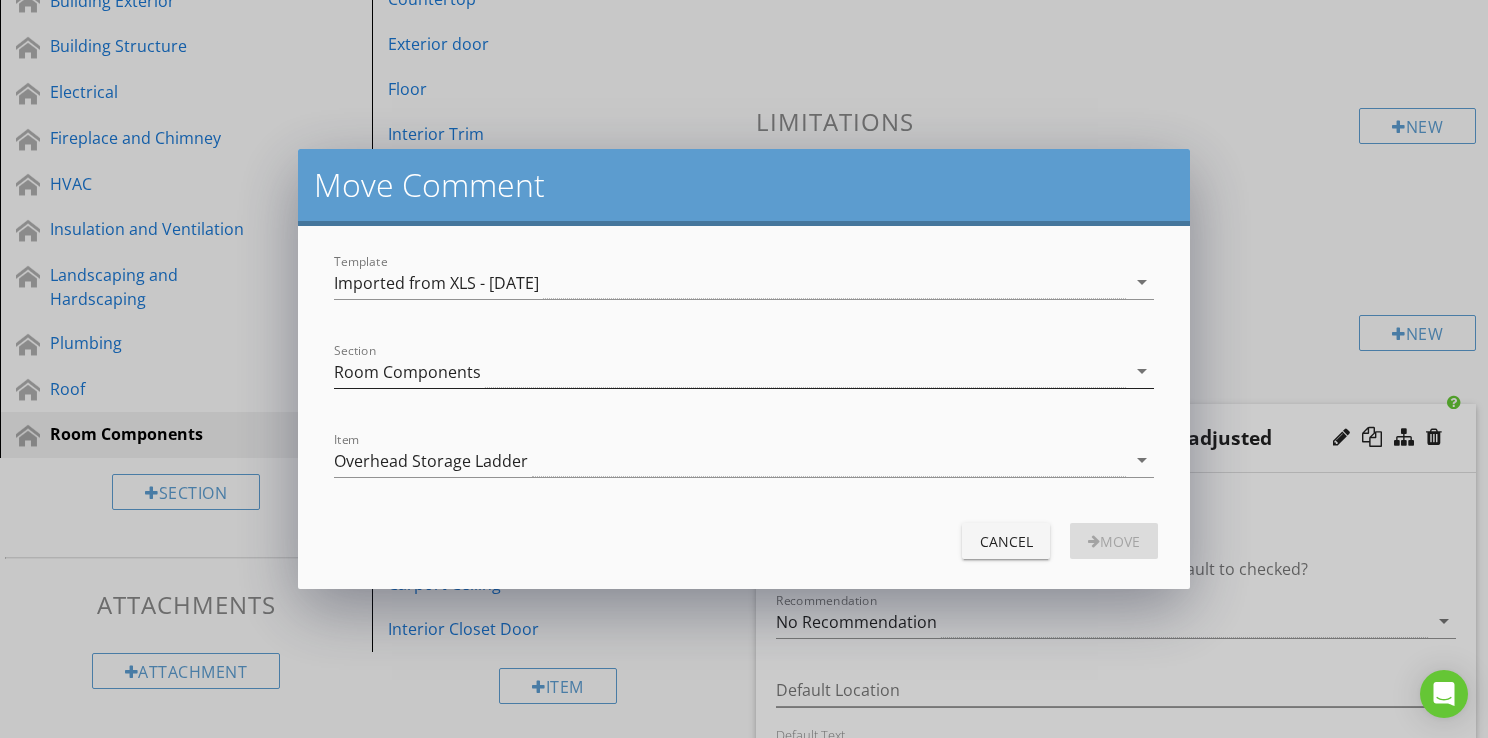 click on "arrow_drop_down" at bounding box center (1142, 371) 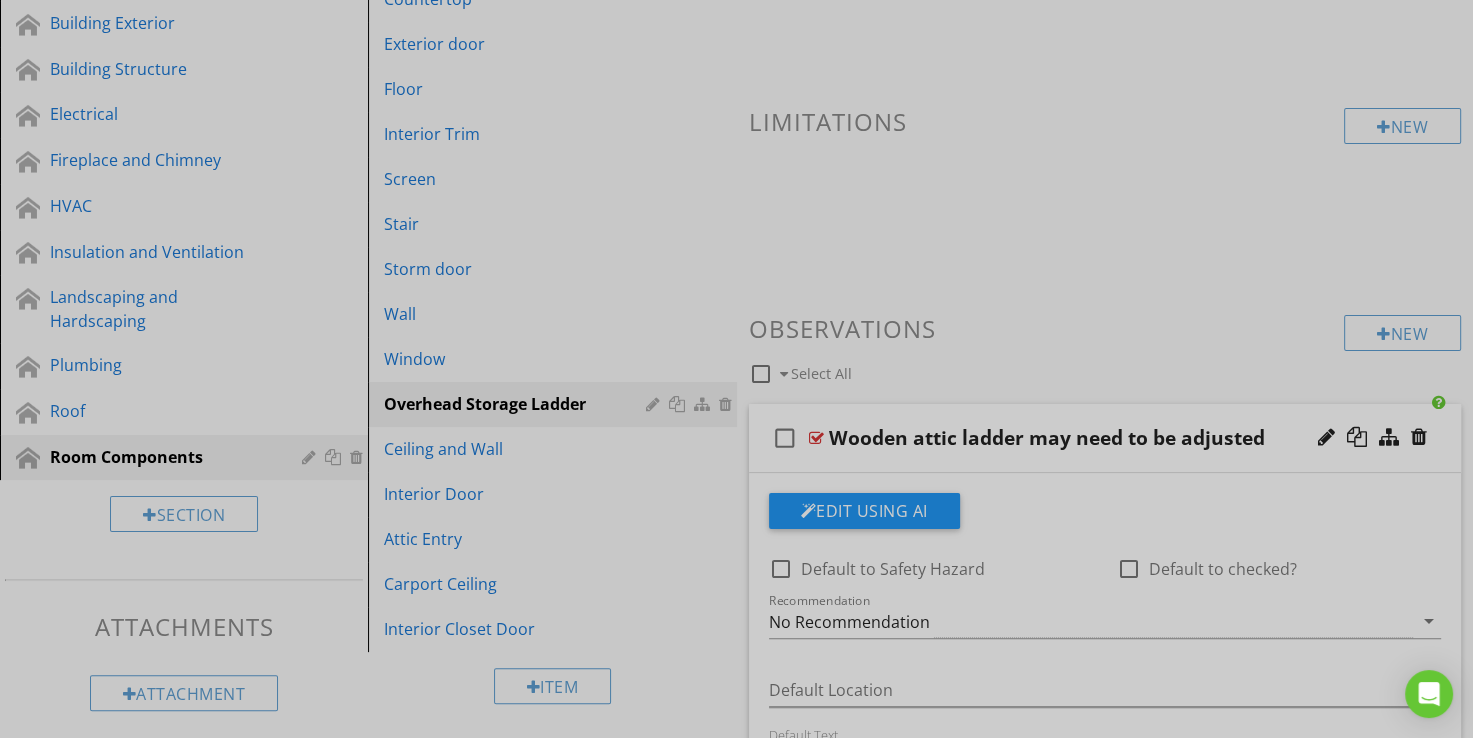 click at bounding box center (736, 369) 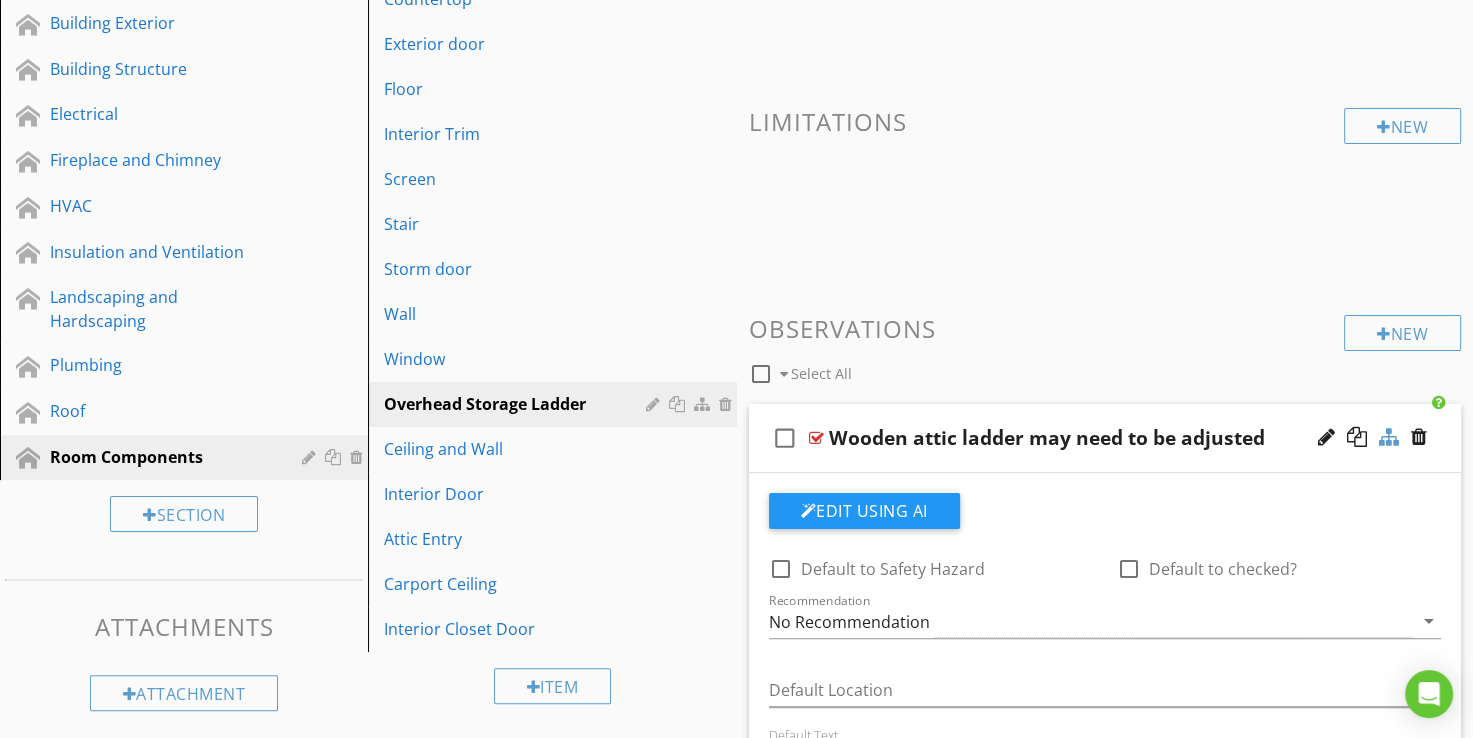 click at bounding box center (1389, 437) 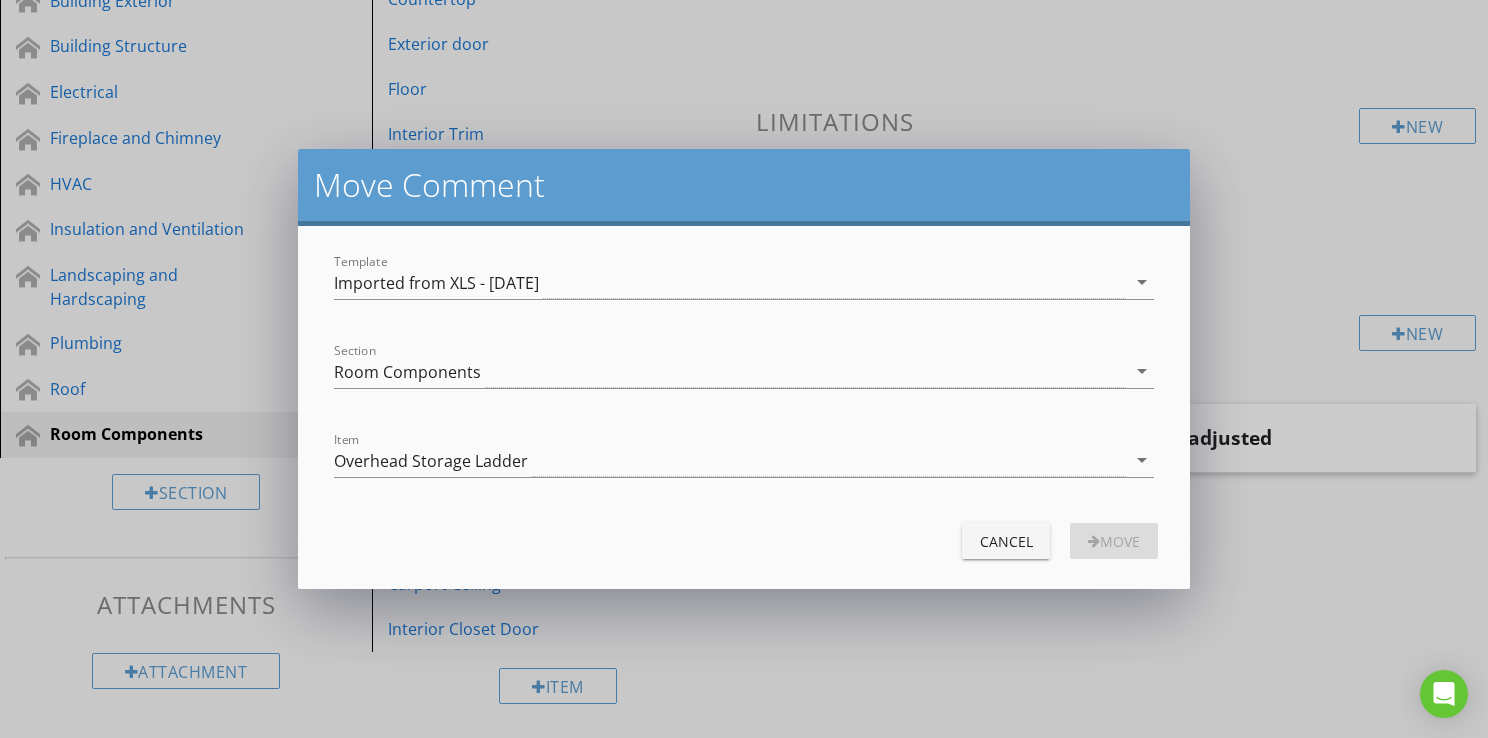 click on "Cancel" at bounding box center (1006, 541) 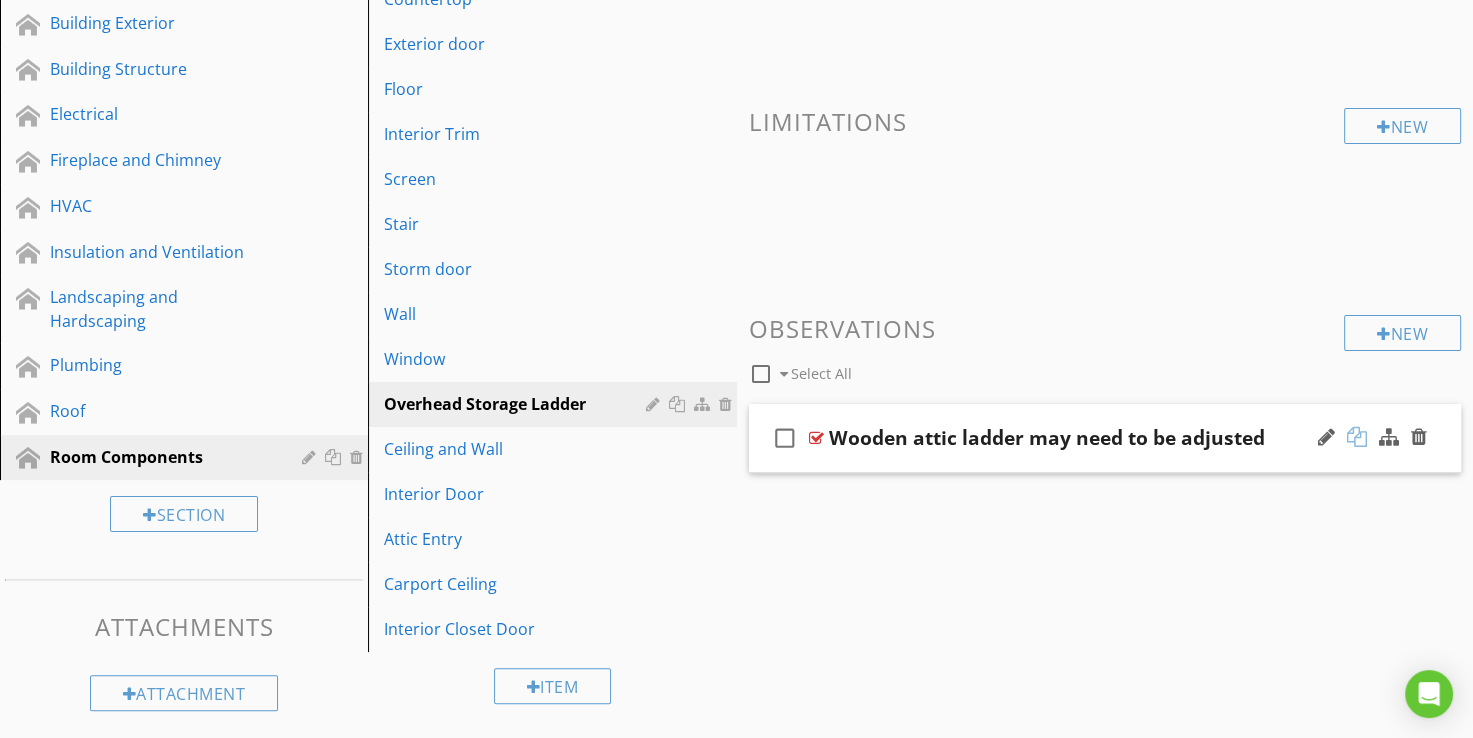 click at bounding box center (1357, 437) 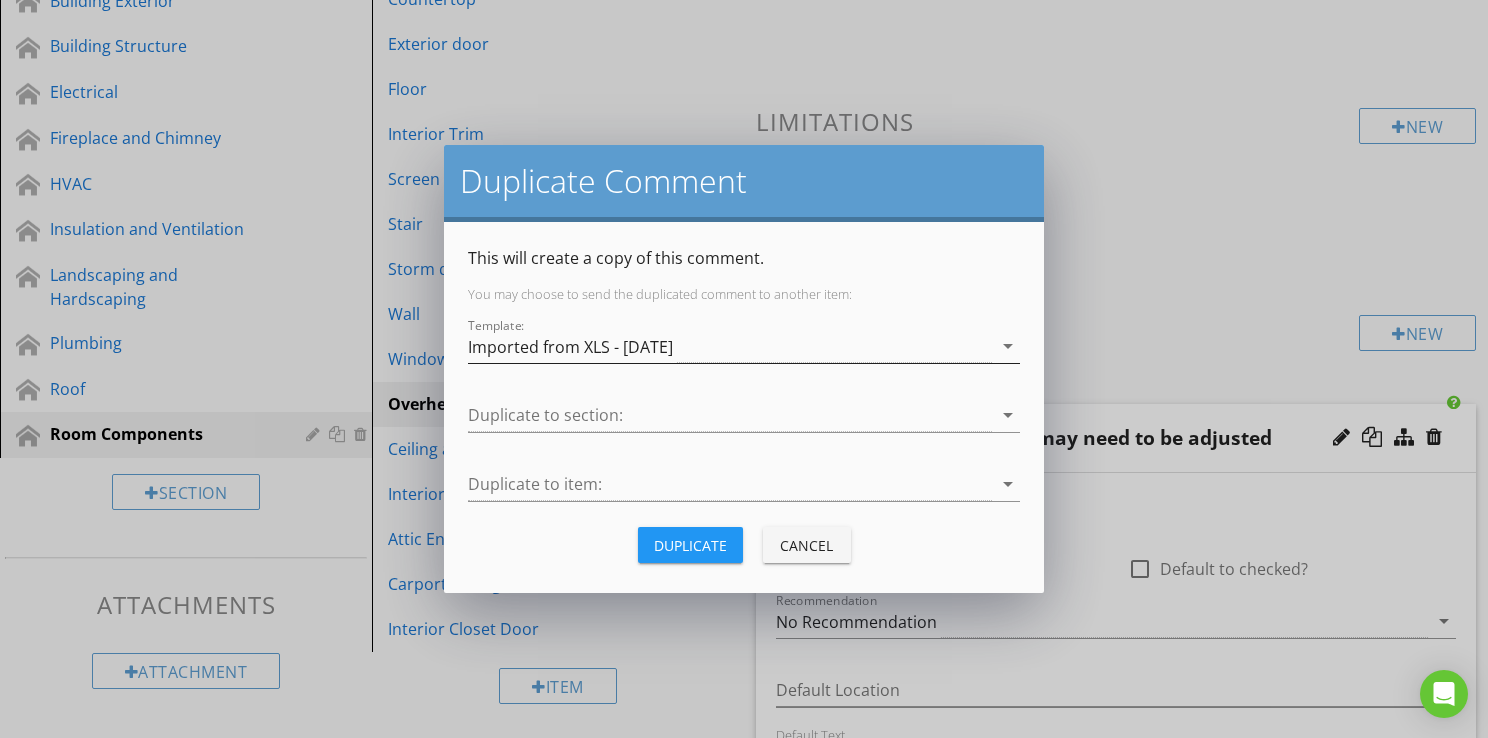 click on "arrow_drop_down" at bounding box center (1008, 346) 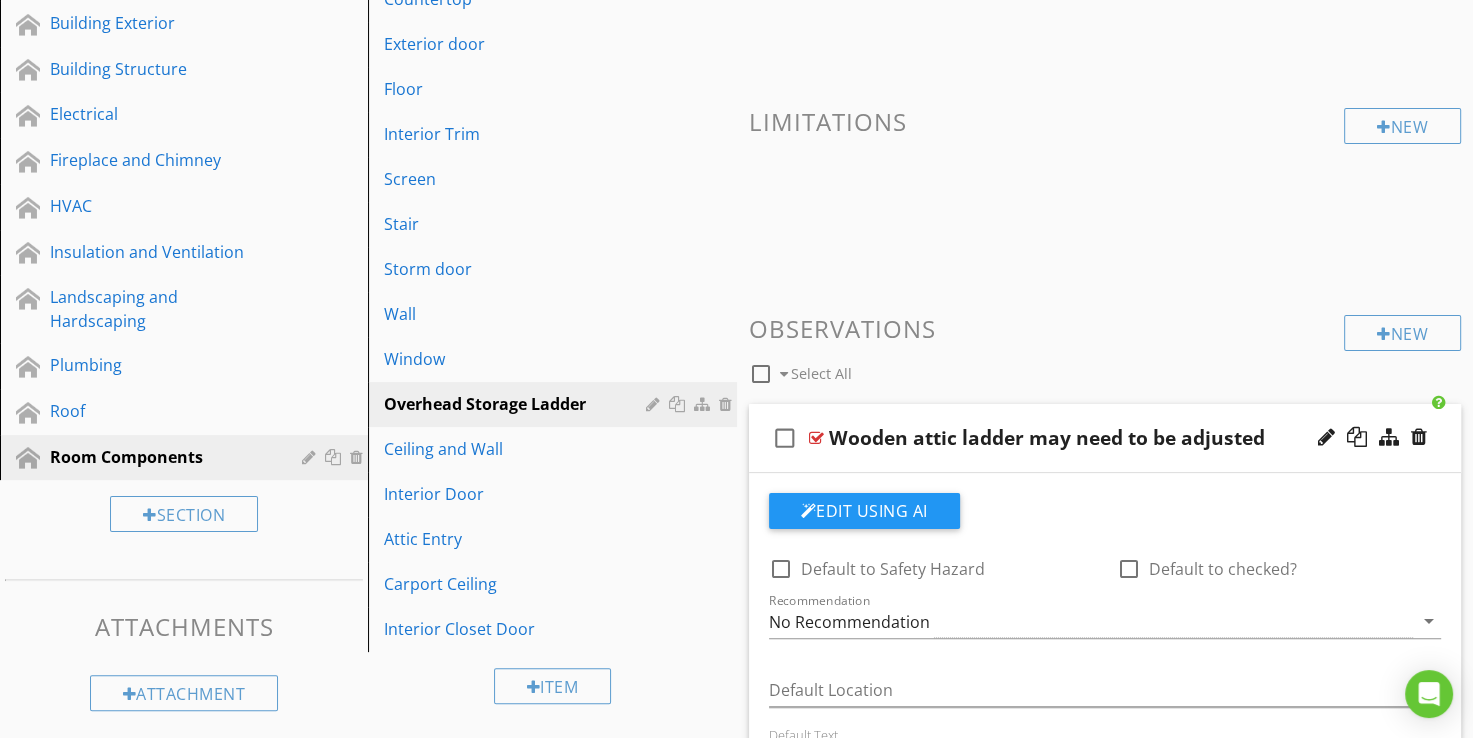 click at bounding box center [736, 369] 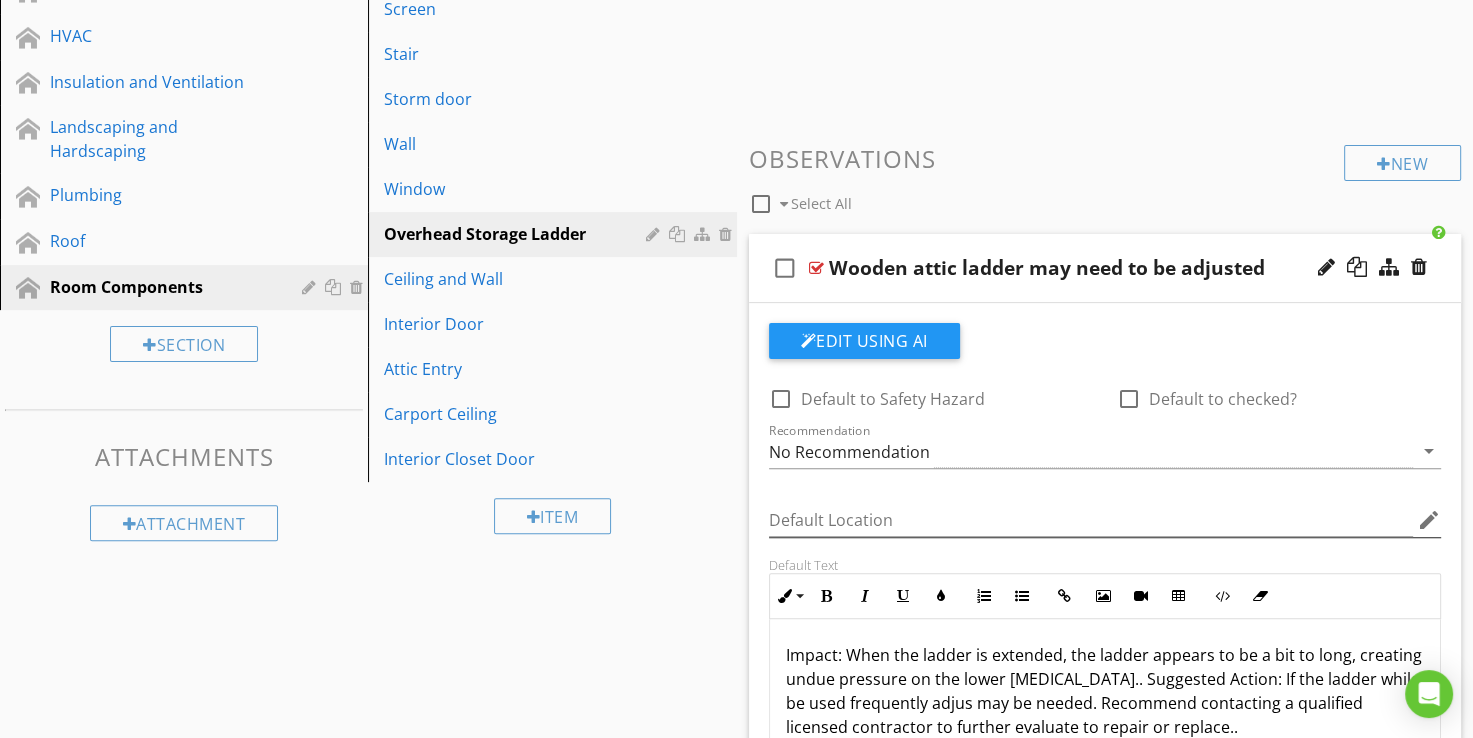 scroll, scrollTop: 458, scrollLeft: 0, axis: vertical 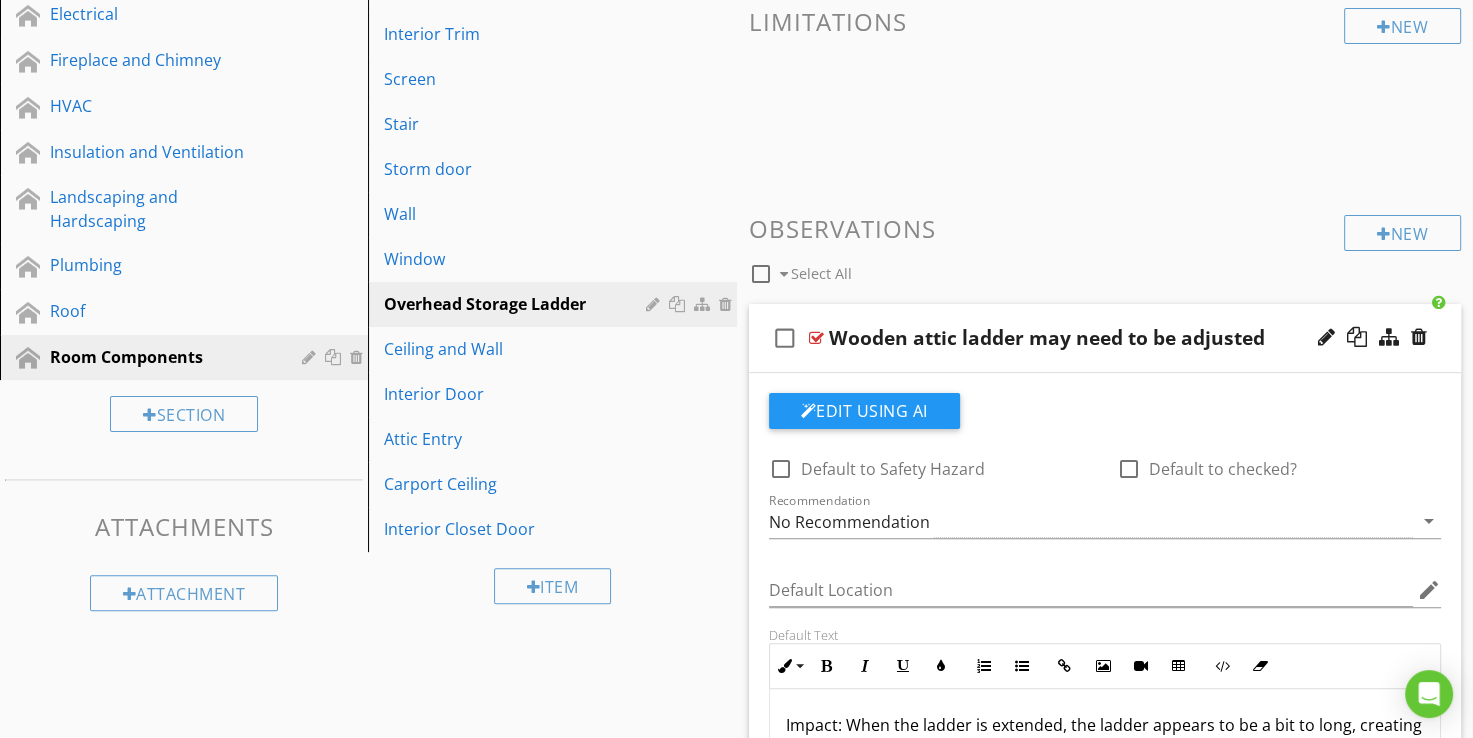 click at bounding box center (816, 338) 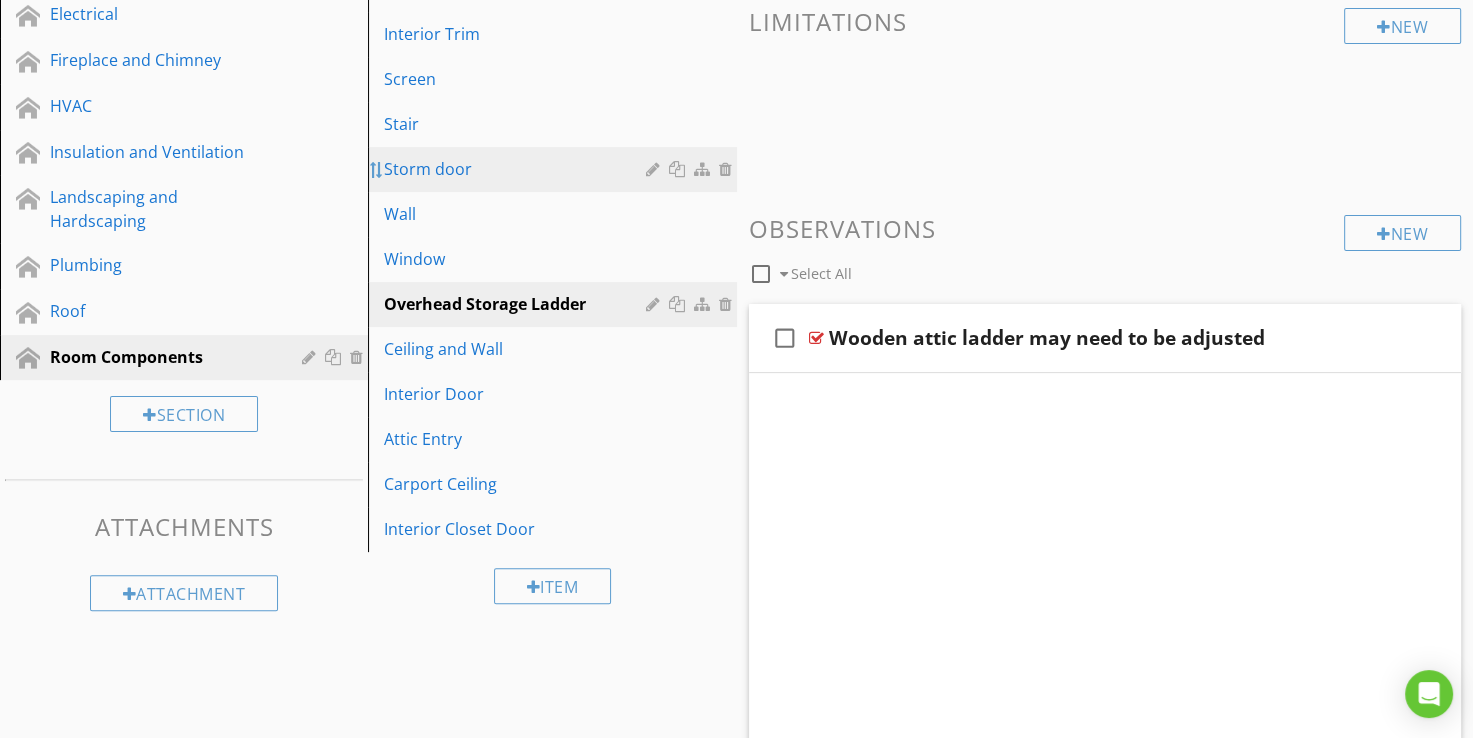 scroll, scrollTop: 358, scrollLeft: 0, axis: vertical 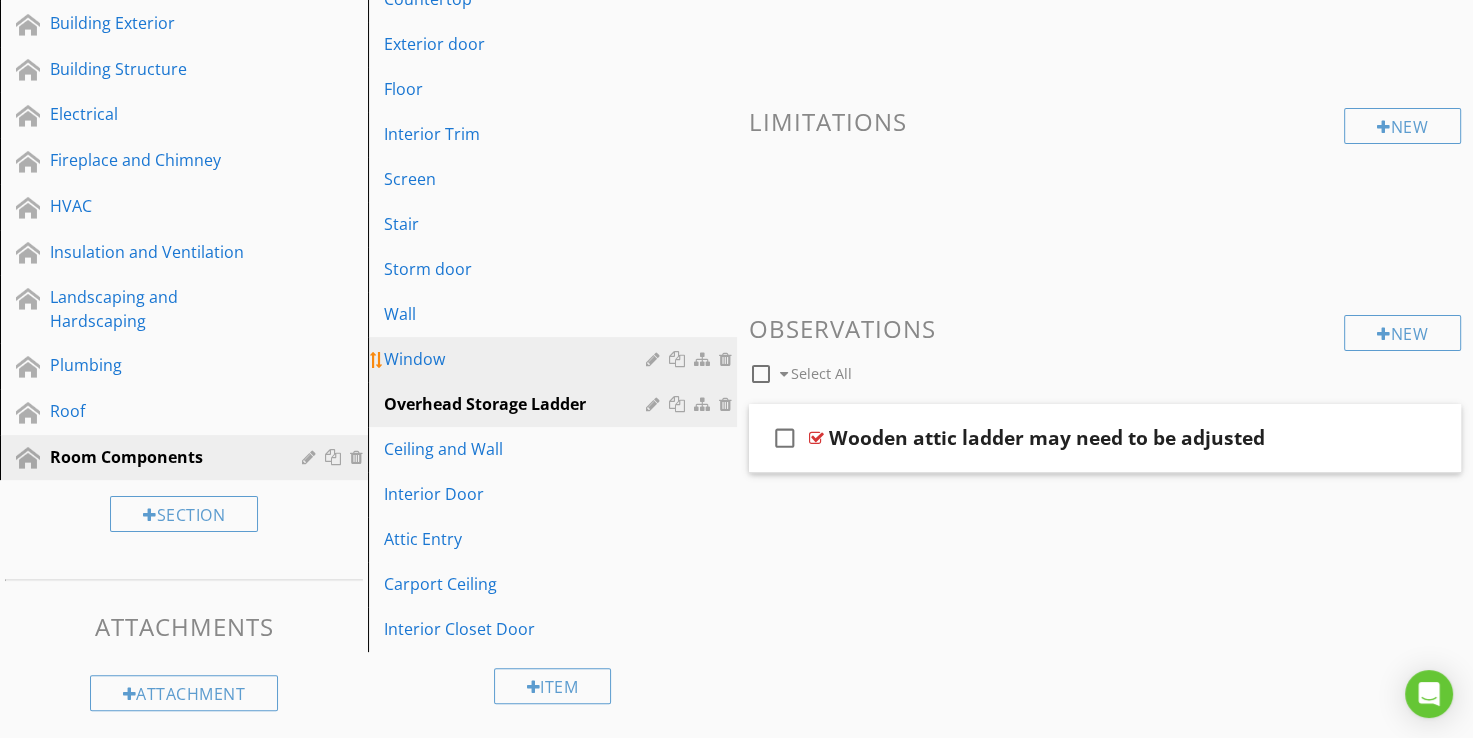 click on "Window" at bounding box center [517, 359] 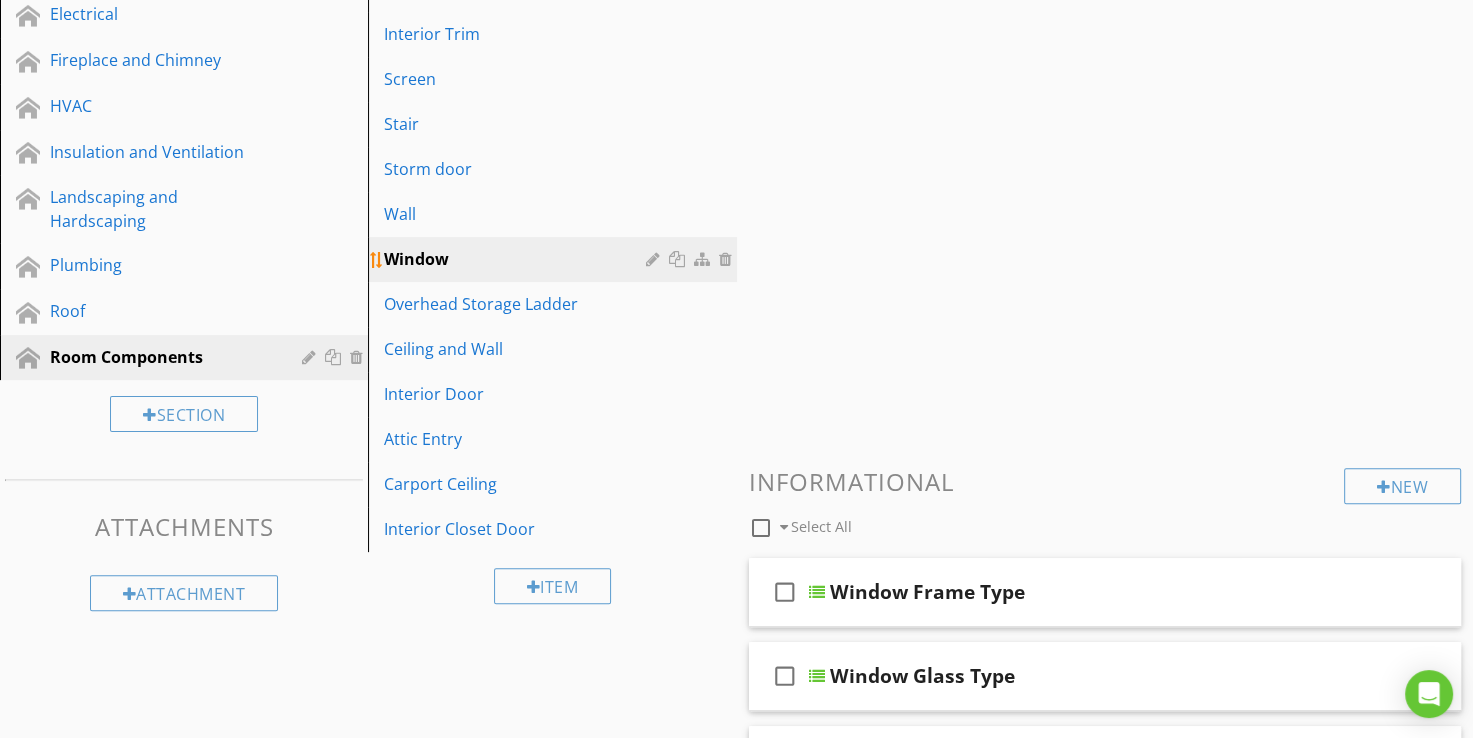 scroll, scrollTop: 366, scrollLeft: 0, axis: vertical 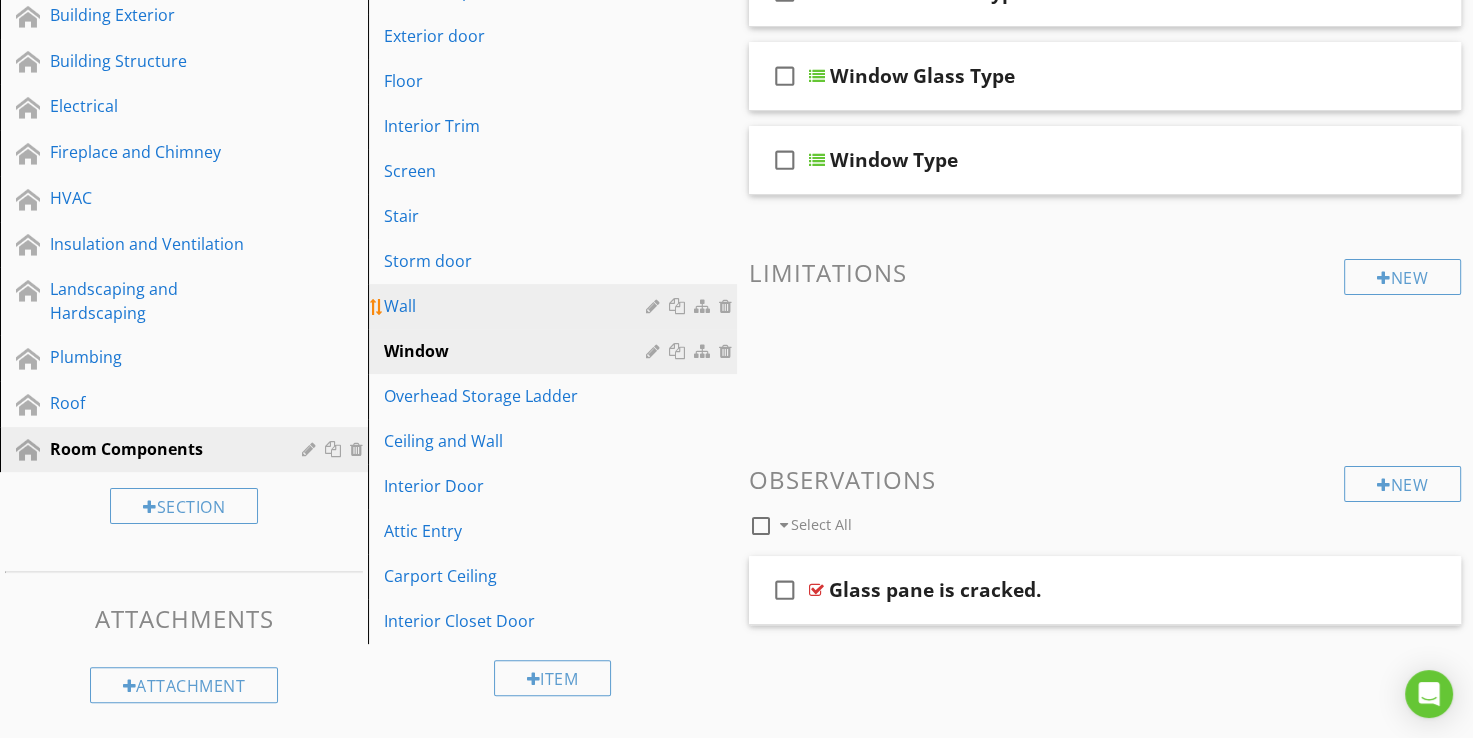 click on "Wall" at bounding box center (517, 306) 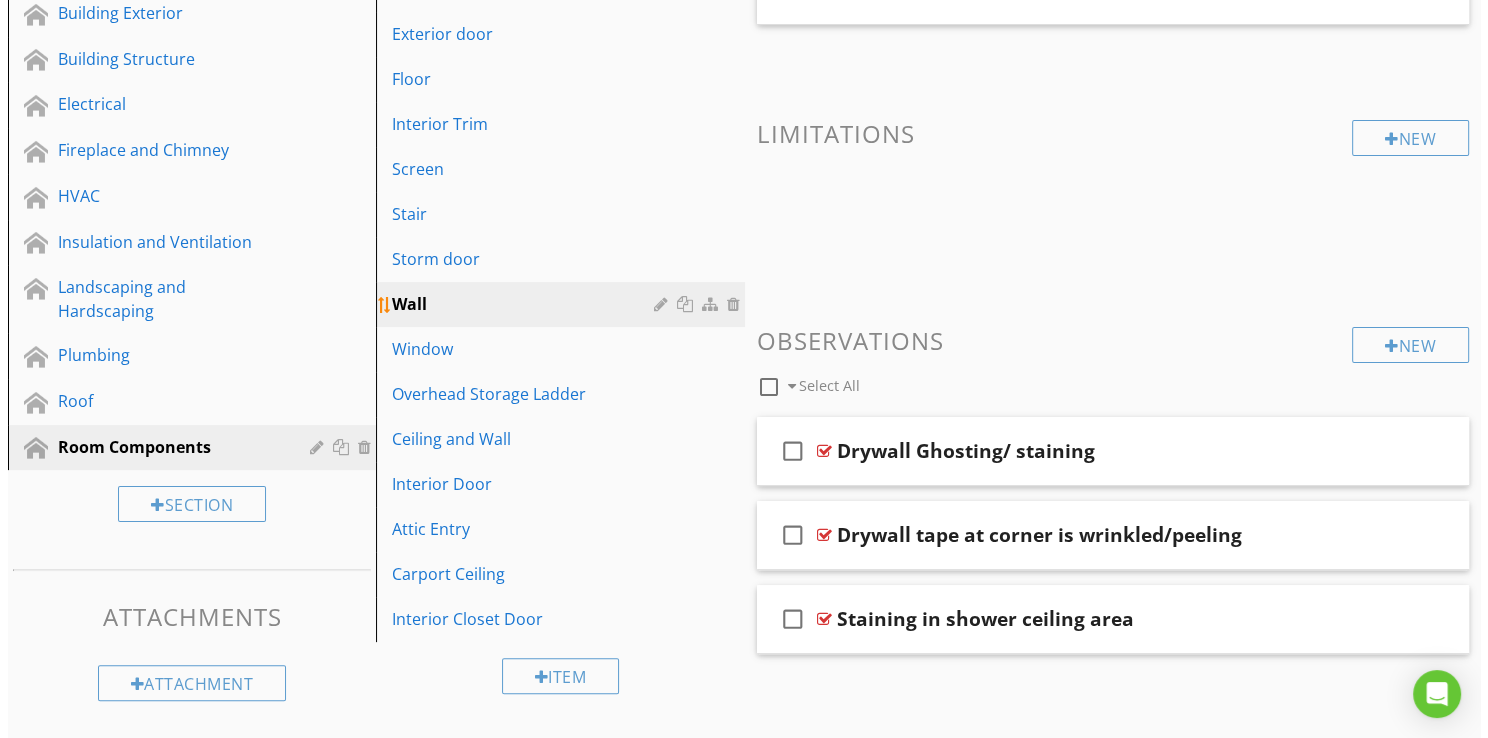 scroll, scrollTop: 366, scrollLeft: 0, axis: vertical 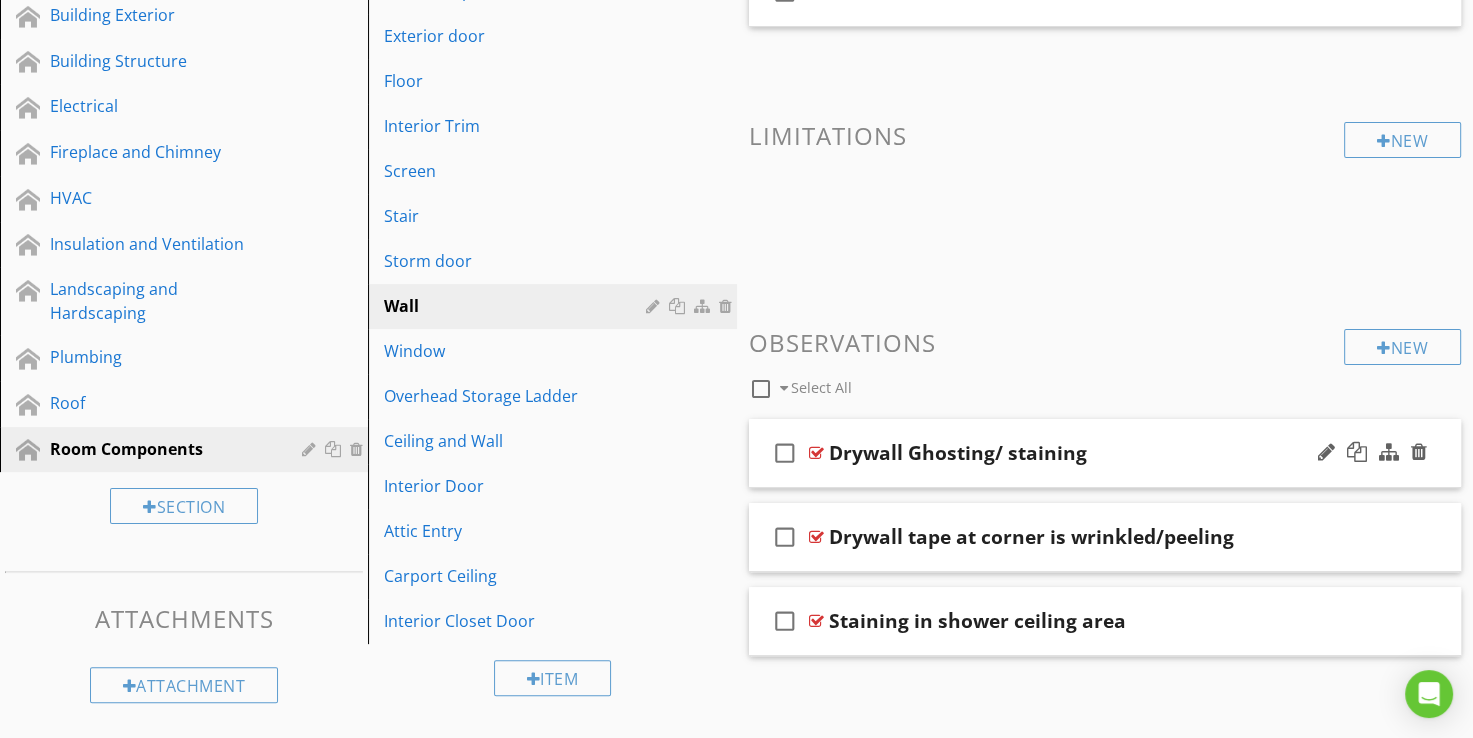 click on "Drywall Ghosting/ staining" at bounding box center [958, 453] 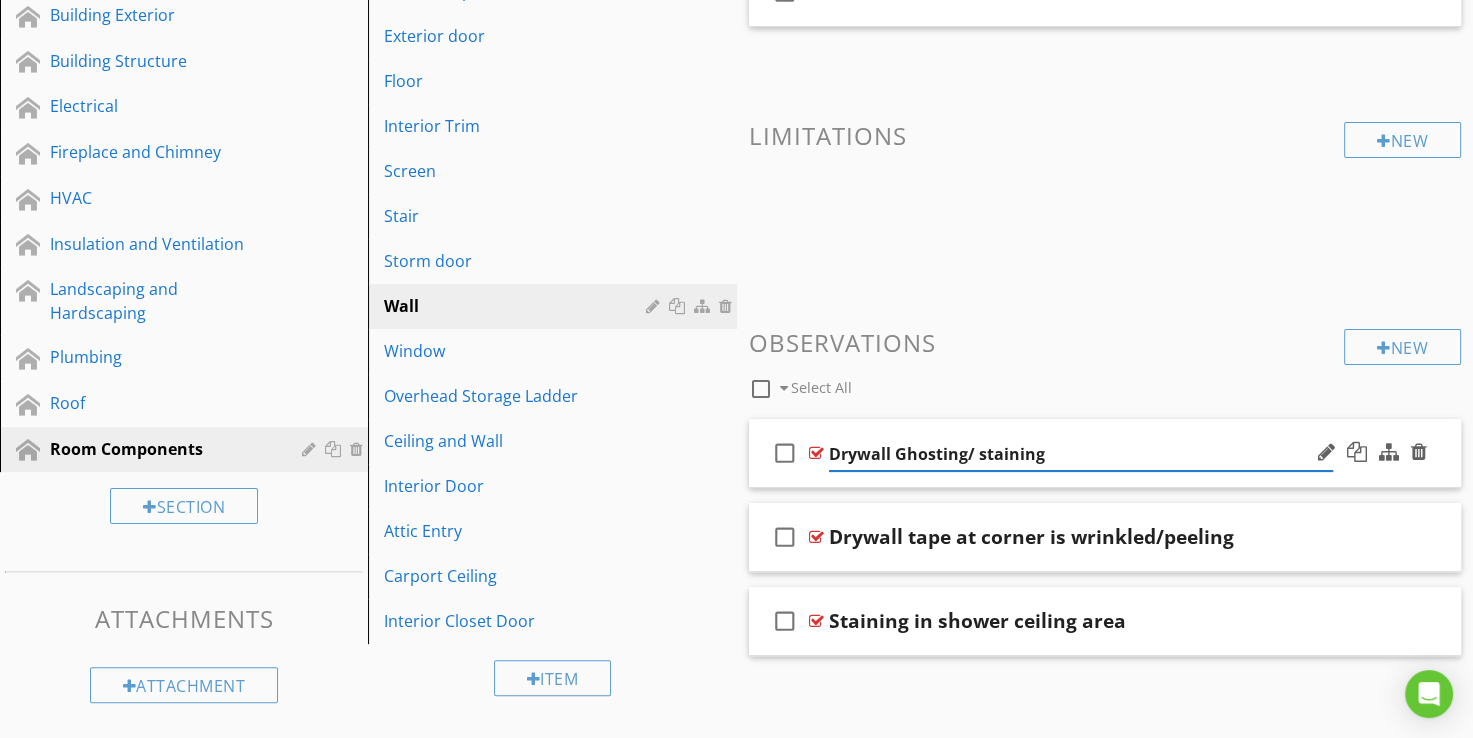 click on "Observations" at bounding box center [1105, 342] 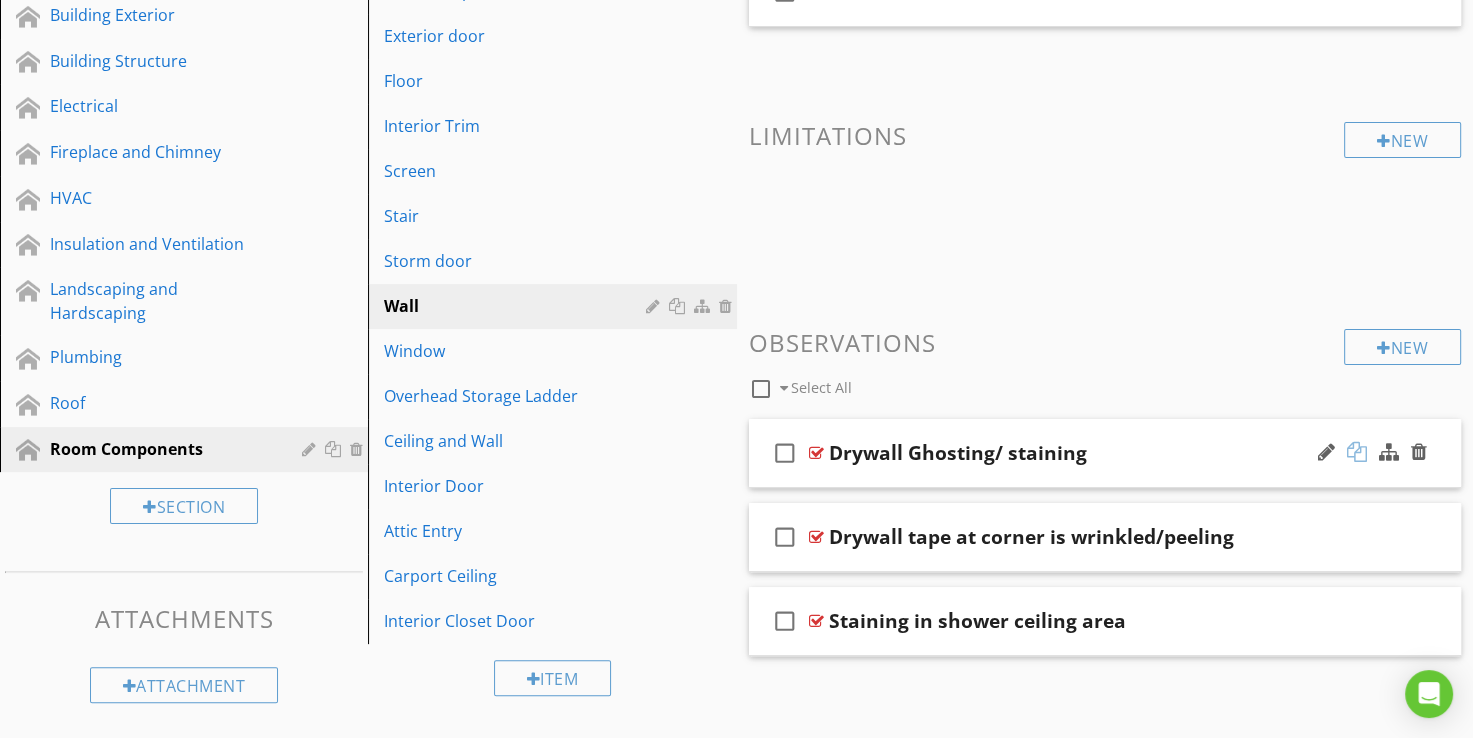 click at bounding box center [1357, 452] 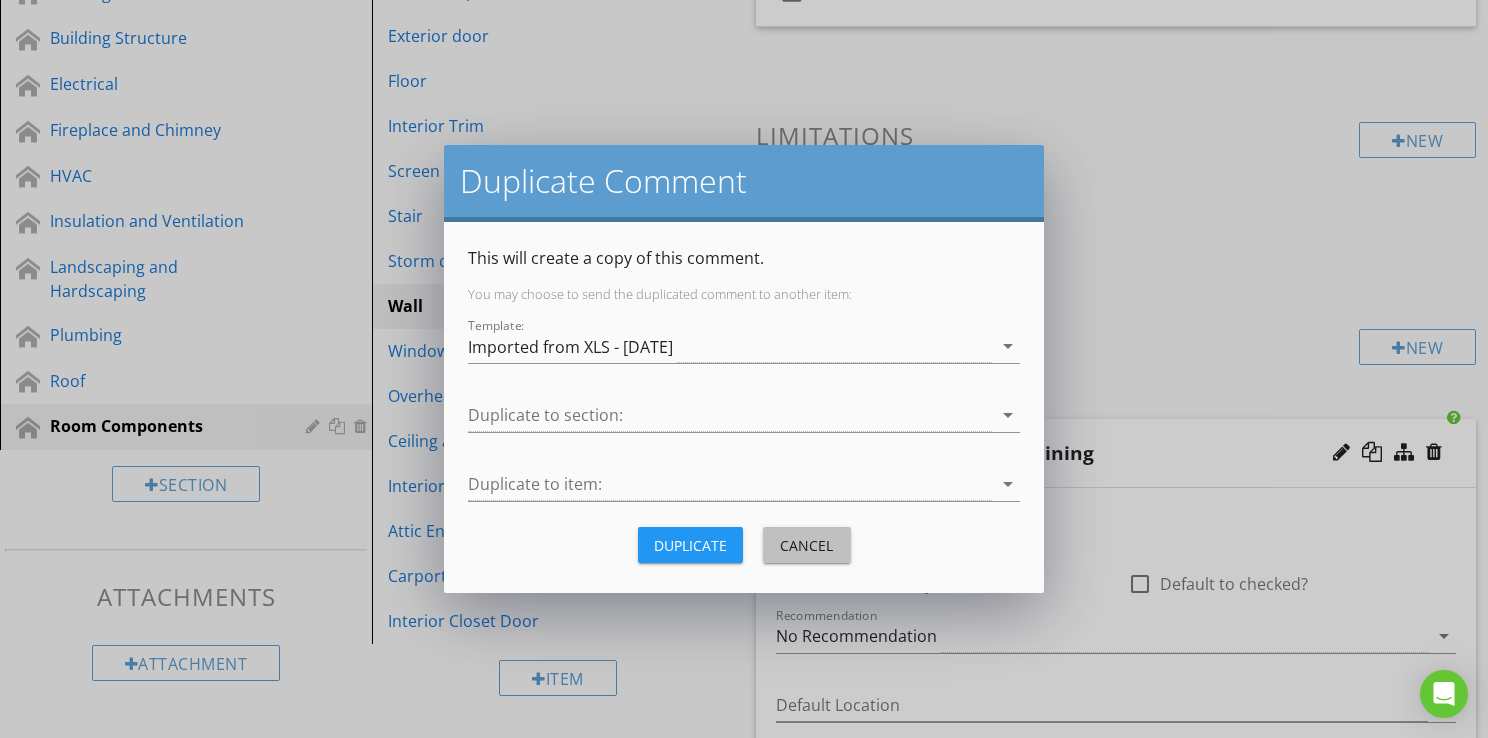 click on "Cancel" at bounding box center (807, 545) 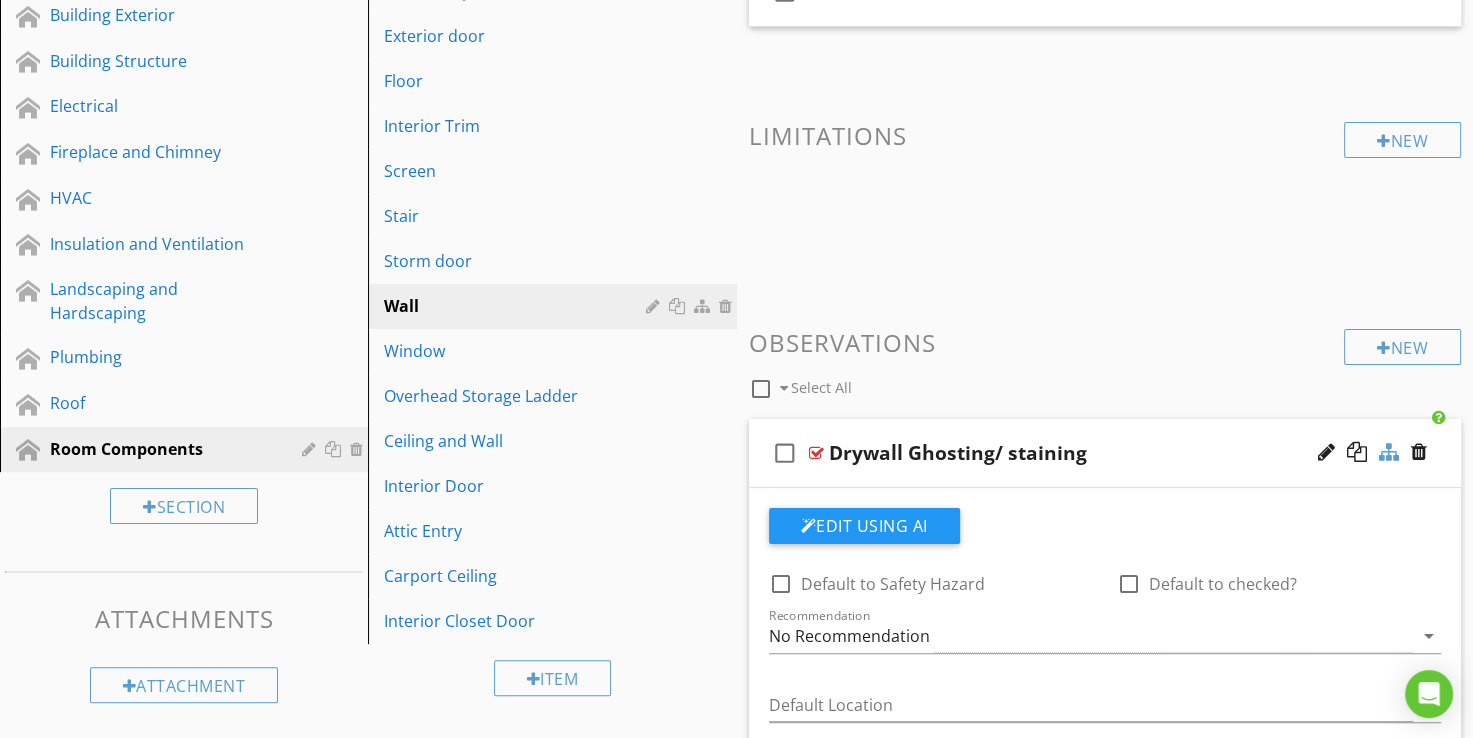 click at bounding box center (1389, 452) 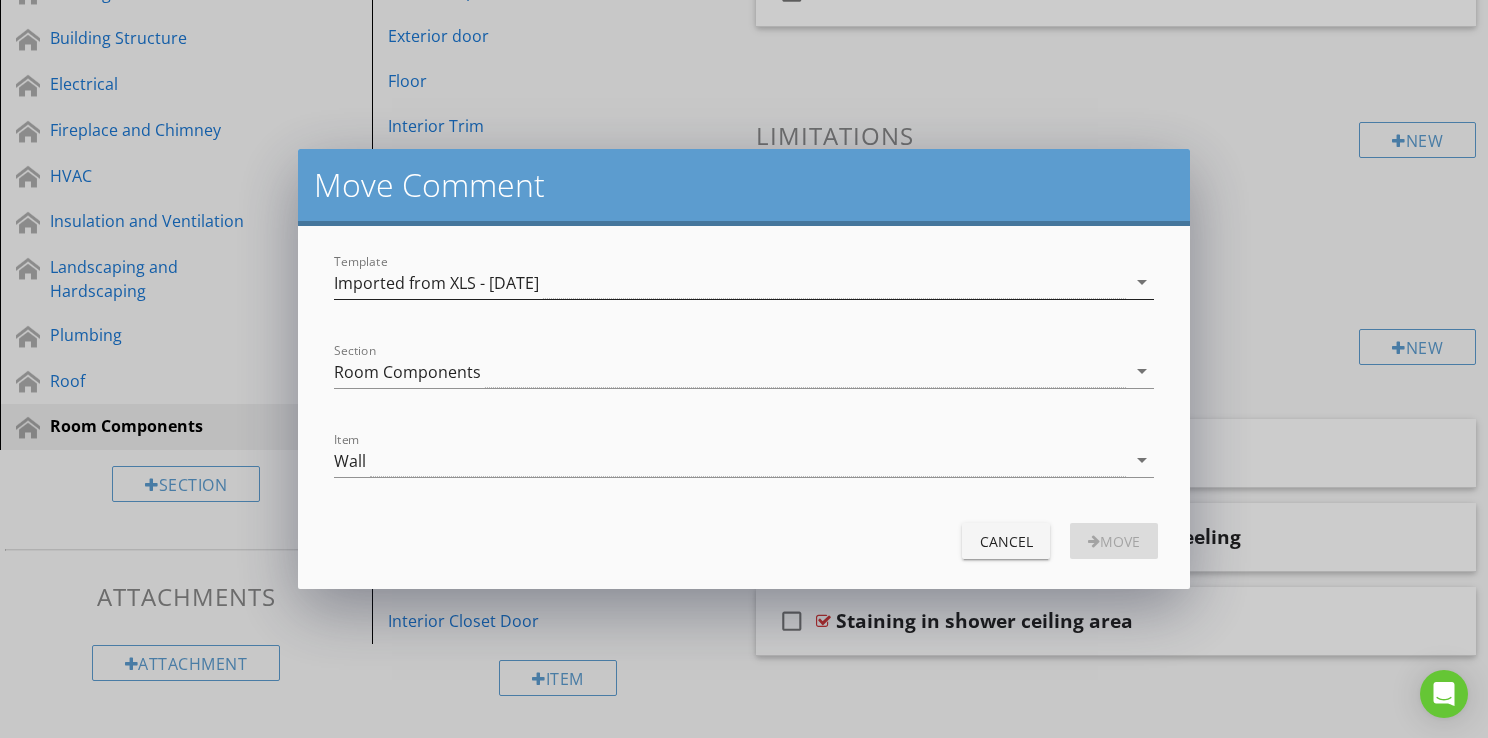 click on "arrow_drop_down" at bounding box center [1142, 282] 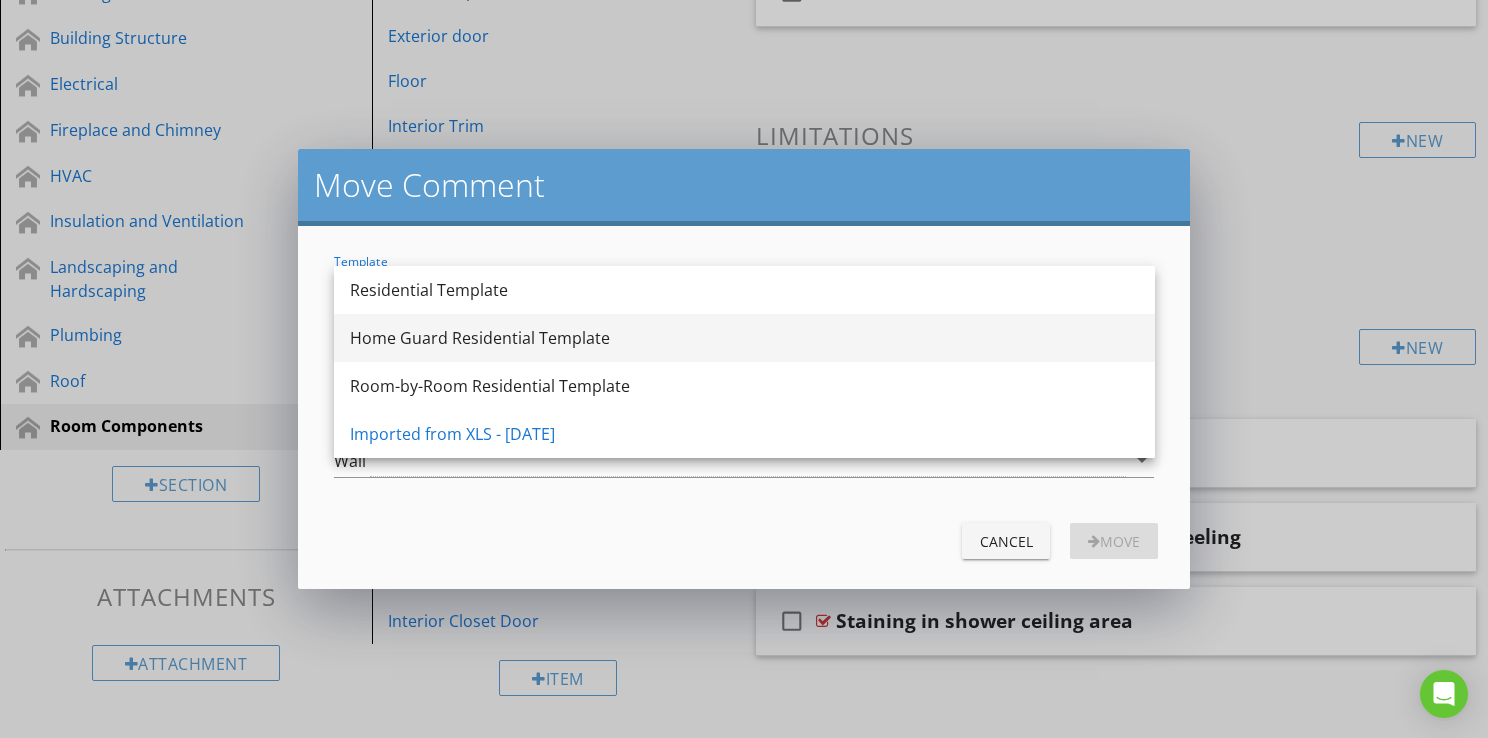 click on "Home Guard Residential Template" at bounding box center [744, 338] 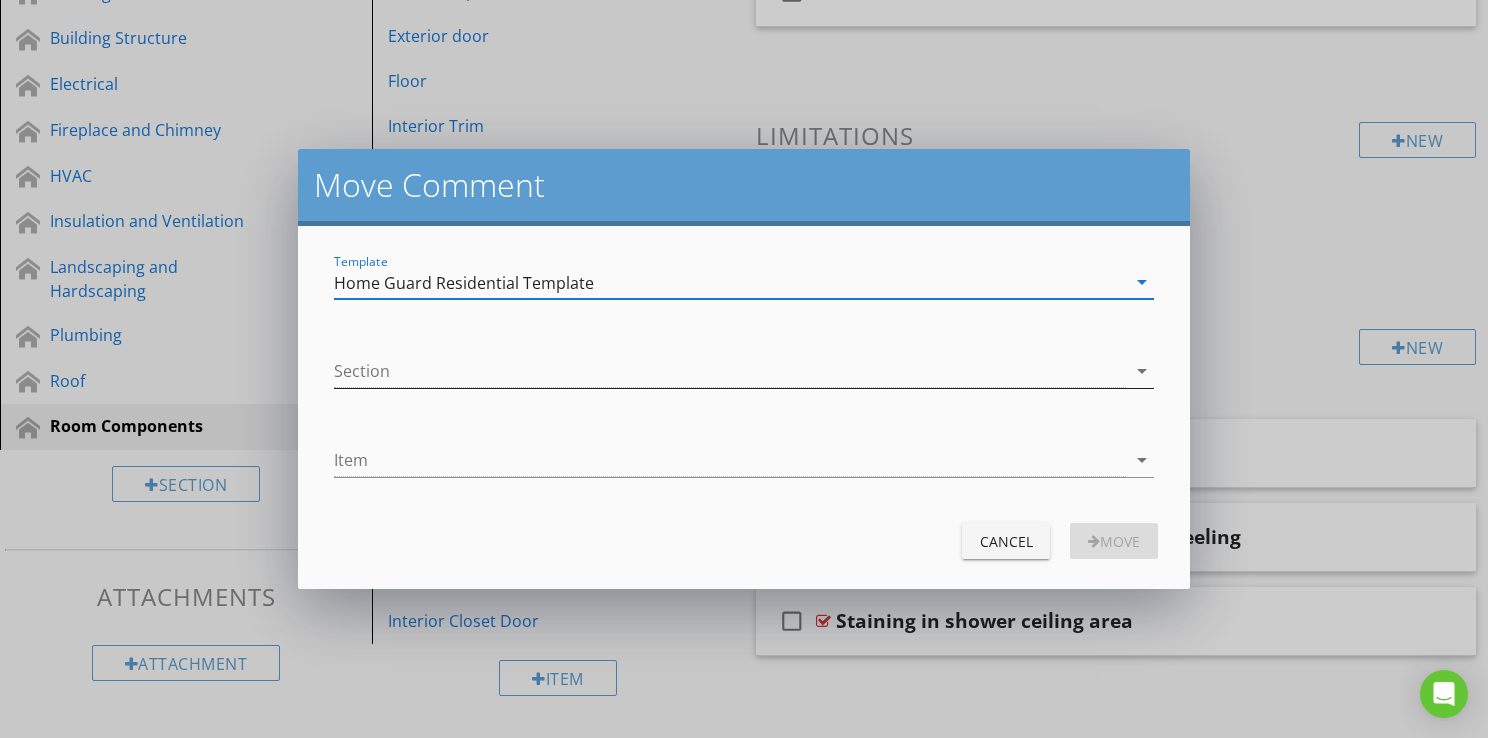 click on "arrow_drop_down" at bounding box center (1142, 371) 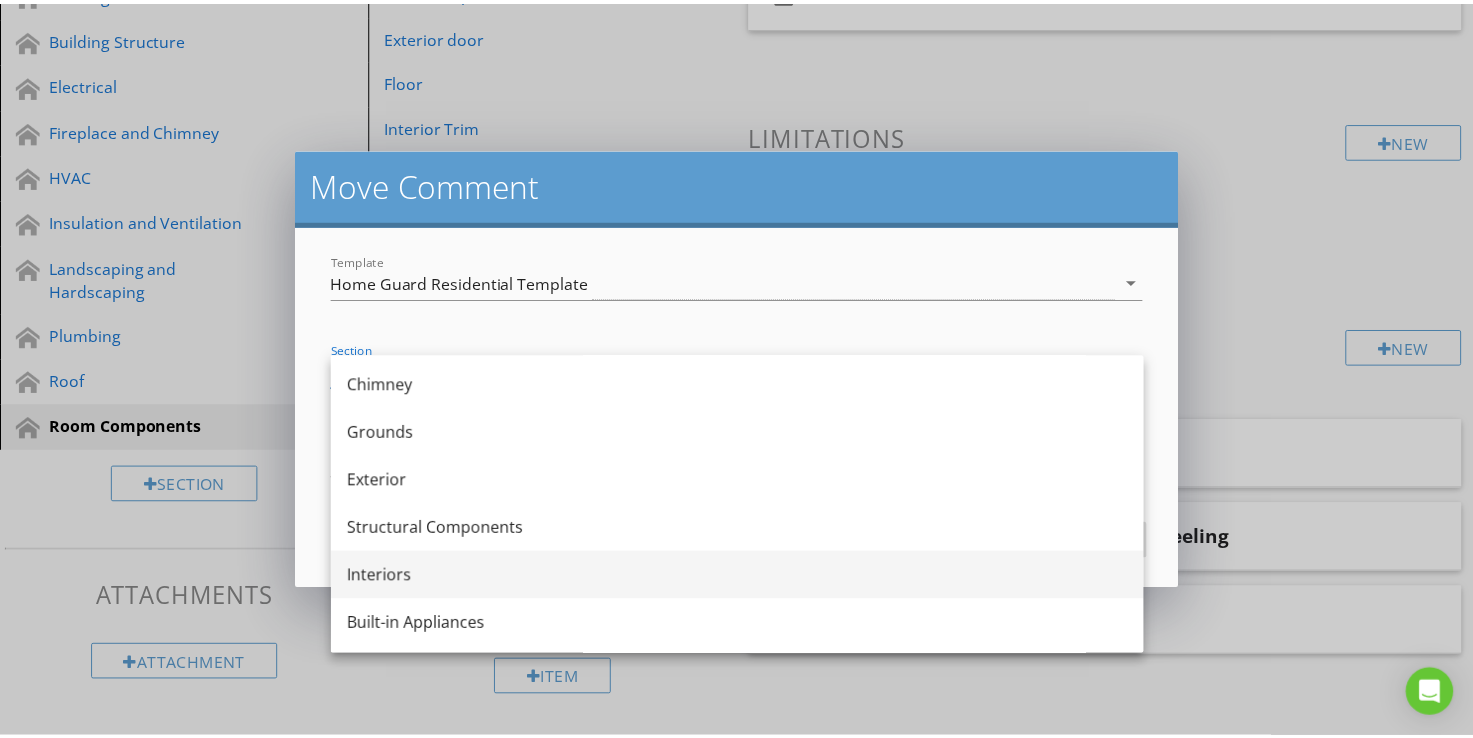 scroll, scrollTop: 200, scrollLeft: 0, axis: vertical 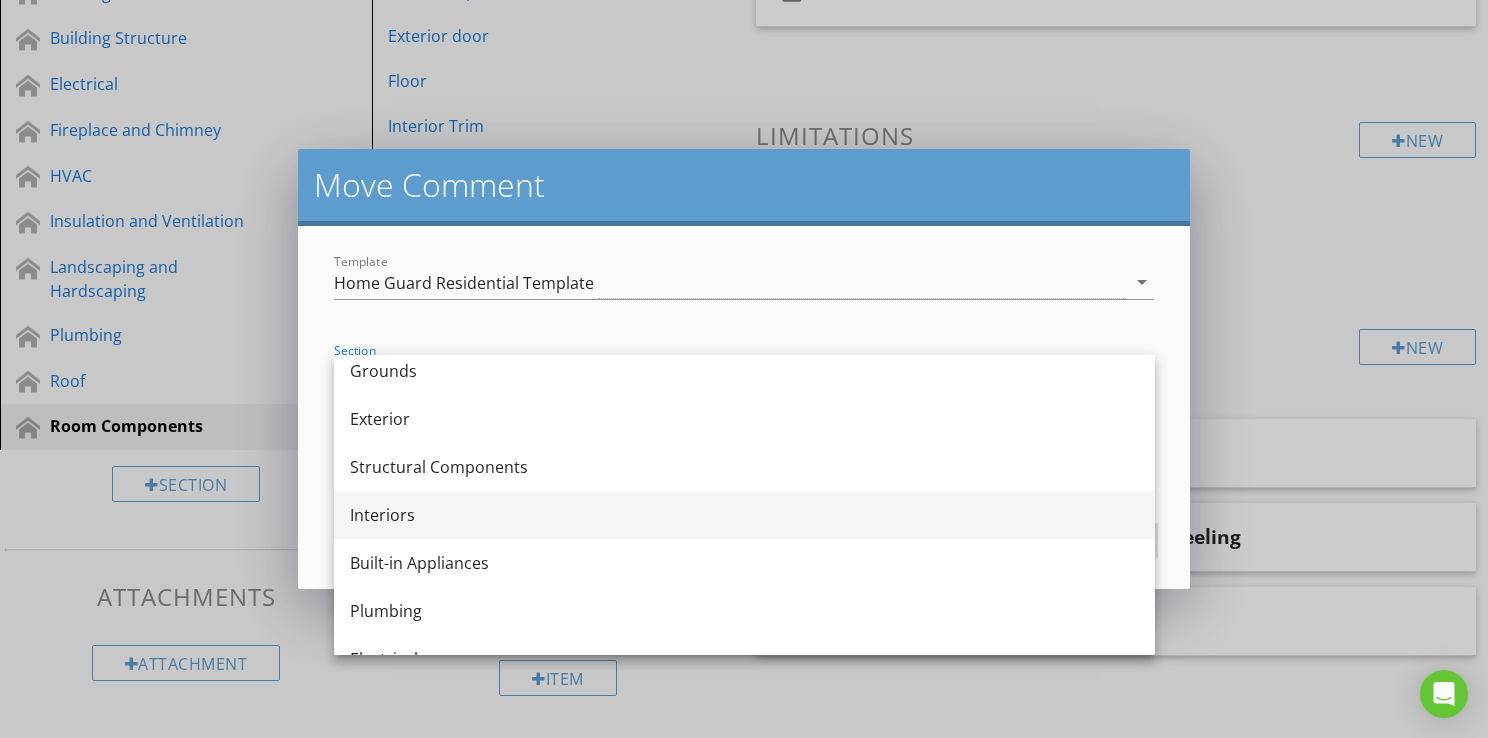 click on "Interiors" at bounding box center (744, 515) 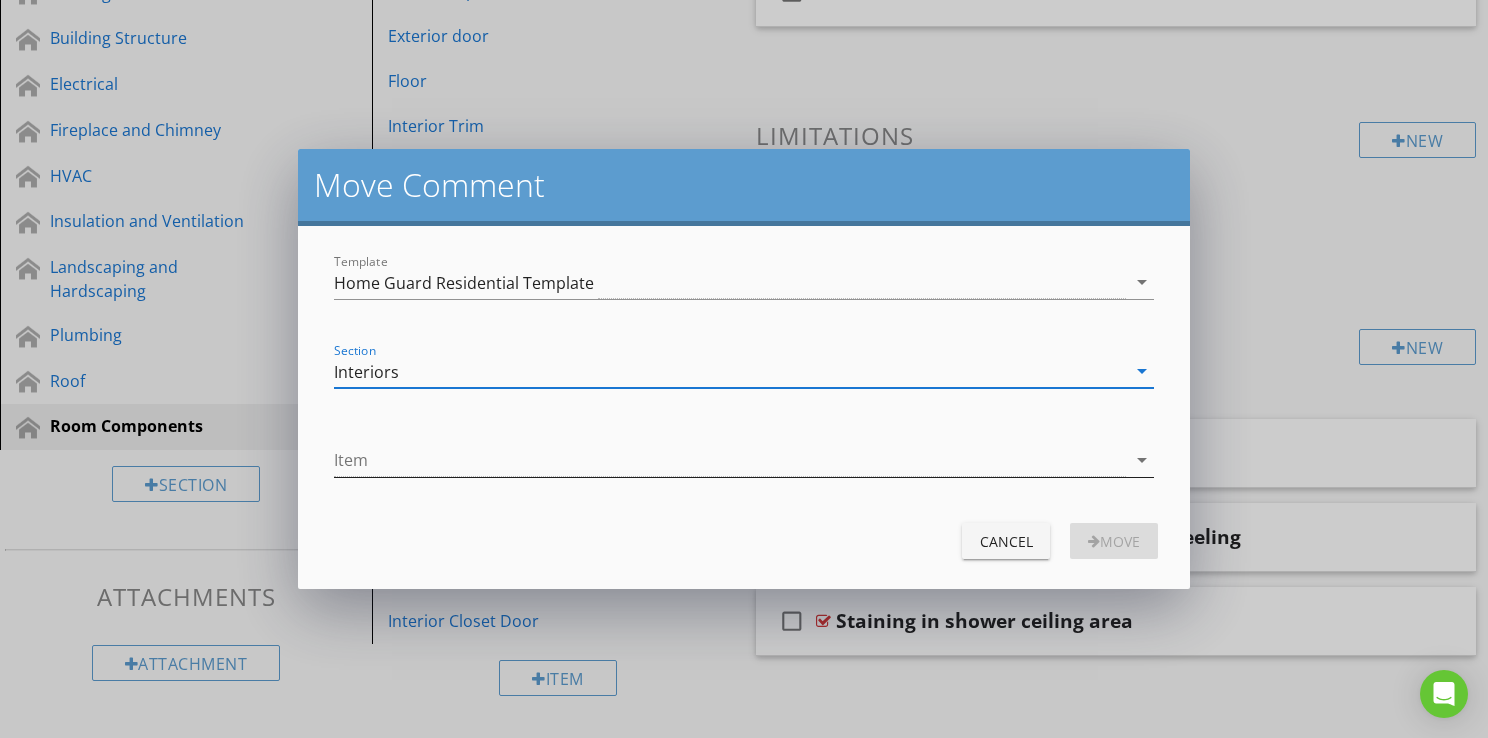 click at bounding box center (730, 460) 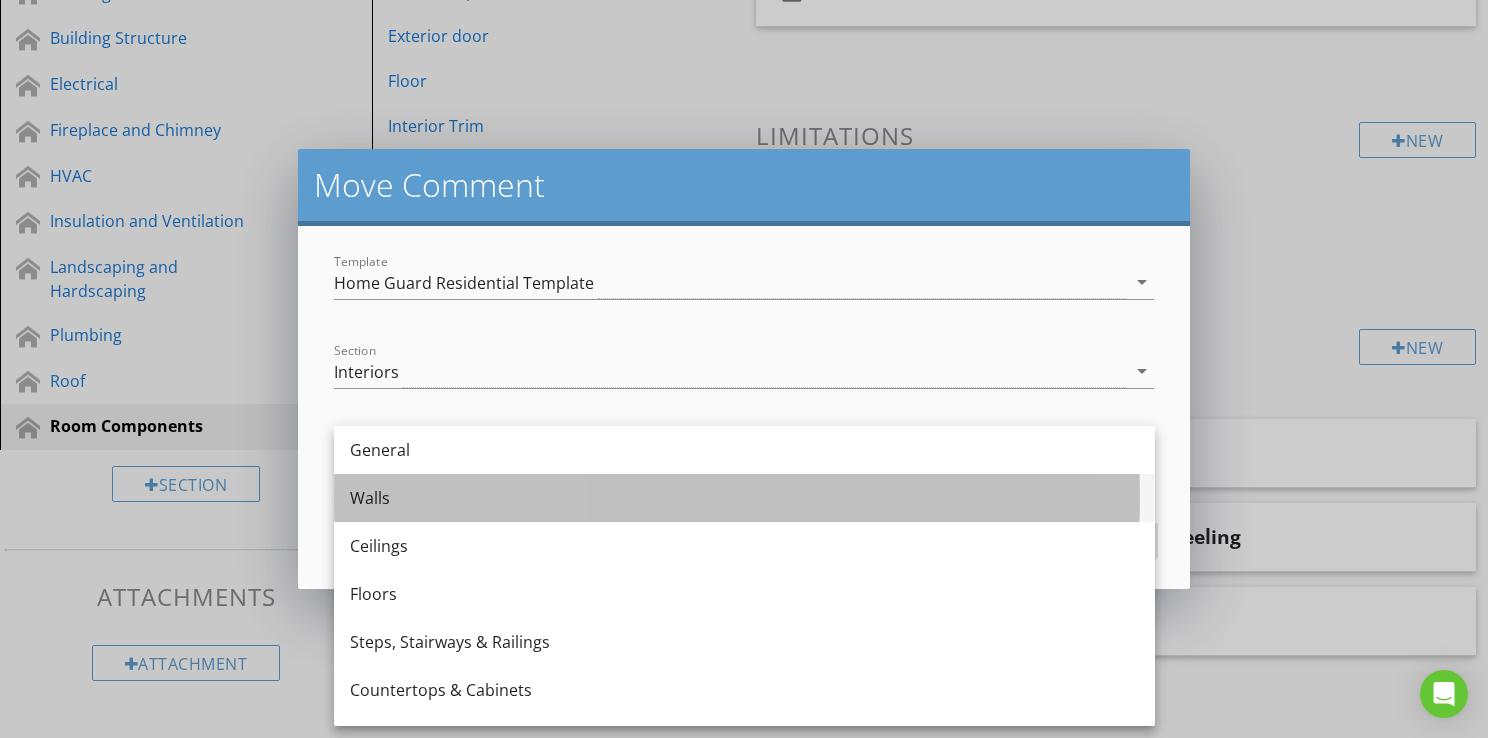 click on "Walls" at bounding box center [744, 498] 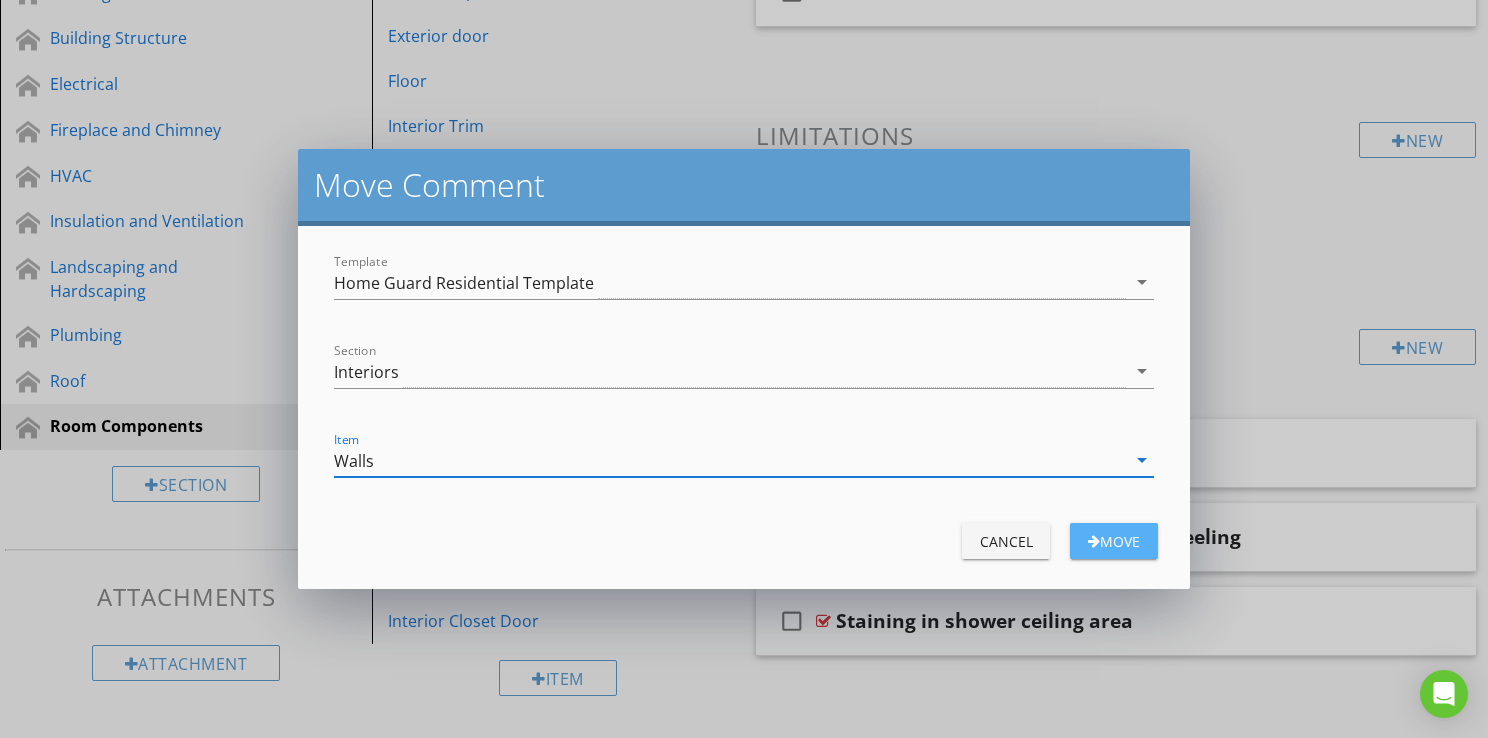click on "Move" at bounding box center [1114, 541] 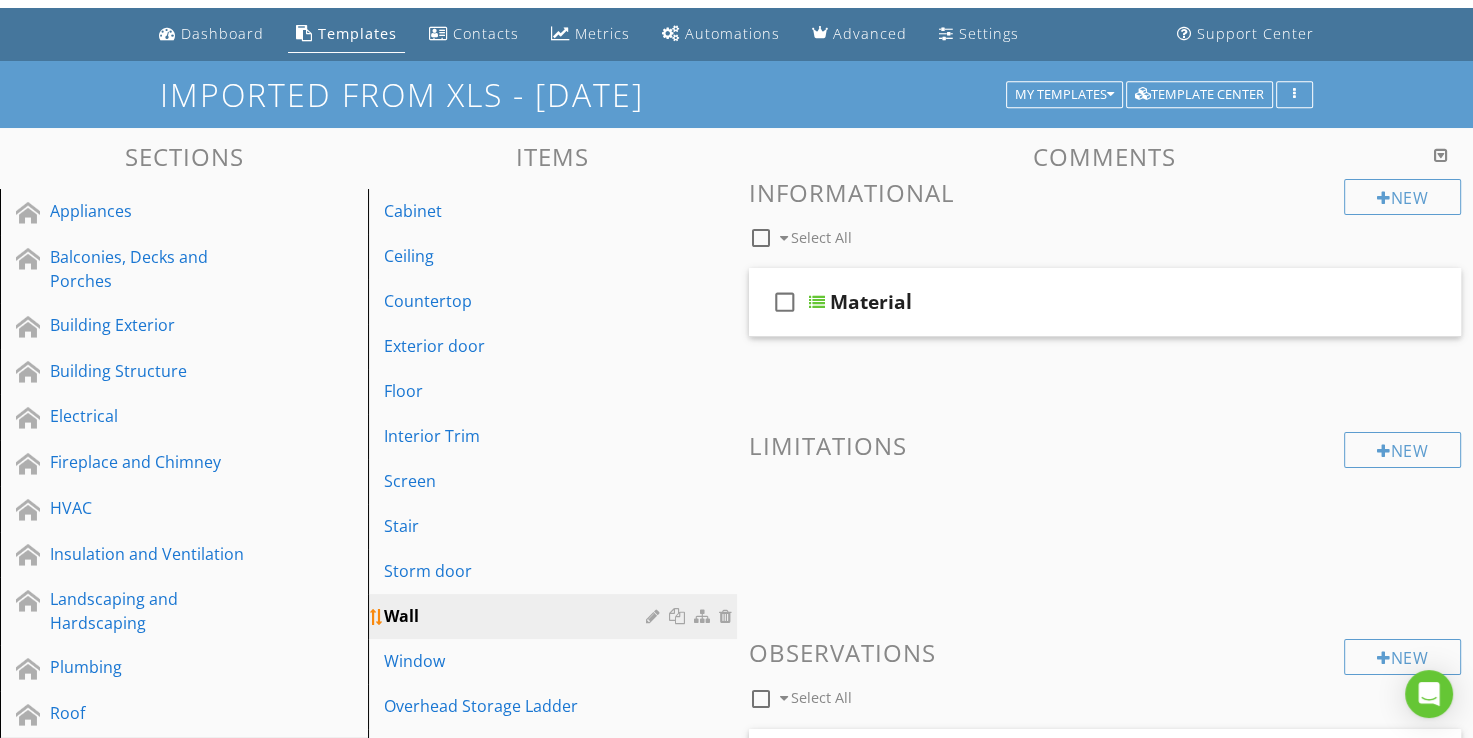 scroll, scrollTop: 0, scrollLeft: 0, axis: both 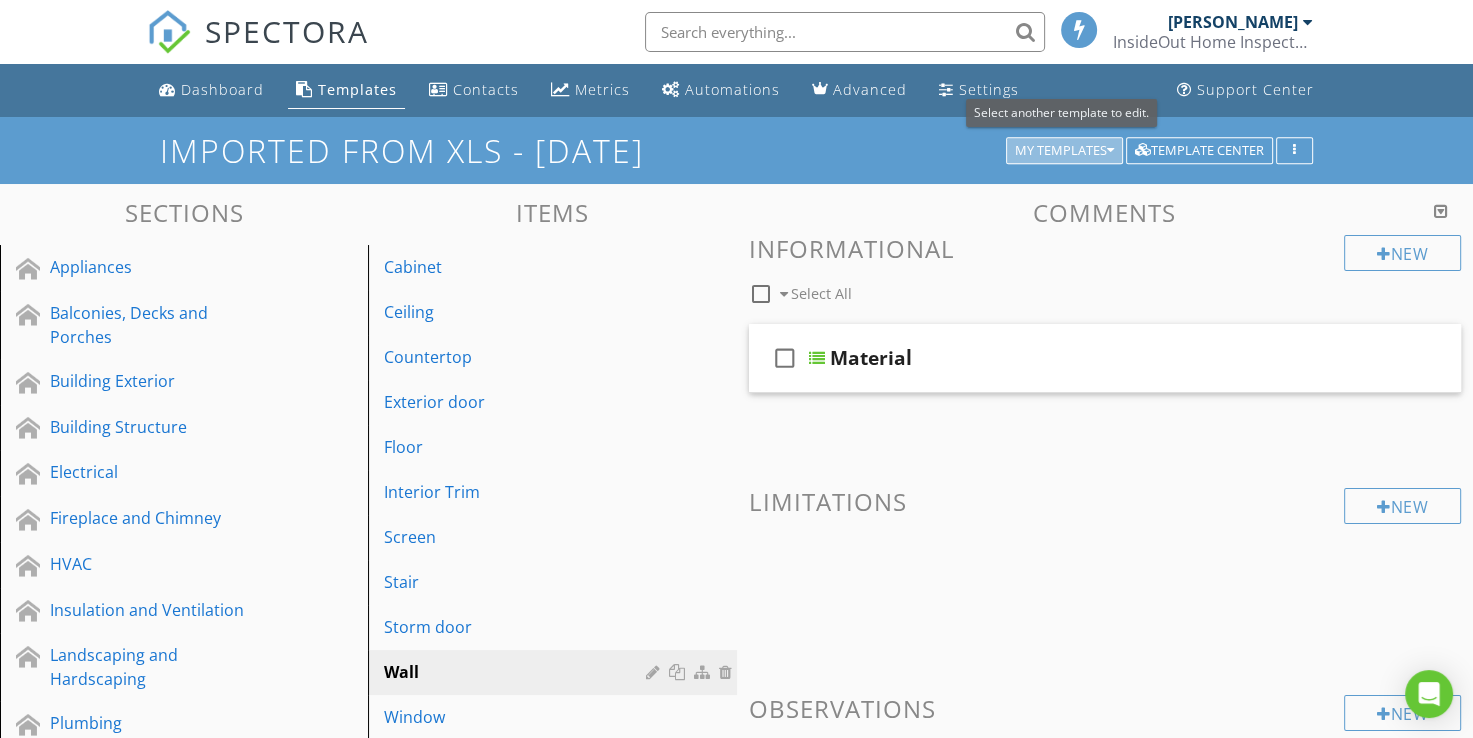 click on "My Templates" at bounding box center (1064, 151) 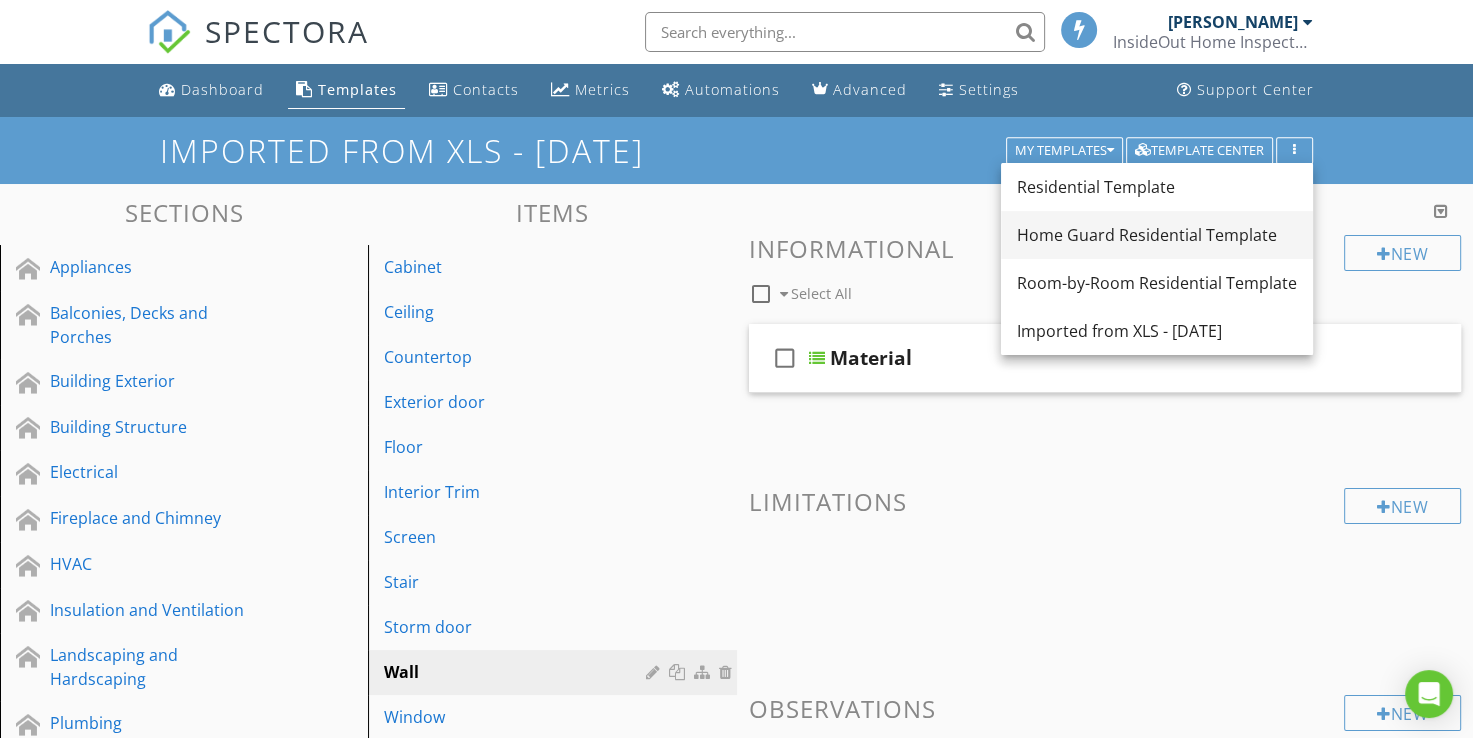 click on "Home Guard Residential Template" at bounding box center [1157, 235] 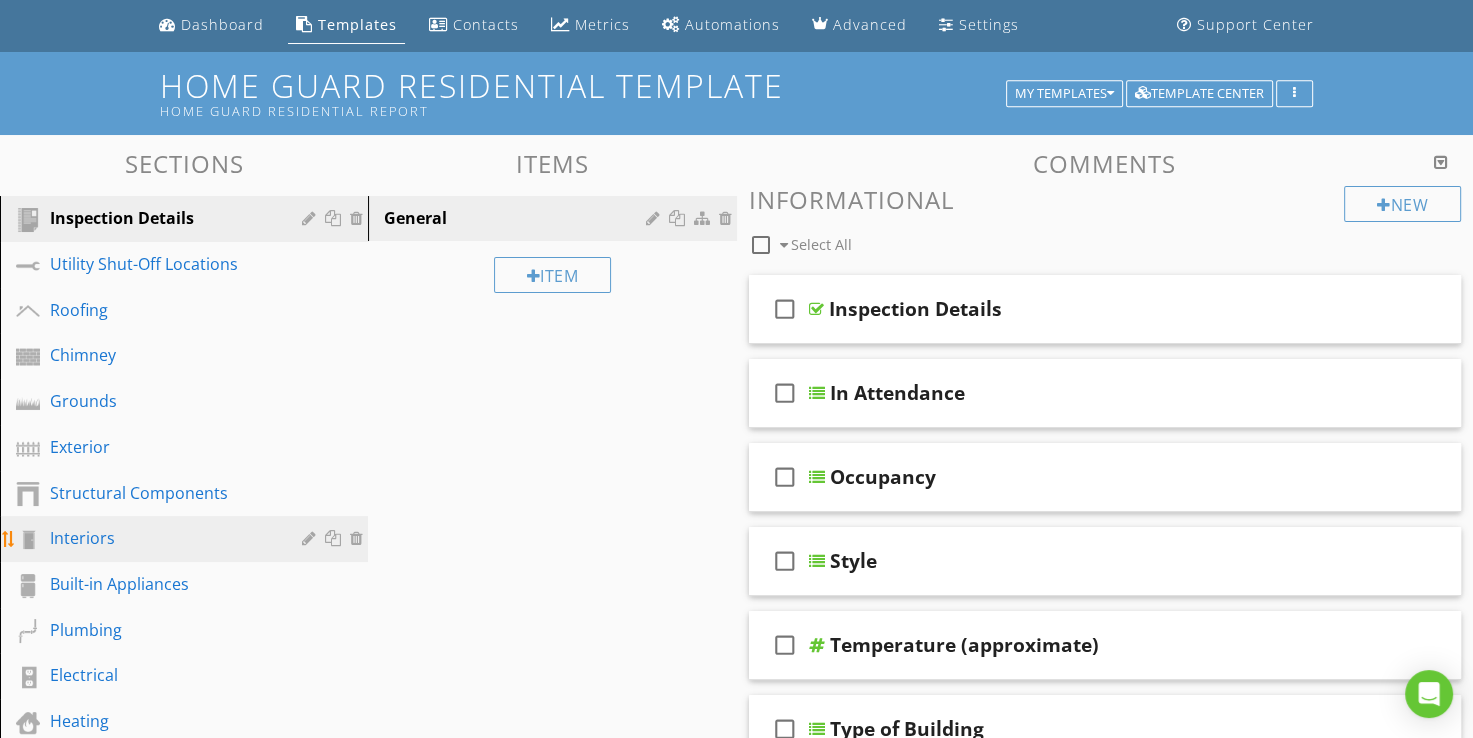 scroll, scrollTop: 100, scrollLeft: 0, axis: vertical 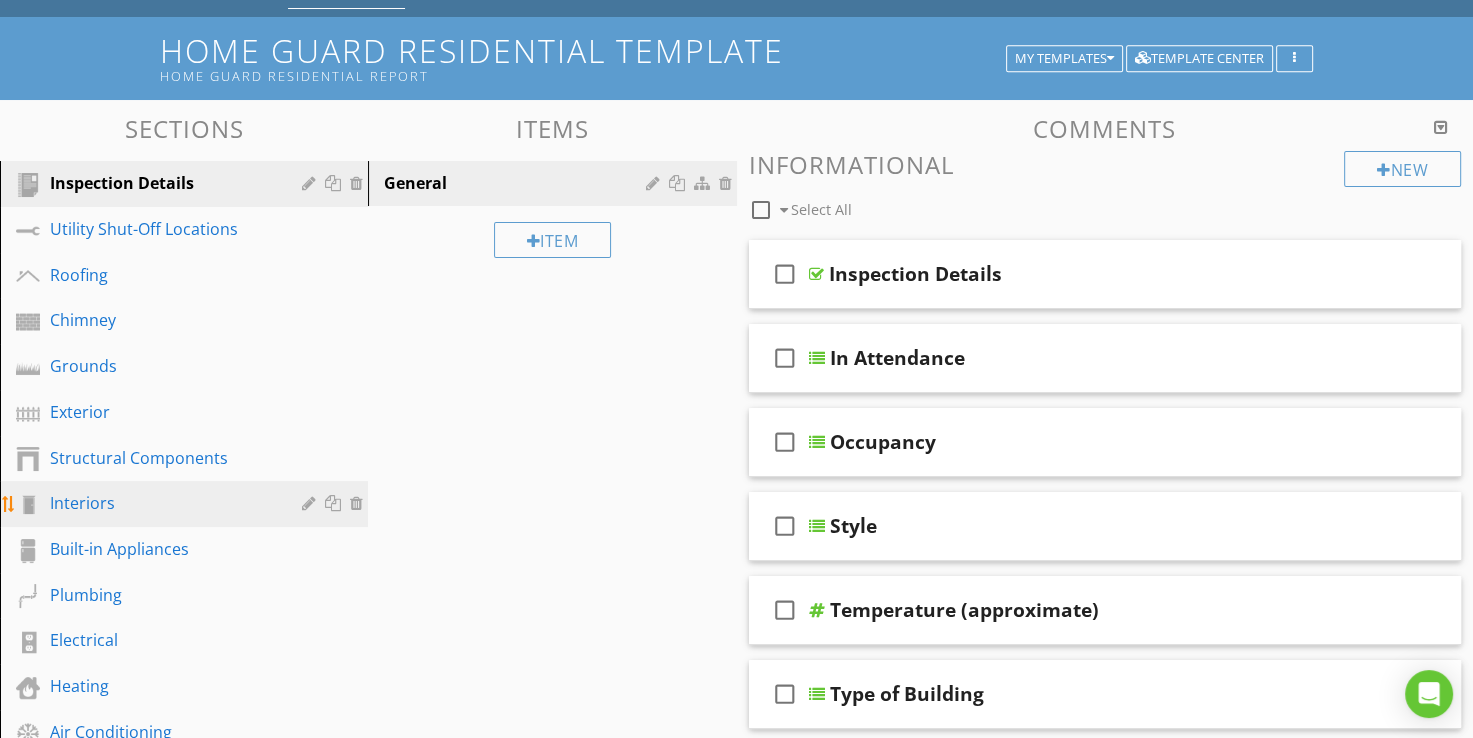click on "Interiors" at bounding box center [161, 503] 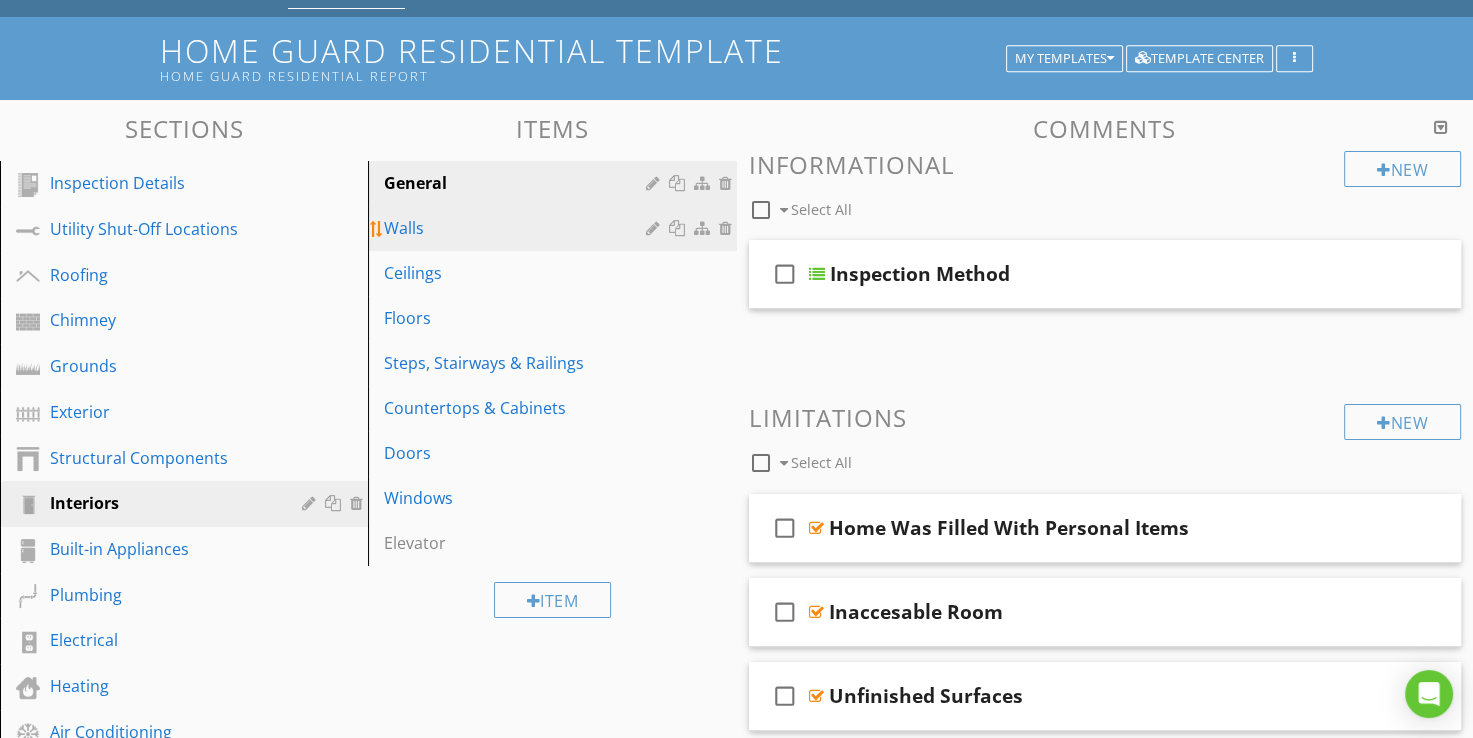 click on "Walls" at bounding box center [517, 228] 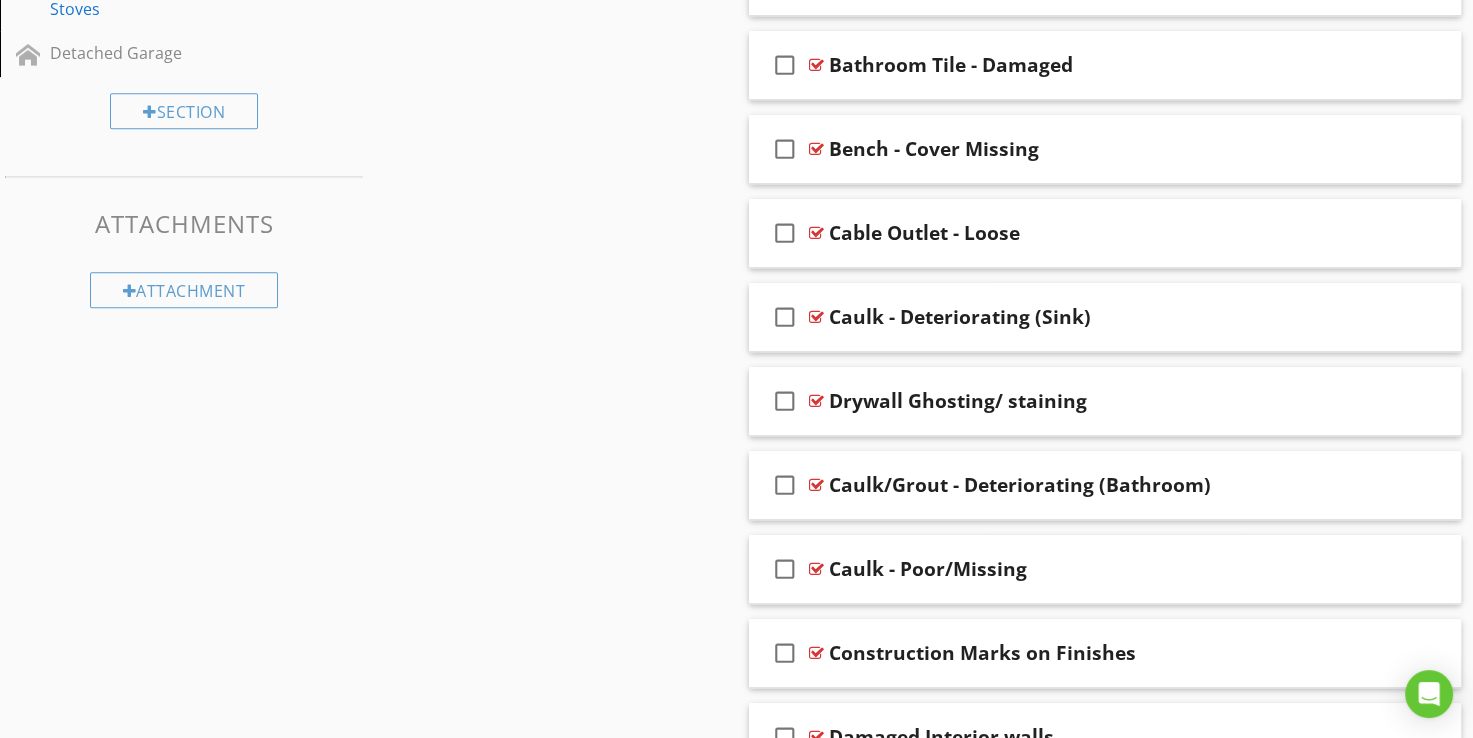 scroll, scrollTop: 921, scrollLeft: 0, axis: vertical 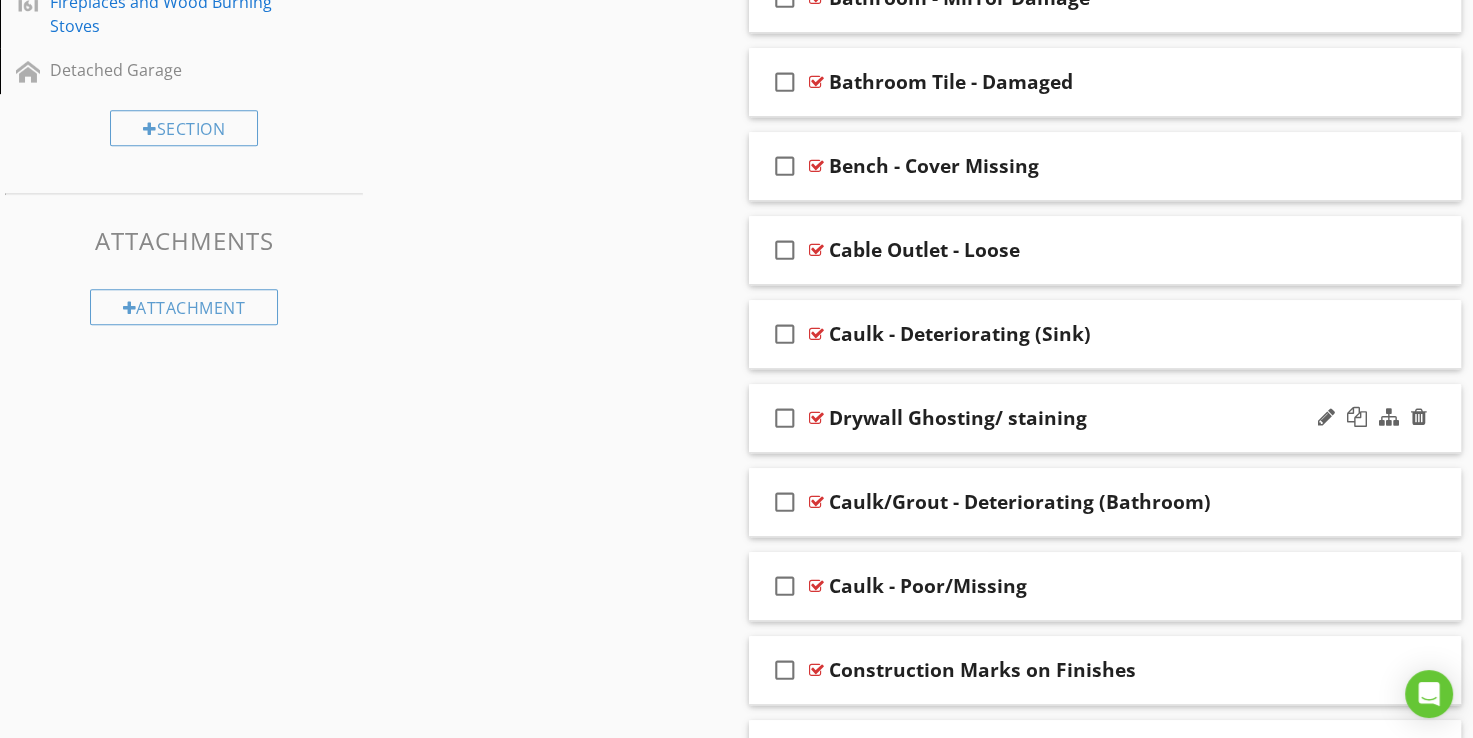 click on "Drywall Ghosting/ staining" at bounding box center [958, 418] 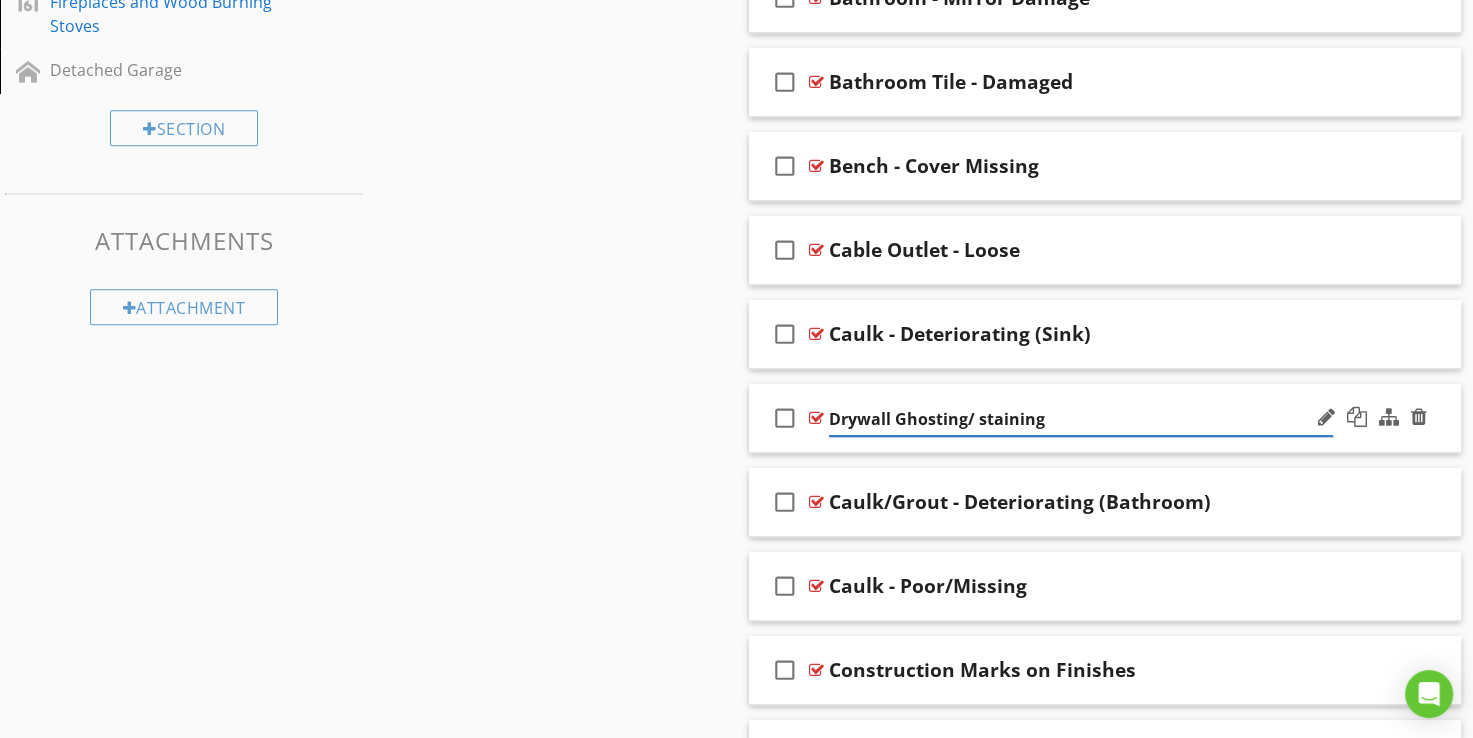 click at bounding box center (816, 418) 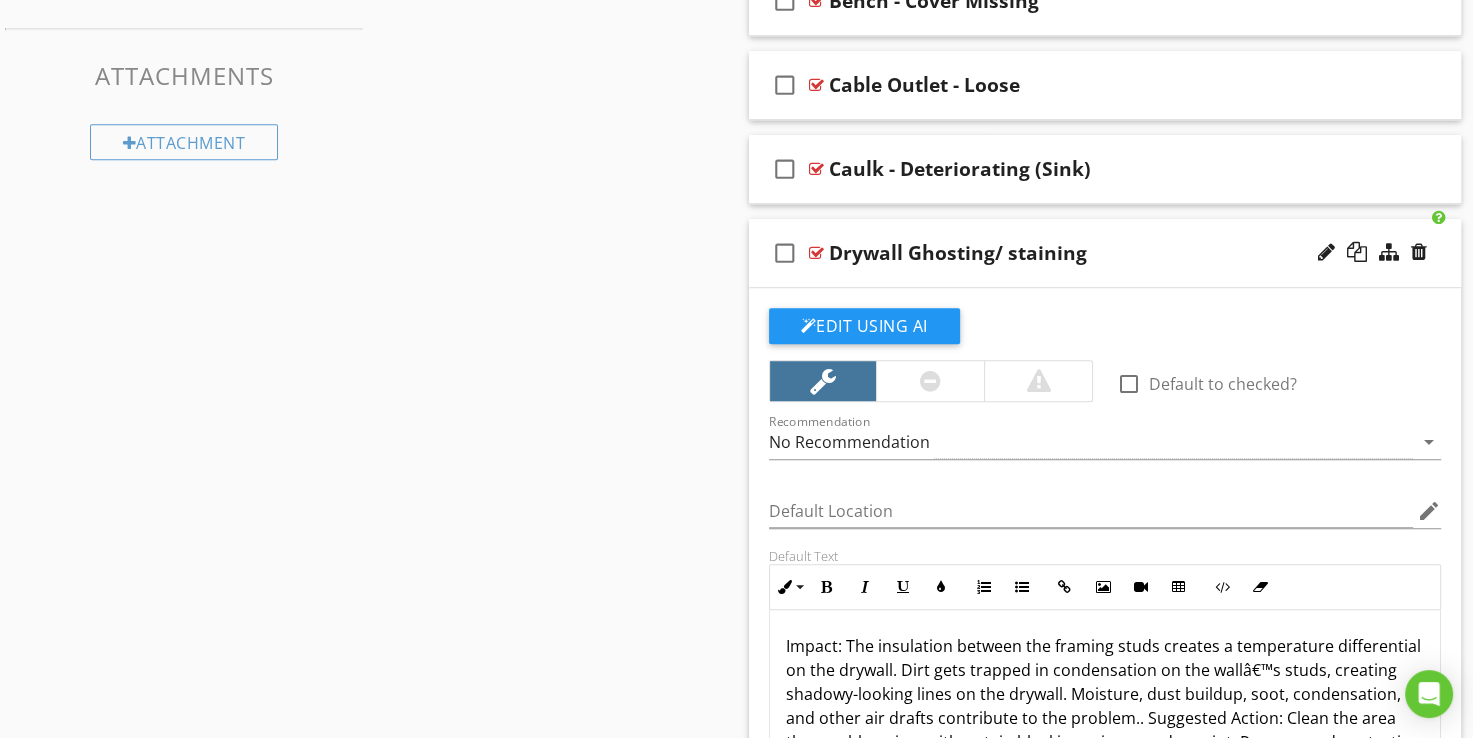 scroll, scrollTop: 1021, scrollLeft: 0, axis: vertical 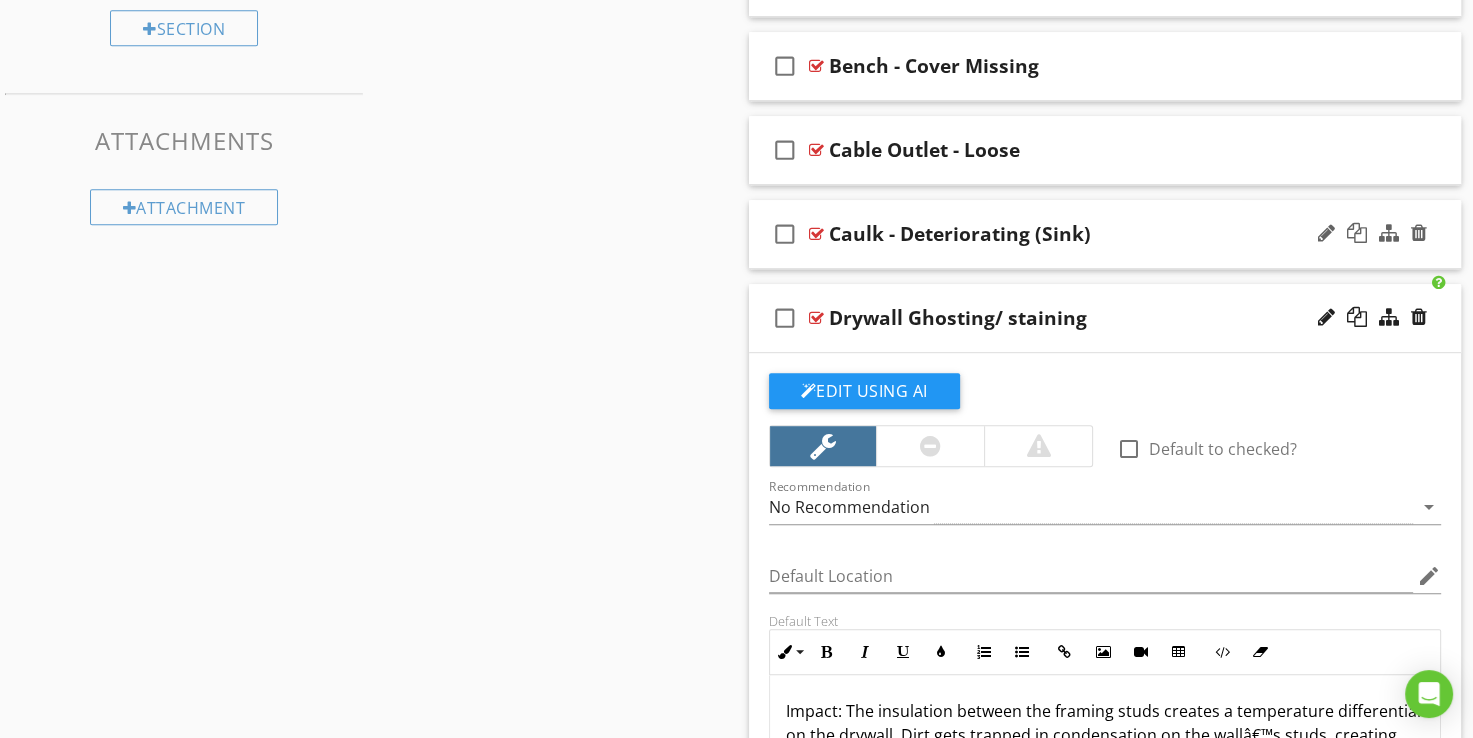 click on "Caulk - Deteriorating (Sink)" at bounding box center (960, 234) 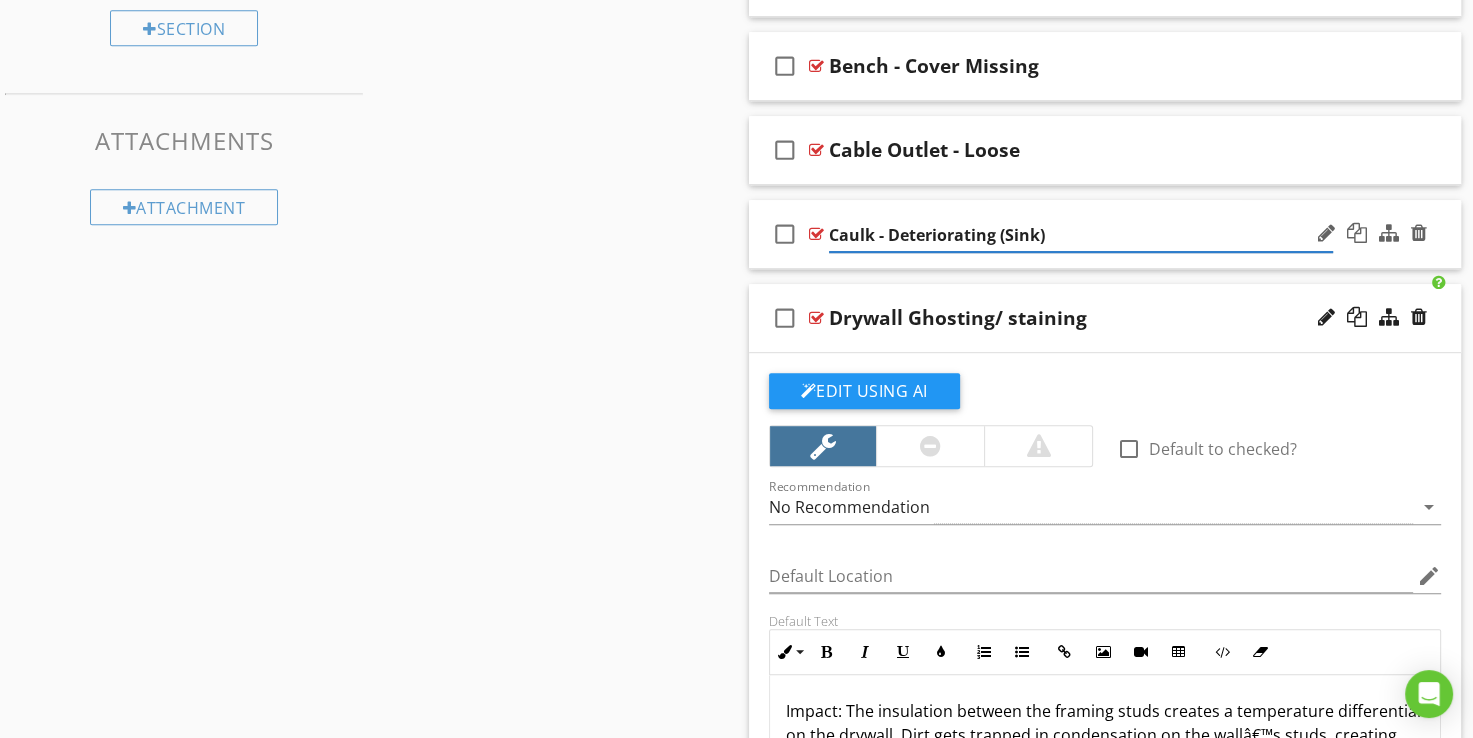 click at bounding box center (816, 234) 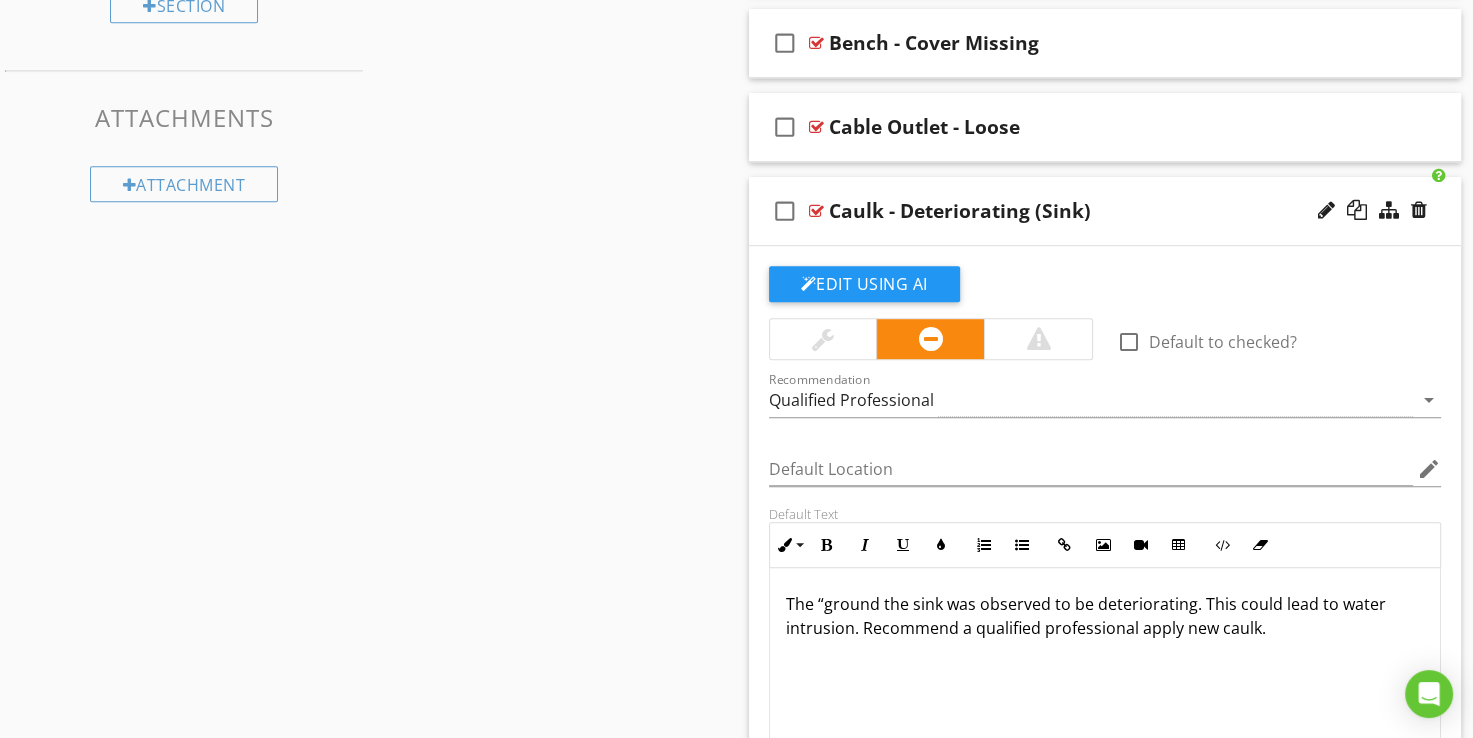 scroll, scrollTop: 1021, scrollLeft: 0, axis: vertical 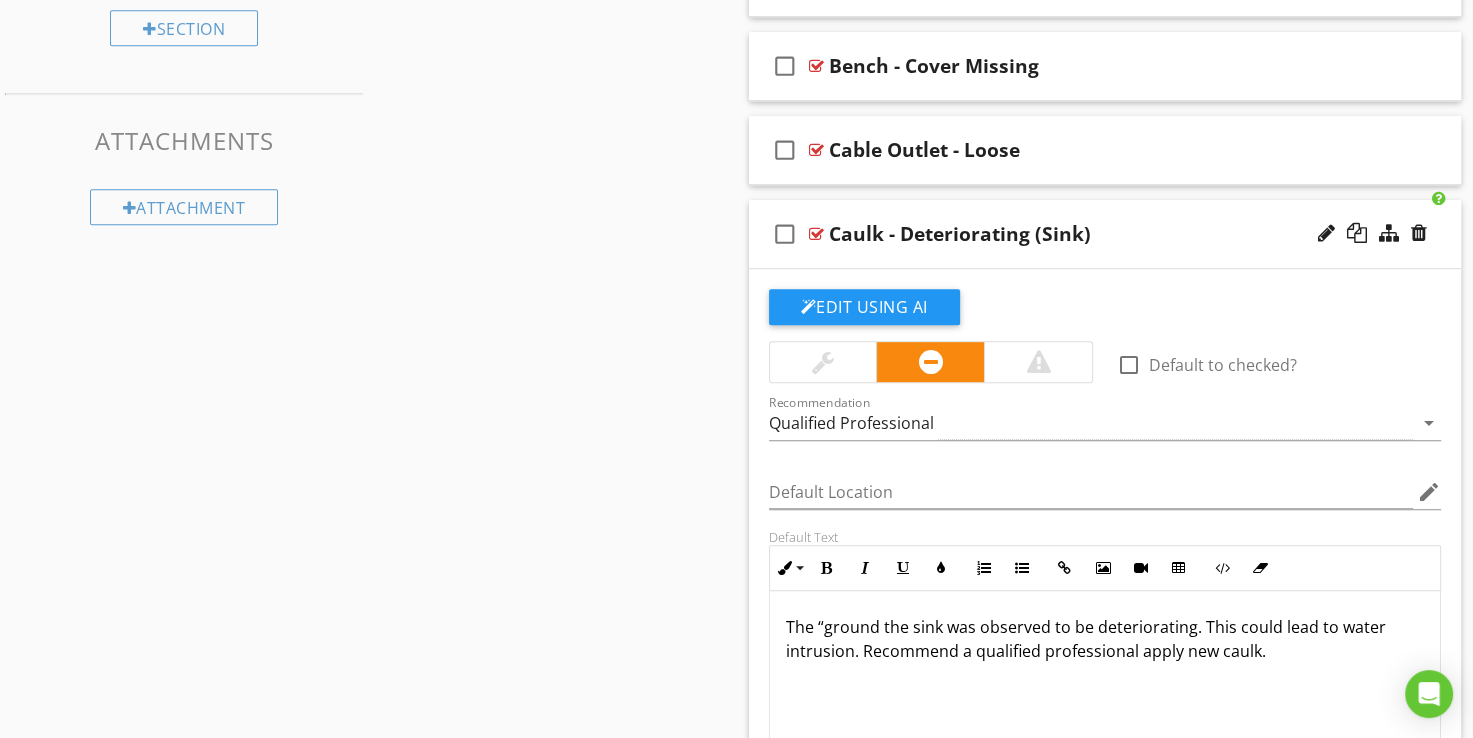 click at bounding box center (816, 234) 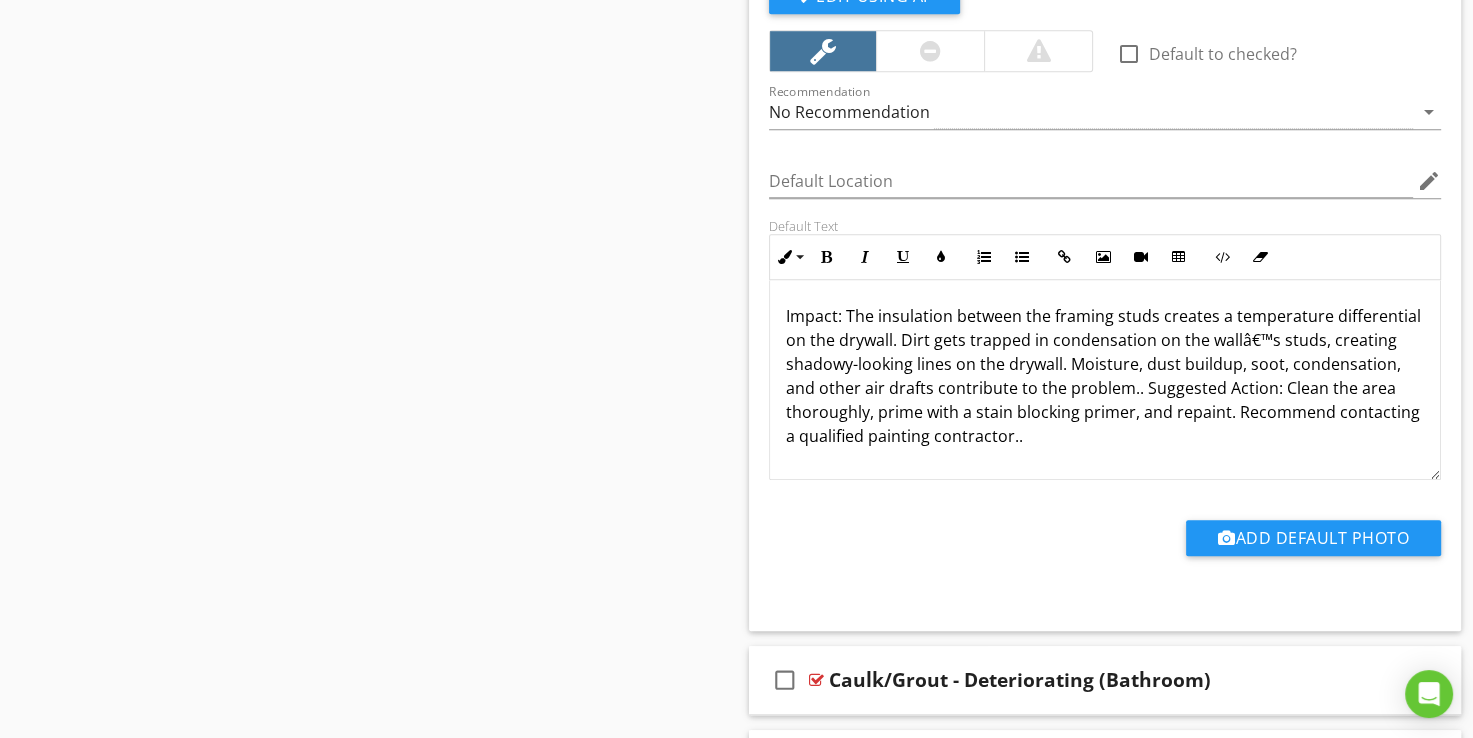 scroll, scrollTop: 1421, scrollLeft: 0, axis: vertical 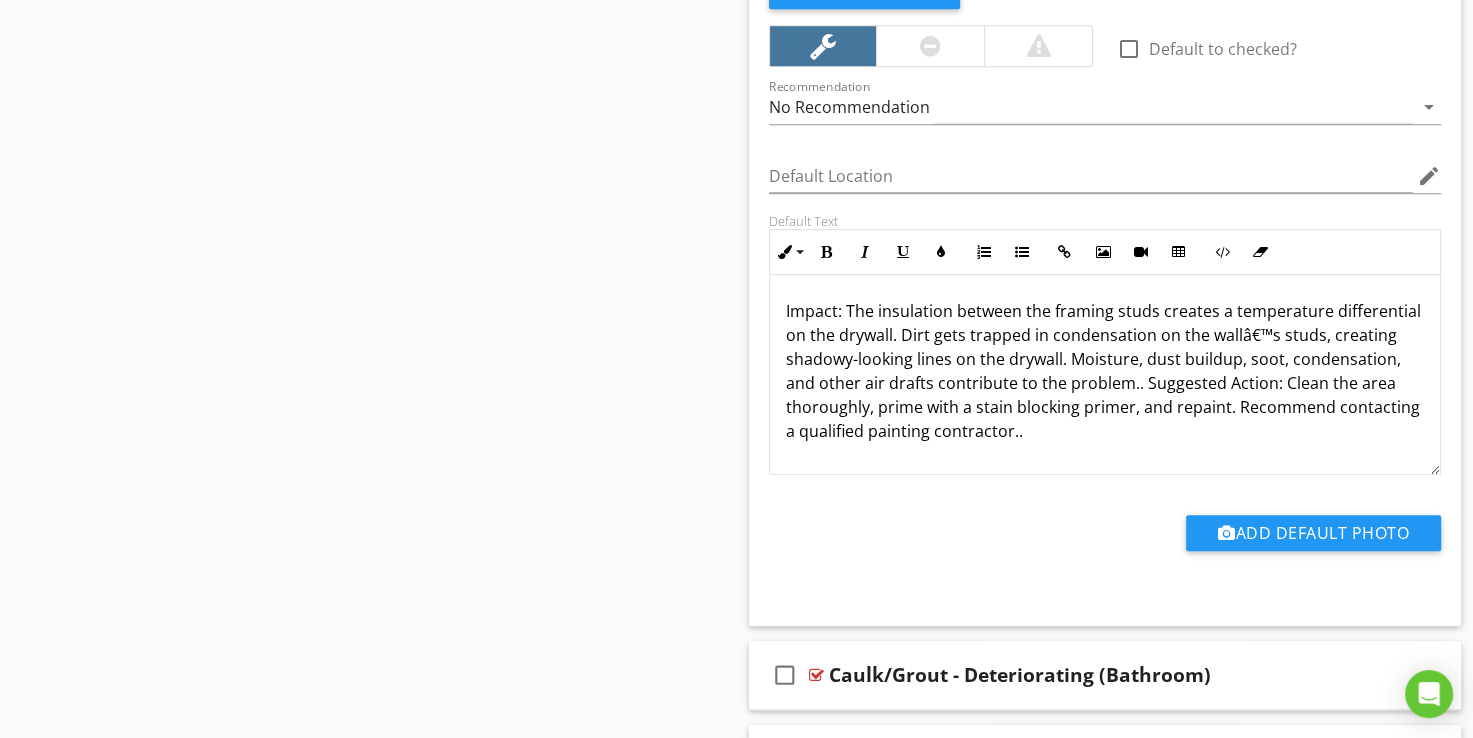 click on "Impact: The insulation between the framing studs creates a temperature differential on the drywall. Dirt gets trapped in condensation on the wallâ€™s studs, creating shadowy-looking lines on the drywall. Moisture, dust buildup, soot, condensation, and other air drafts contribute to the problem.. Suggested Action: Clean the area thoroughly, prime with a stain blocking primer, and repaint. Recommend contacting a qualified painting contractor.." at bounding box center [1105, 371] 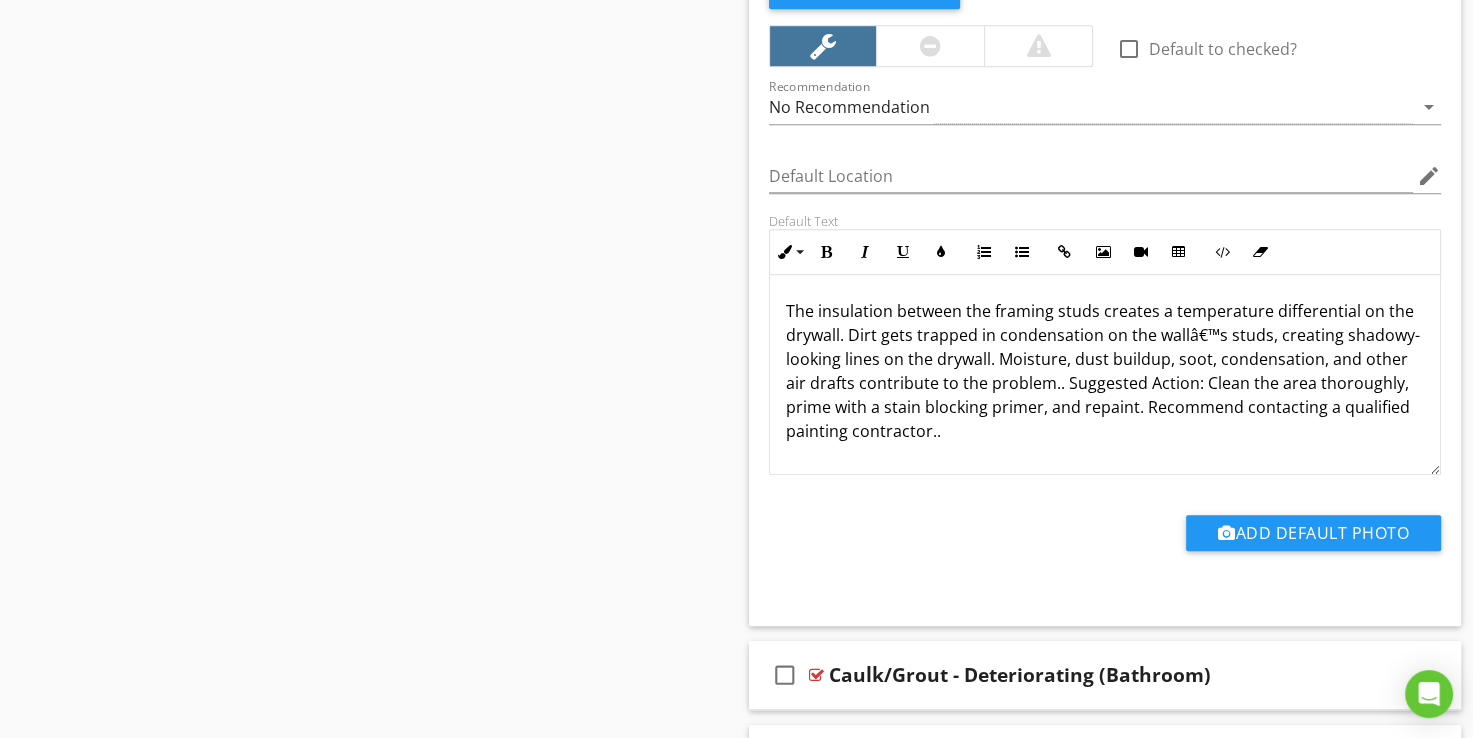 click on "The insulation between the framing studs creates a temperature differential on the drywall. Dirt gets trapped in condensation on the wallâ€™s studs, creating shadowy-looking lines on the drywall. Moisture, dust buildup, soot, condensation, and other air drafts contribute to the problem.. Suggested Action: Clean the area thoroughly, prime with a stain blocking primer, and repaint. Recommend contacting a qualified painting contractor.." at bounding box center (1105, 371) 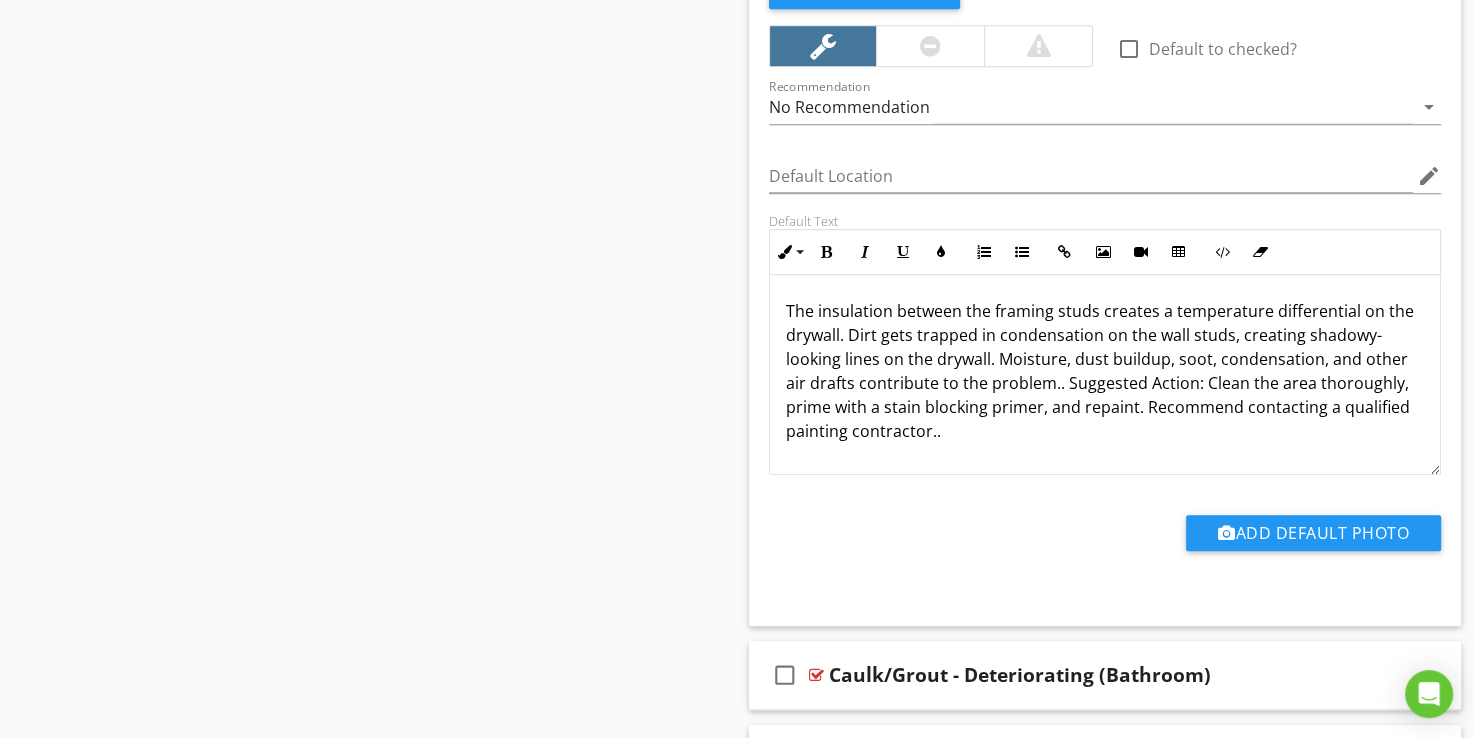 click on "The insulation between the framing studs creates a temperature differential on the drywall. Dirt gets trapped in condensation on the wall studs, creating shadowy-looking lines on the drywall. Moisture, dust buildup, soot, condensation, and other air drafts contribute to the problem.. Suggested Action: Clean the area thoroughly, prime with a stain blocking primer, and repaint. Recommend contacting a qualified painting contractor.." at bounding box center [1105, 371] 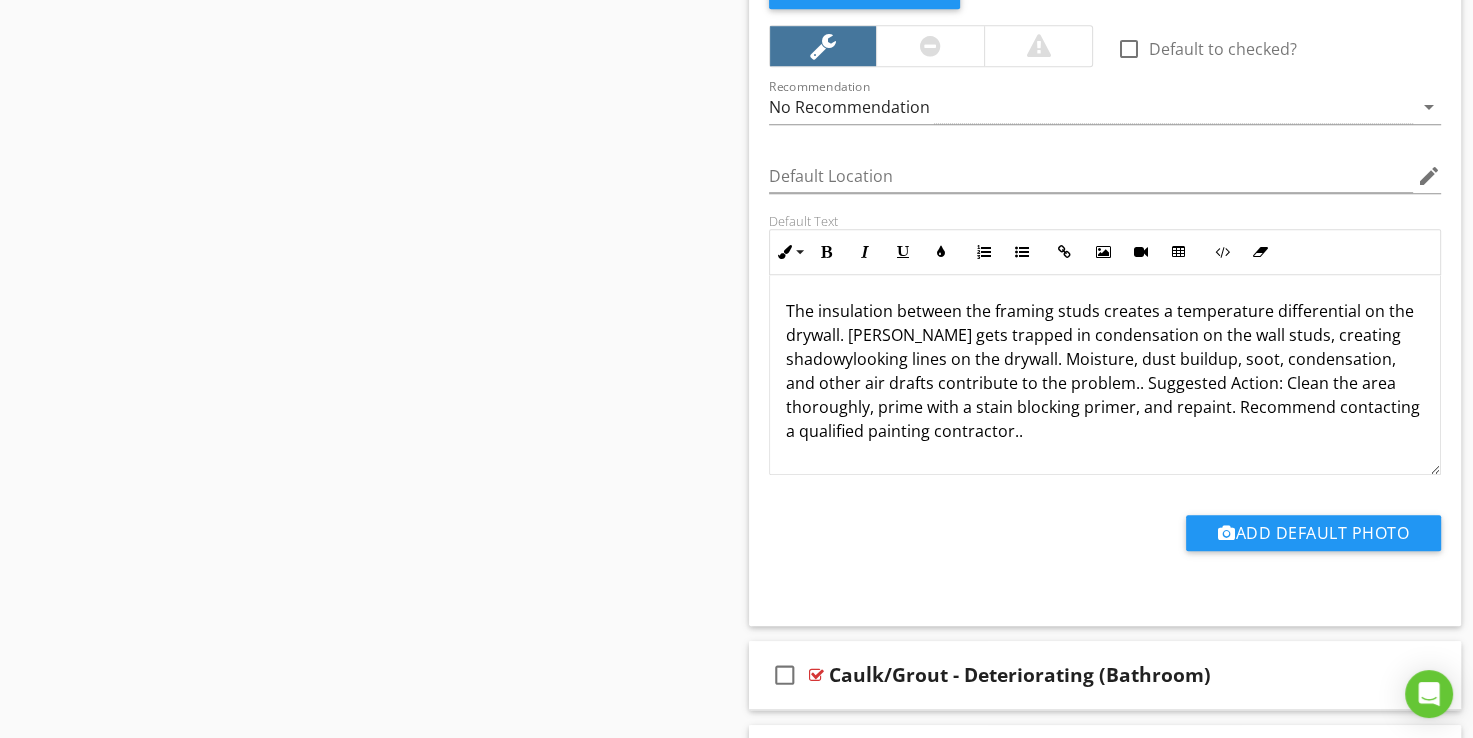 type 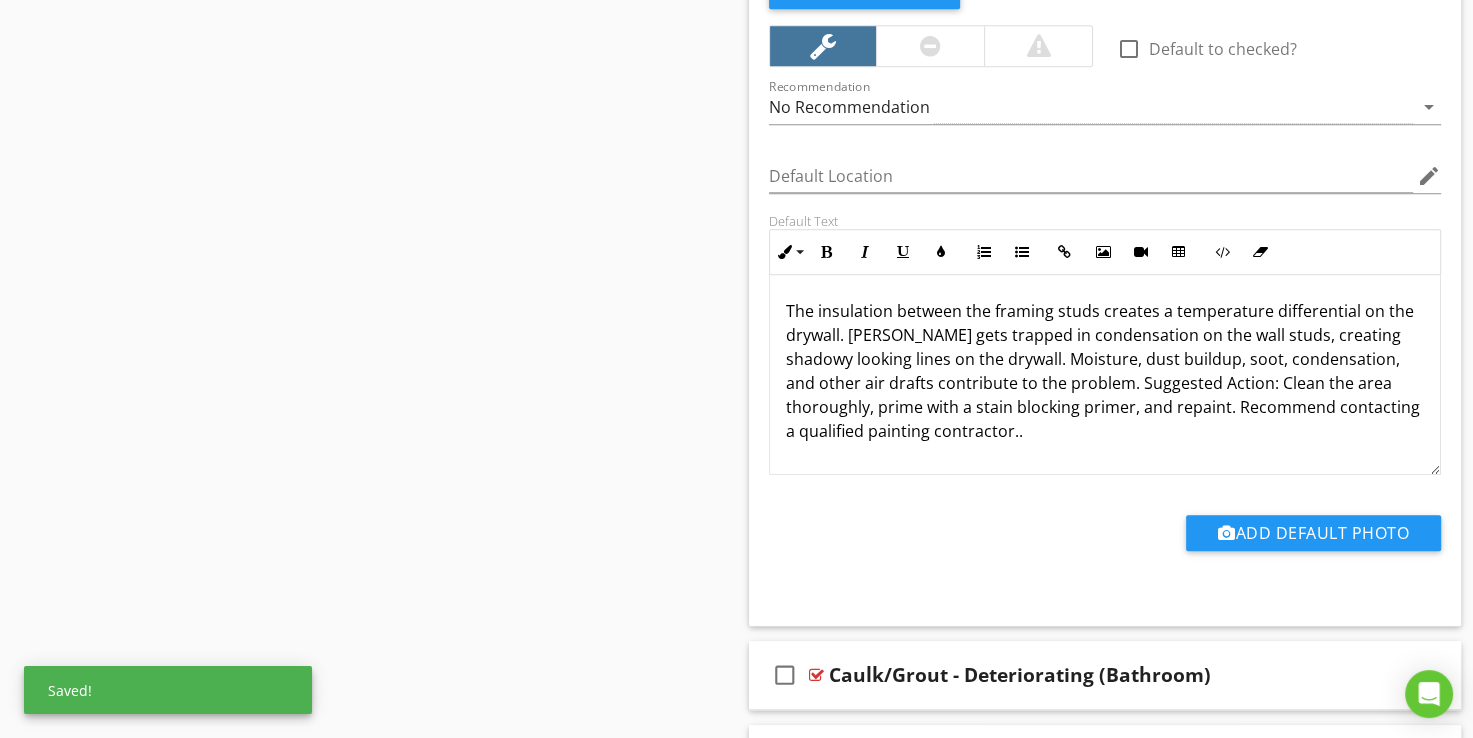 click on "The insulation between the framing studs creates a temperature differential on the drywall. [PERSON_NAME] gets trapped in condensation on the wall studs, creating shadowy looking lines on the drywall. Moisture, dust buildup, soot, condensation, and other air drafts contribute to the problem. Suggested Action: Clean the area thoroughly, prime with a stain blocking primer, and repaint. Recommend contacting a qualified painting contractor.." at bounding box center (1105, 371) 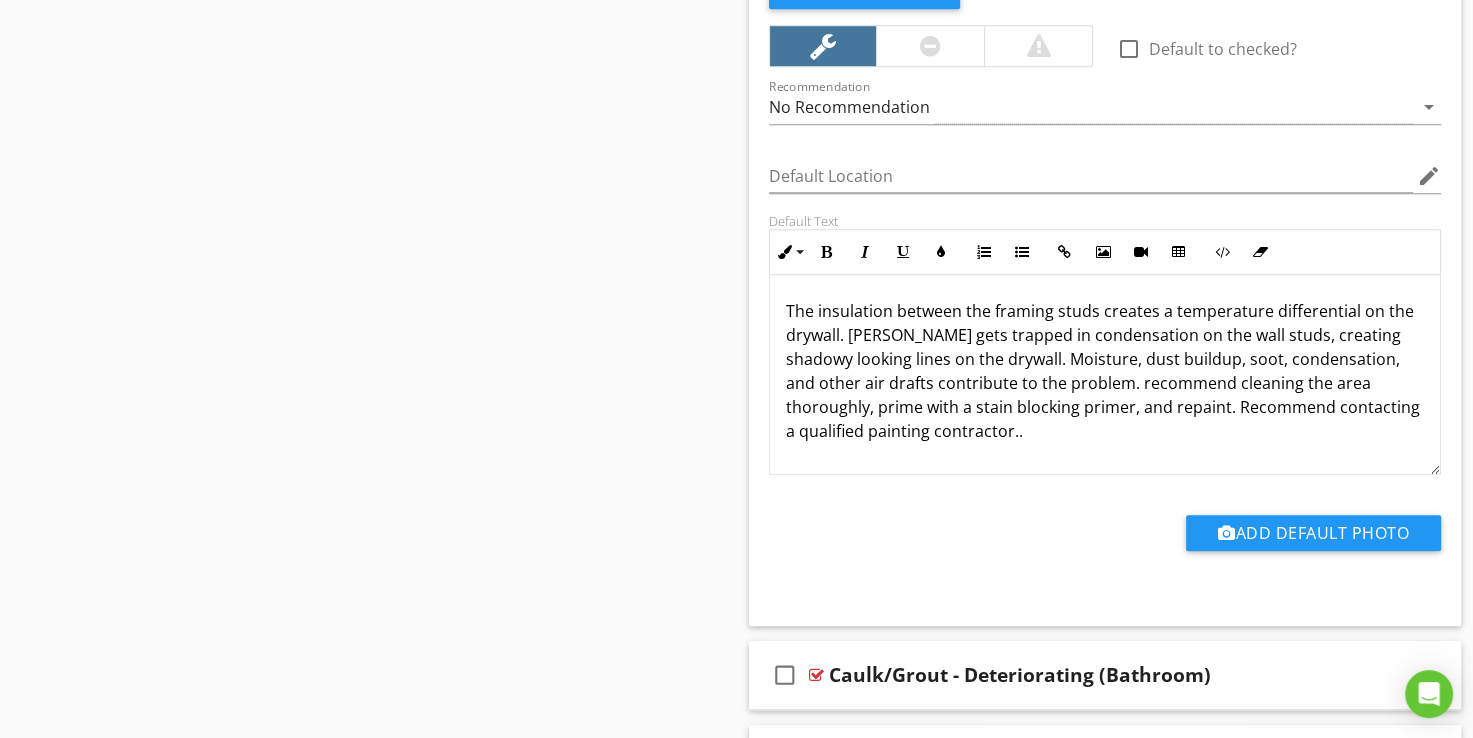 click on "The insulation between the framing studs creates a temperature differential on the drywall. [PERSON_NAME] gets trapped in condensation on the wall studs, creating shadowy looking lines on the drywall. Moisture, dust buildup, soot, condensation, and other air drafts contribute to the problem. recommend cleaning the area thoroughly, prime with a stain blocking primer, and repaint. Recommend contacting a qualified painting contractor.." at bounding box center (1105, 371) 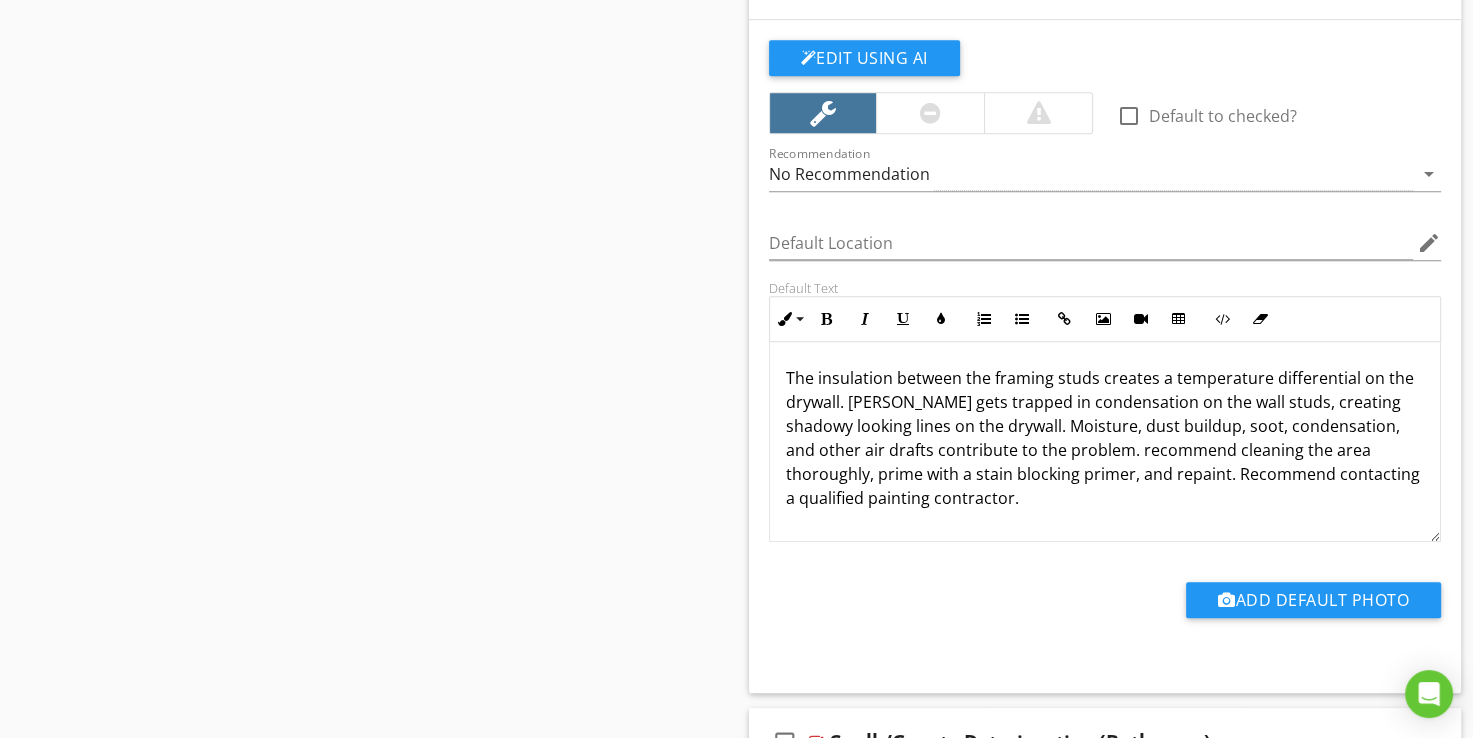 scroll, scrollTop: 1321, scrollLeft: 0, axis: vertical 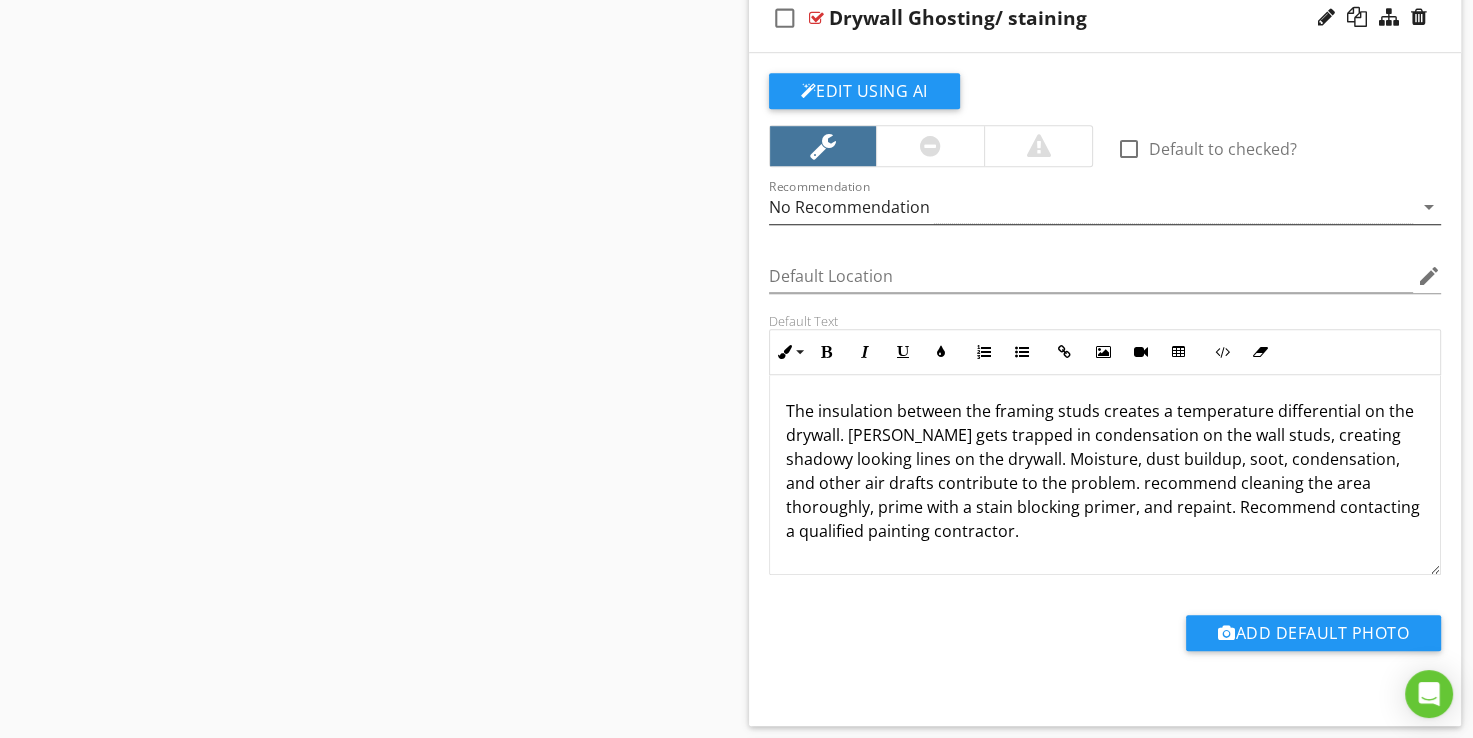 click on "No Recommendation" at bounding box center (849, 207) 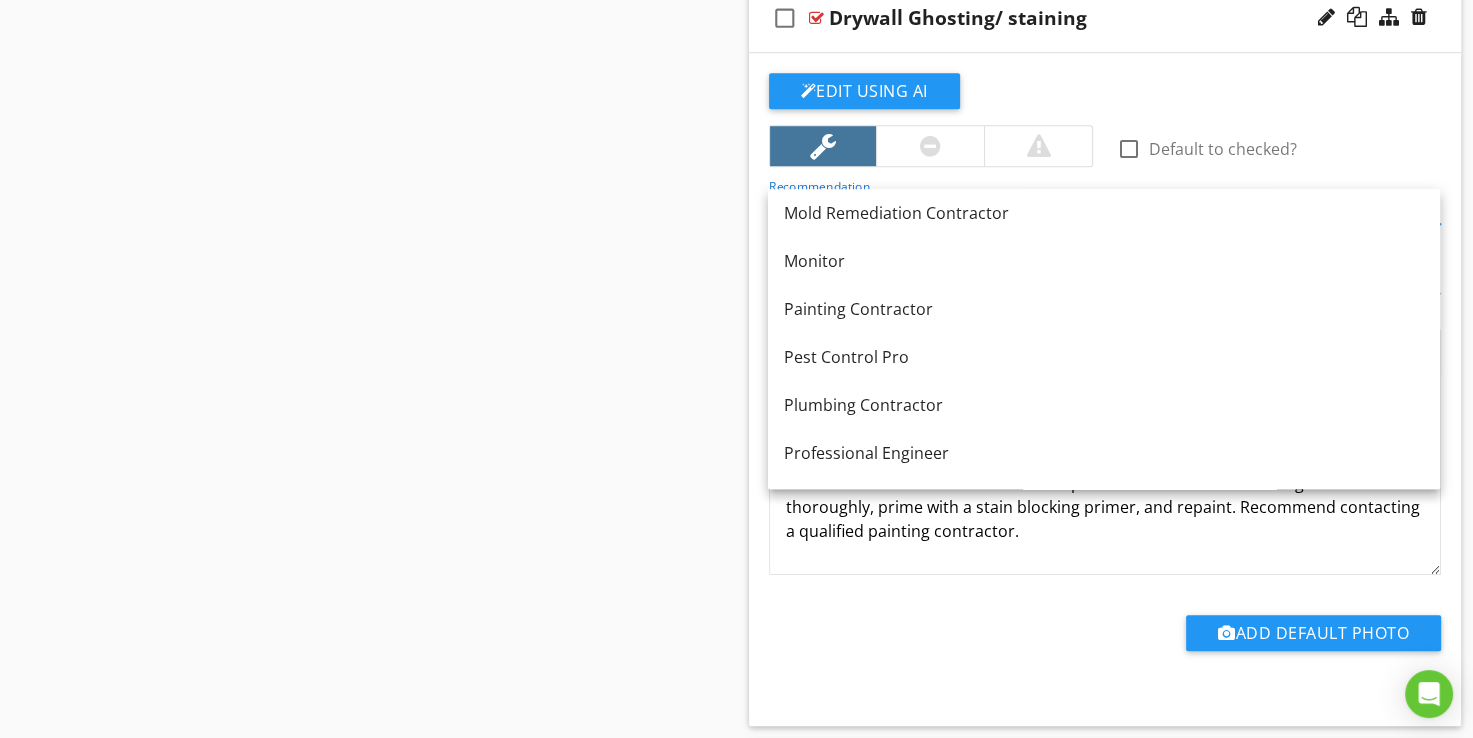 scroll, scrollTop: 2000, scrollLeft: 0, axis: vertical 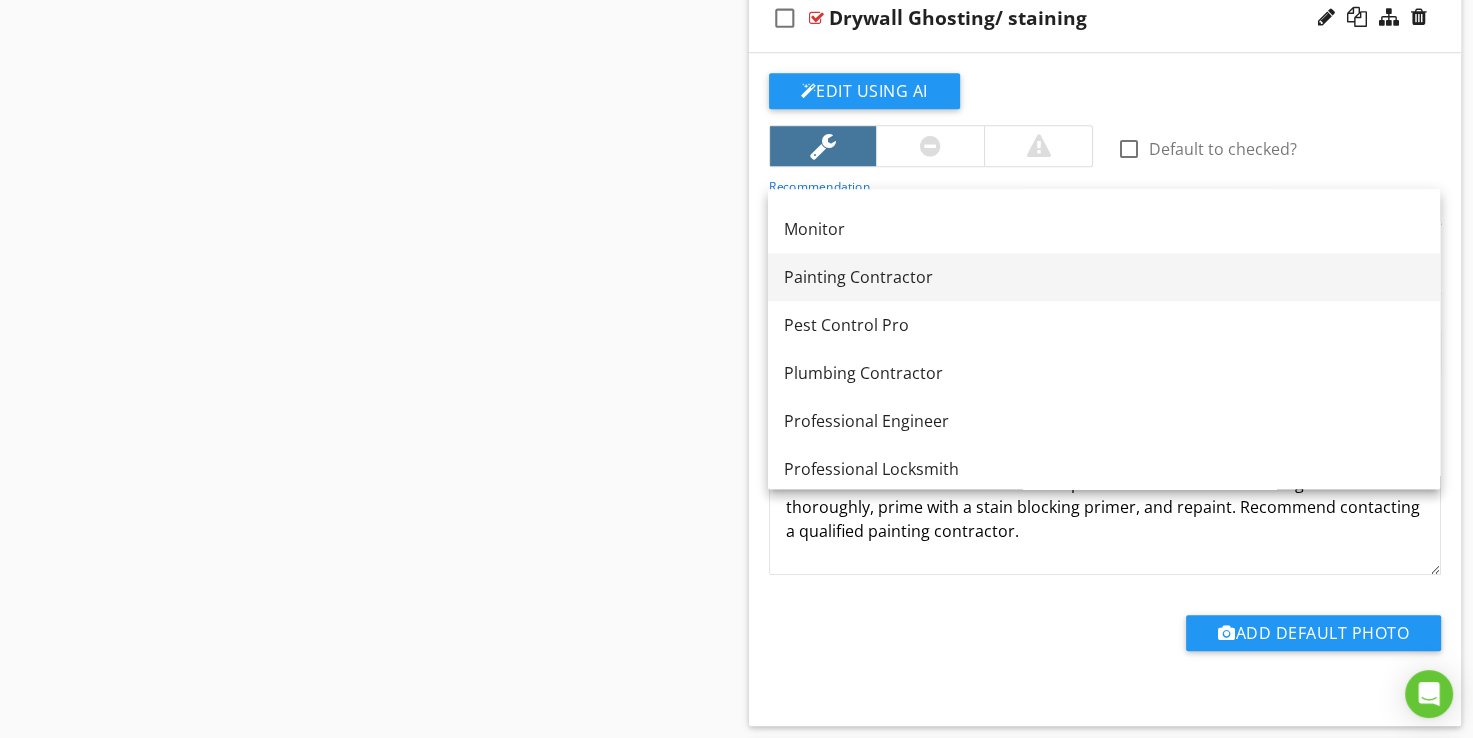 click on "Painting Contractor" at bounding box center (1104, 277) 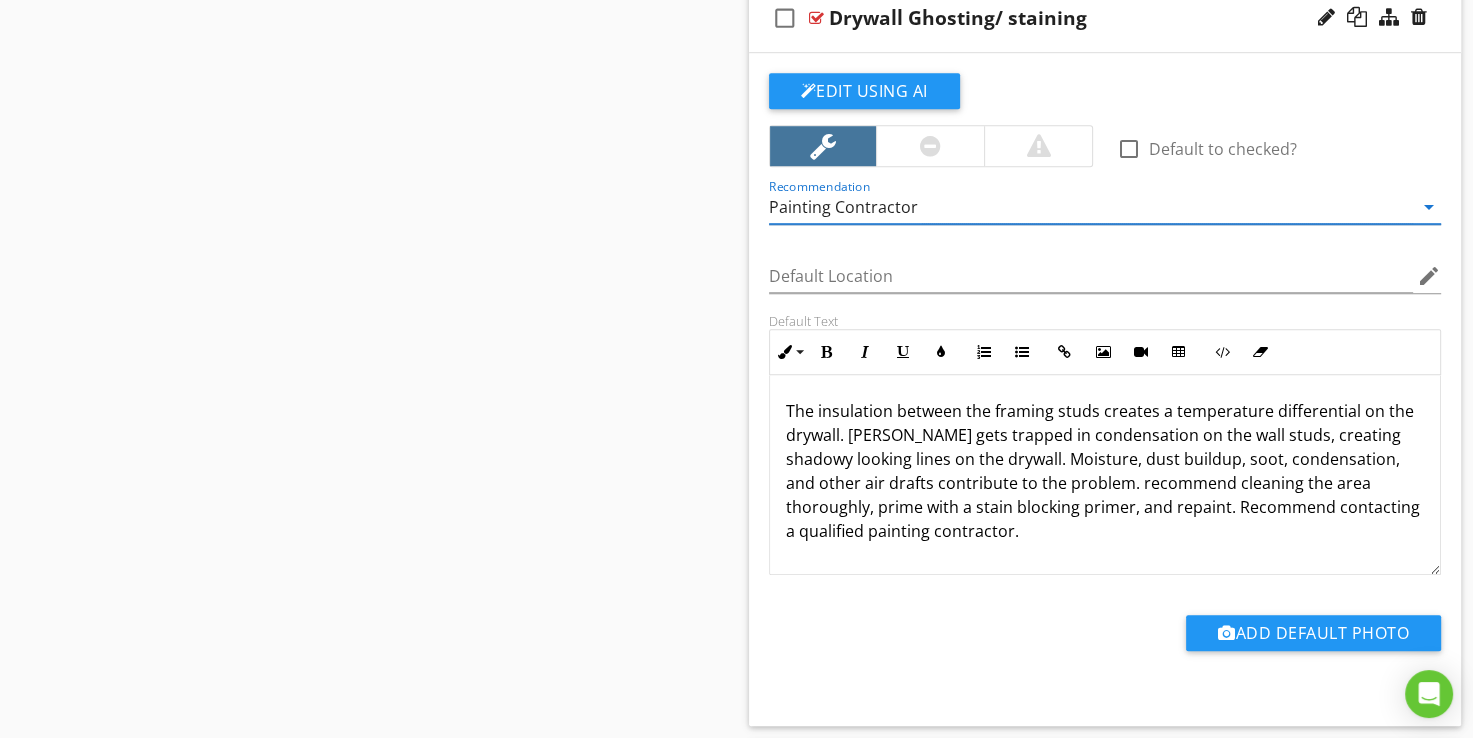 click on "Sections
Inspection Details           Utility Shut-Off Locations           Roofing           Chimney           Grounds           Exterior           Structural Components           Interiors           Built-in Appliances           Plumbing           Electrical           Heating           Air Conditioning           Insulation and Ventilation           Fireplaces and Wood Burning Stoves           Detached Garage
Section
Attachments
Attachment
Items
General           Walls           Ceilings           Floors           Steps, Stairways & Railings           Countertops & Cabinets           Doors           Windows           Elevator
Item
Comments
New
Informational   check_box_outline_blank     Select All       check_box_outline_blank
Wall Material" at bounding box center [736, 1640] 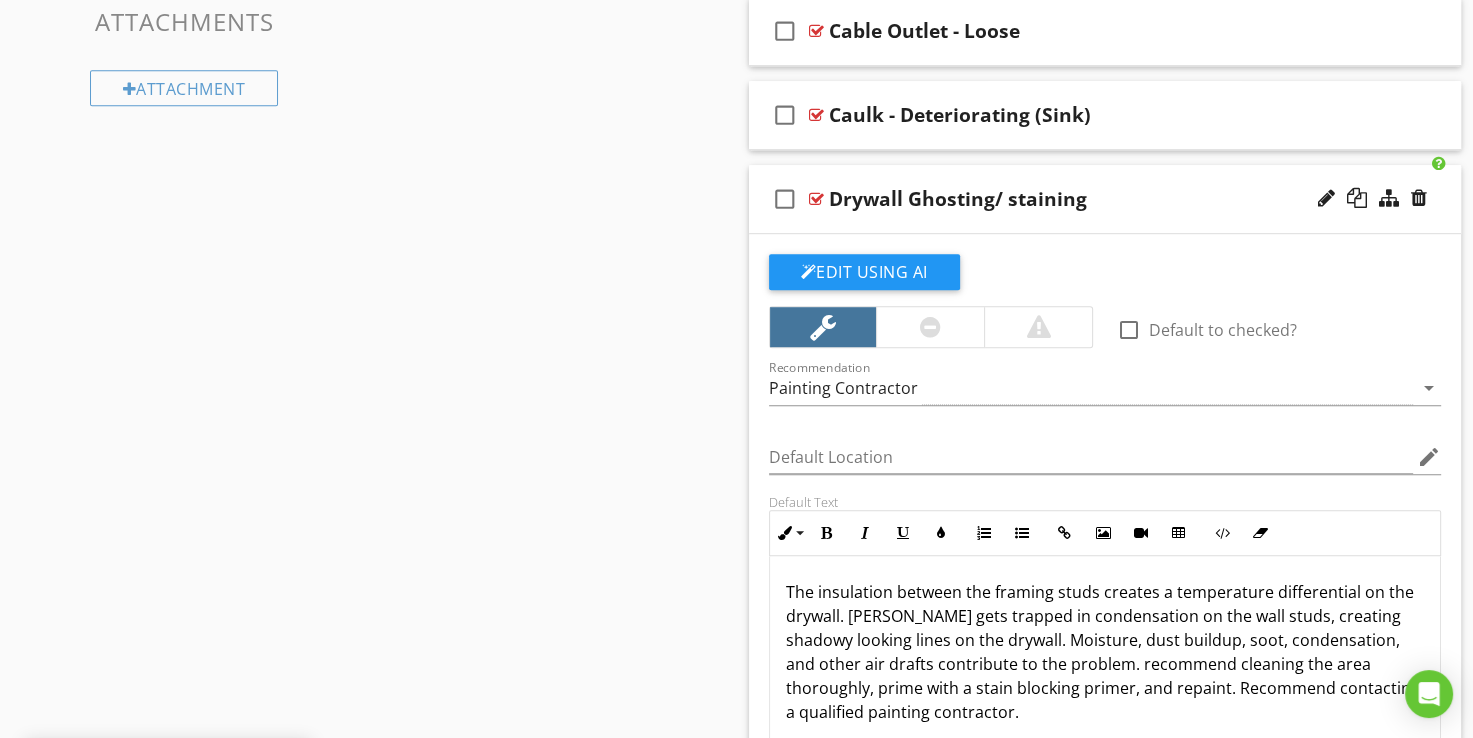 scroll, scrollTop: 1121, scrollLeft: 0, axis: vertical 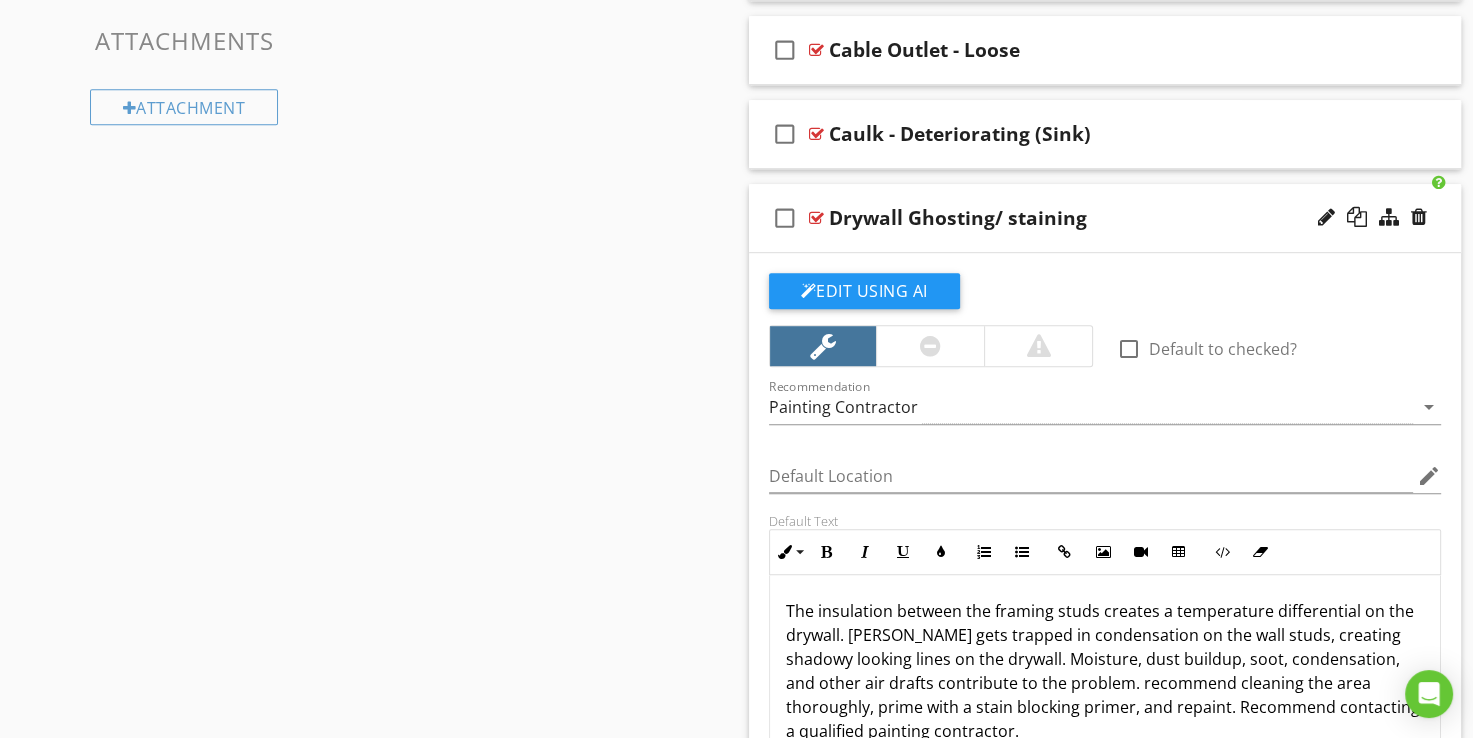 click at bounding box center [816, 218] 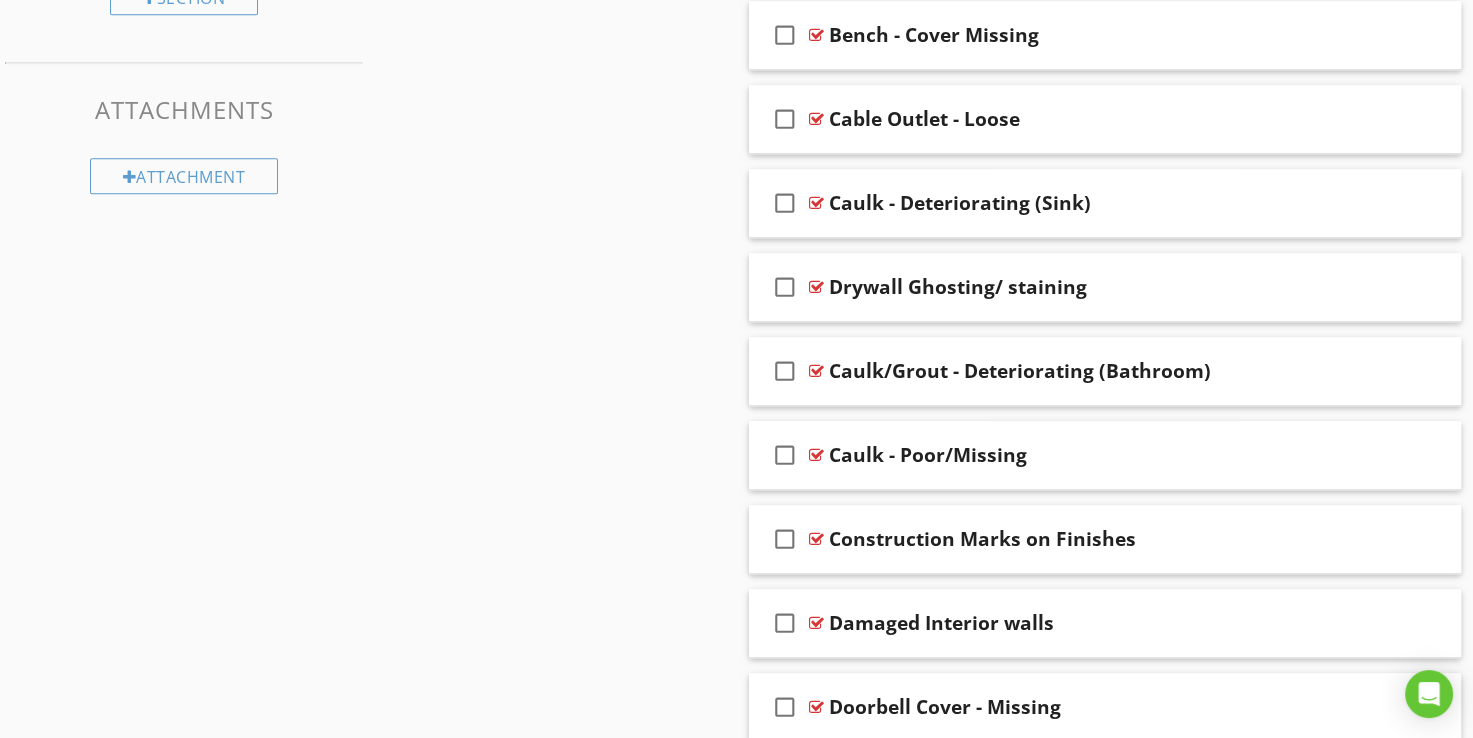 scroll, scrollTop: 1021, scrollLeft: 0, axis: vertical 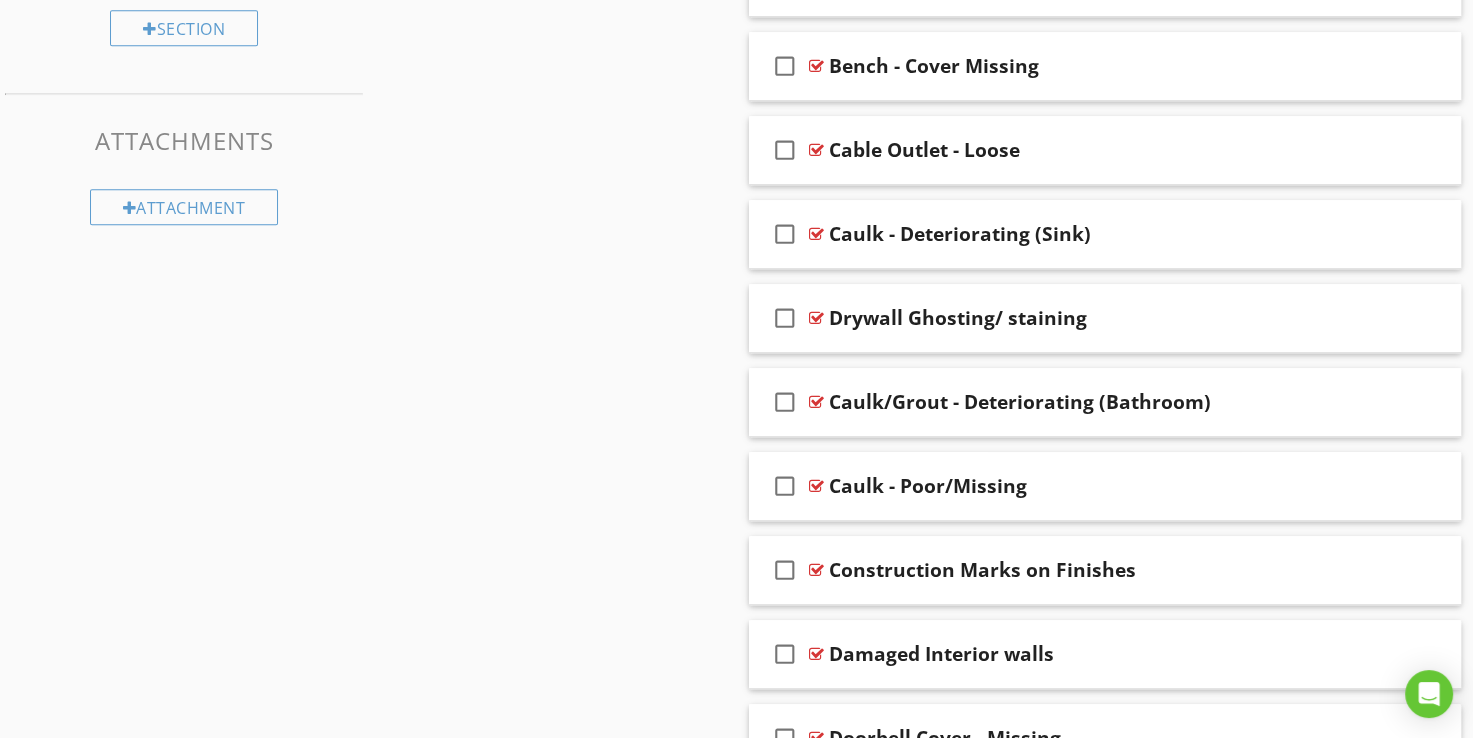 type 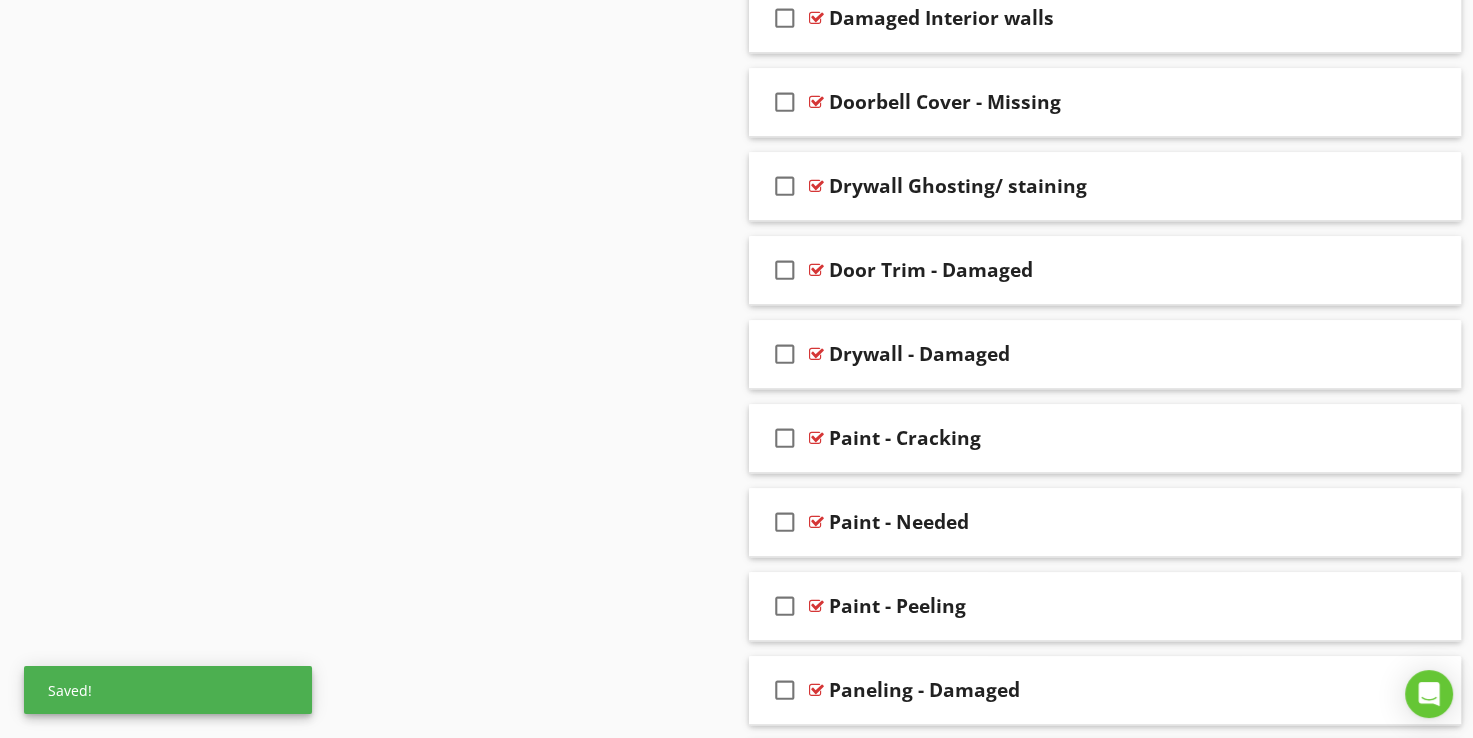 scroll, scrollTop: 1621, scrollLeft: 0, axis: vertical 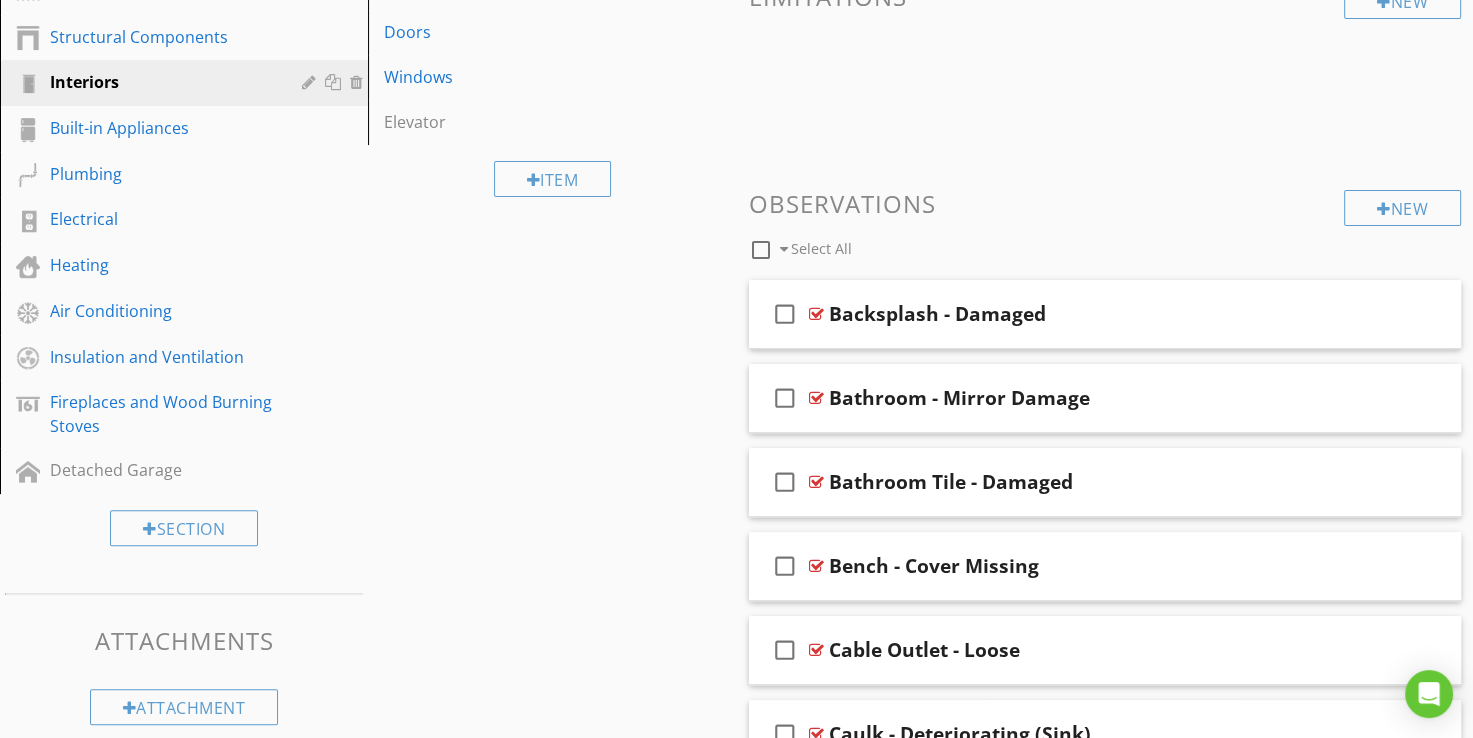click on "Select All" at bounding box center (821, 248) 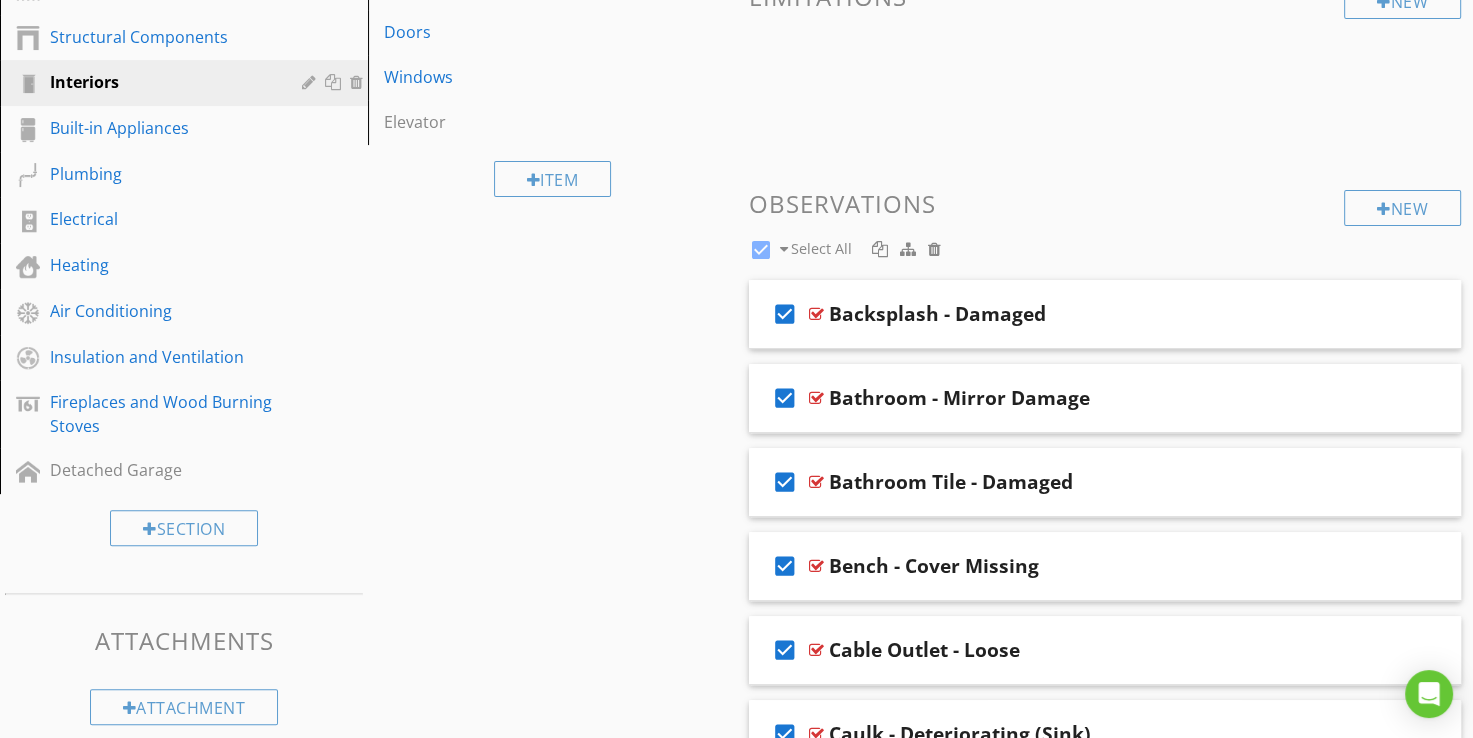 click on "Select All" at bounding box center (821, 248) 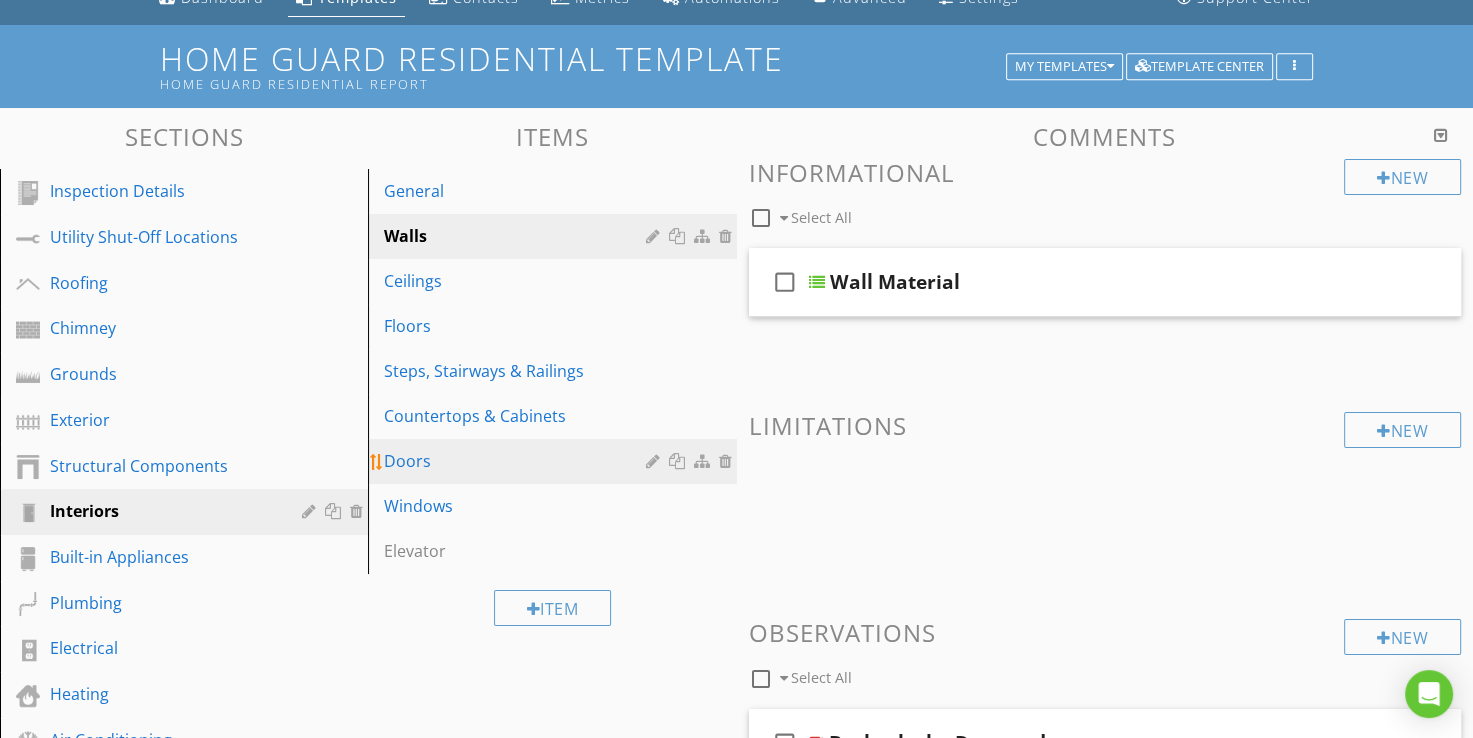 scroll, scrollTop: 0, scrollLeft: 0, axis: both 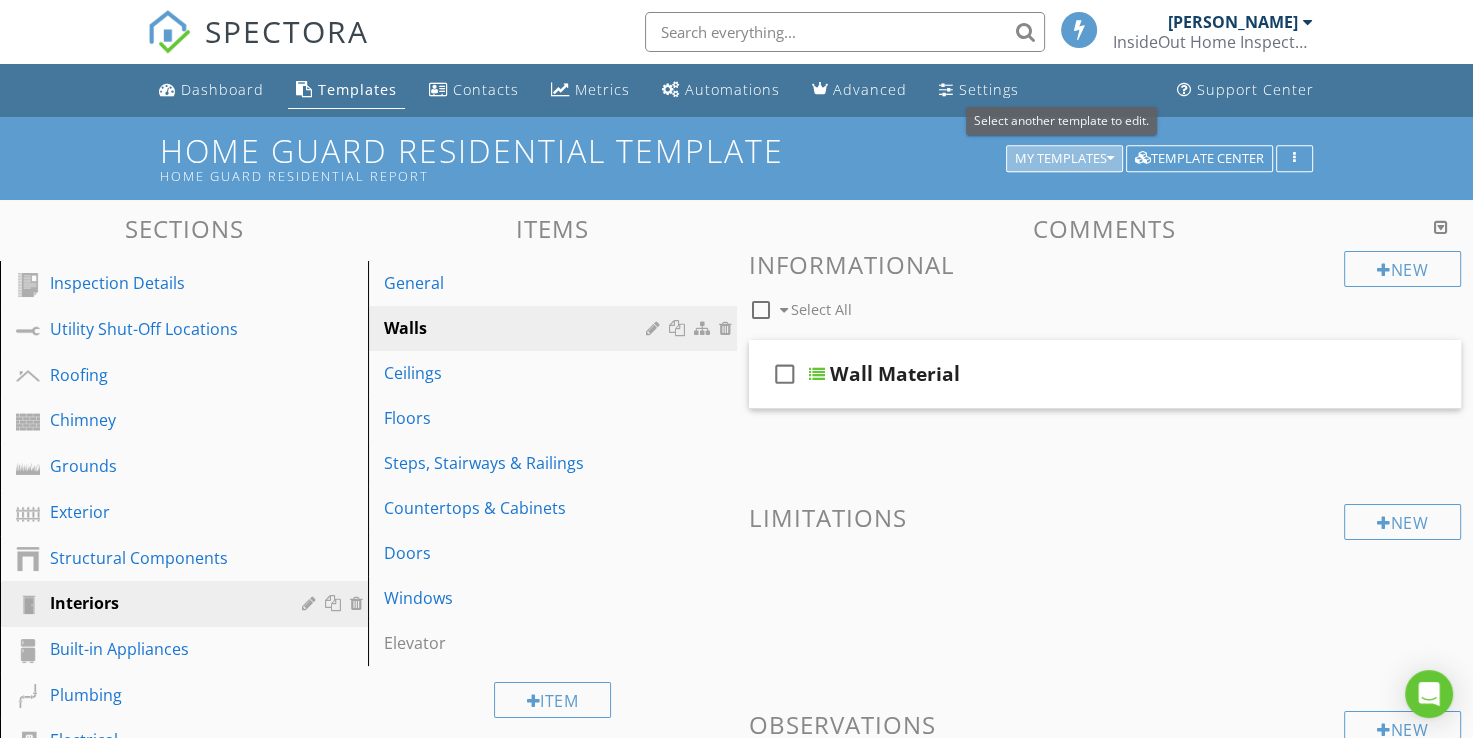 click on "My Templates" at bounding box center [1064, 159] 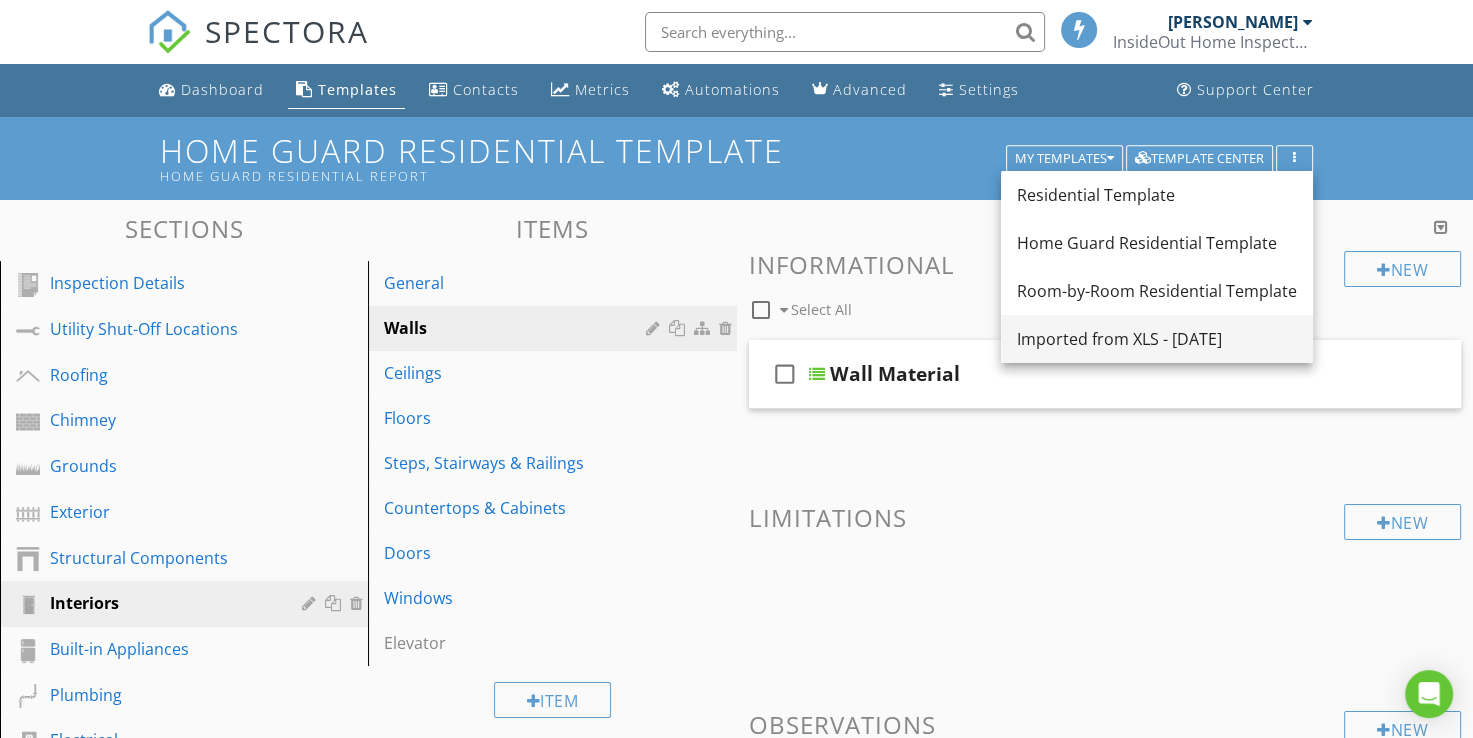 click on "Imported from XLS - [DATE]" at bounding box center [1157, 339] 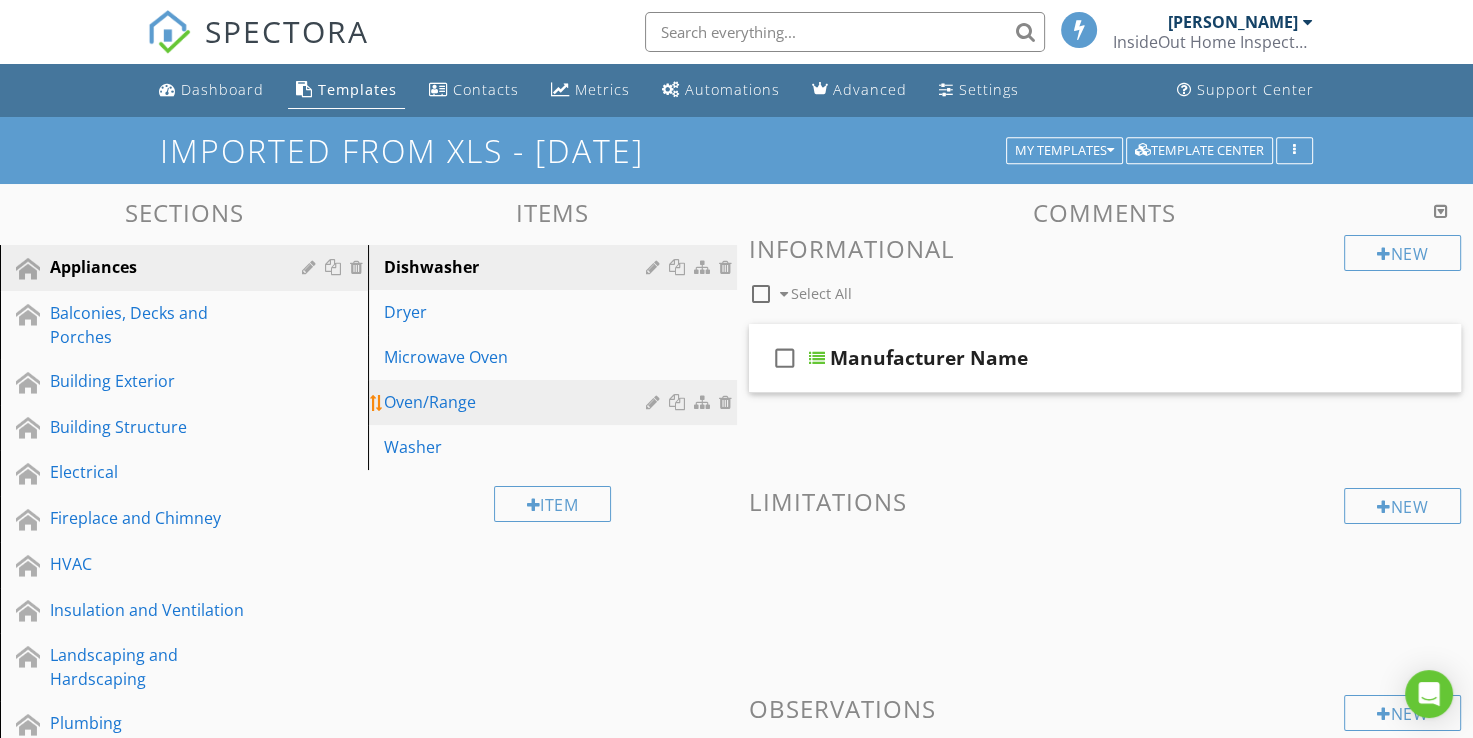 click on "Oven/Range" at bounding box center (517, 402) 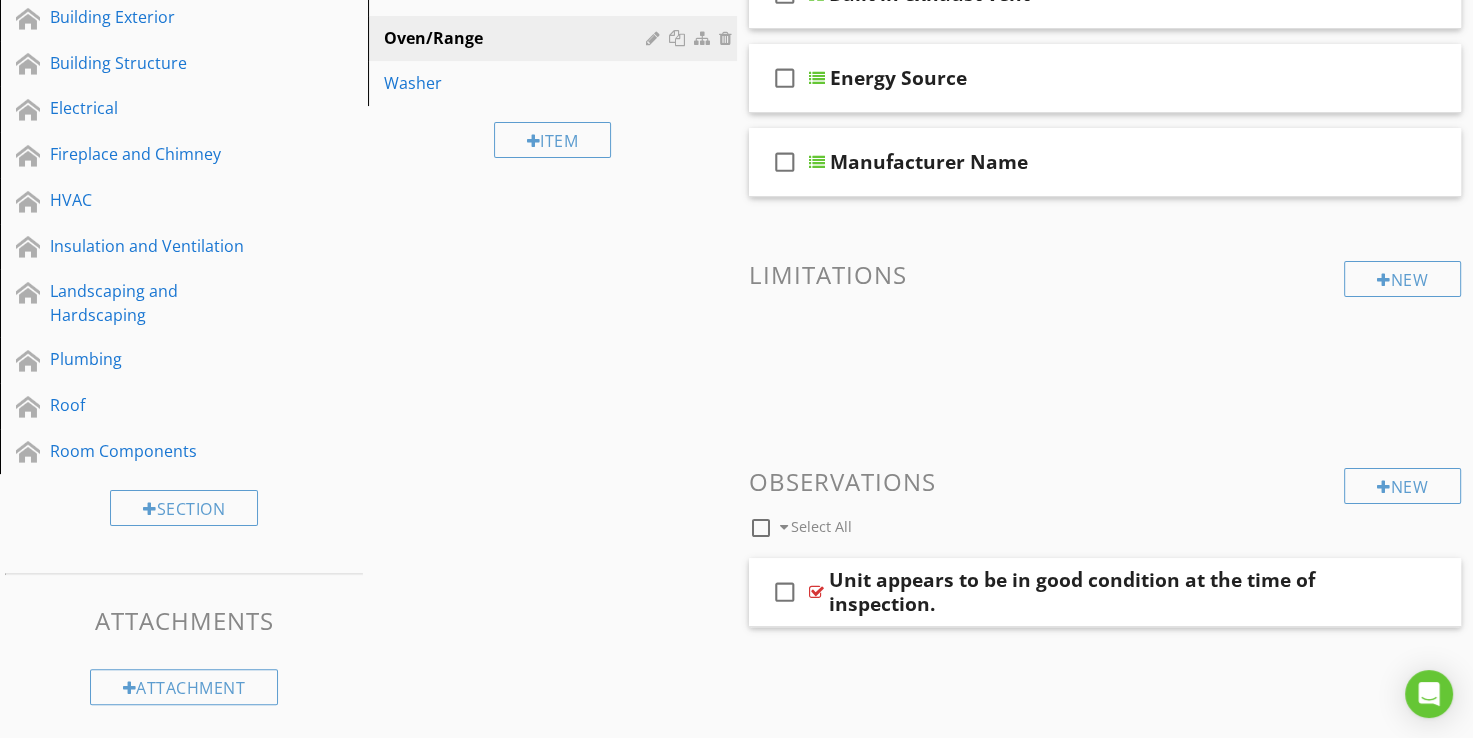 scroll, scrollTop: 366, scrollLeft: 0, axis: vertical 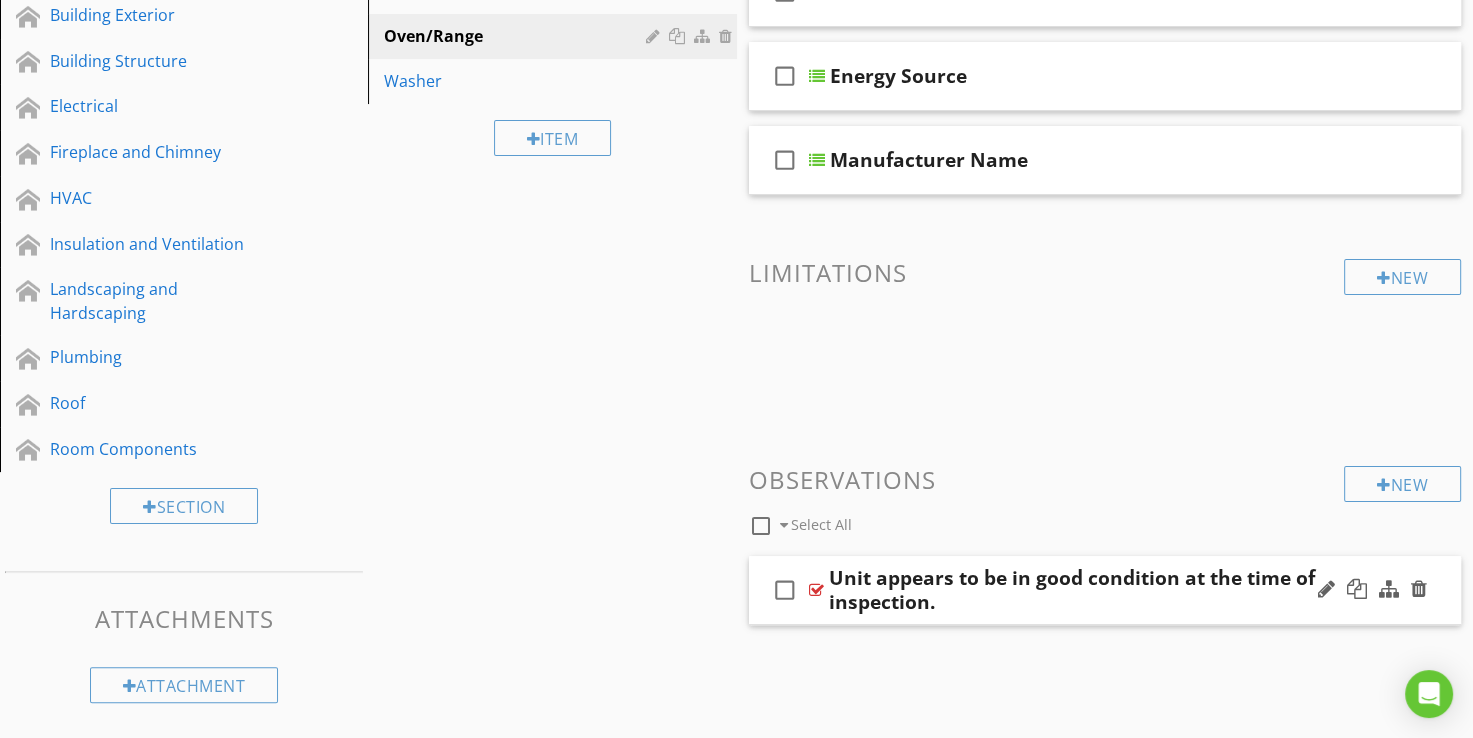 click at bounding box center [816, 590] 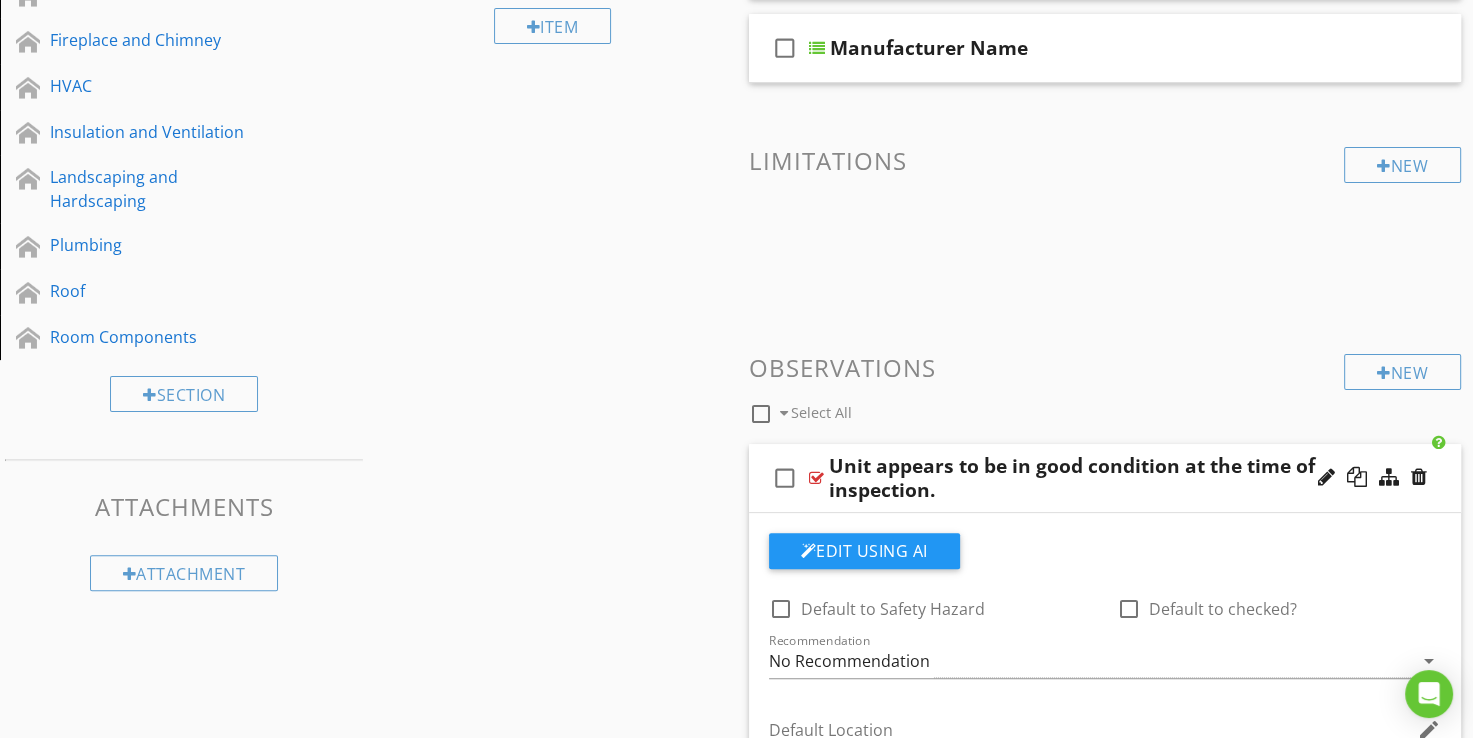 scroll, scrollTop: 466, scrollLeft: 0, axis: vertical 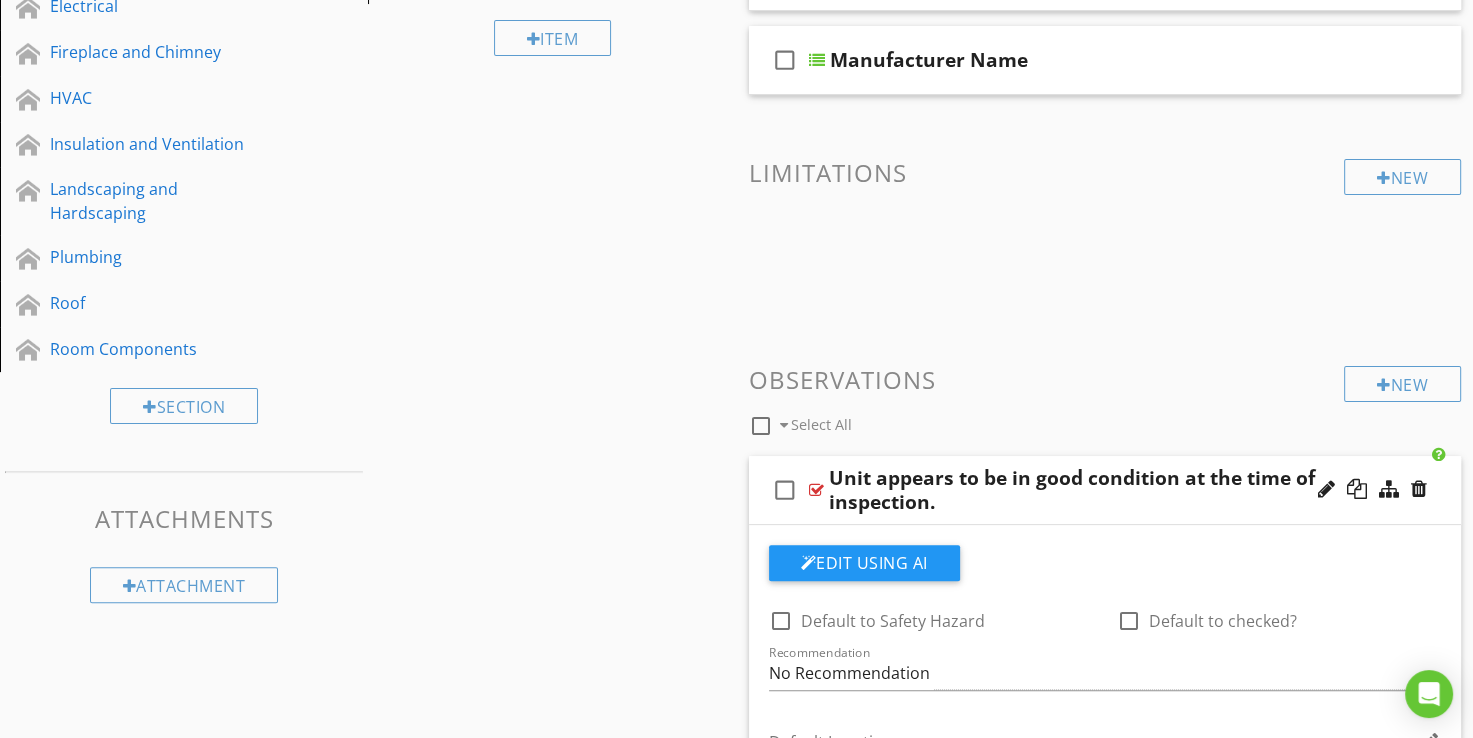 click at bounding box center (816, 490) 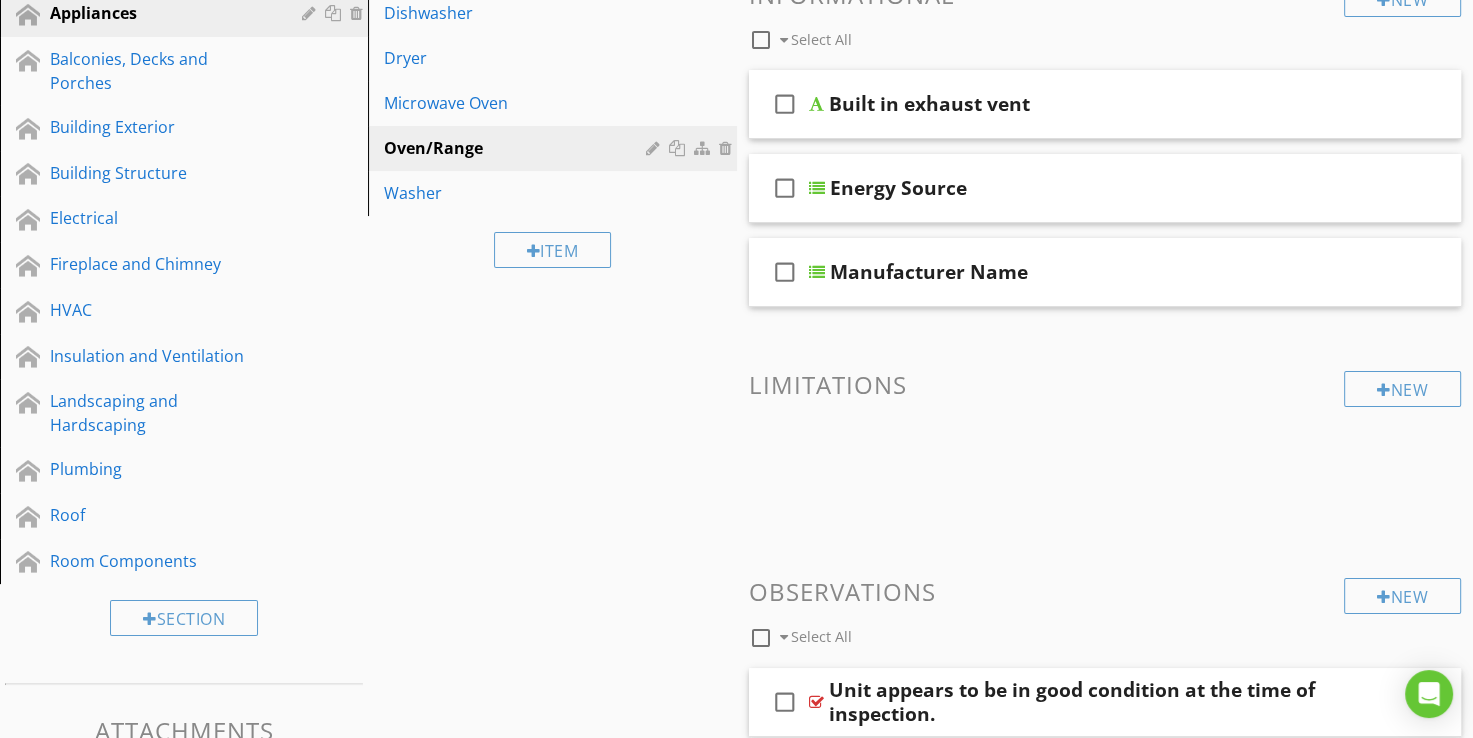 scroll, scrollTop: 0, scrollLeft: 0, axis: both 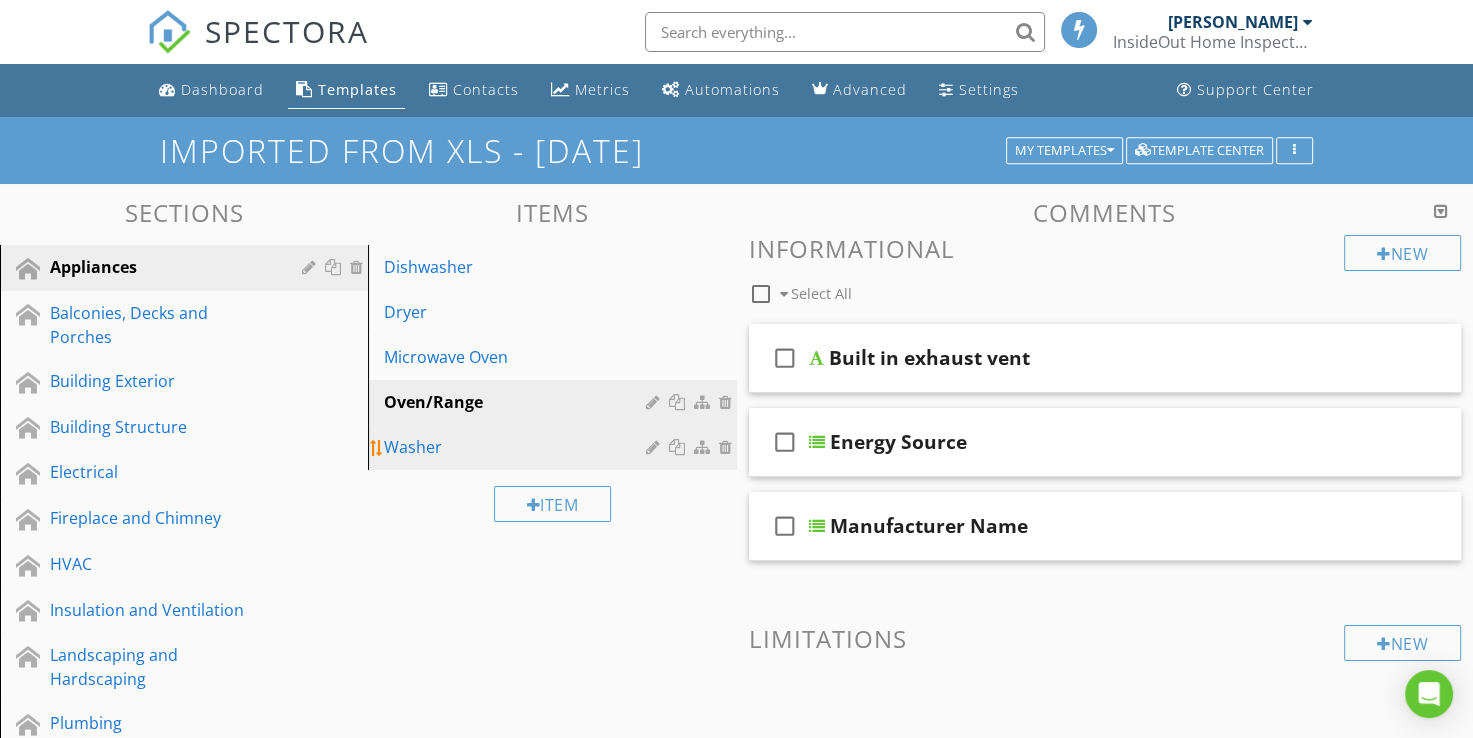 click on "Washer" at bounding box center [517, 447] 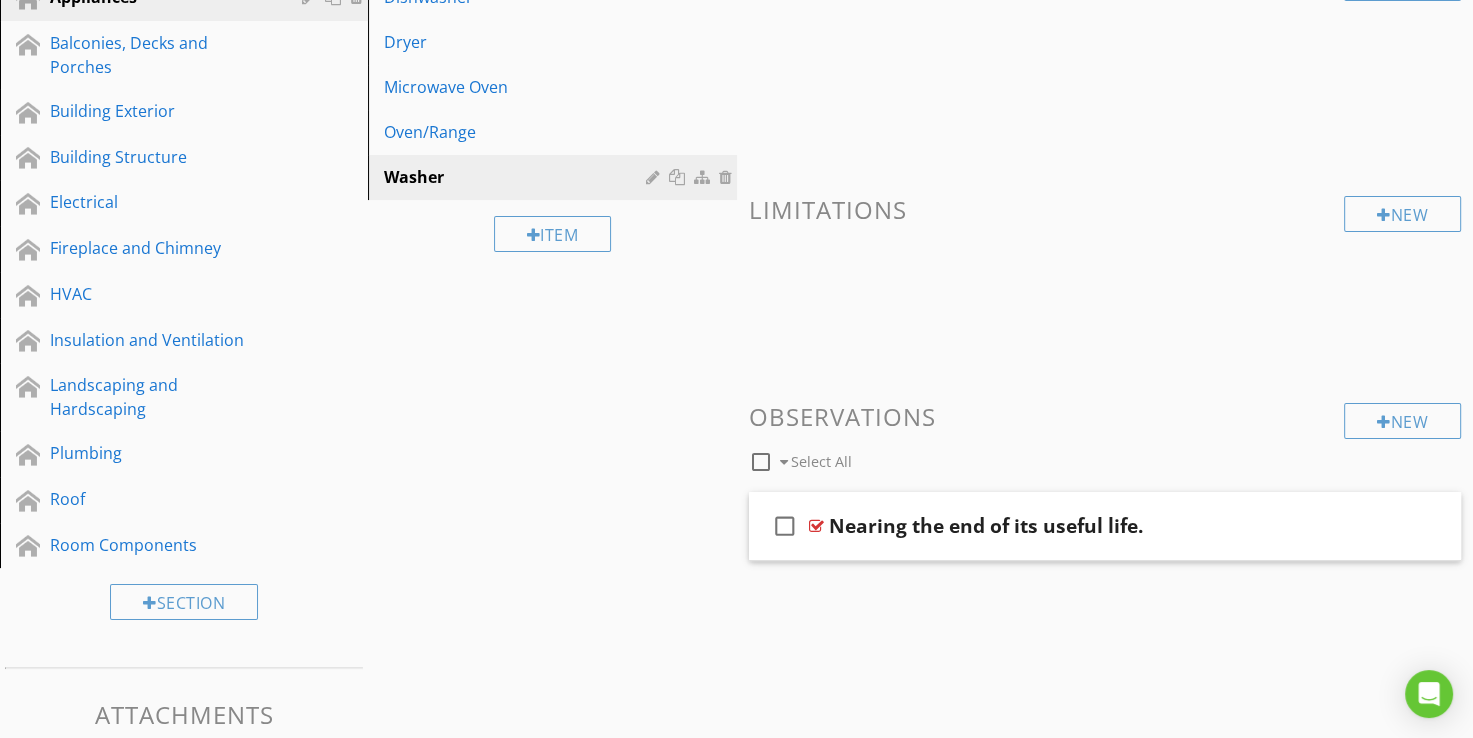 scroll, scrollTop: 138, scrollLeft: 0, axis: vertical 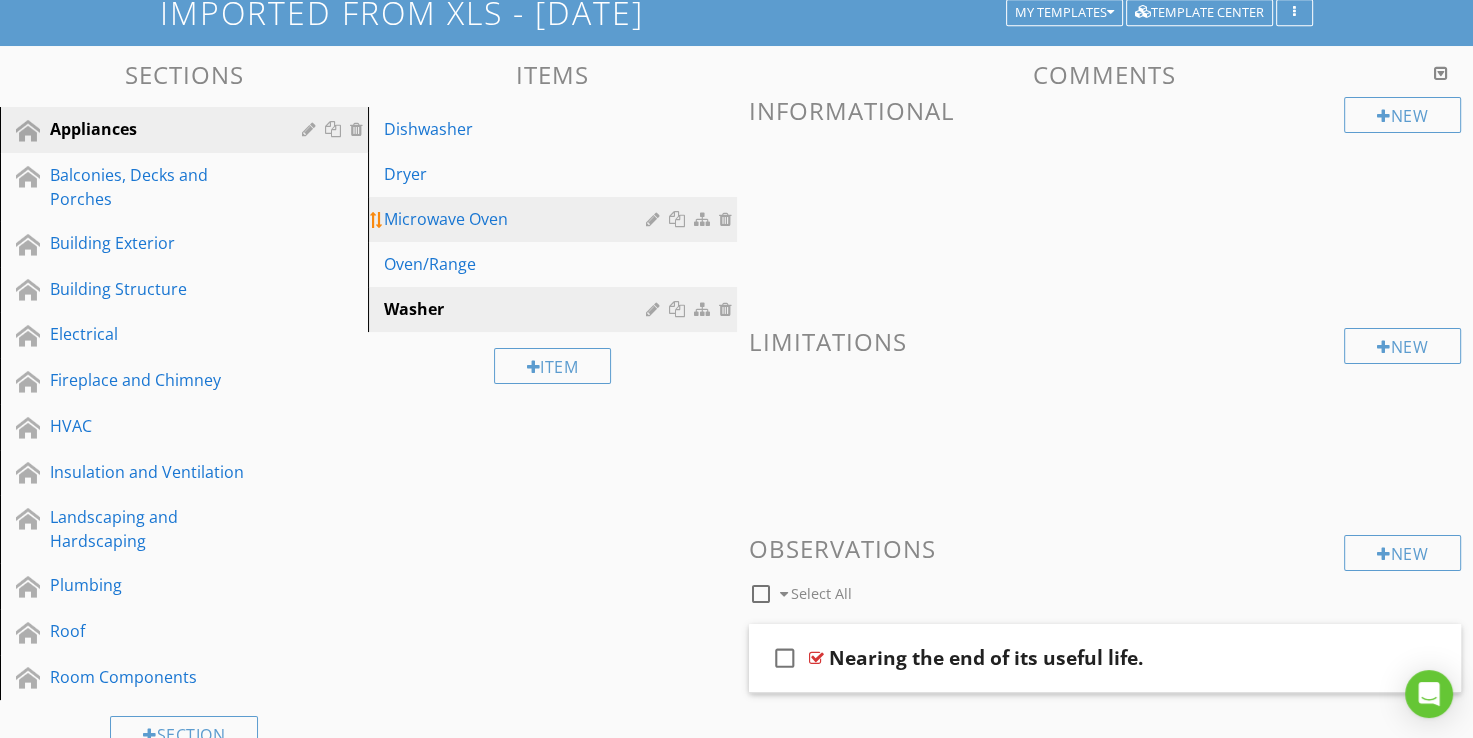 click on "Microwave Oven" at bounding box center [517, 219] 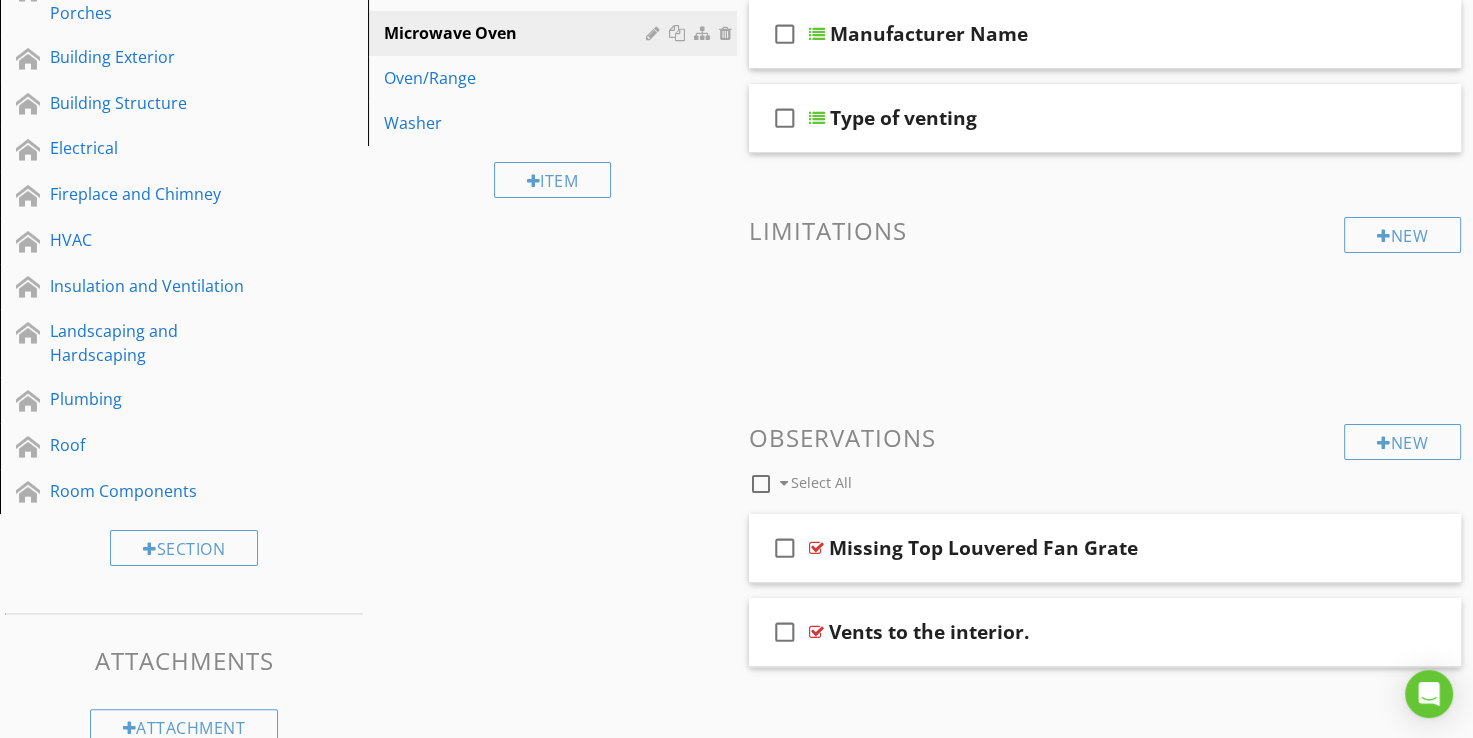 scroll, scrollTop: 338, scrollLeft: 0, axis: vertical 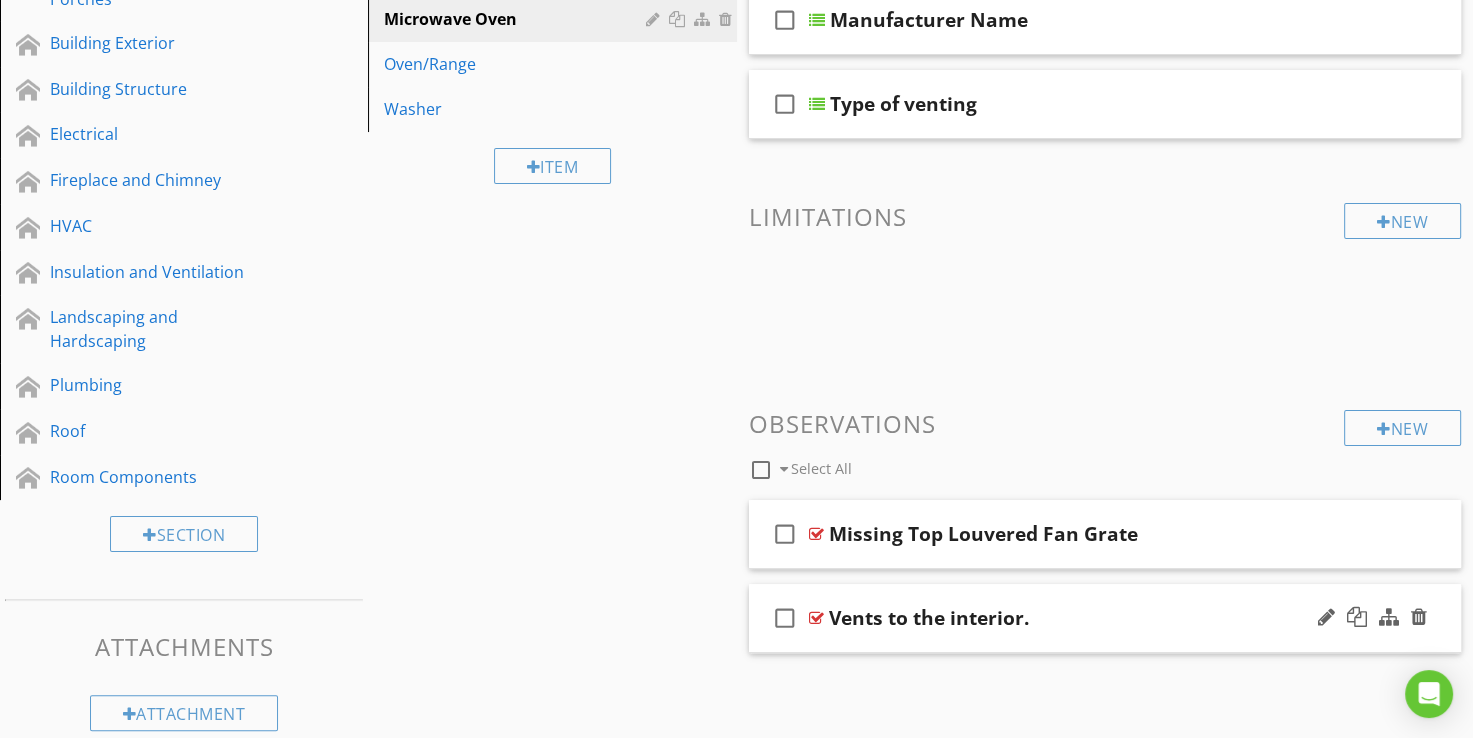 click at bounding box center [816, 618] 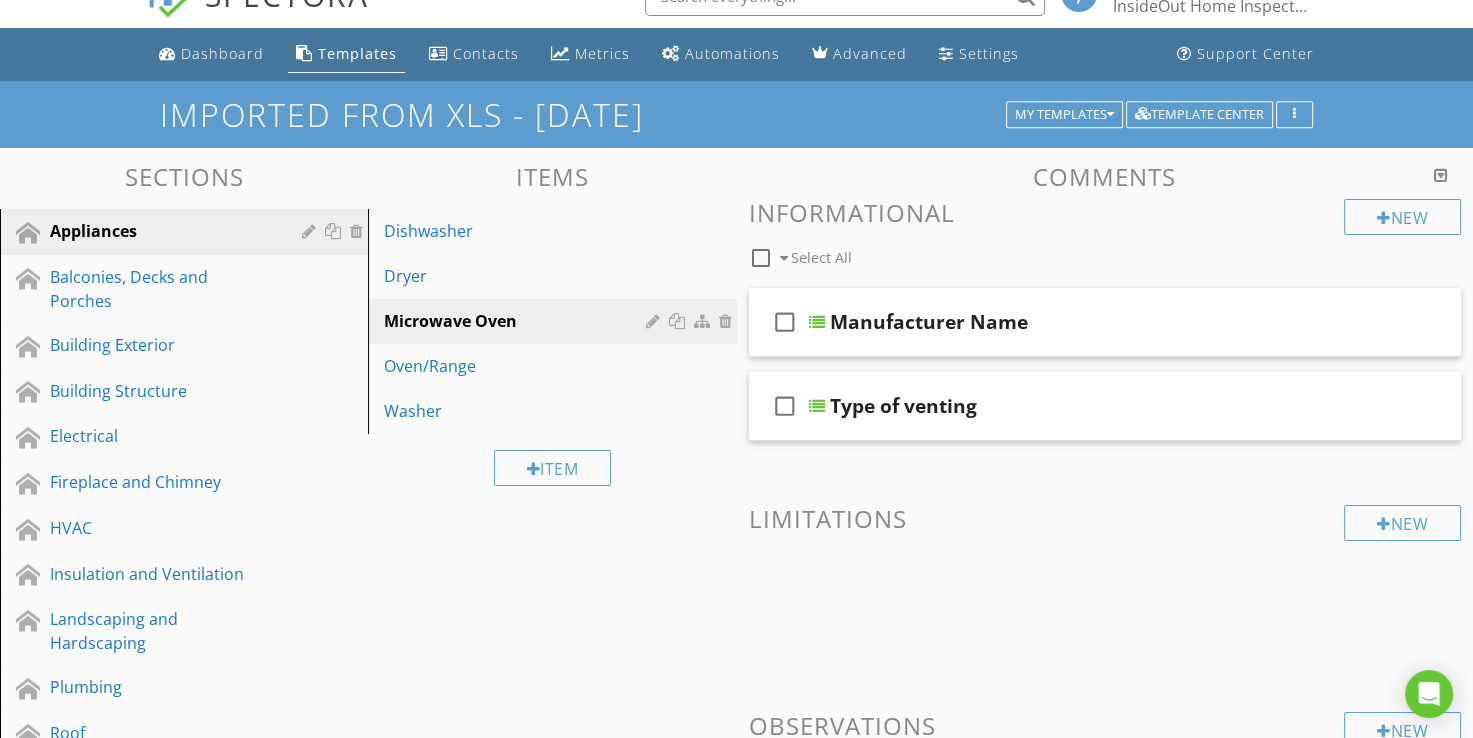 scroll, scrollTop: 0, scrollLeft: 0, axis: both 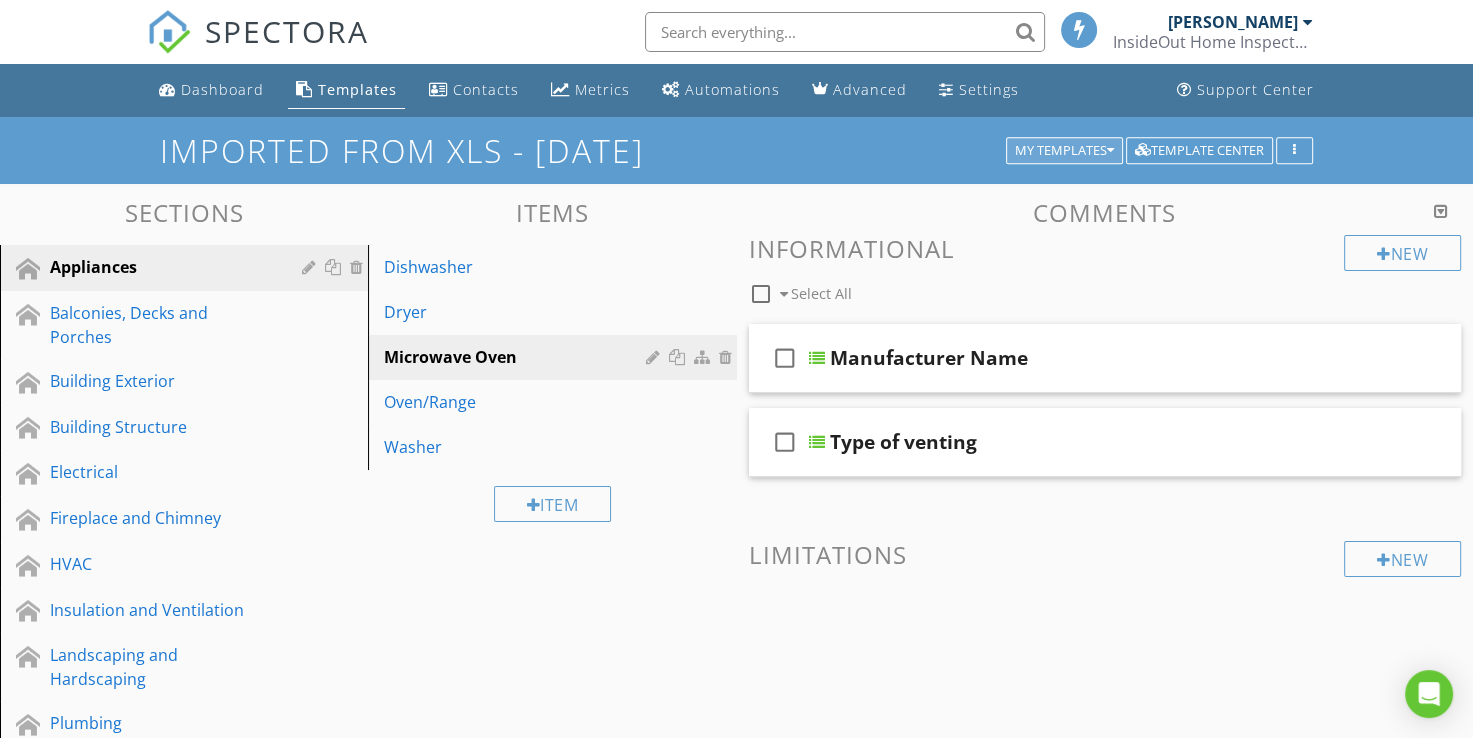 click on "My Templates" at bounding box center (1064, 151) 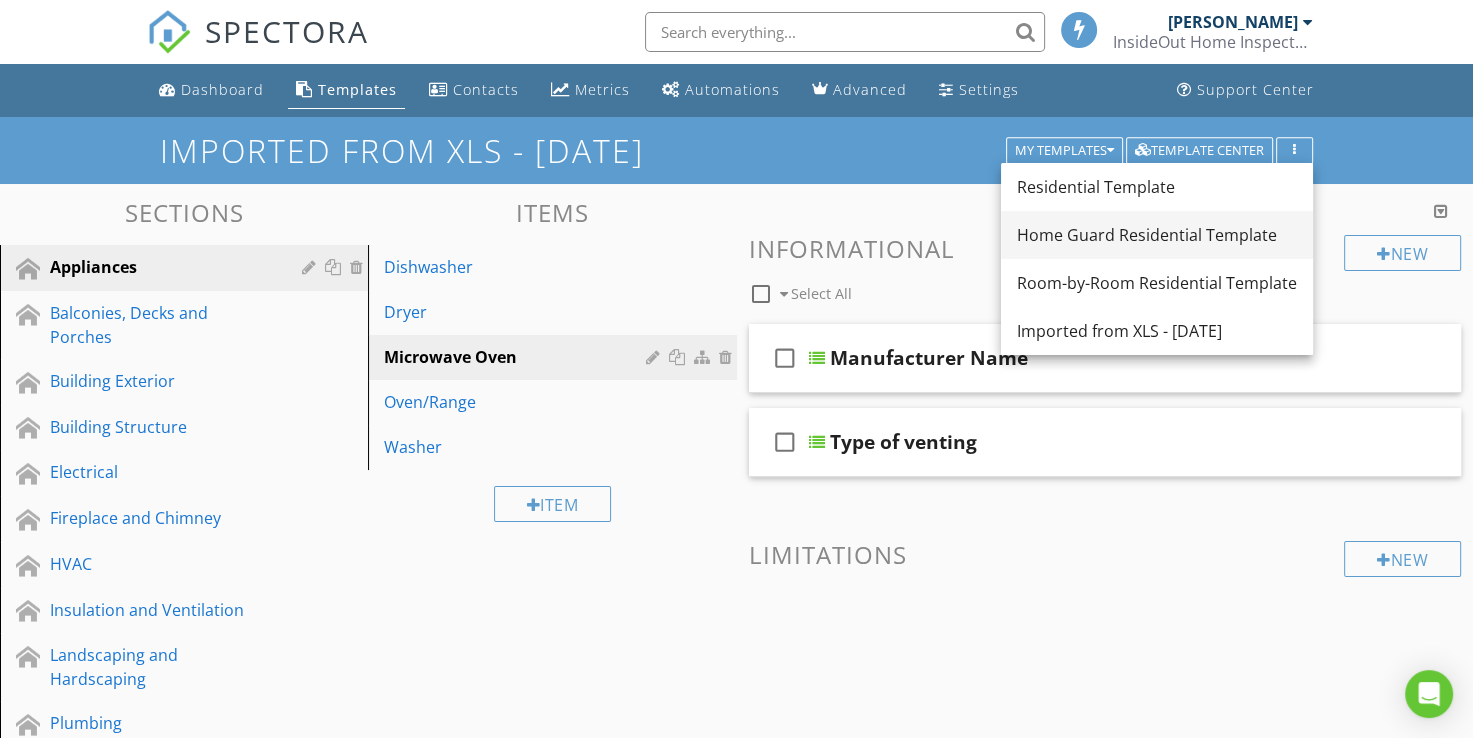 click on "Home Guard Residential Template" at bounding box center [1157, 235] 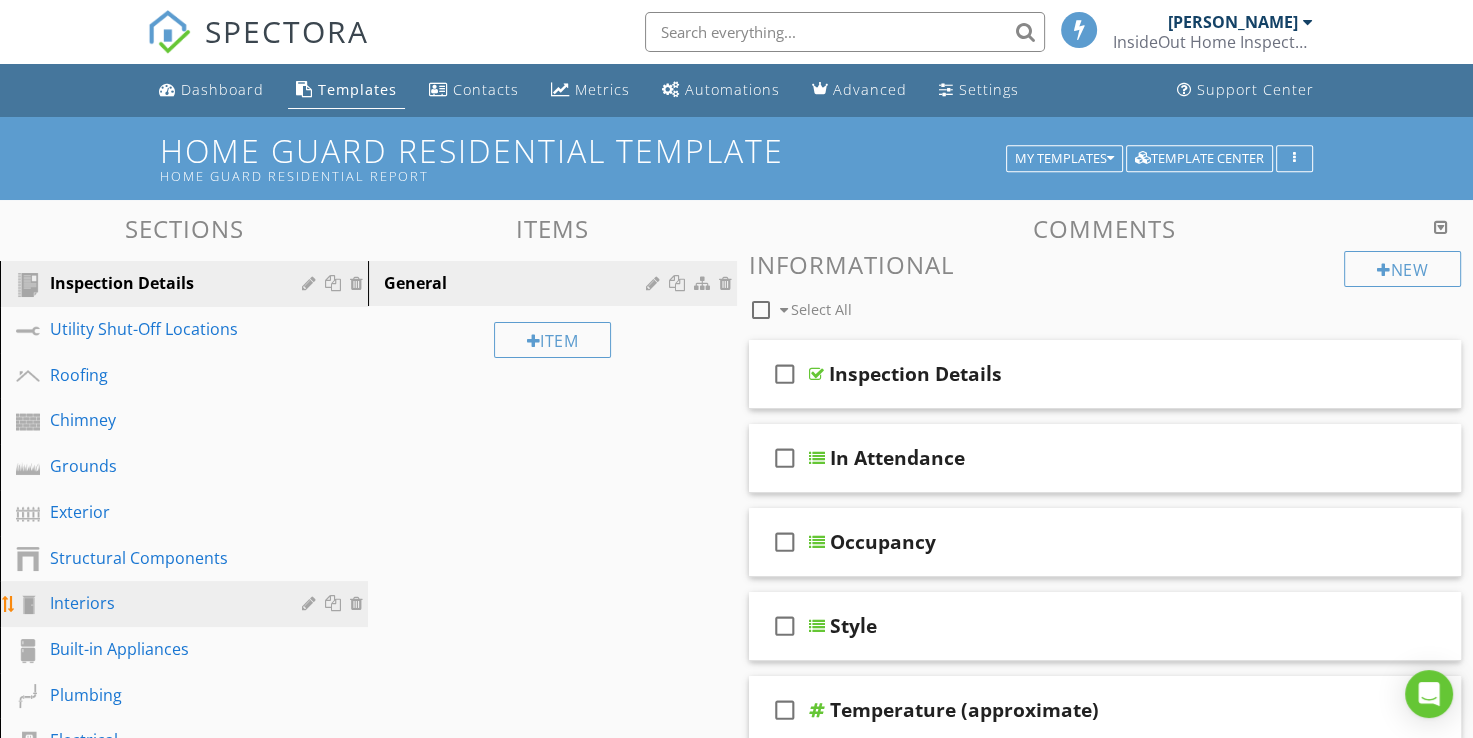 click on "Interiors" at bounding box center (161, 603) 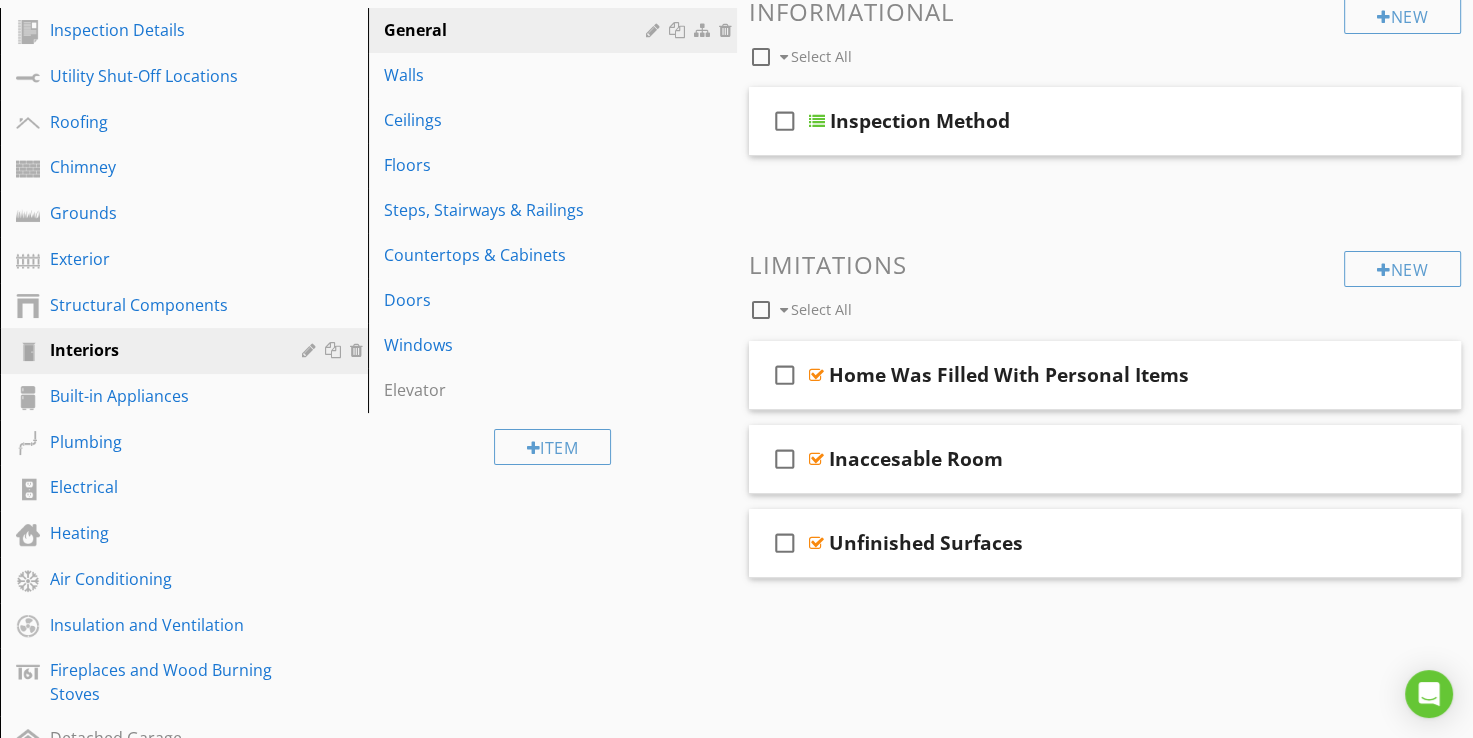 scroll, scrollTop: 236, scrollLeft: 0, axis: vertical 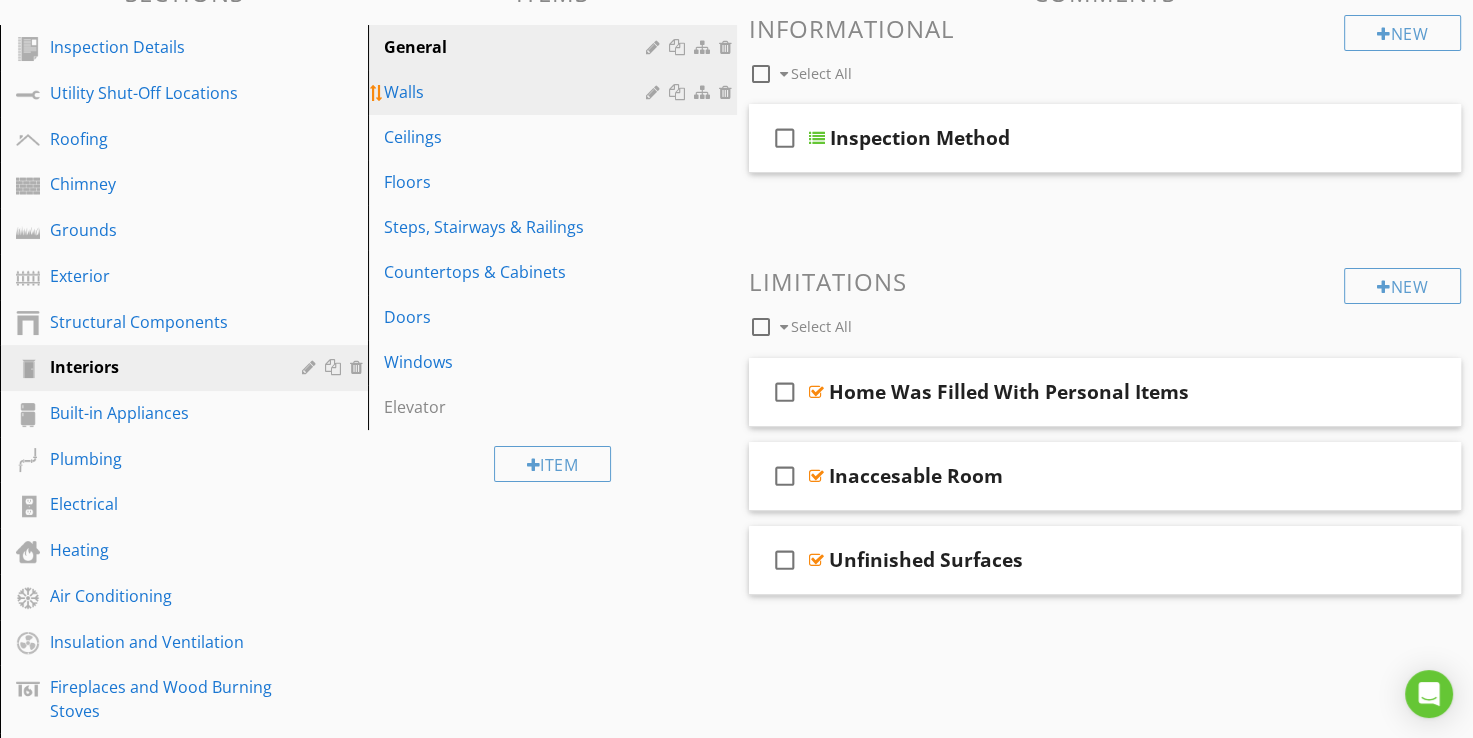 click on "Walls" at bounding box center (517, 92) 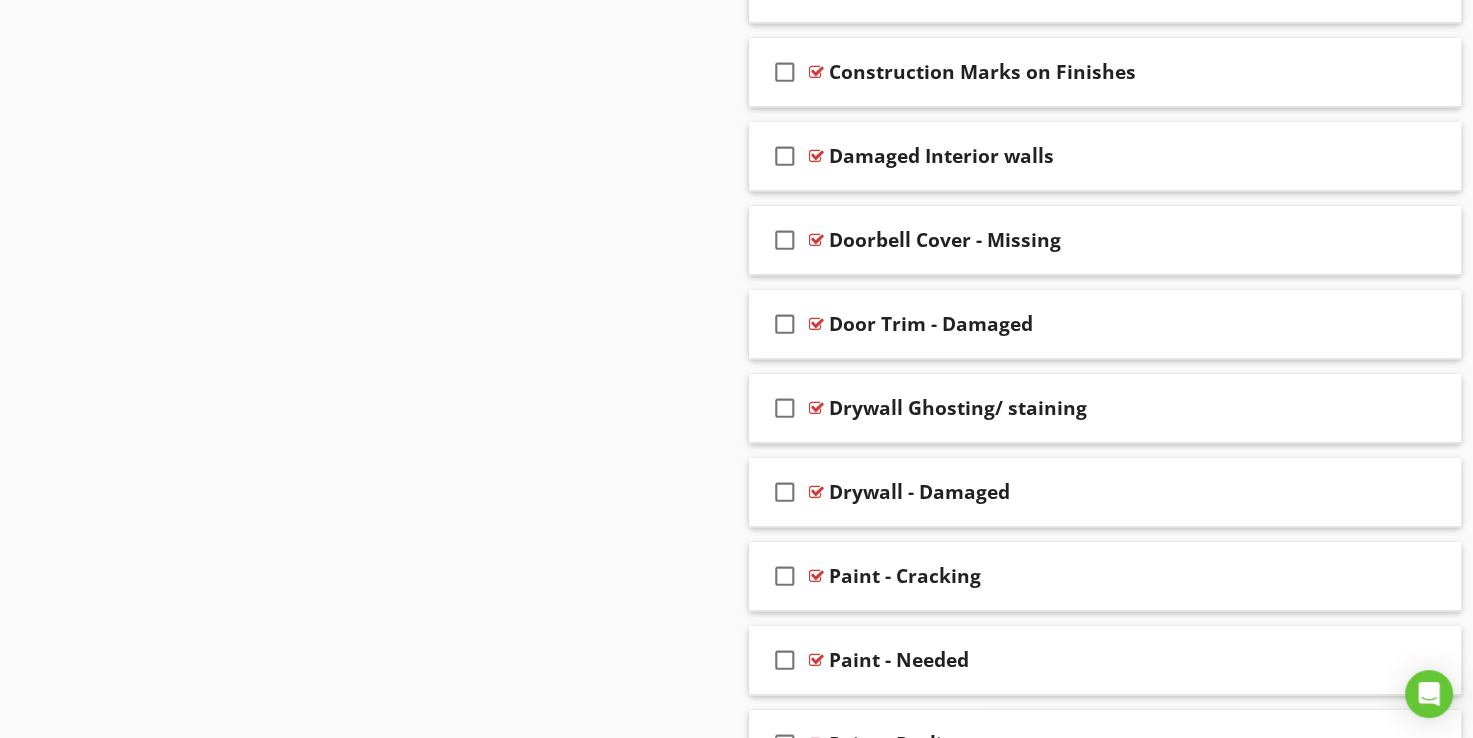scroll, scrollTop: 1436, scrollLeft: 0, axis: vertical 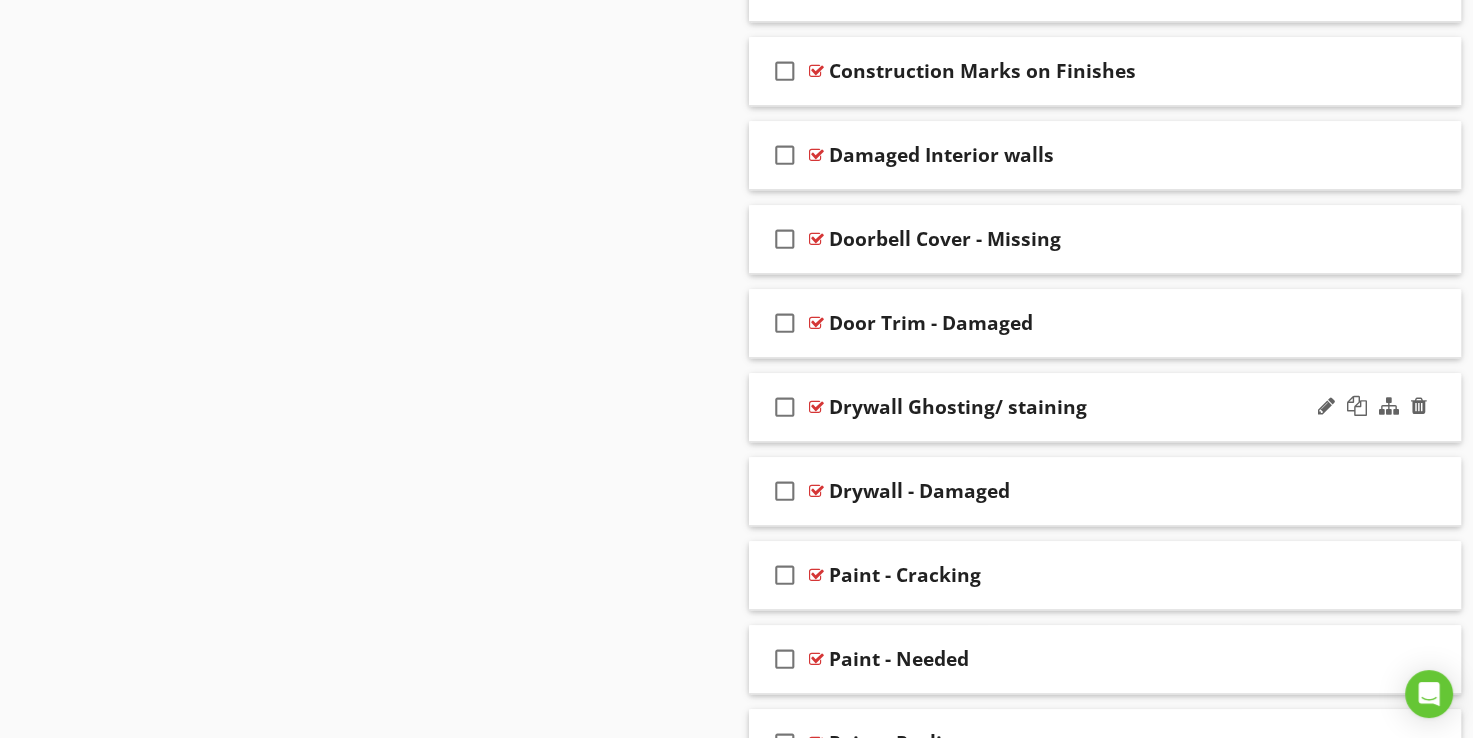 click on "Drywall Ghosting/ staining" at bounding box center [958, 407] 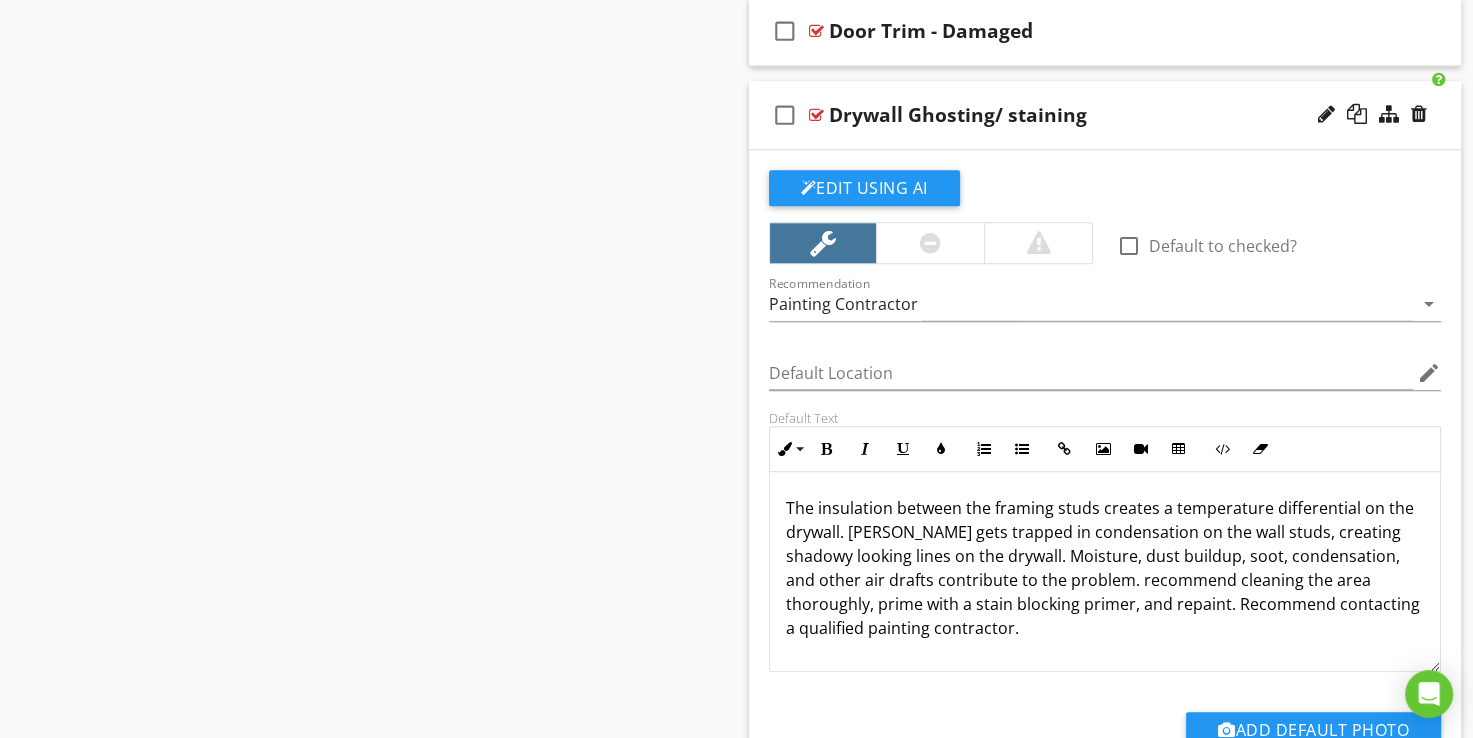 scroll, scrollTop: 1736, scrollLeft: 0, axis: vertical 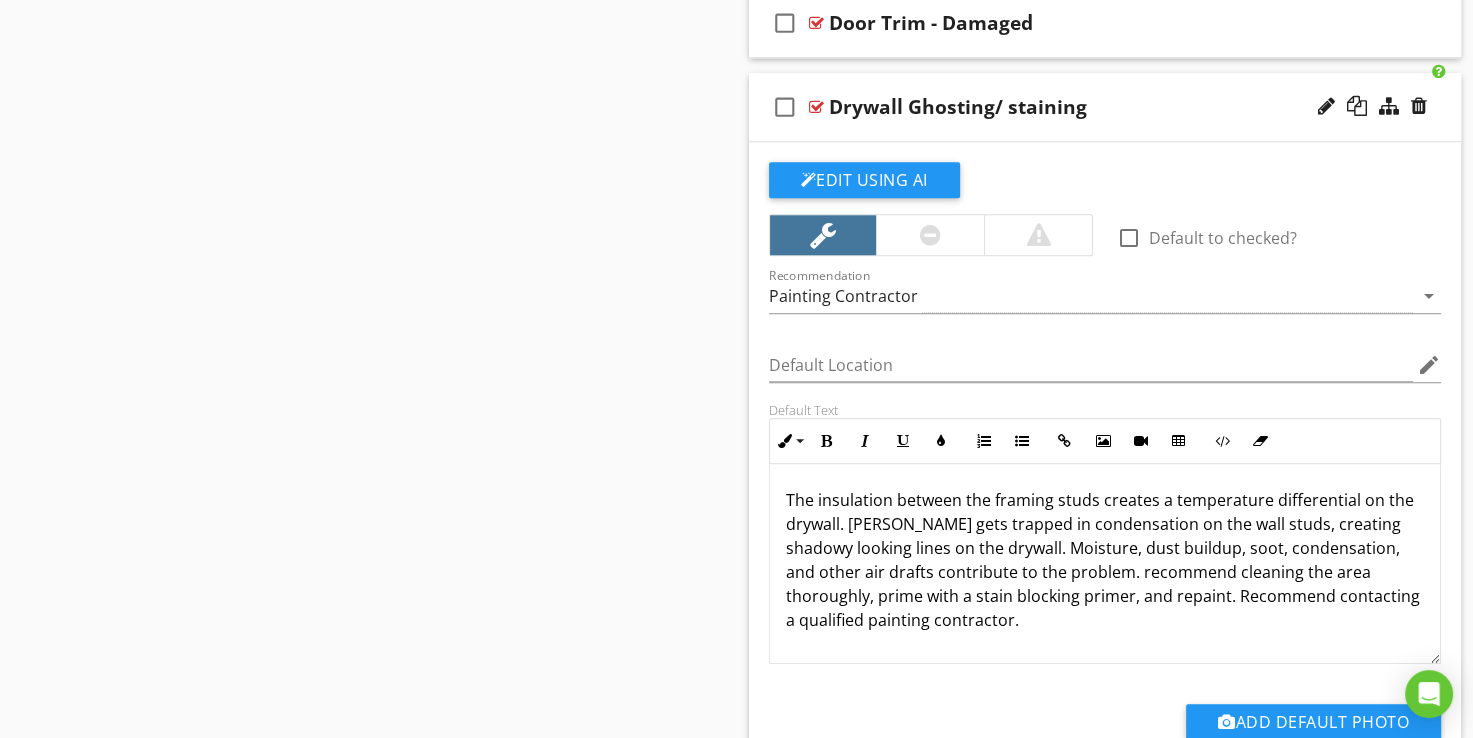click at bounding box center [930, 235] 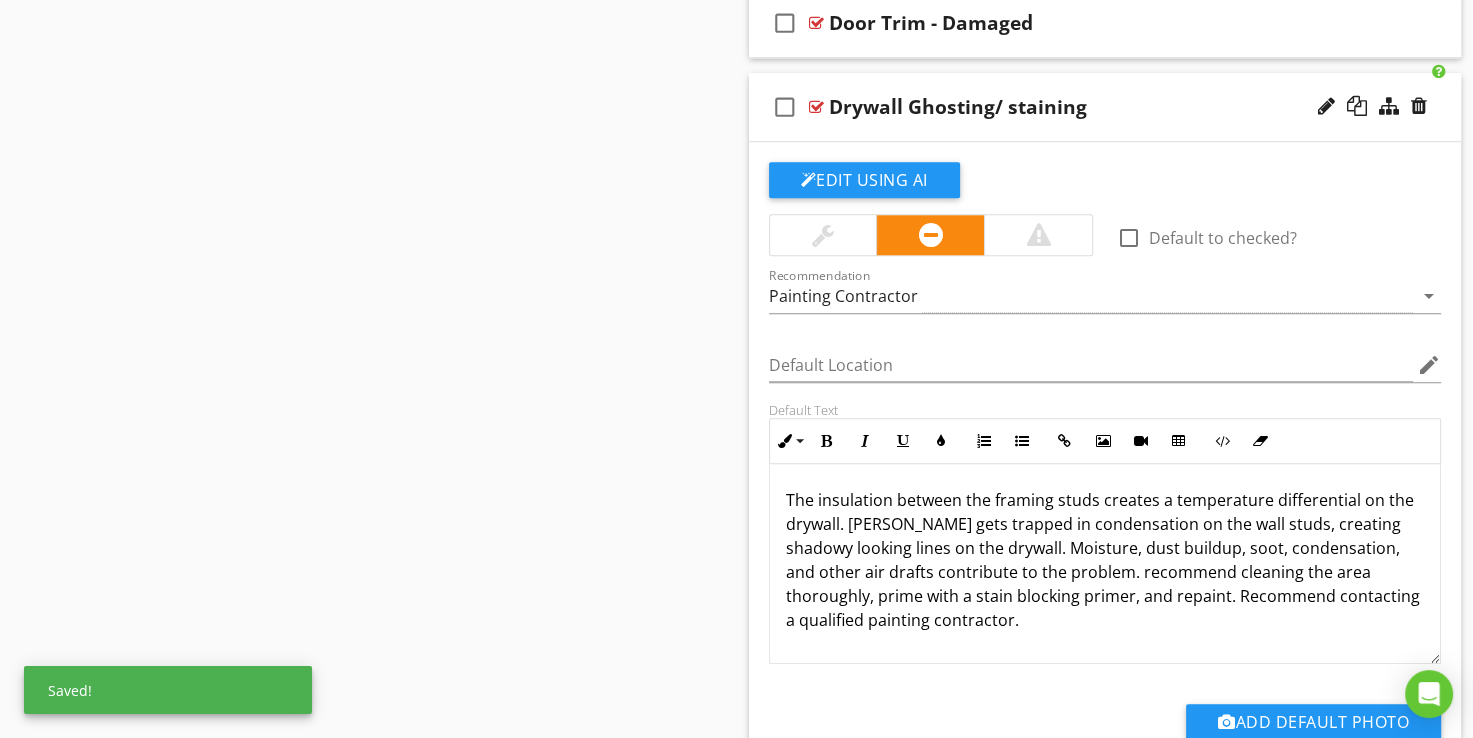 click at bounding box center [1038, 235] 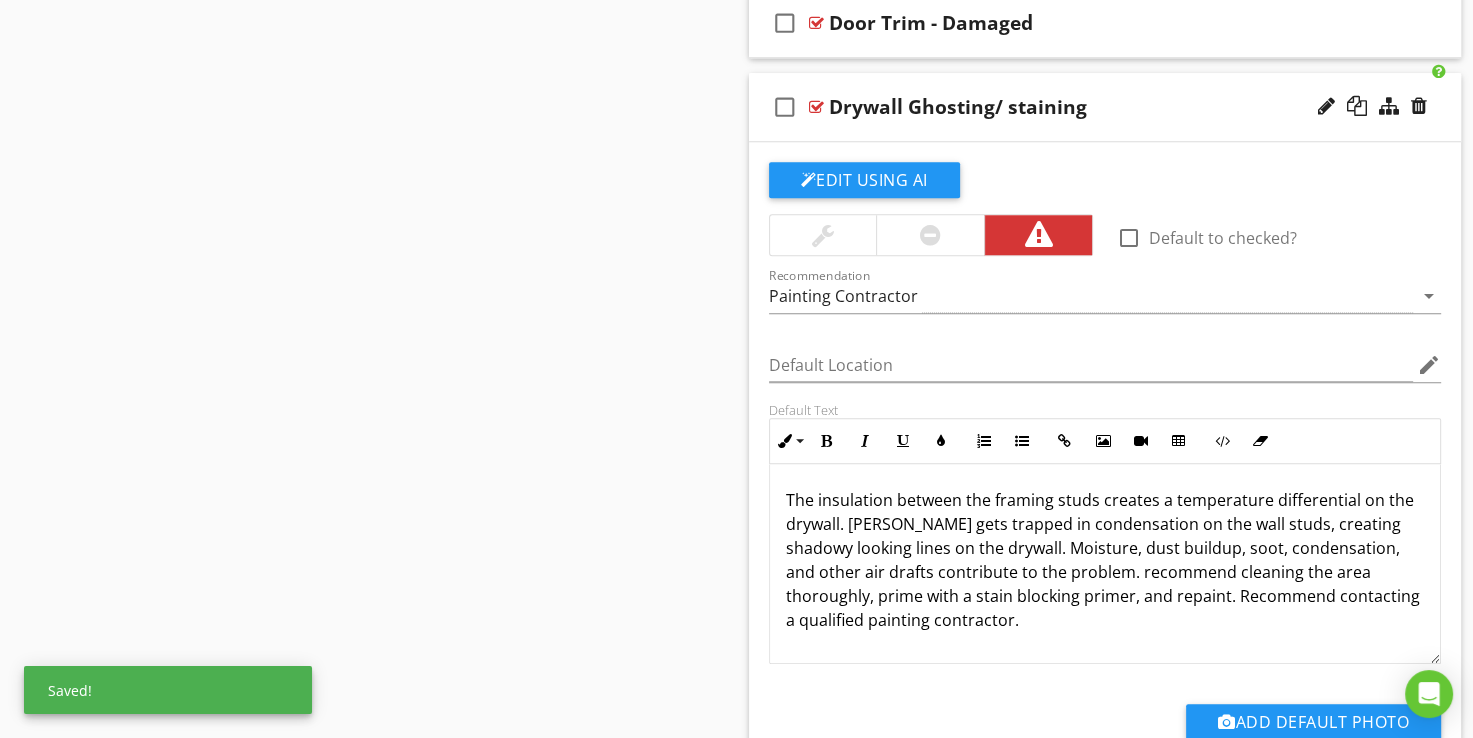 click at bounding box center [823, 235] 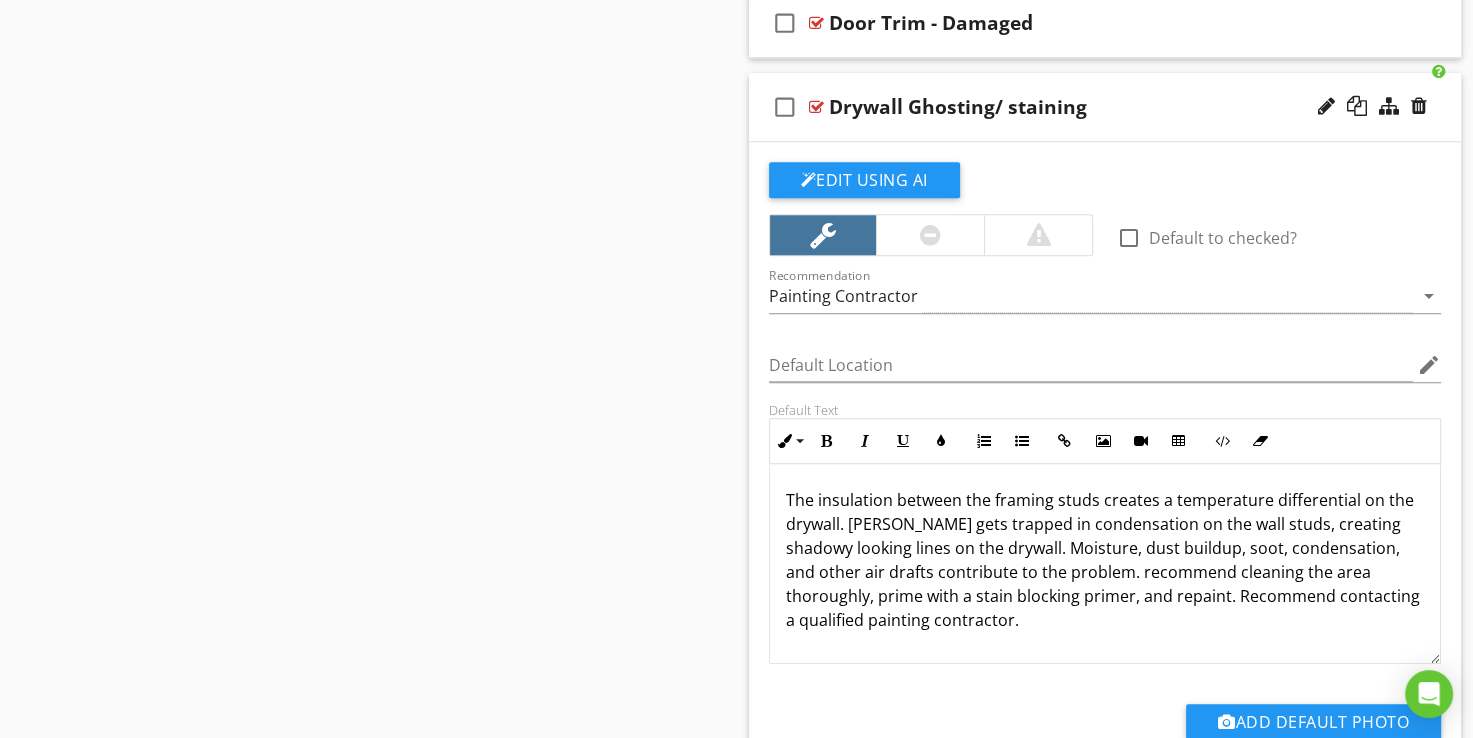 click at bounding box center (816, 107) 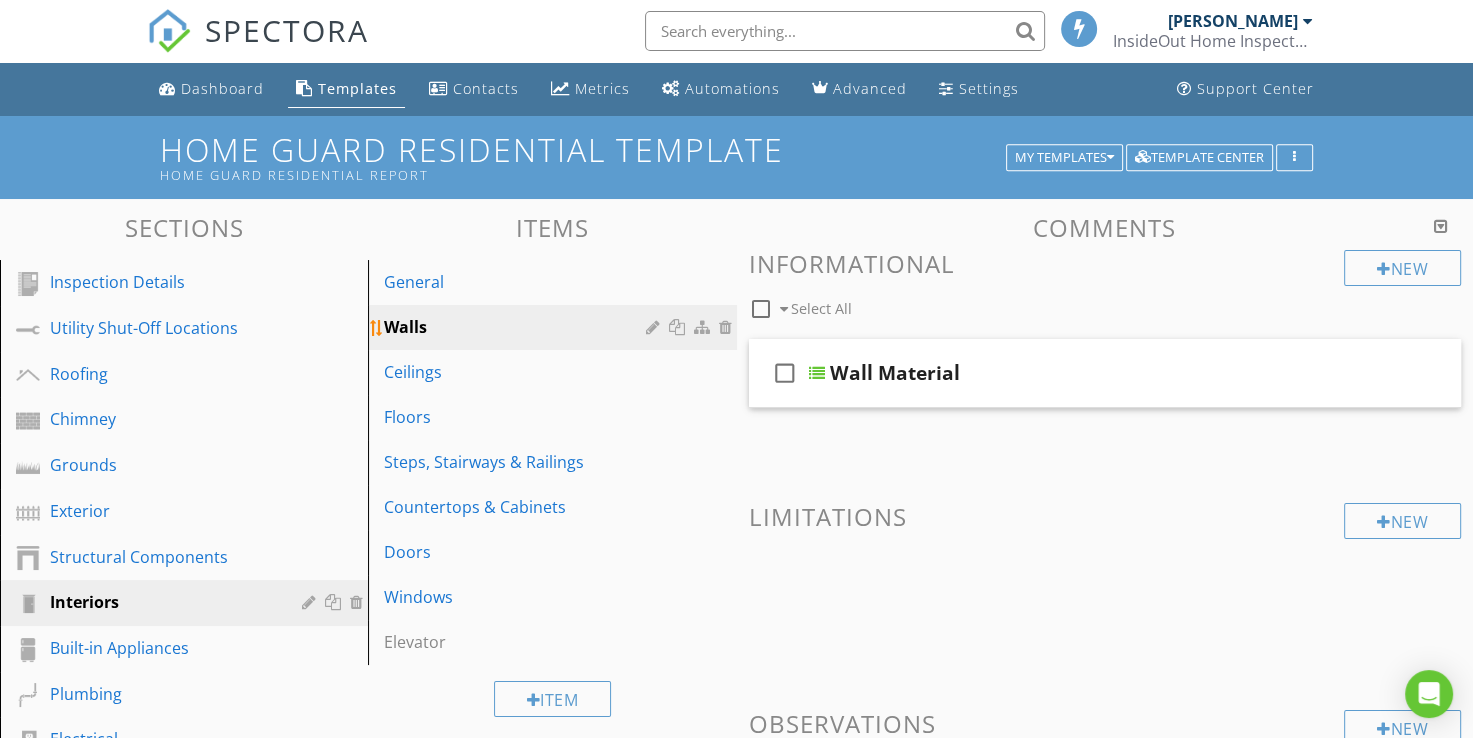 scroll, scrollTop: 0, scrollLeft: 0, axis: both 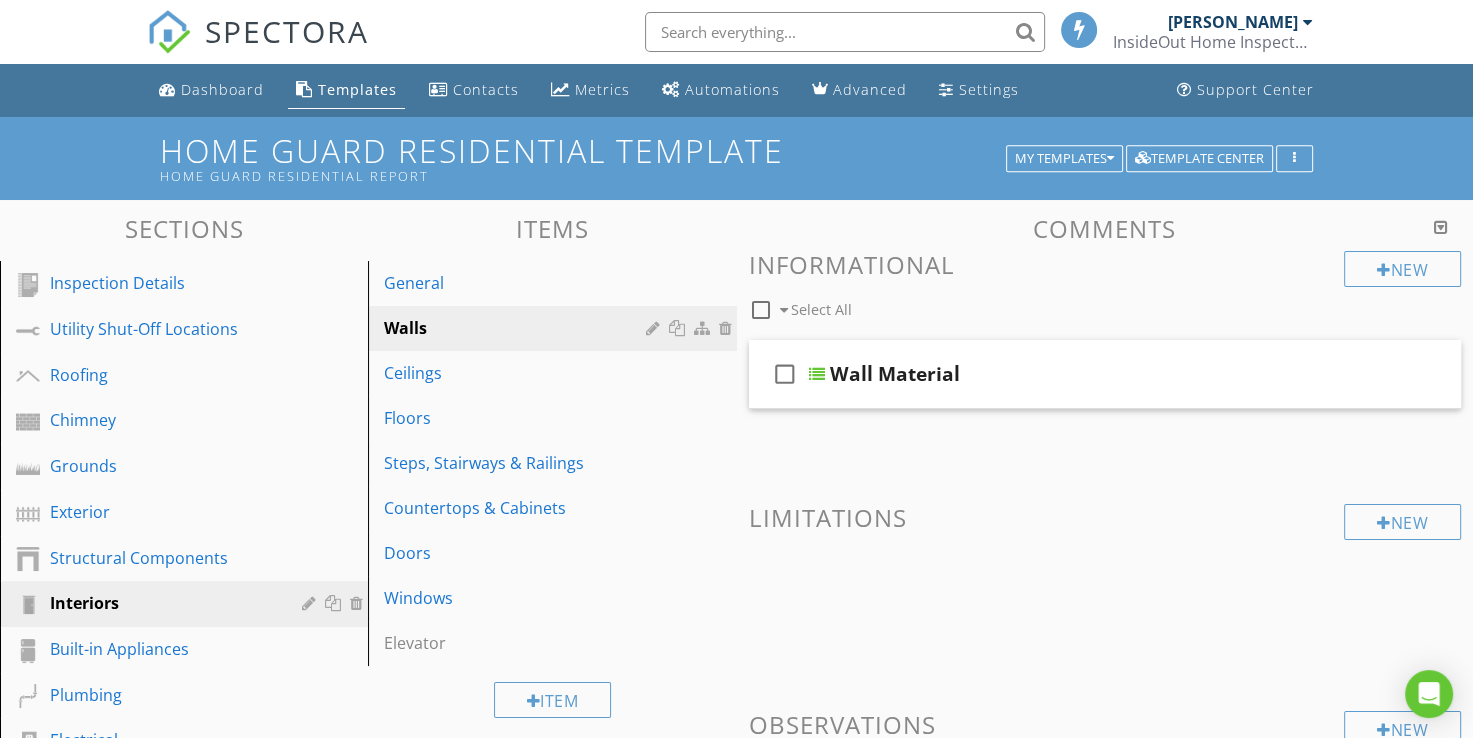 click on "[PERSON_NAME]" at bounding box center (1233, 22) 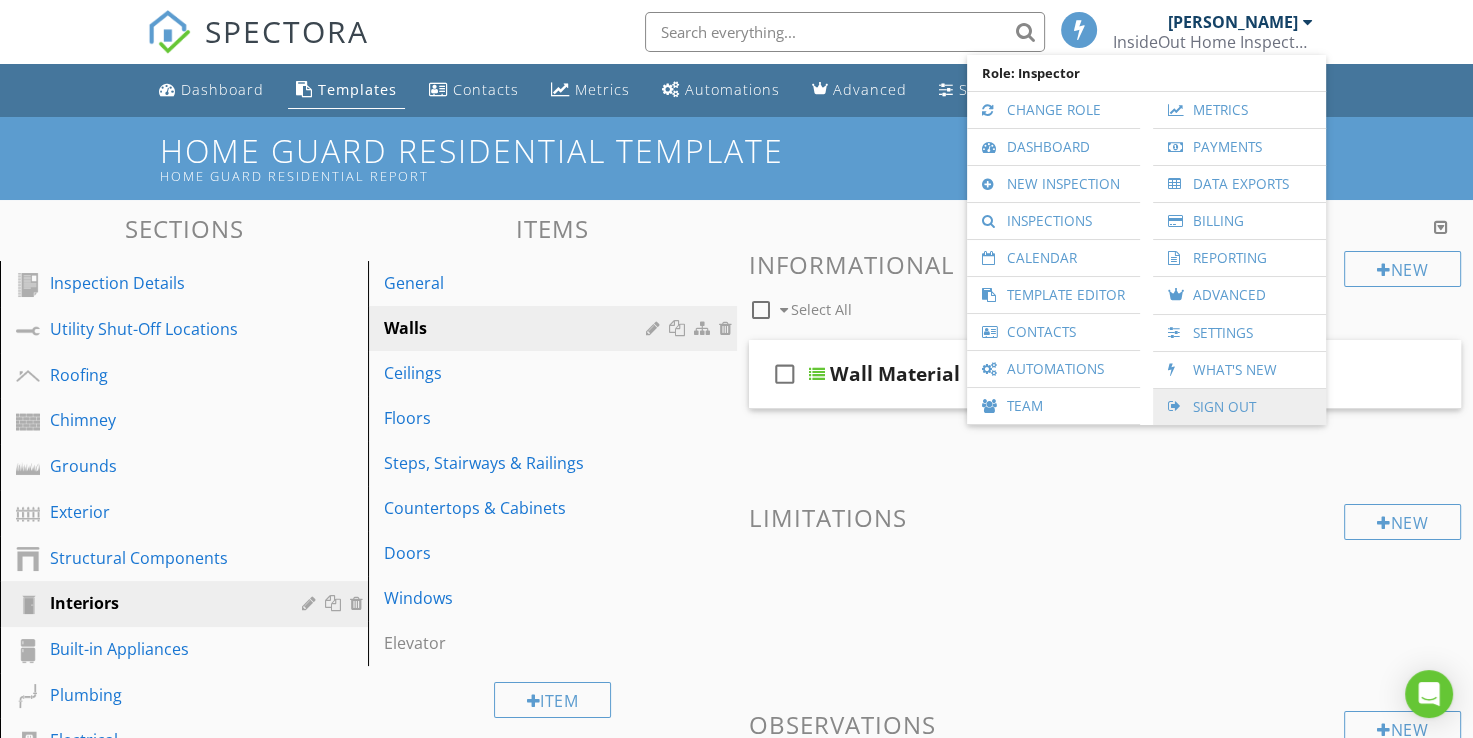 click on "Sign Out" at bounding box center (1239, 407) 